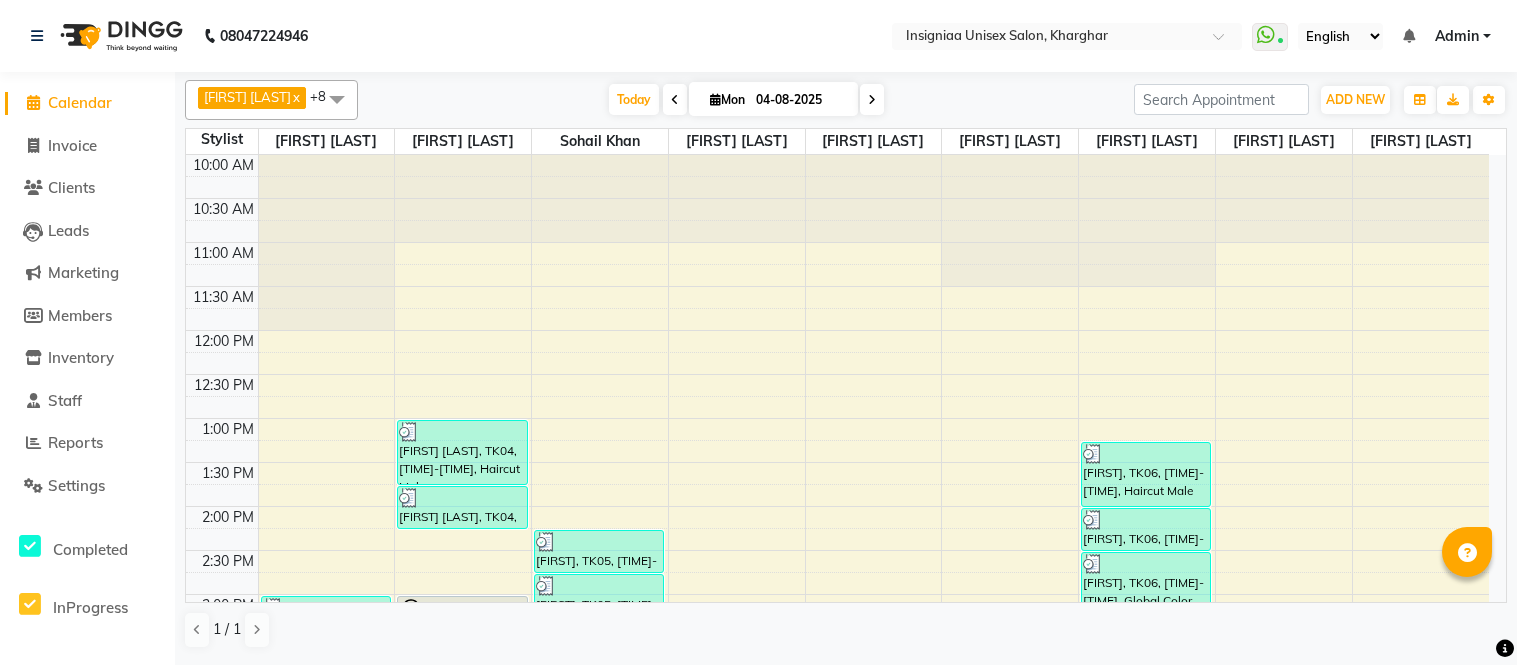 scroll, scrollTop: 0, scrollLeft: 0, axis: both 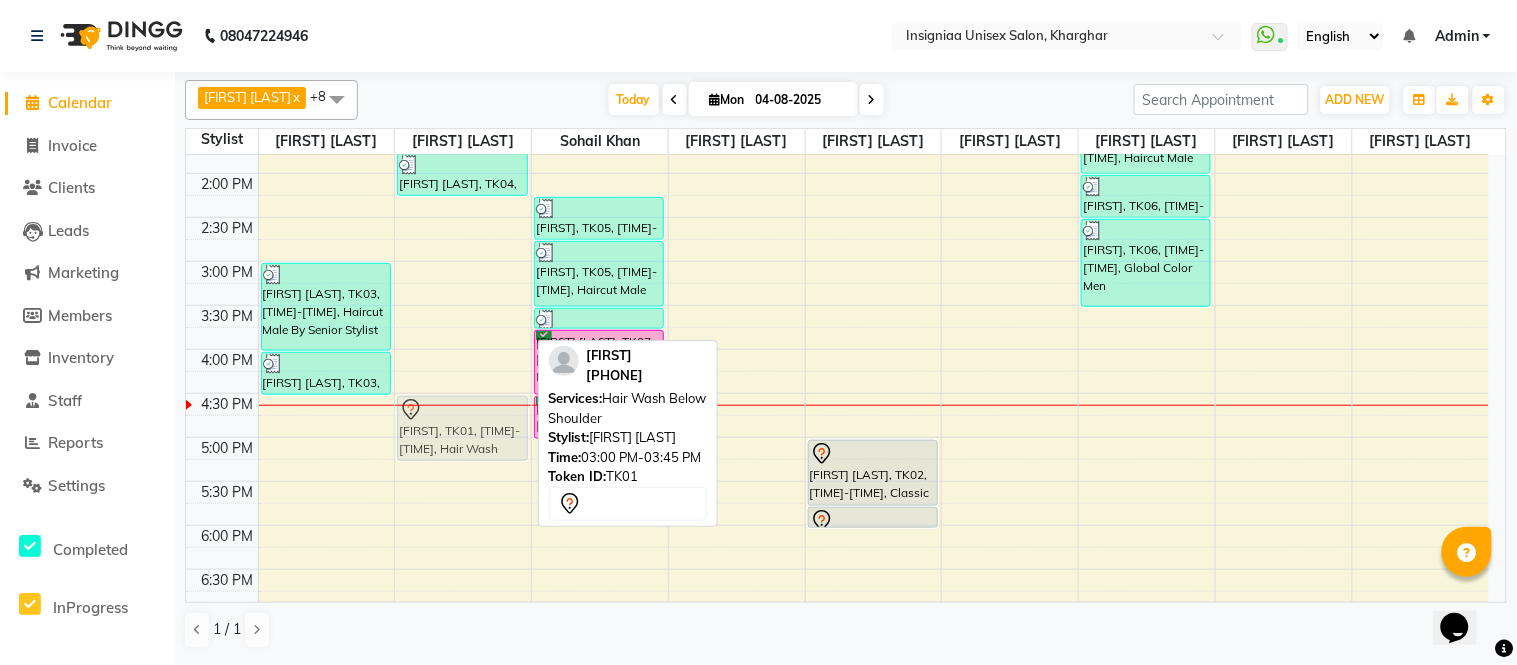 drag, startPoint x: 482, startPoint y: 306, endPoint x: 510, endPoint y: 447, distance: 143.75327 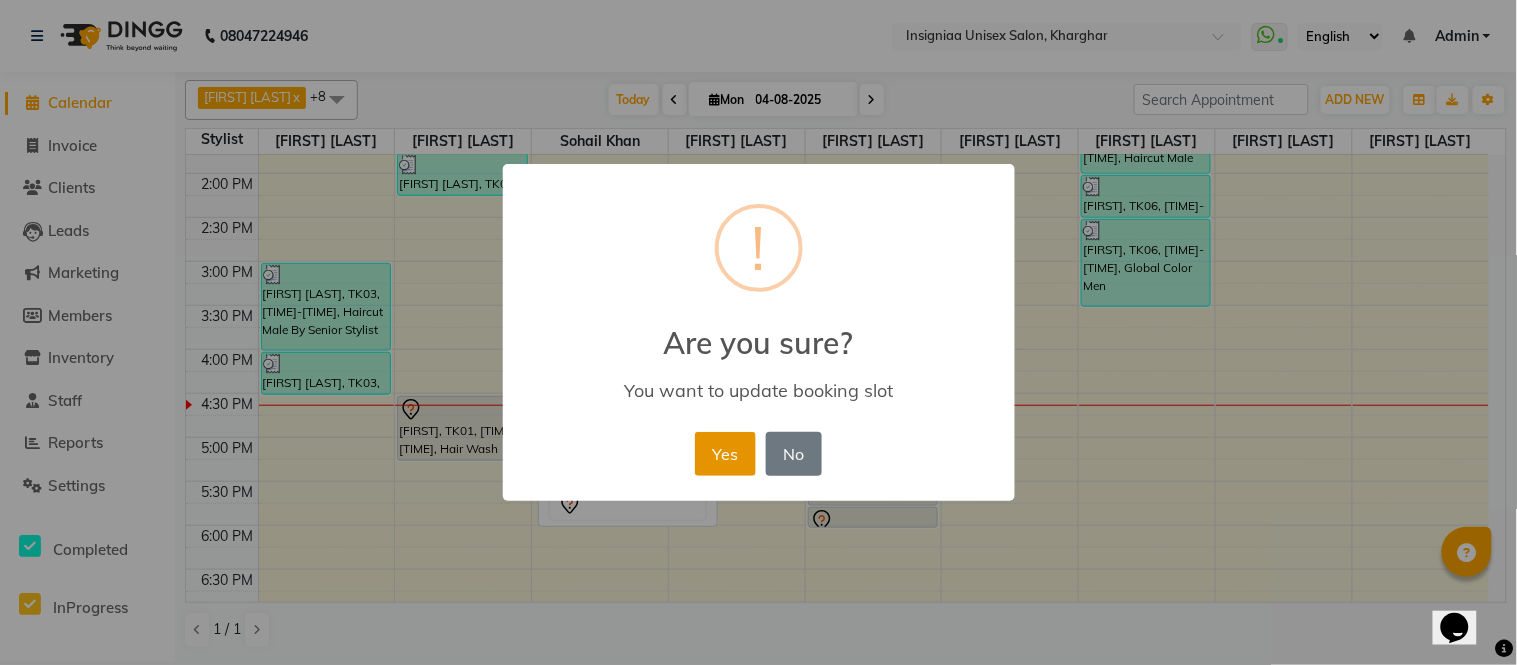 click on "Yes" at bounding box center (725, 454) 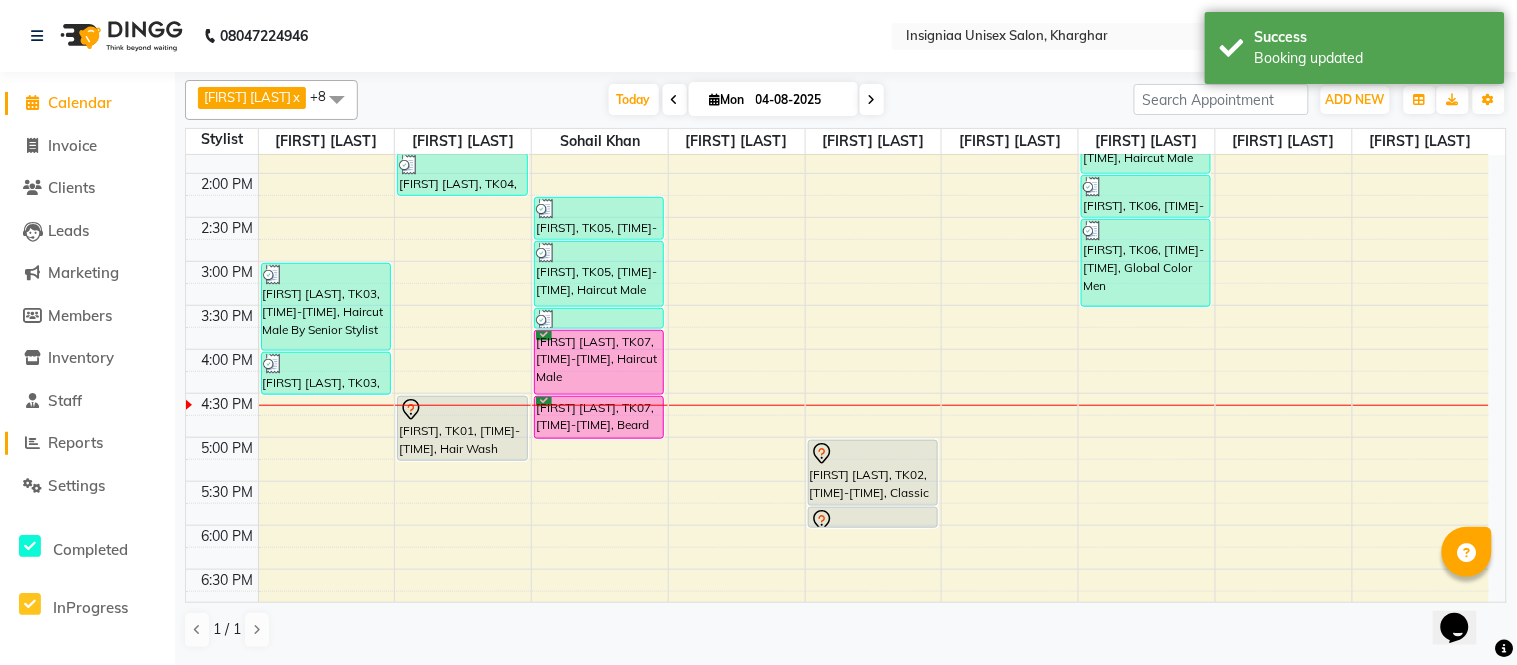 click on "Reports" 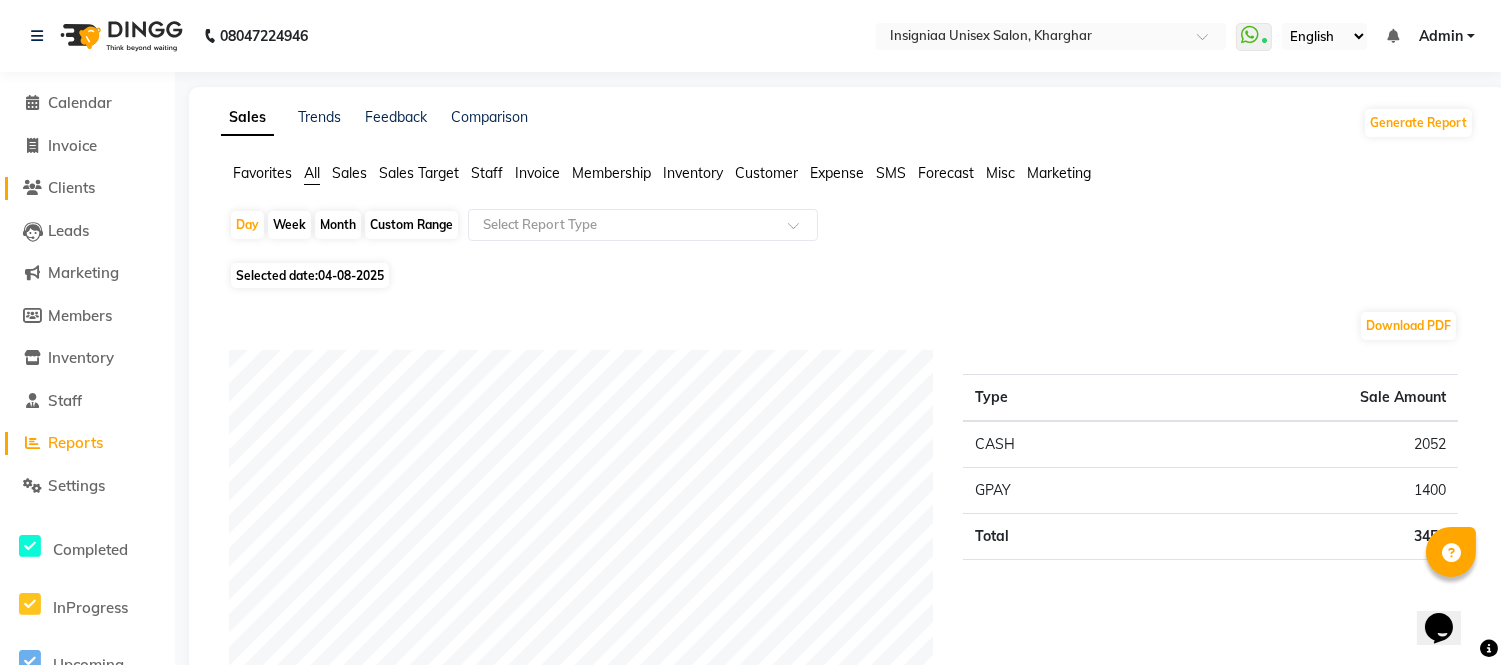 click on "Clients" 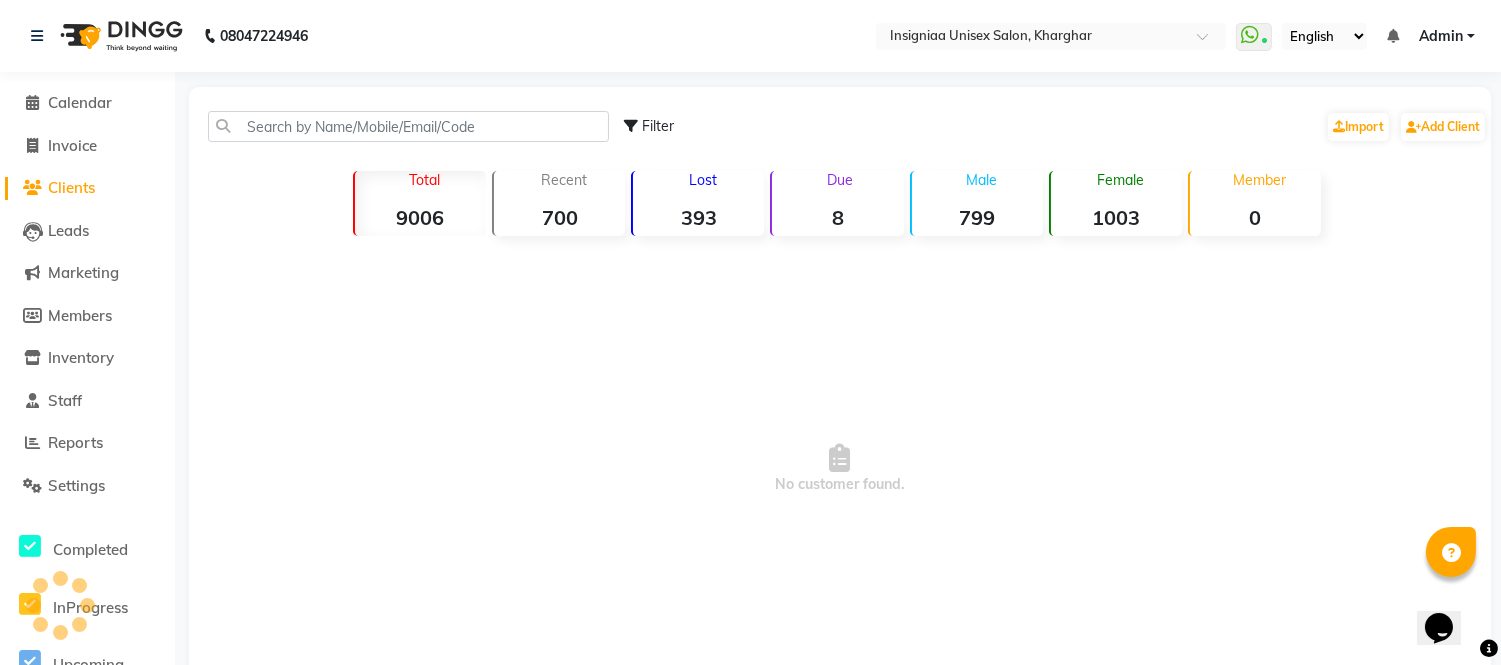 click on "Calendar" 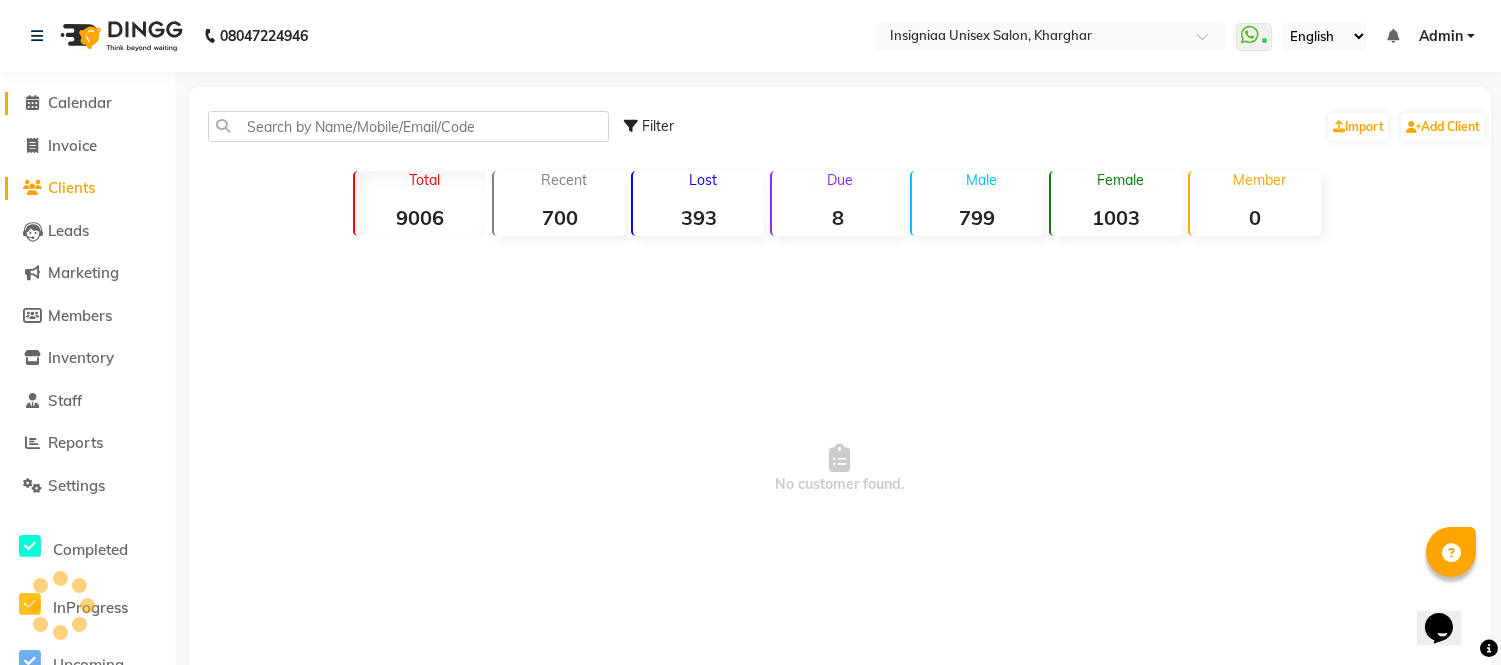 click on "Calendar" 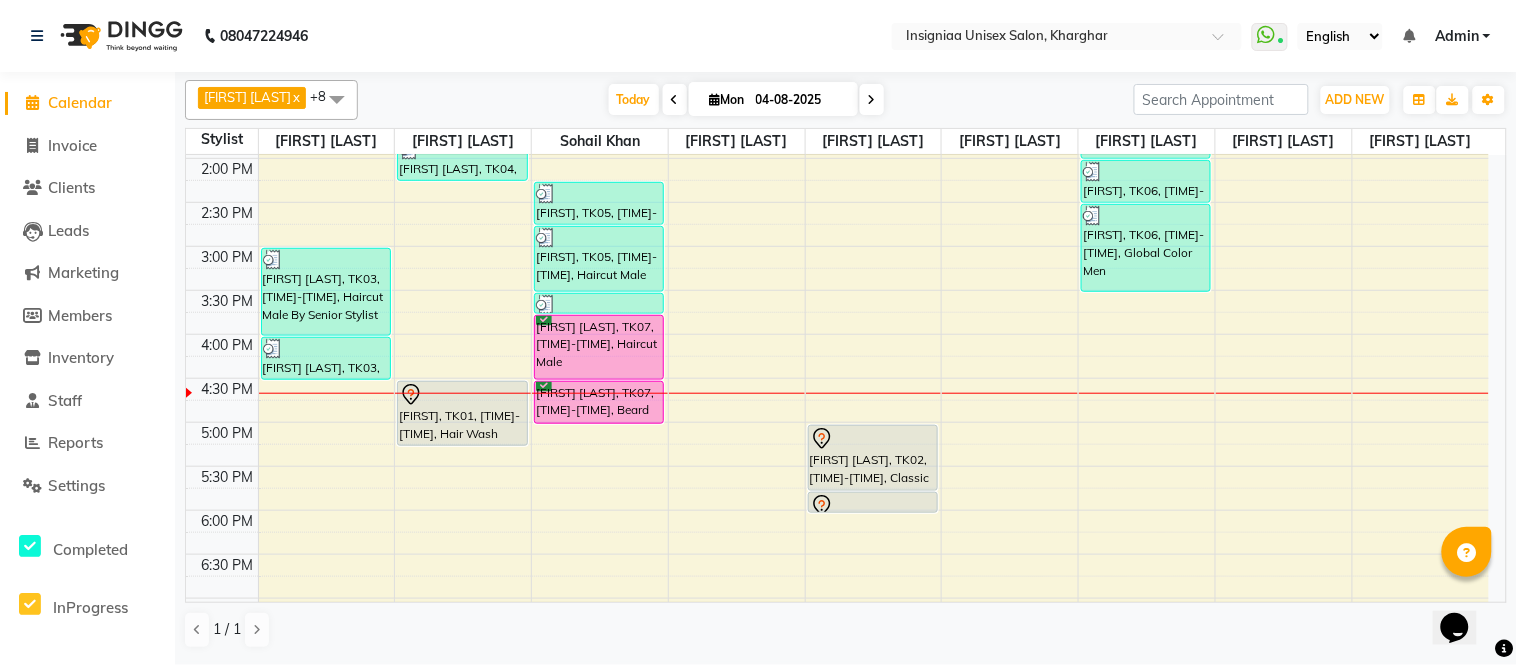scroll, scrollTop: 444, scrollLeft: 0, axis: vertical 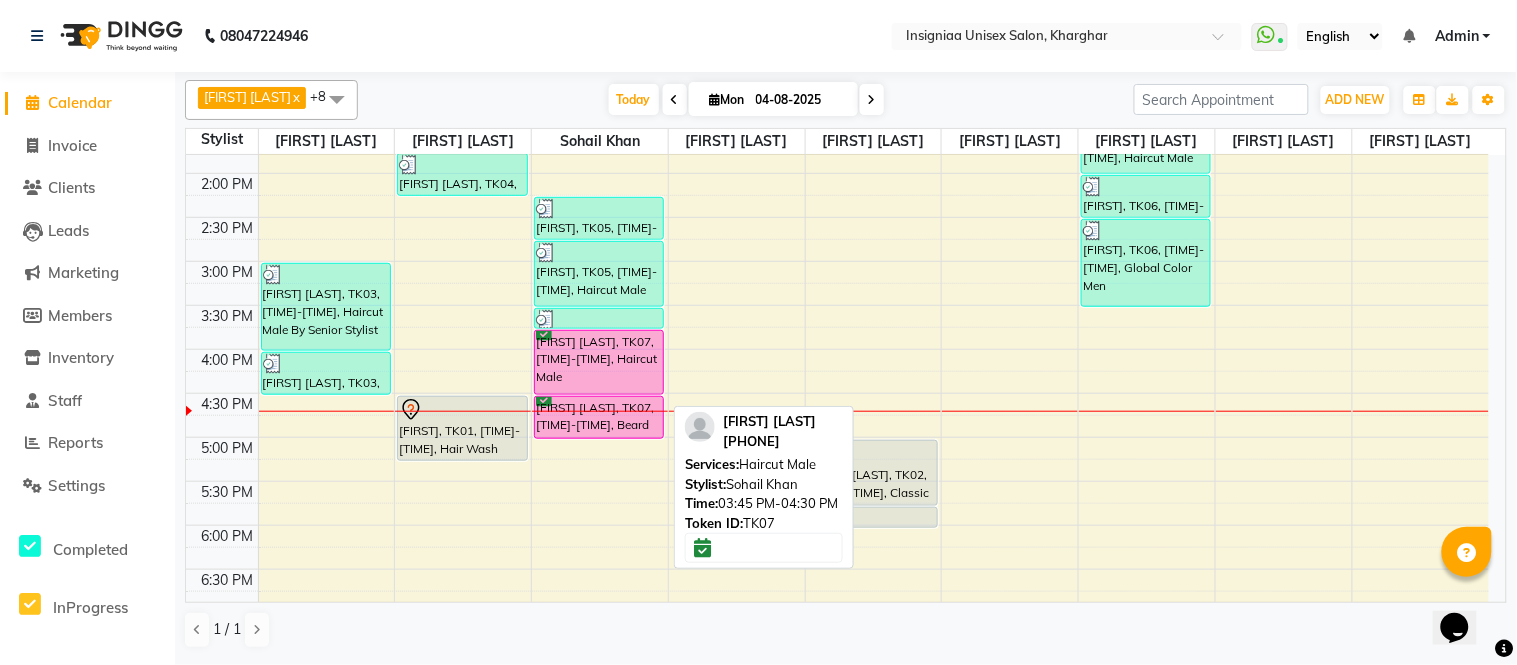 click on "Prateek Sharma, TK07, 03:45 PM-04:30 PM, Haircut Male" at bounding box center (599, 362) 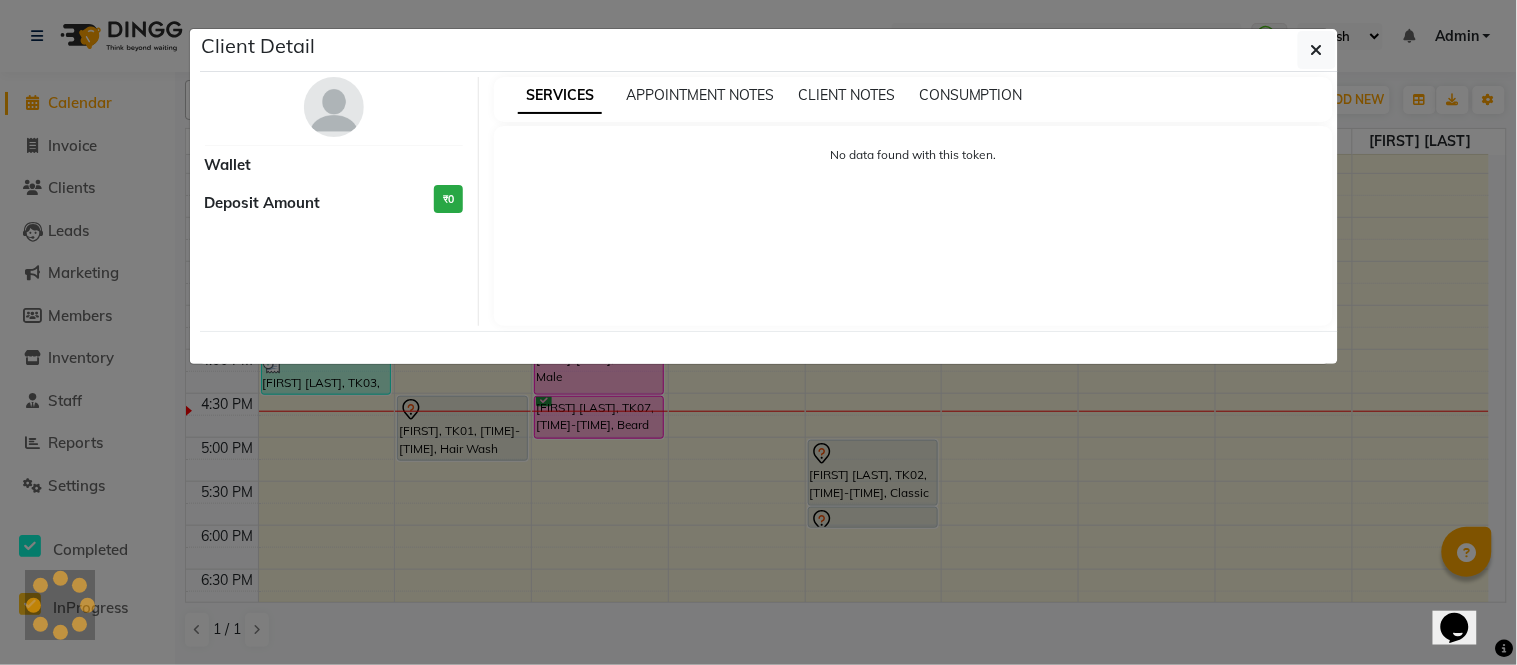 select on "6" 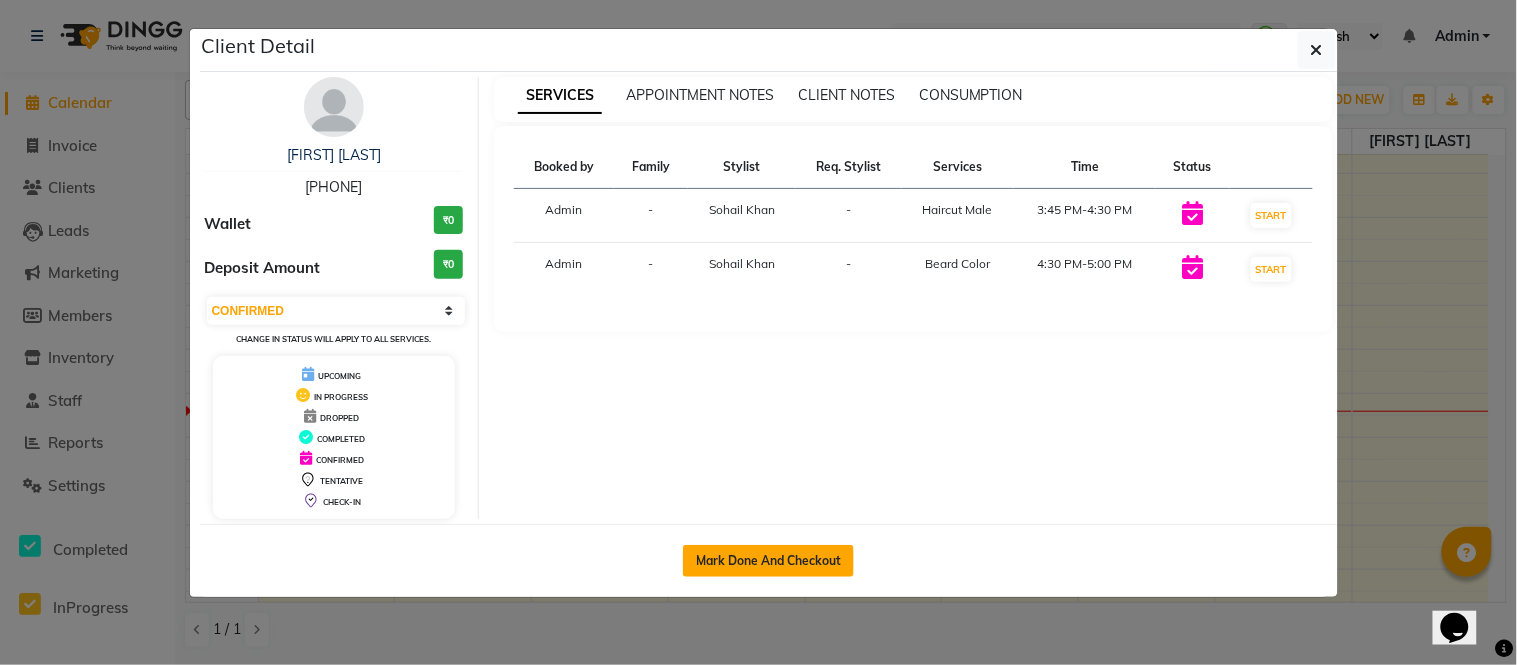 click on "Mark Done And Checkout" 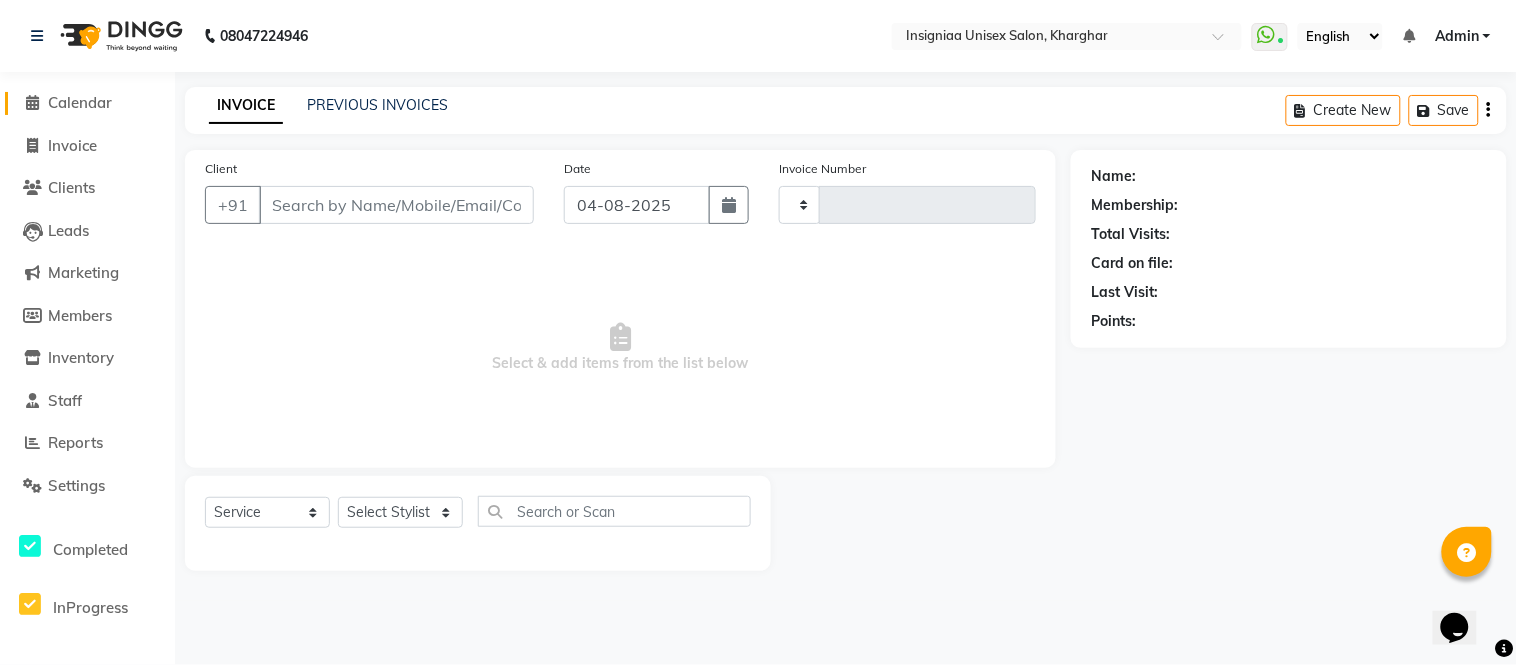 type on "2207" 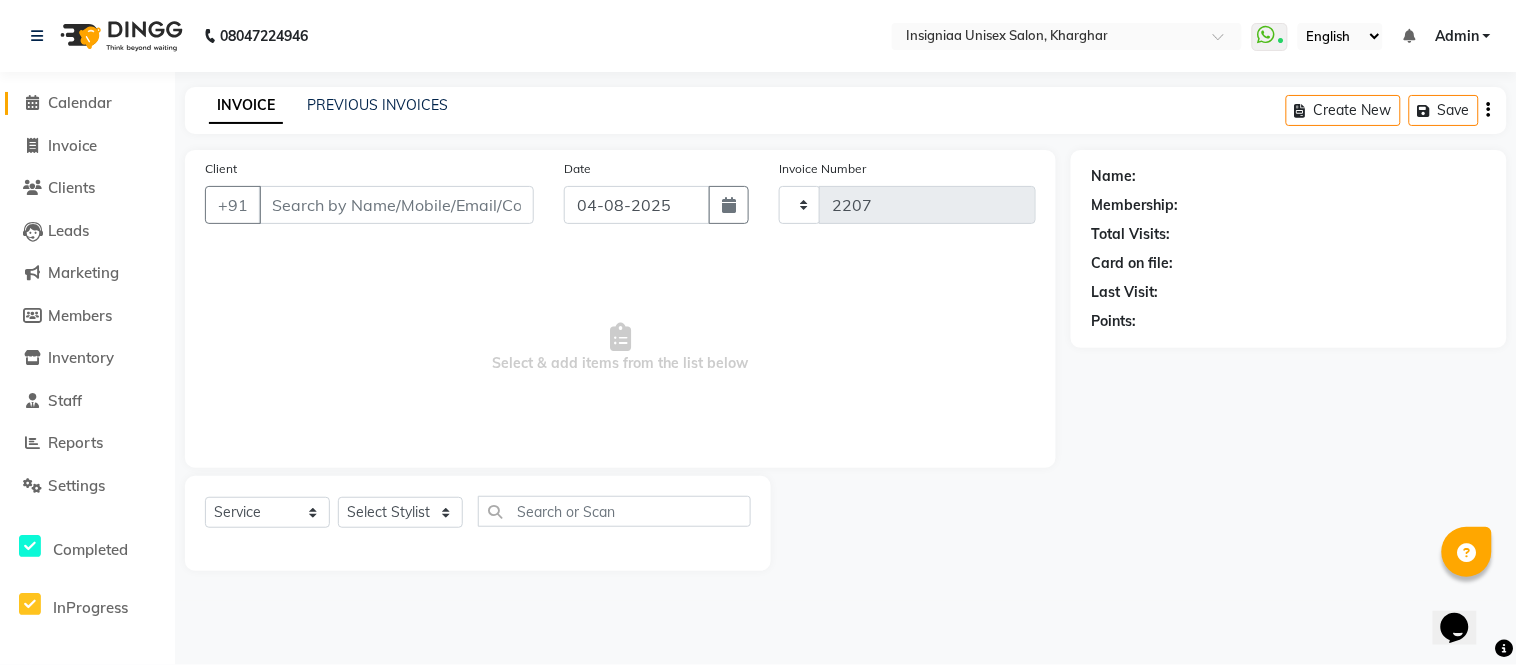 select on "3" 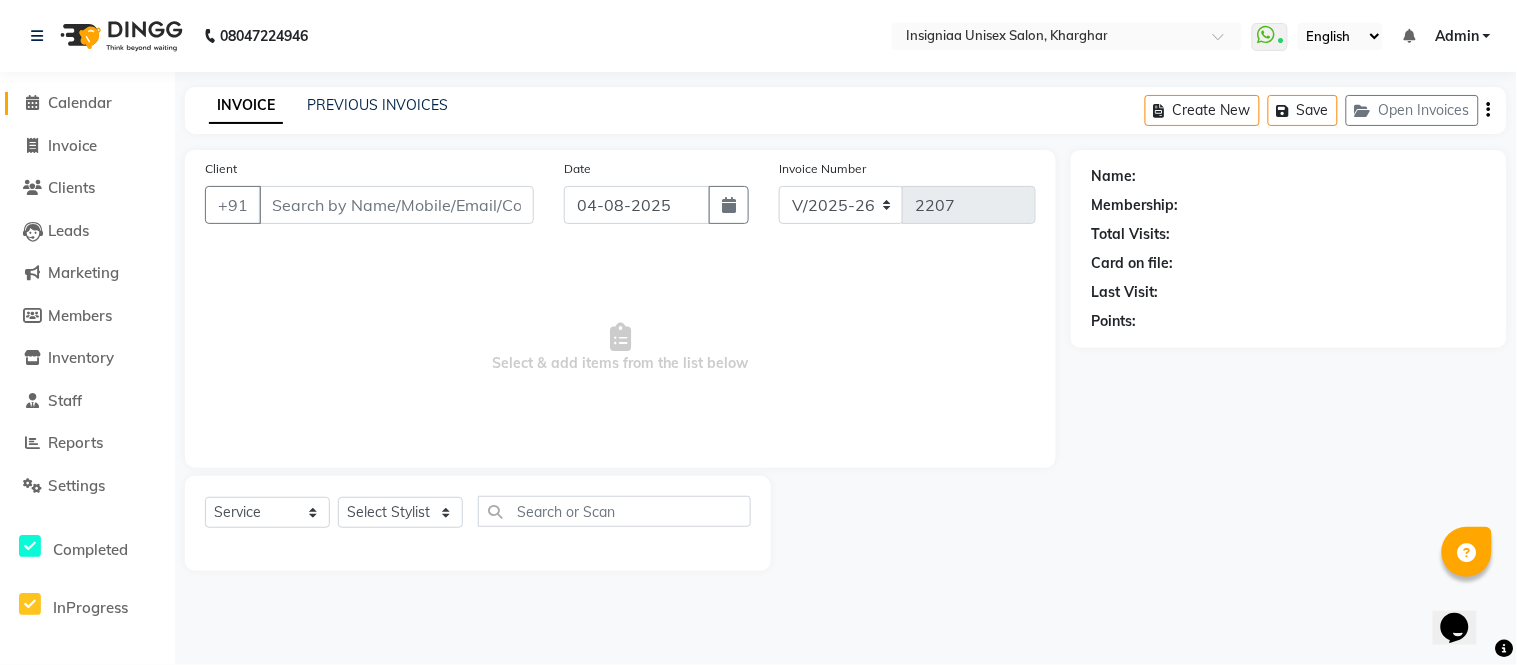 type on "[PHONE]" 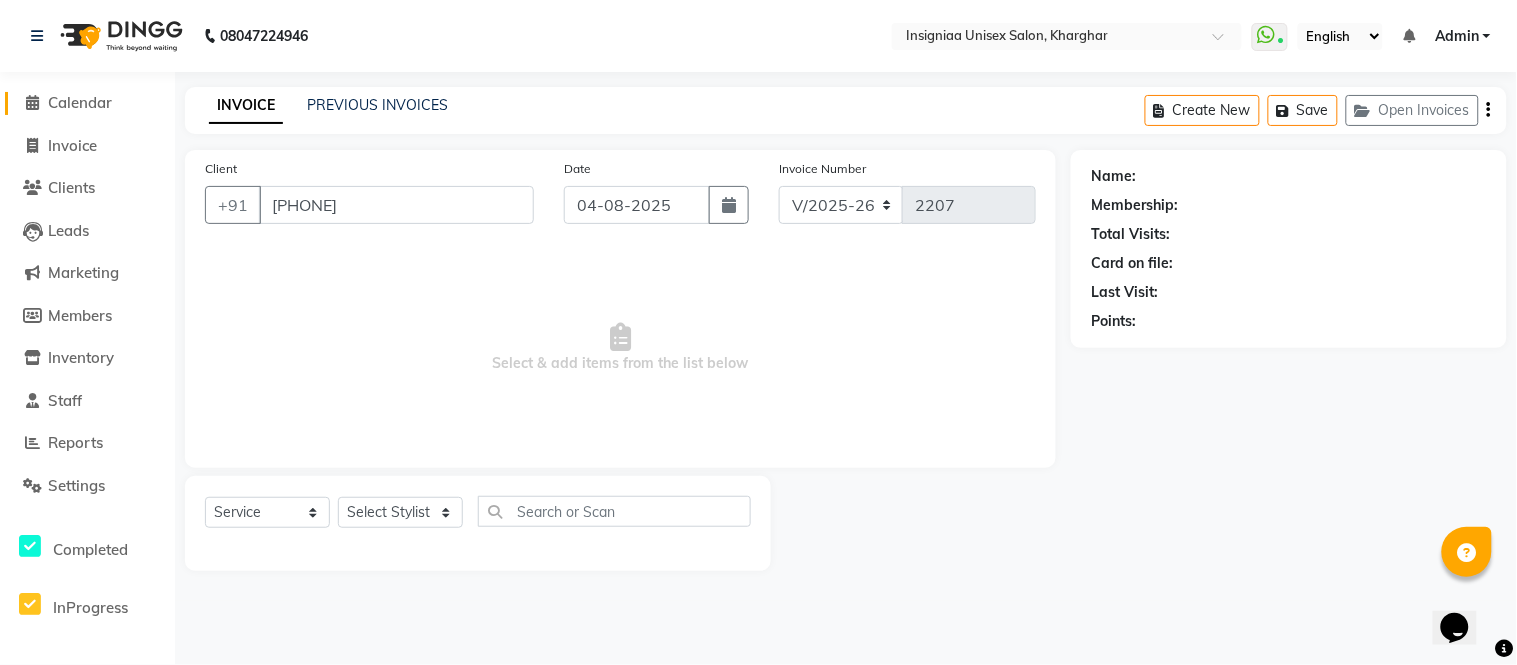select on "58133" 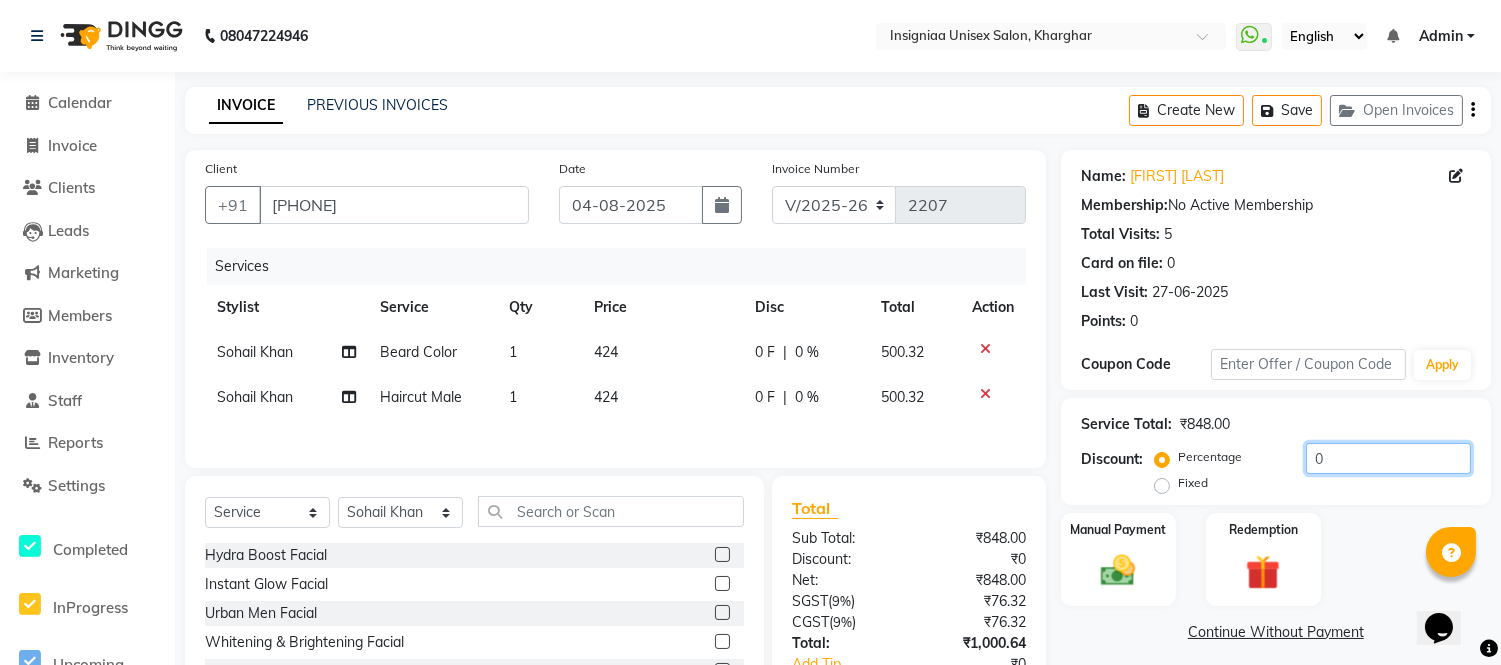 click on "0" 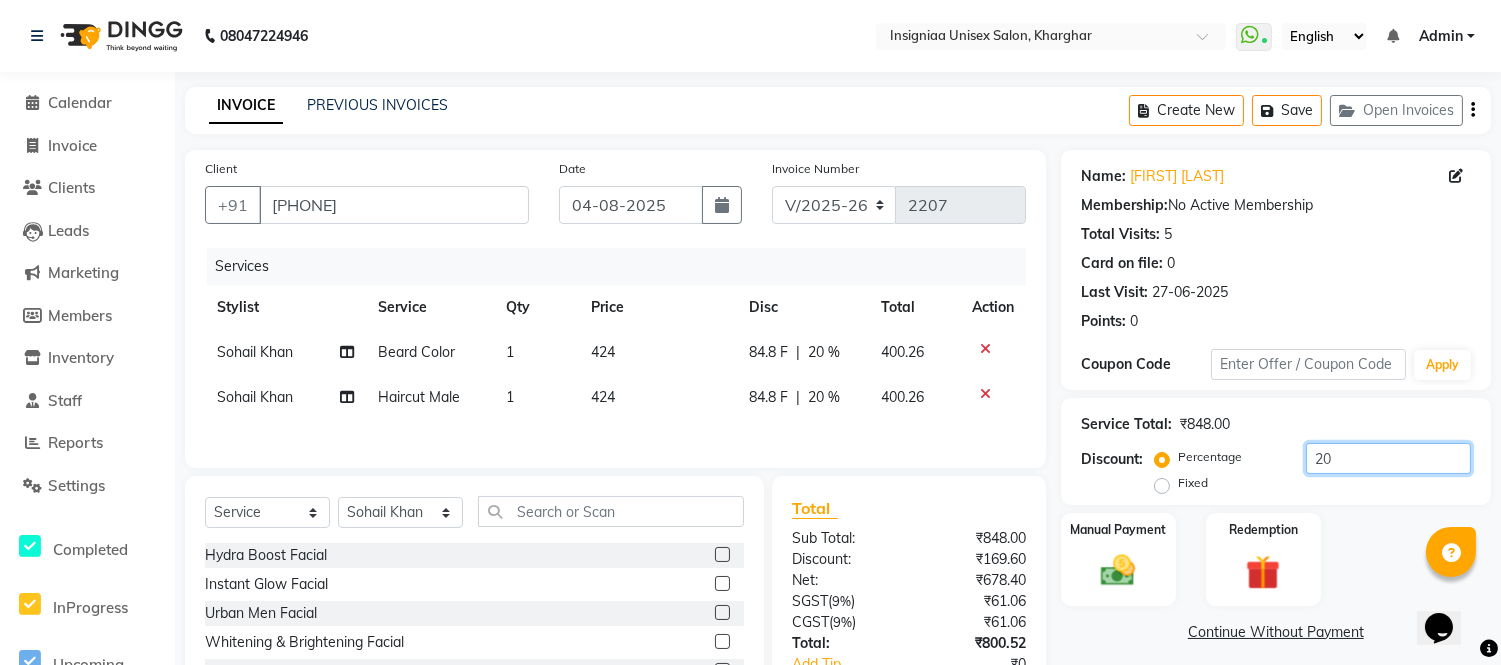 type on "20" 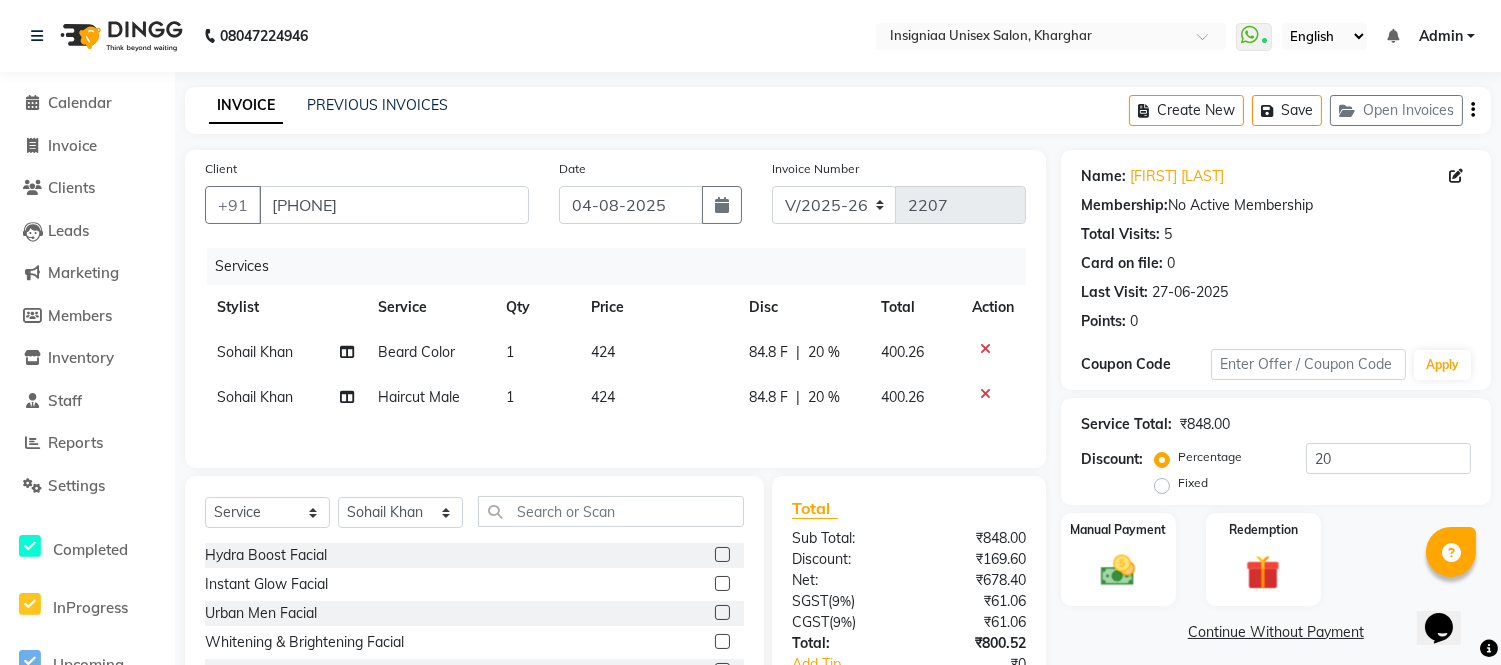 click on "Beard Color" 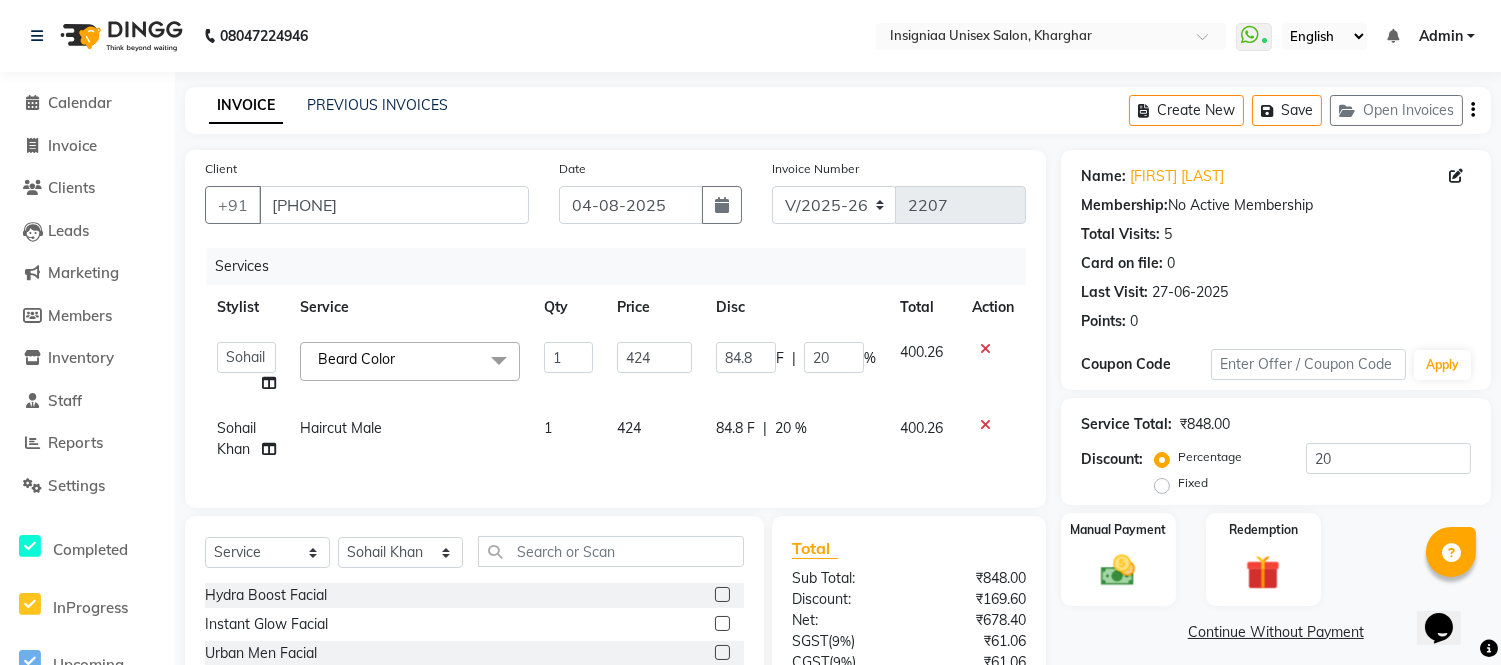 click on "Beard Color  x" 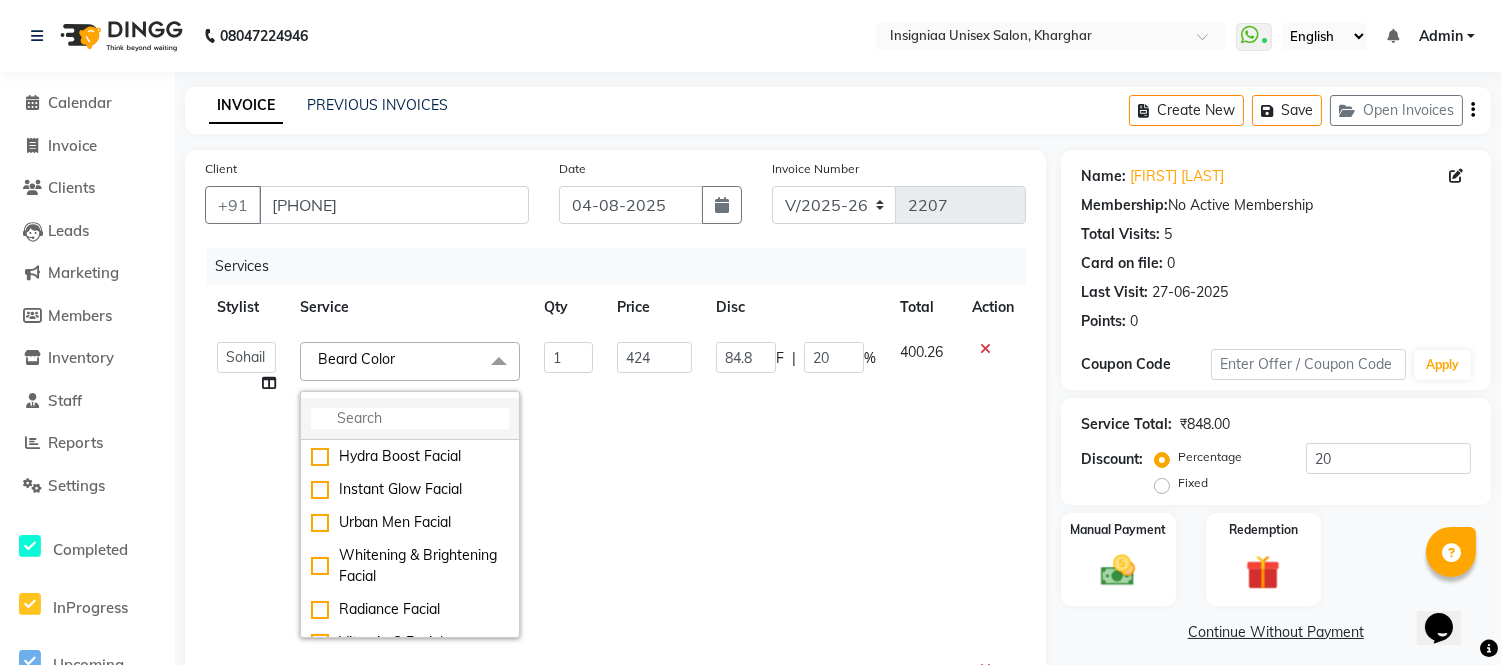 click 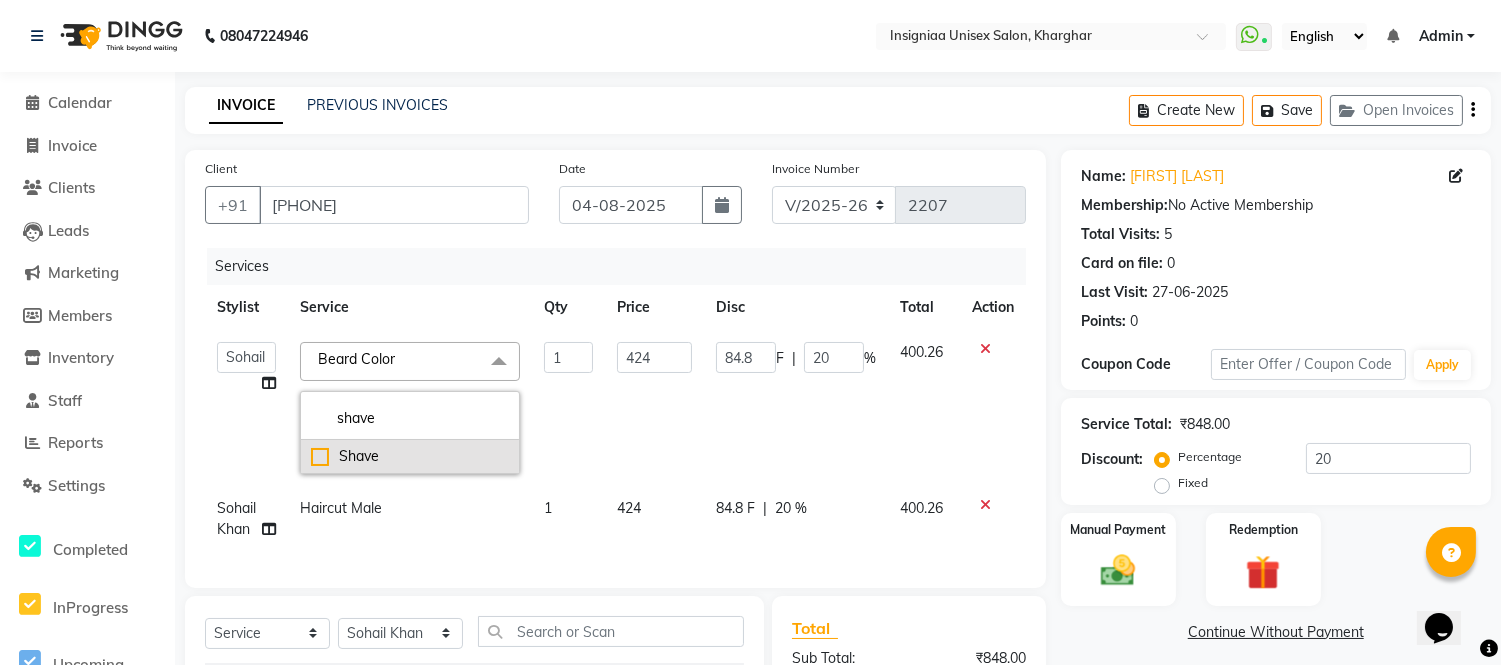 type on "shave" 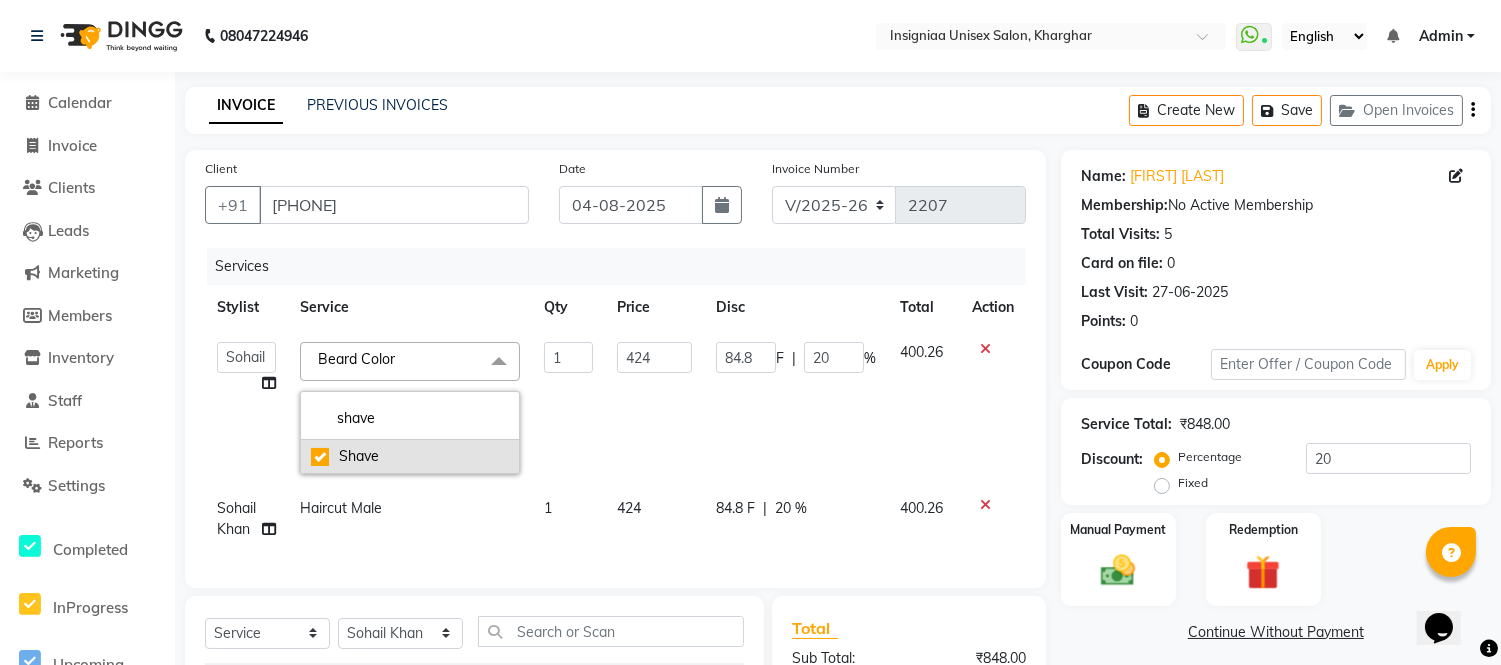 checkbox on "true" 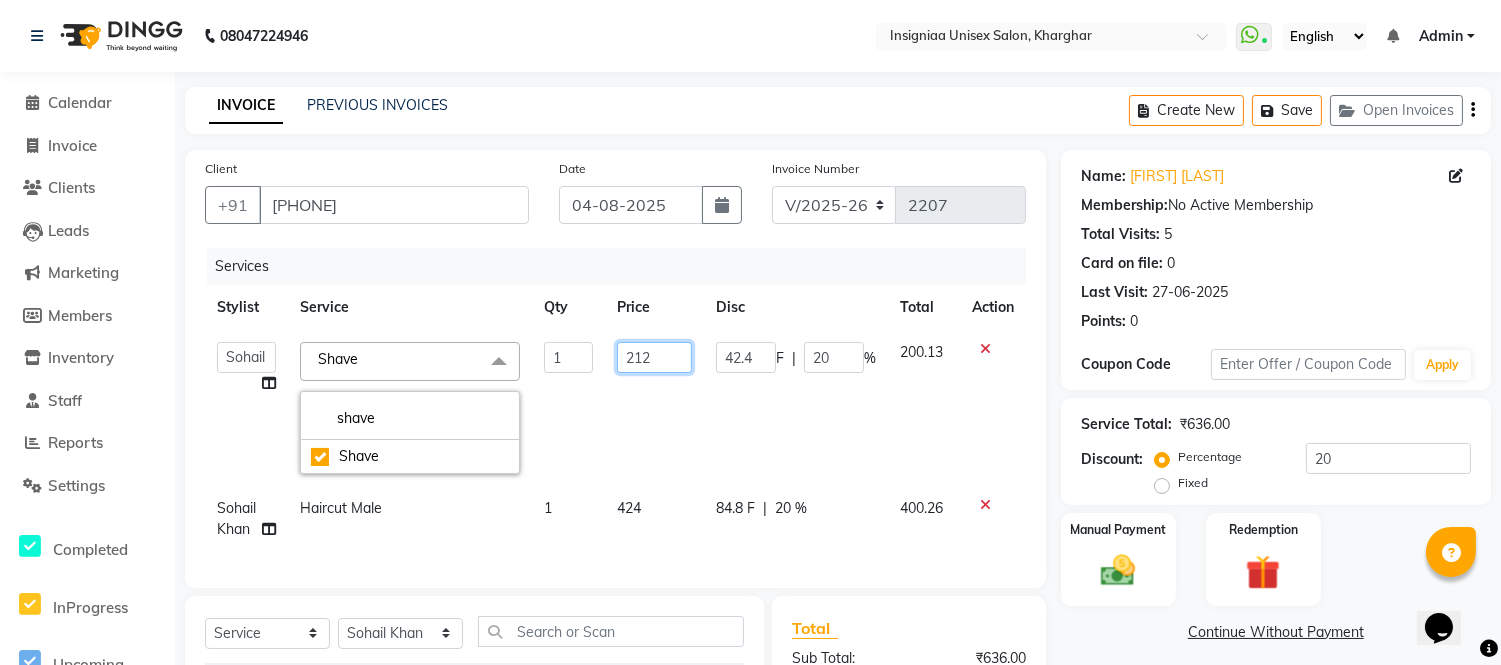 click on "212" 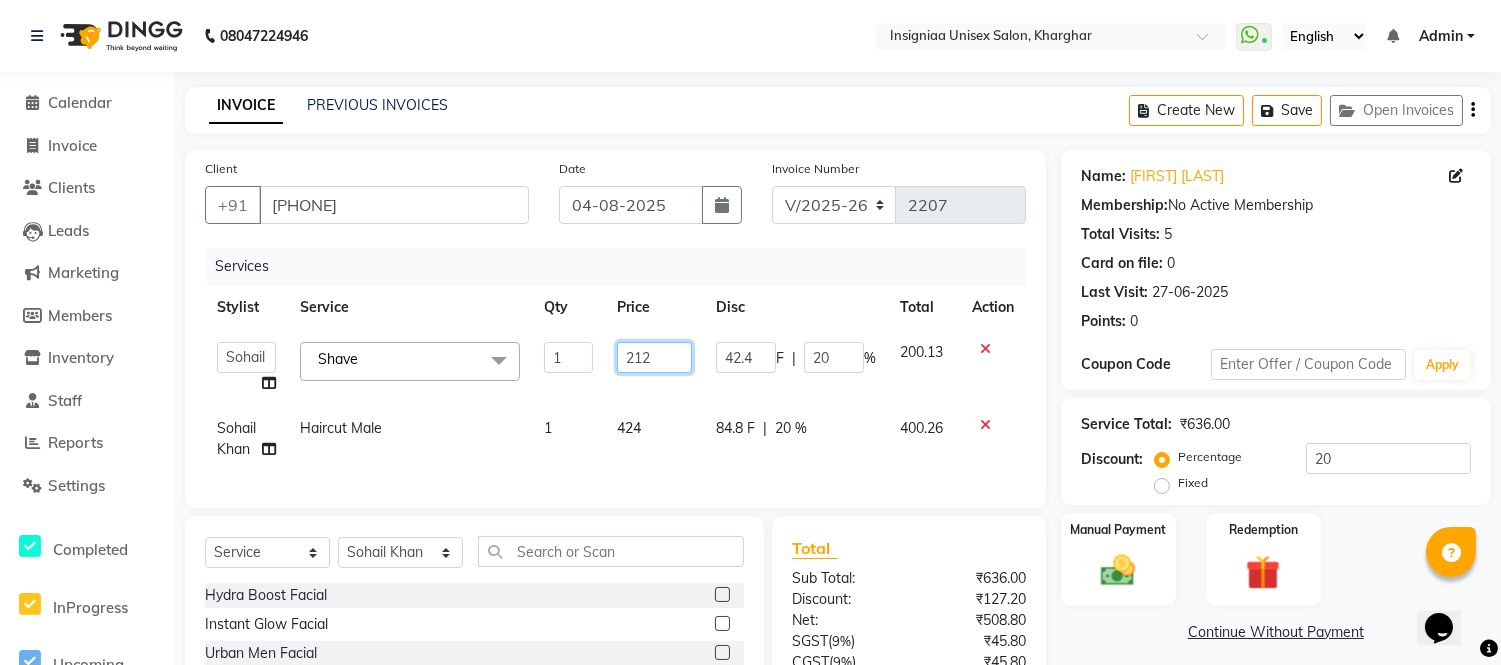 drag, startPoint x: 674, startPoint y: 362, endPoint x: 527, endPoint y: 351, distance: 147.411 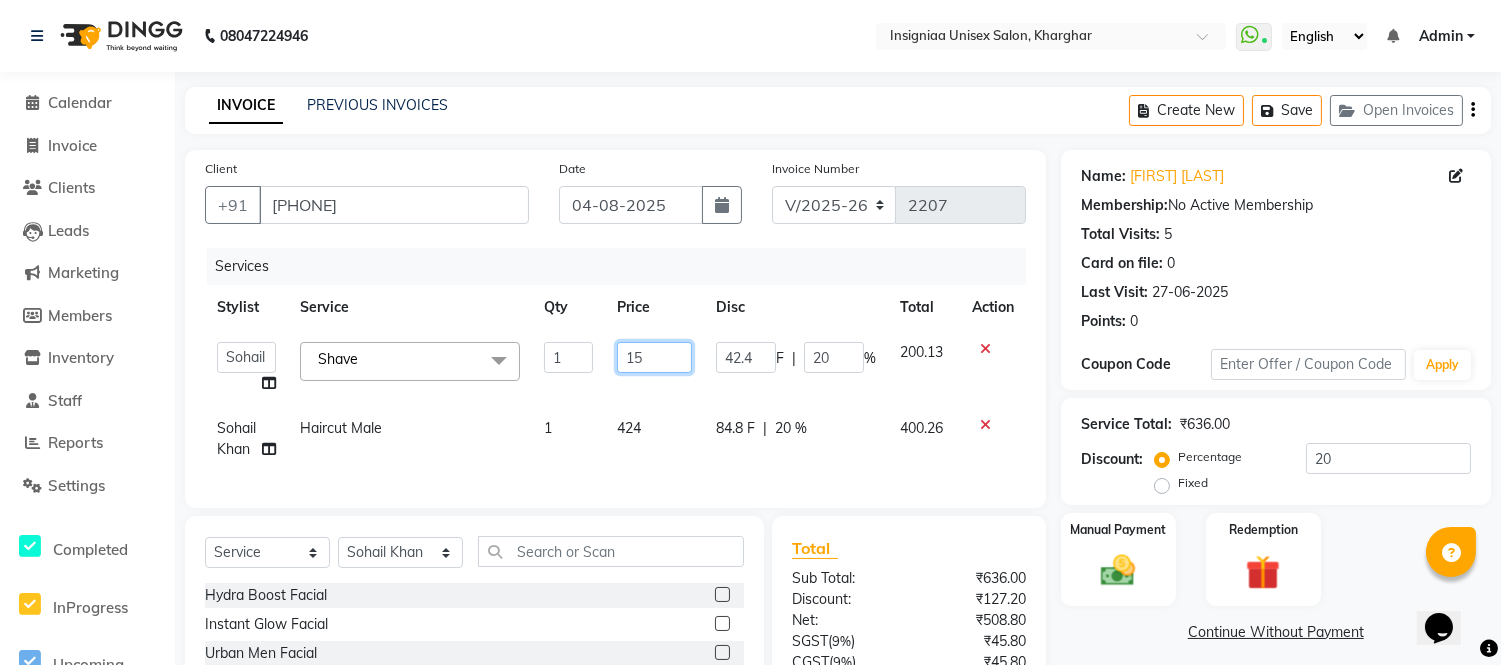 type on "159" 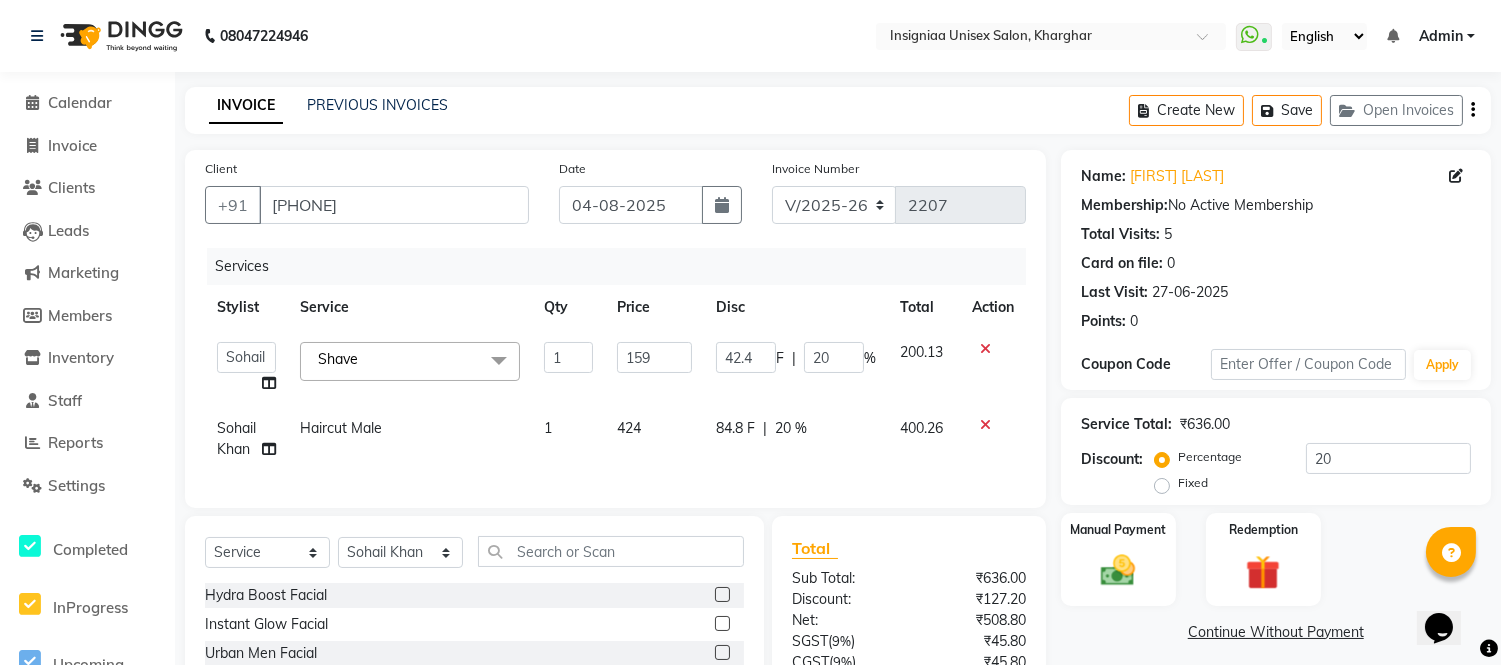 click on "Client +91 9818349230 Date 04-08-2025 Invoice Number V/2025 V/2025-26 2207 Services Stylist Service Qty Price Disc Total Action  Faizan Ansari   Nilam Manke   Rahul Srivastav   Rohini Waghmare   Rupali Dhotre   Sainath Shinde   Shankar Kshirsagar   Sohail Khan   Sujeet Thakur   Vijay Kharat  Shave  x Hydra Boost Facial Instant Glow Facial Urban Men Facial Whitening & Brightening Facial Radiance Facial  Vitamin C Facial Pro Merge Facial Kanpeki Blanch Facial Kanpeki Upendice Facial Agelock Marine Plant Facial Agelock Goji Brightening Facial Agelock Lightening Seboxy Facial Cut & Filing Cut & Filing With Polish Cut & Filing With French Polish Glitter nail art (per tip) Chrome nail art (per tip) Cat eye nail art (per tip) Foil nail art (per tip) Ombre nail art (per tip) Gel polish (10 tips) Gel Polish (5 tips) French Gel Polish (10 tips) French Gel Polish (5 tips) Gel Polish Removal (10 tips) Gel Polish Removal (5 tips) Gel Nail Extensions (10 tips) French Extensions (10 tips) Regular Overlay (10 tips) Eyebrow" 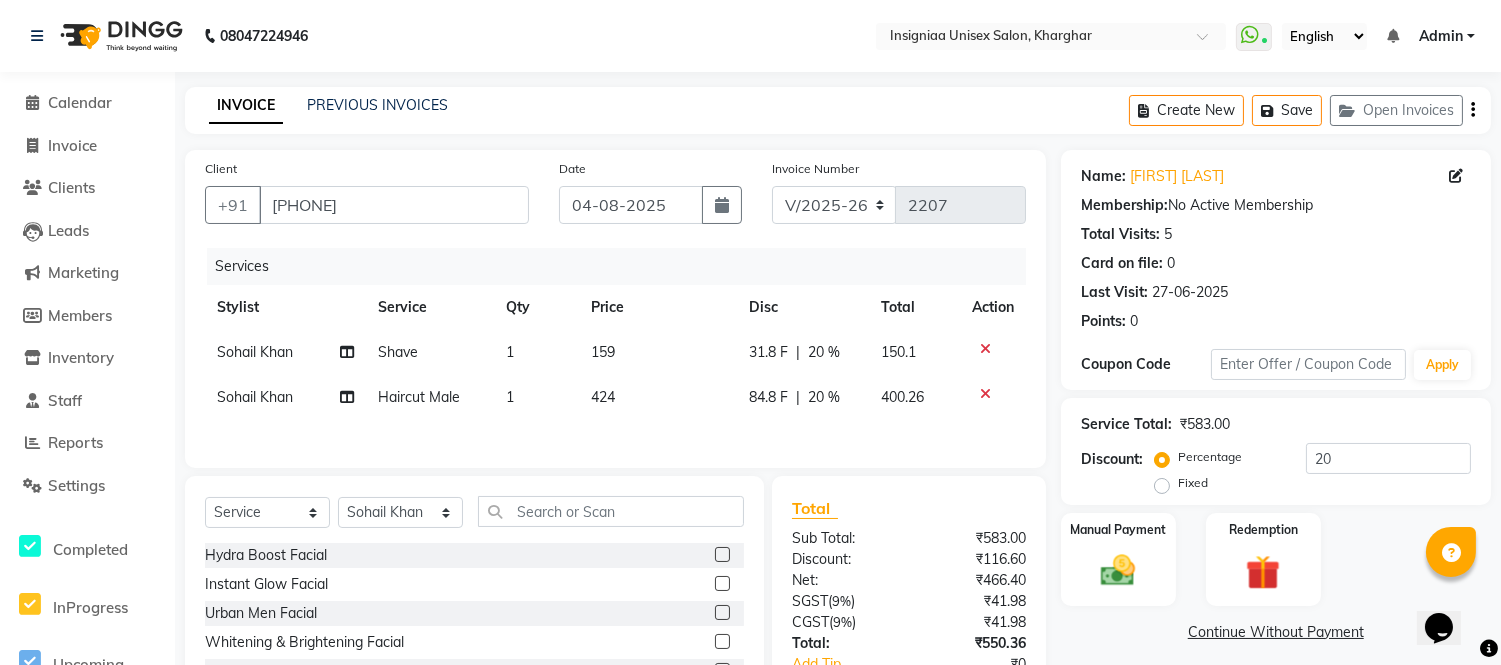 scroll, scrollTop: 160, scrollLeft: 0, axis: vertical 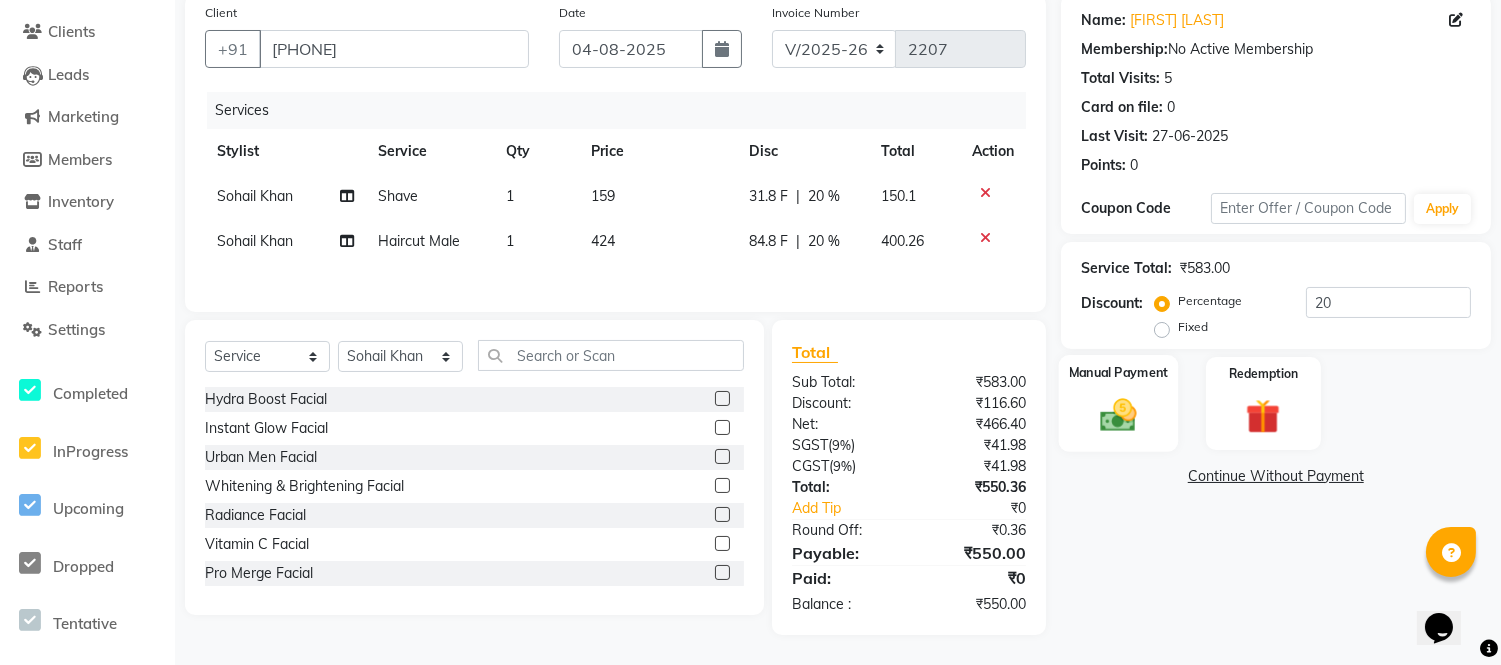 click 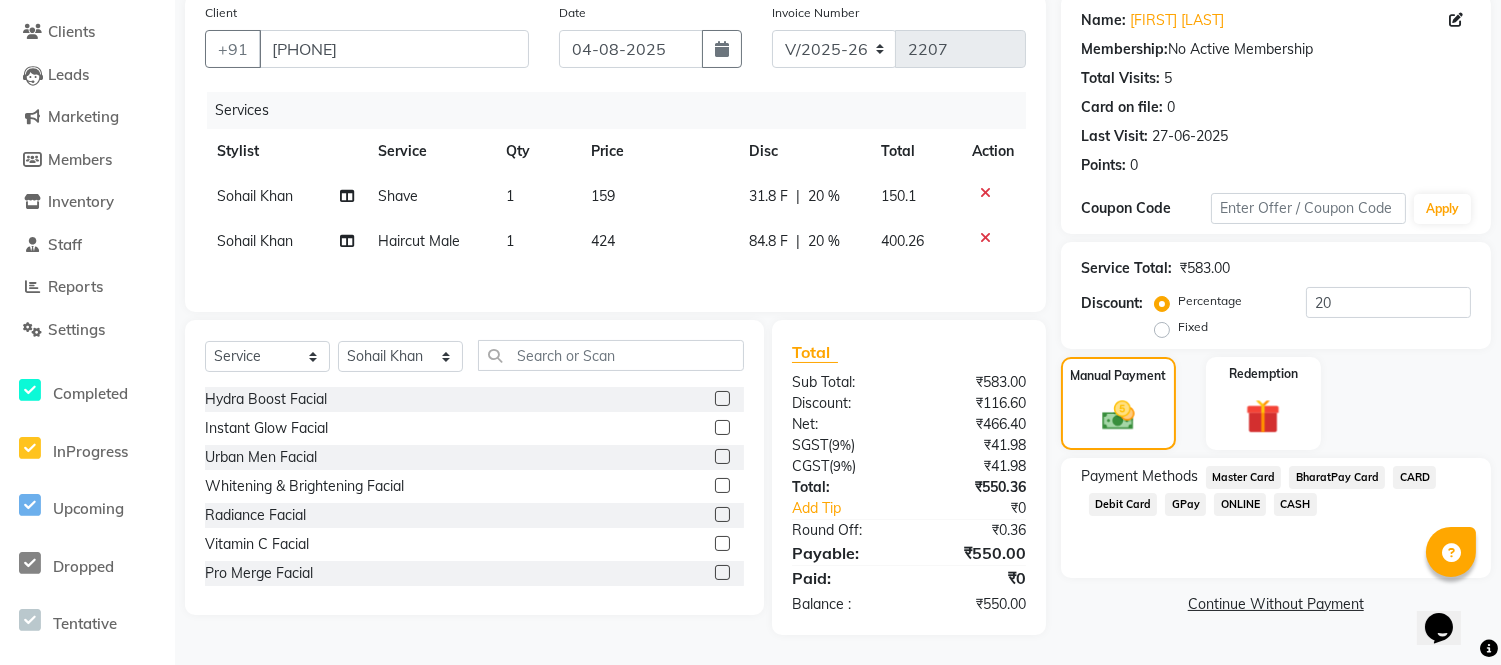 click on "GPay" 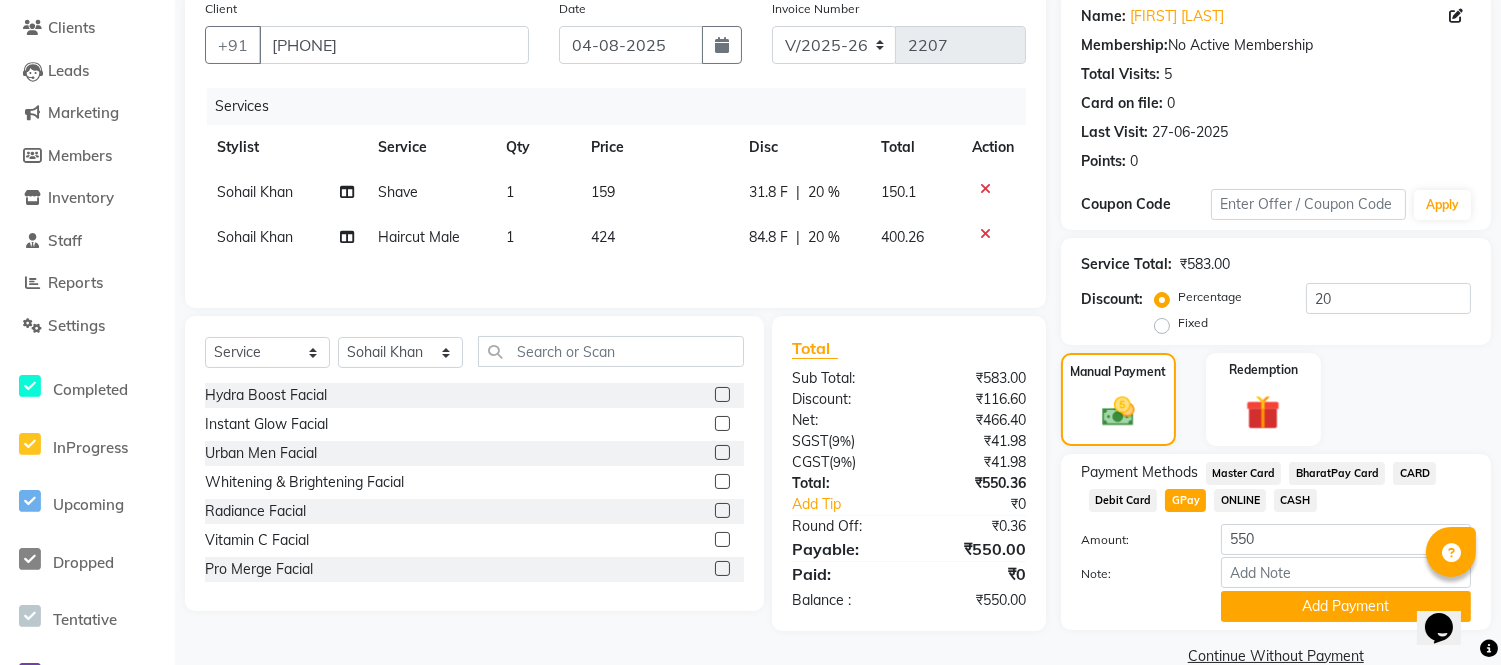 click on "Payment Methods  Master Card   BharatPay Card   CARD   Debit Card   GPay   ONLINE   CASH  Amount: 550 Note: Add Payment" 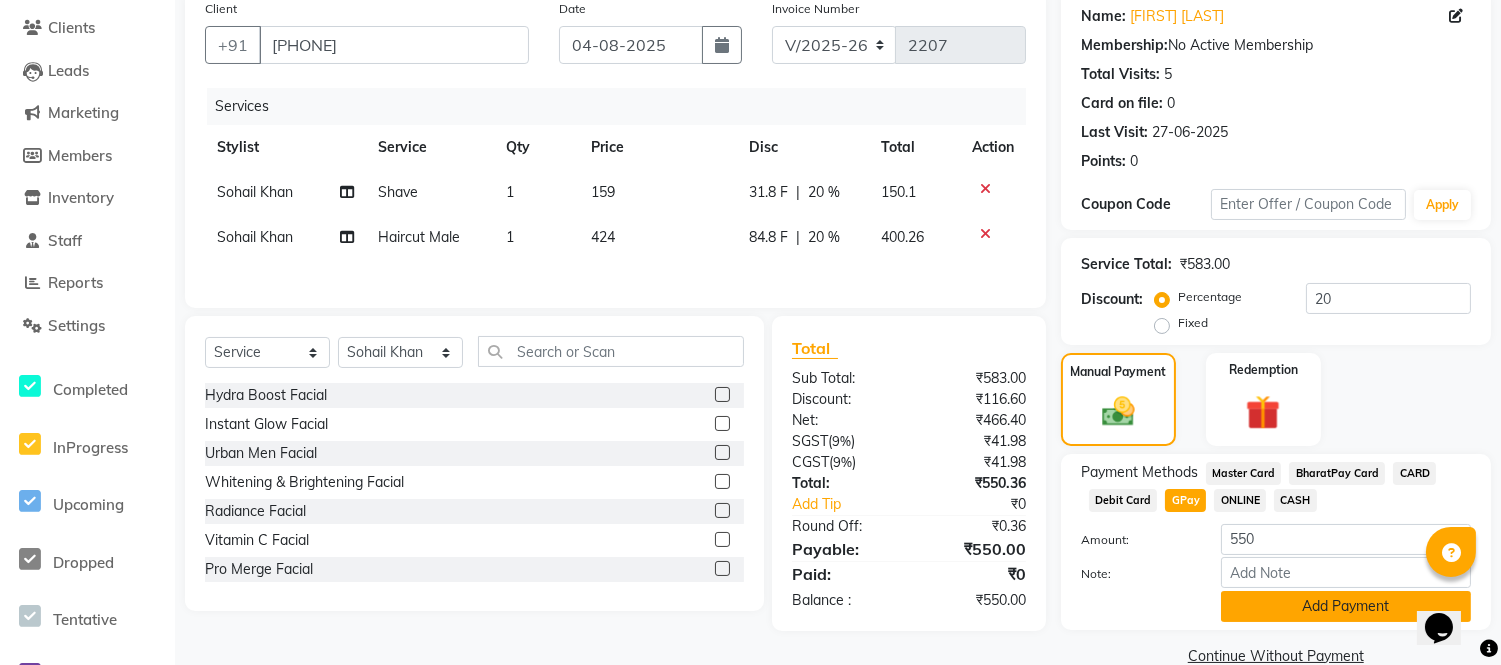 click on "Add Payment" 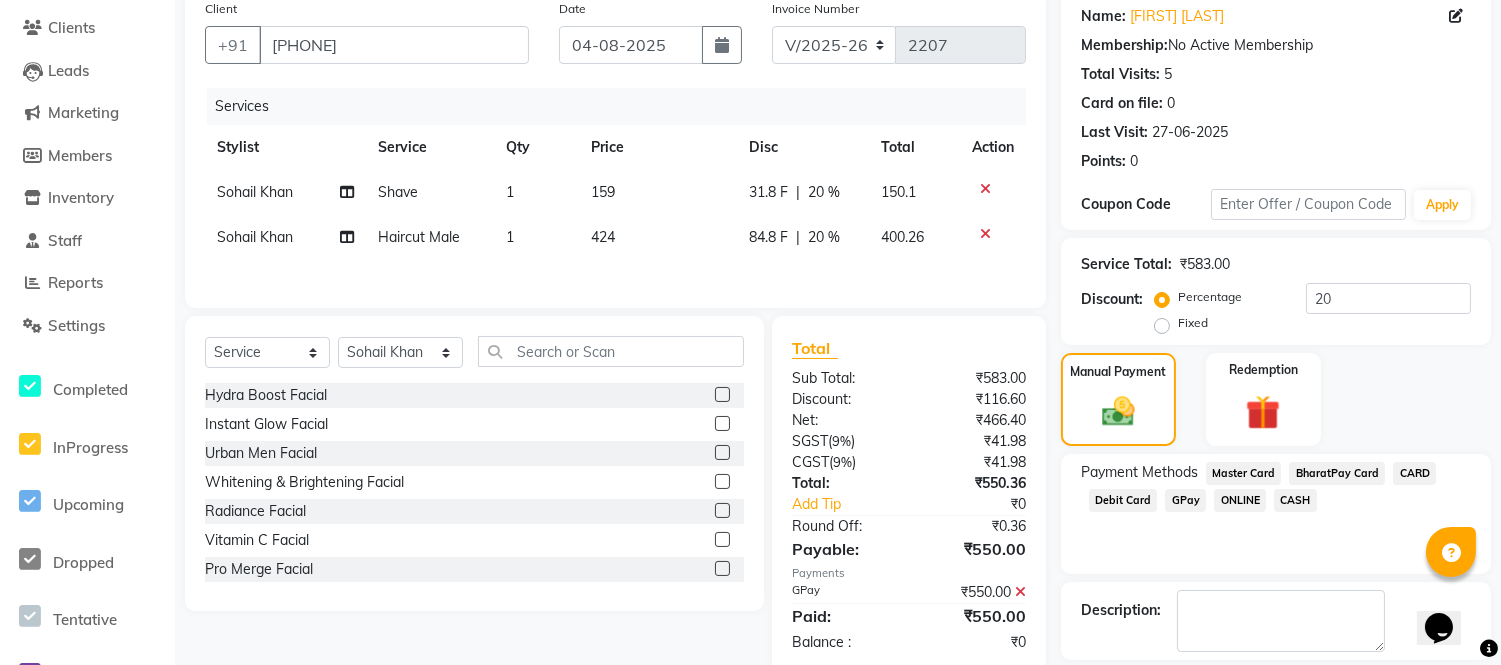 scroll, scrollTop: 252, scrollLeft: 0, axis: vertical 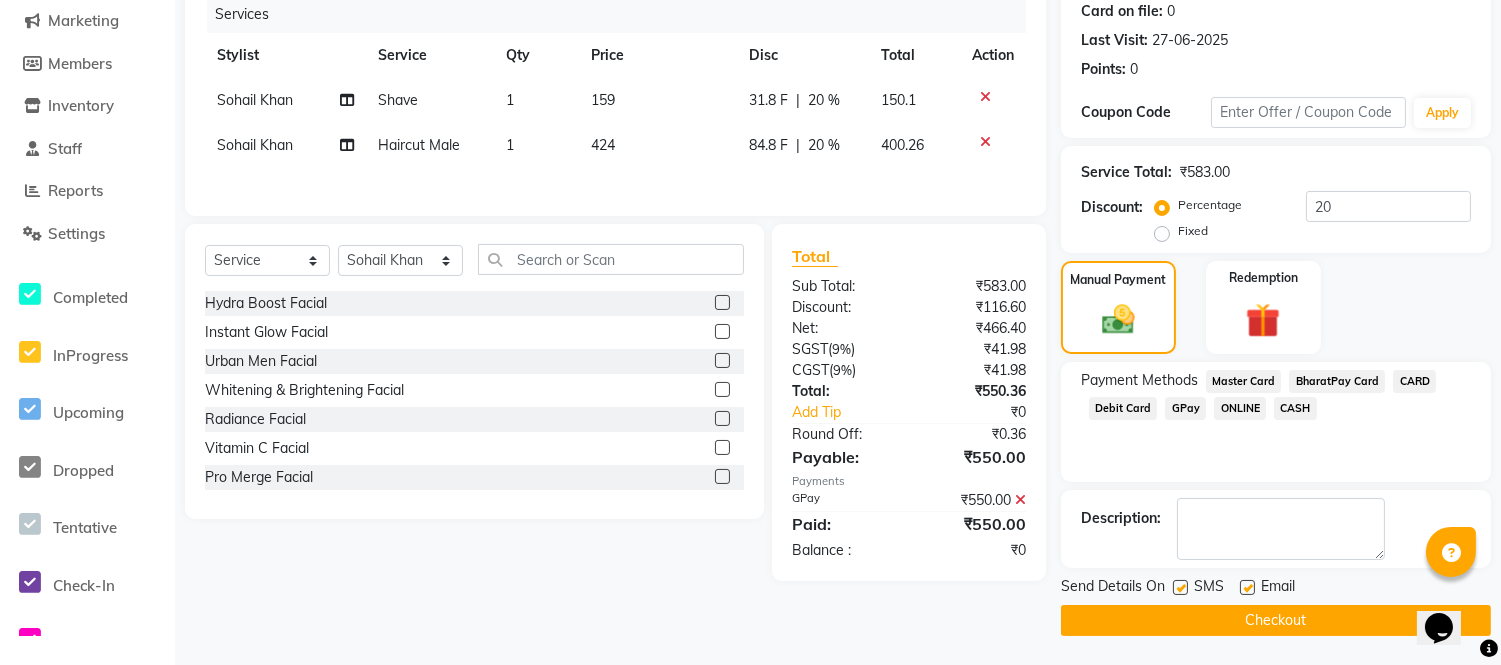 drag, startPoint x: 1243, startPoint y: 588, endPoint x: 1201, endPoint y: 590, distance: 42.047592 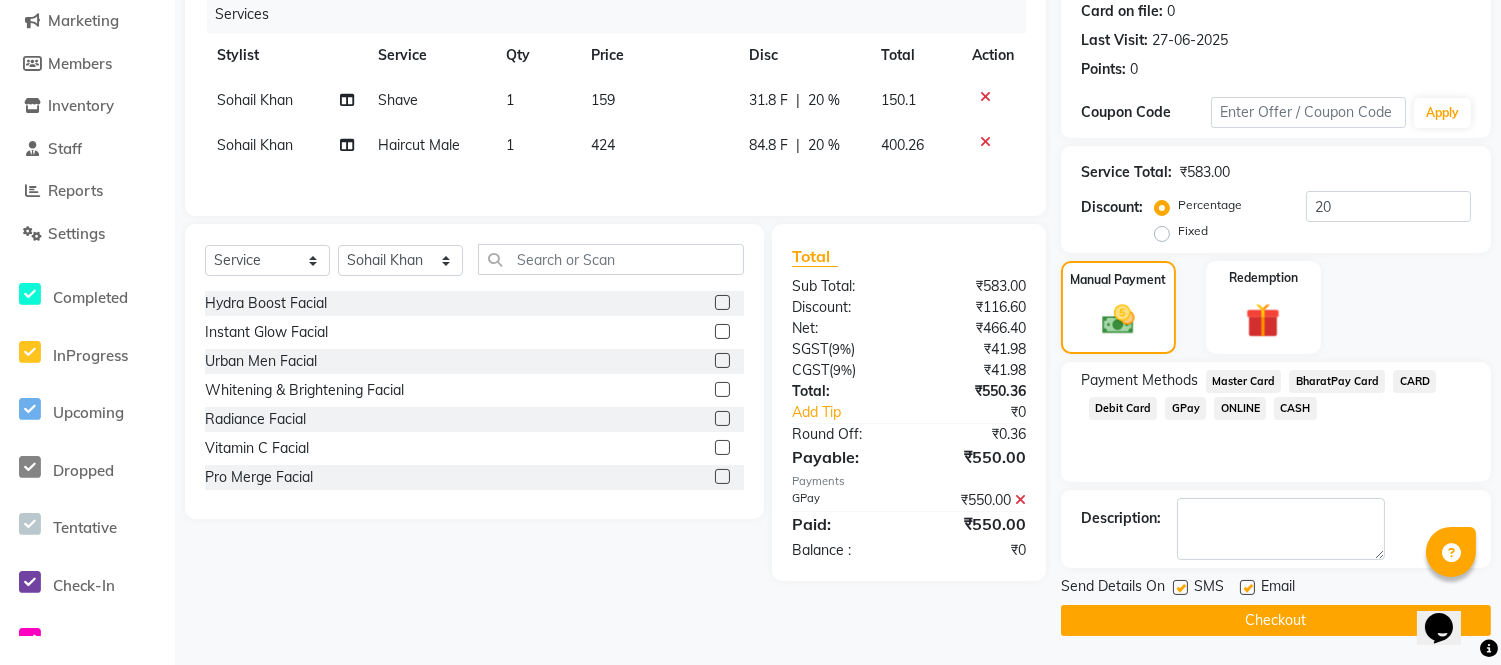 click 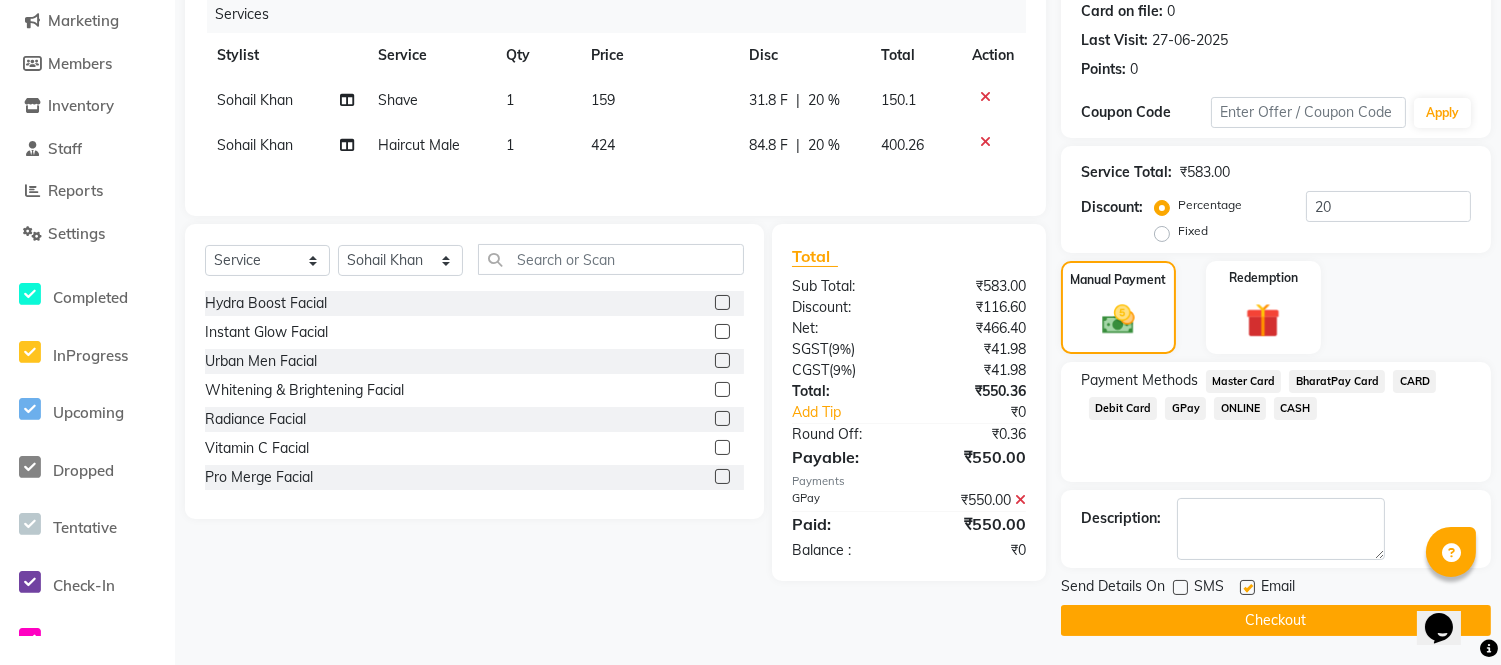 click on "Checkout" 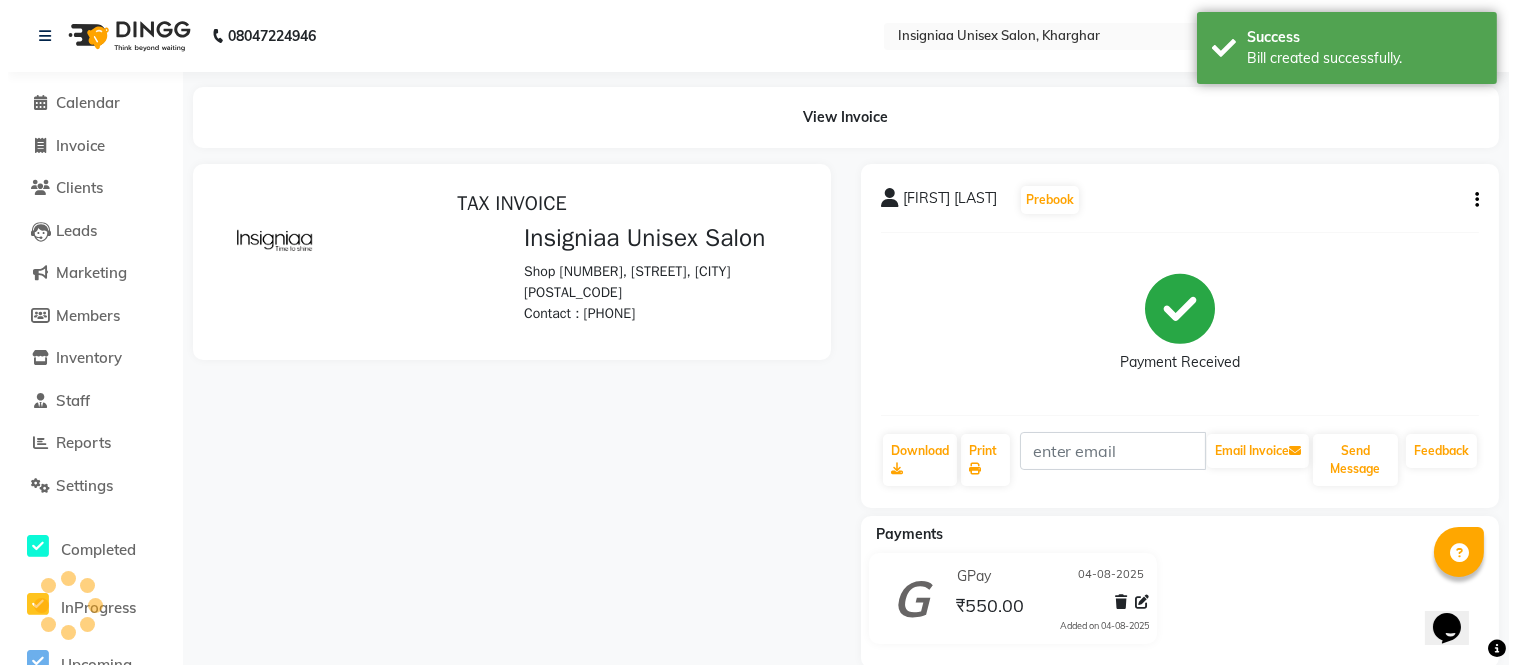scroll, scrollTop: 0, scrollLeft: 0, axis: both 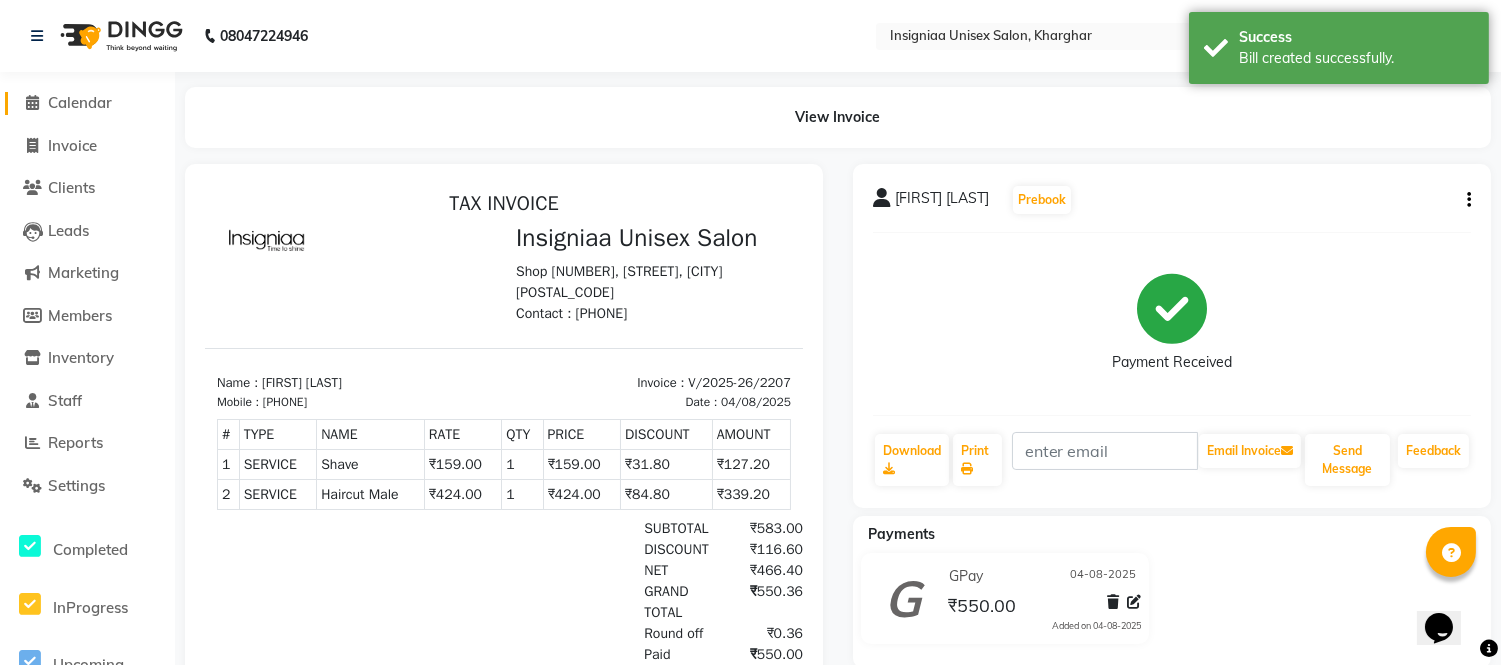 click on "Calendar" 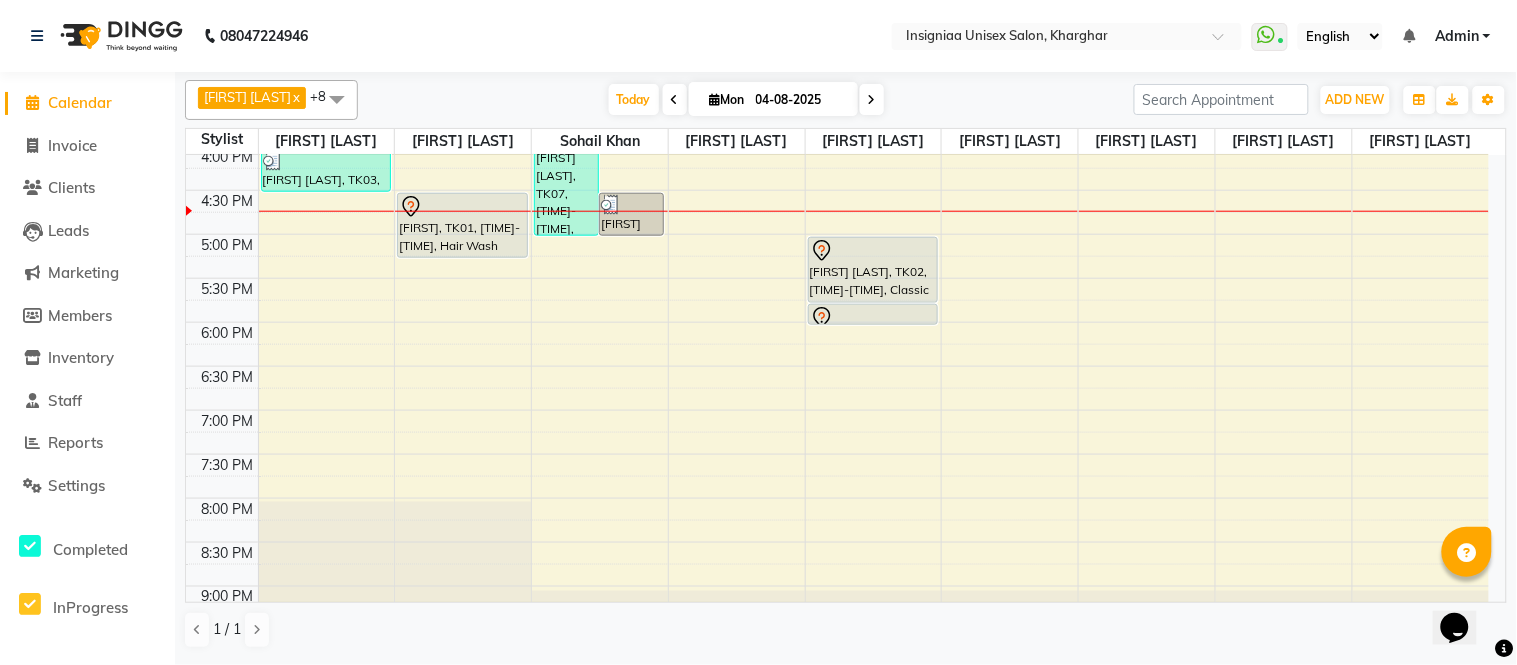 scroll, scrollTop: 523, scrollLeft: 0, axis: vertical 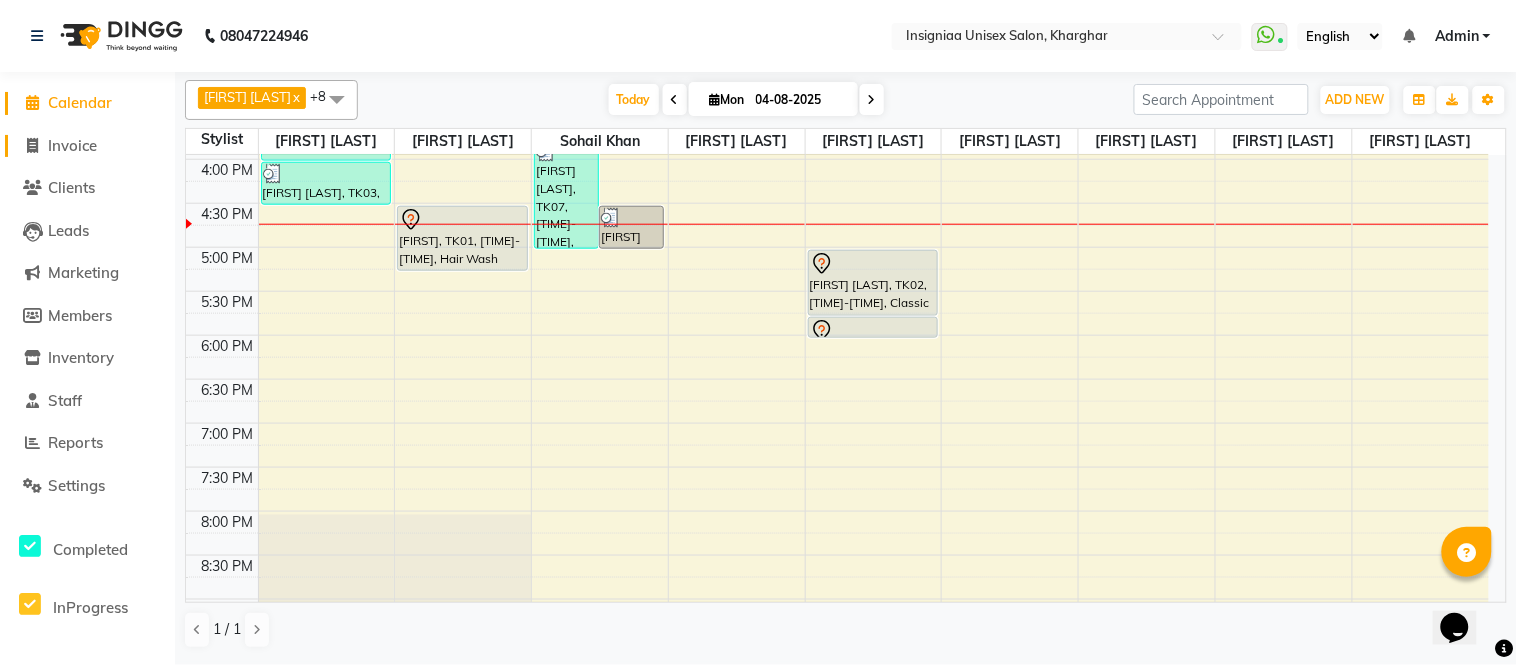 click on "Invoice" 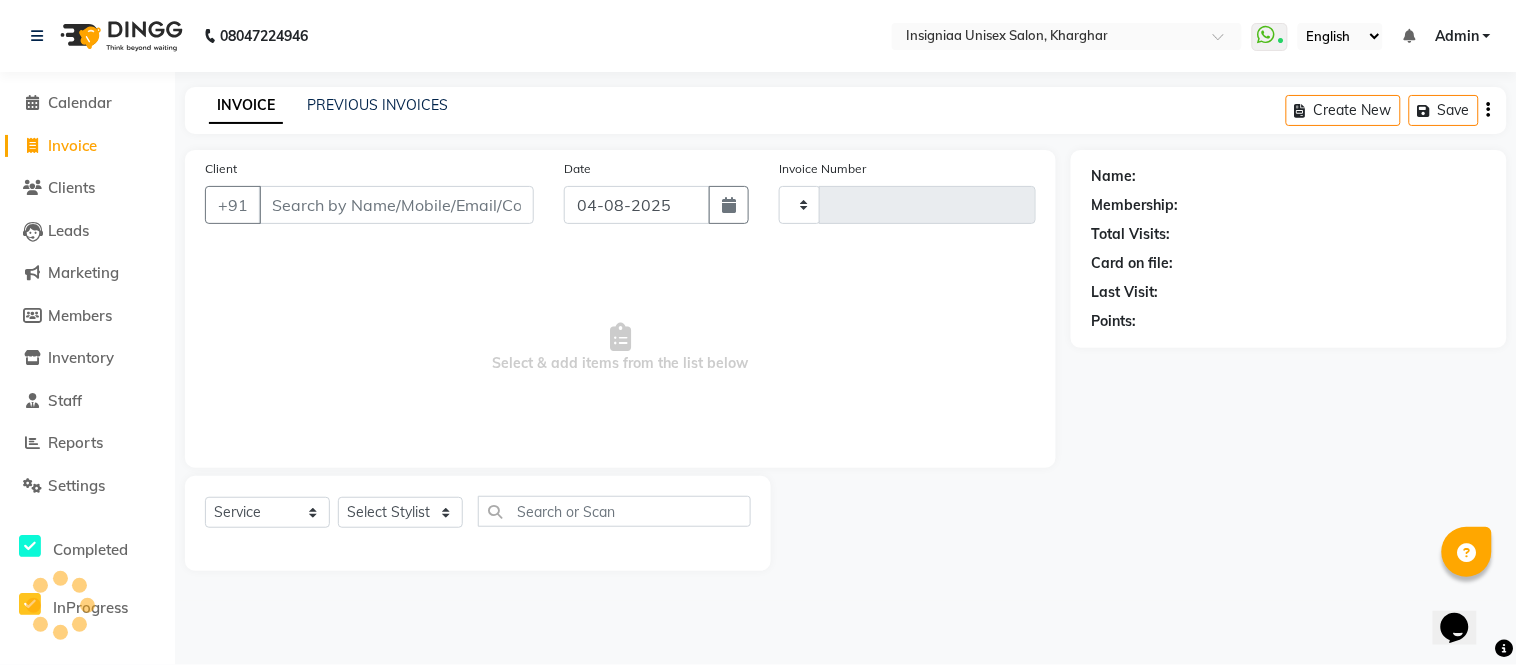 type on "2208" 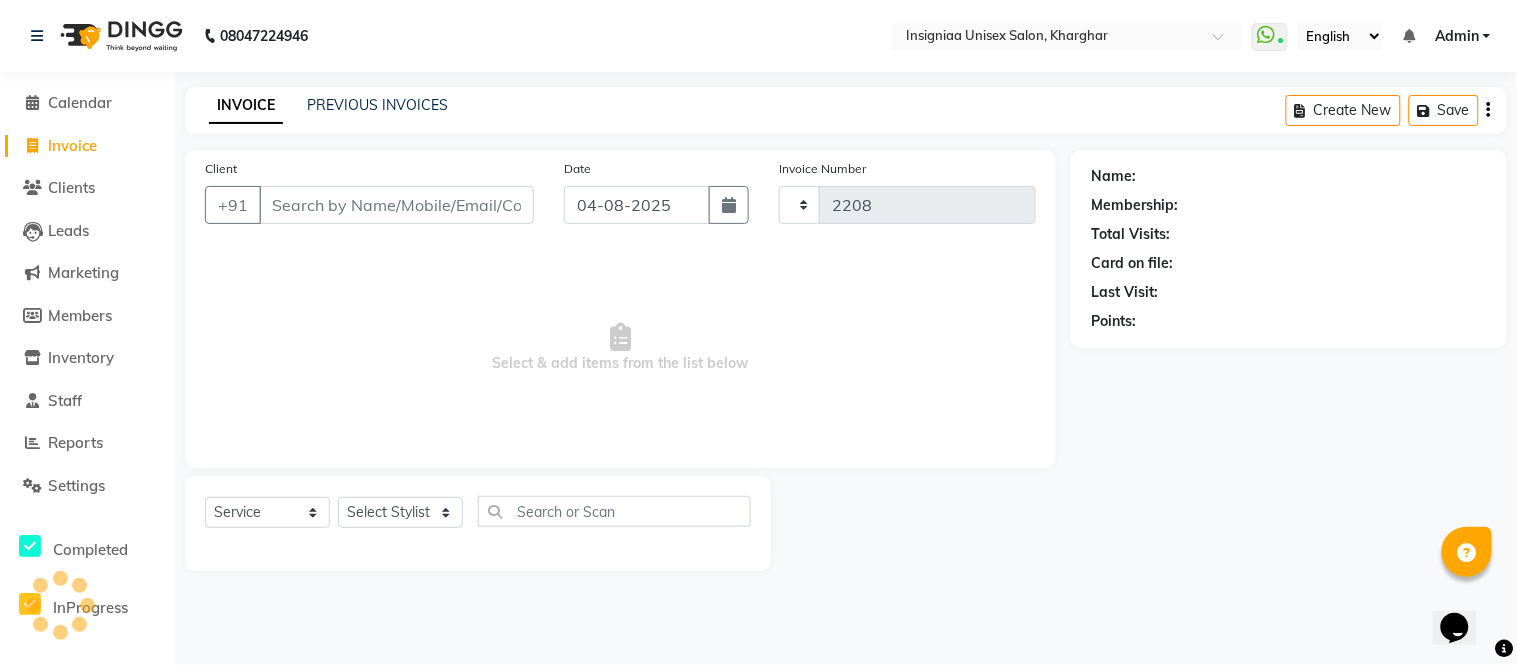 select on "6999" 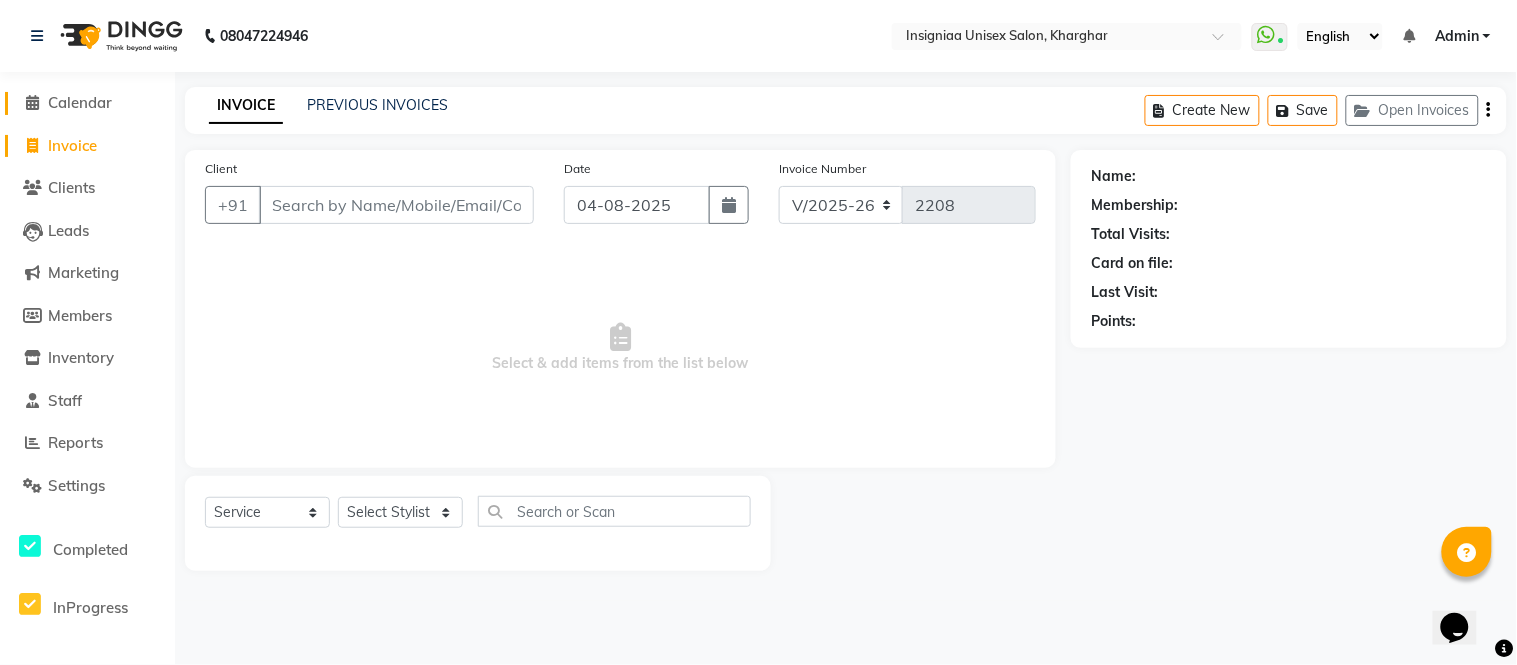 click on "Calendar" 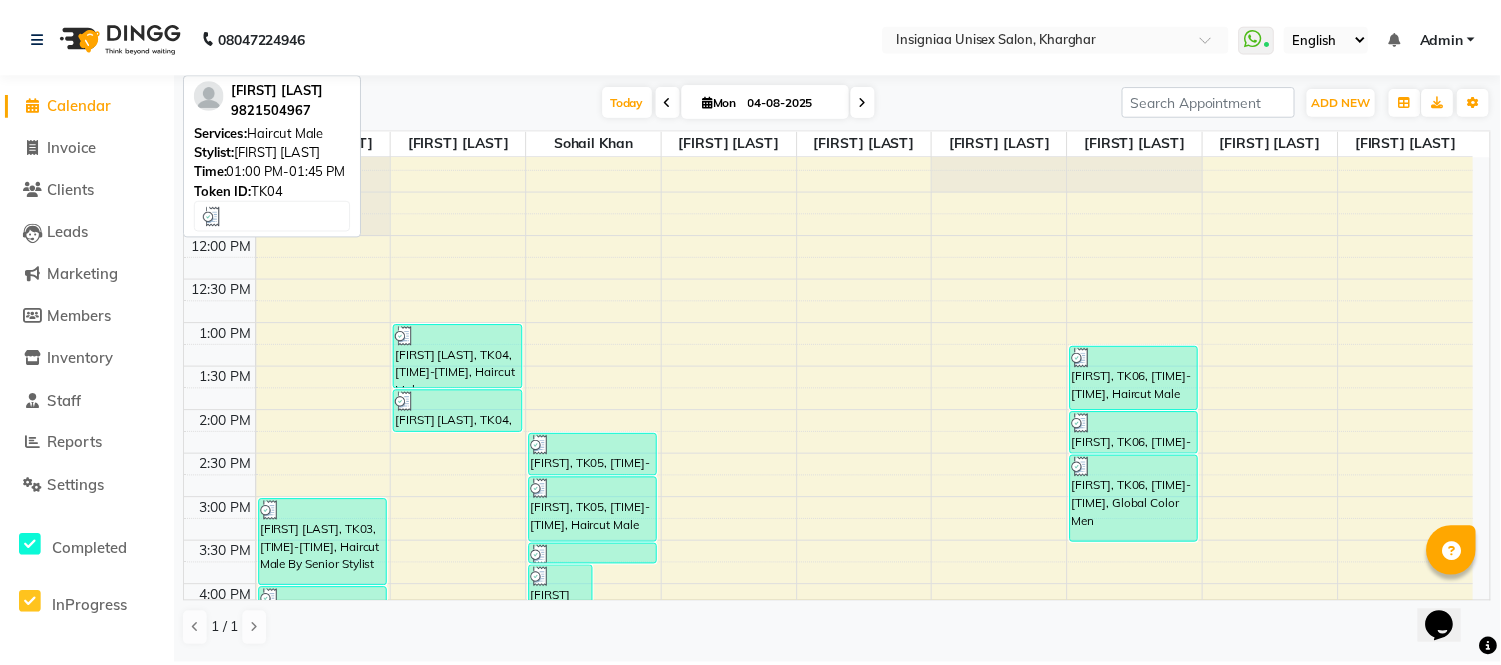 scroll, scrollTop: 111, scrollLeft: 0, axis: vertical 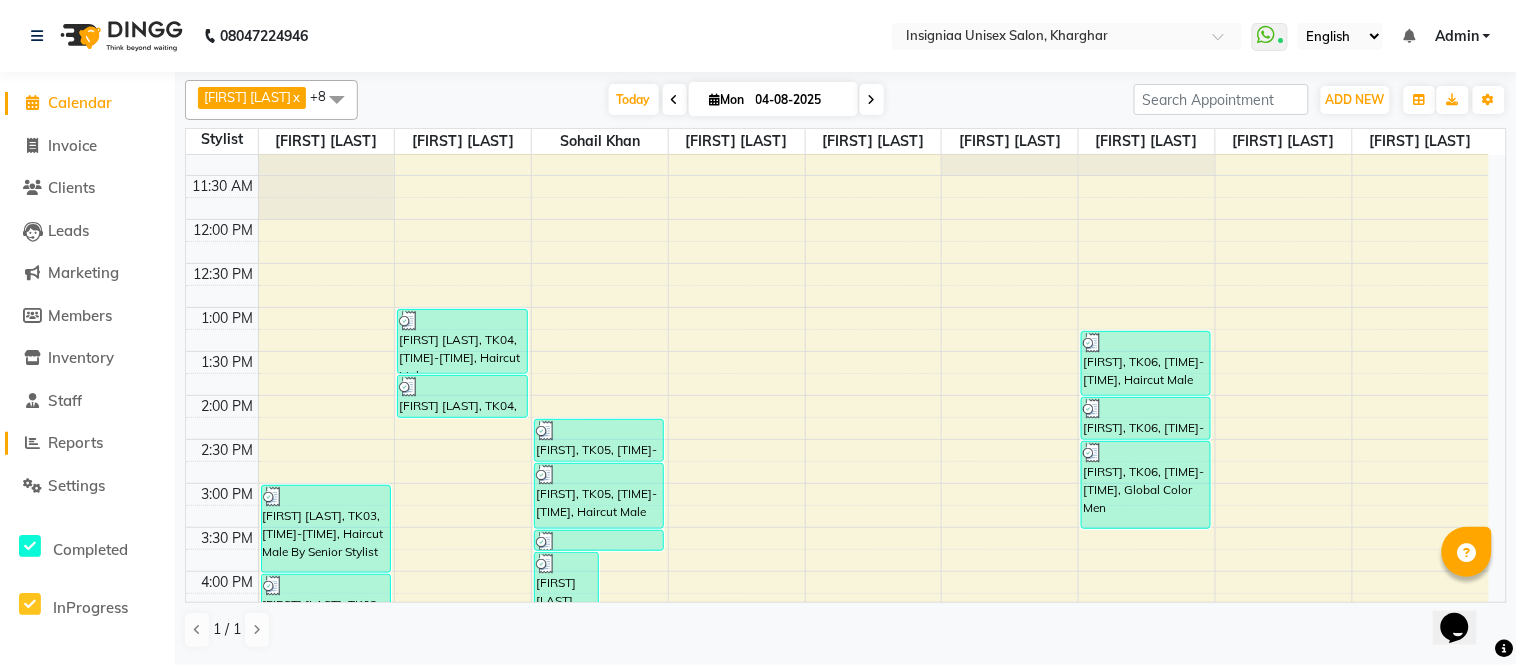 click on "Reports" 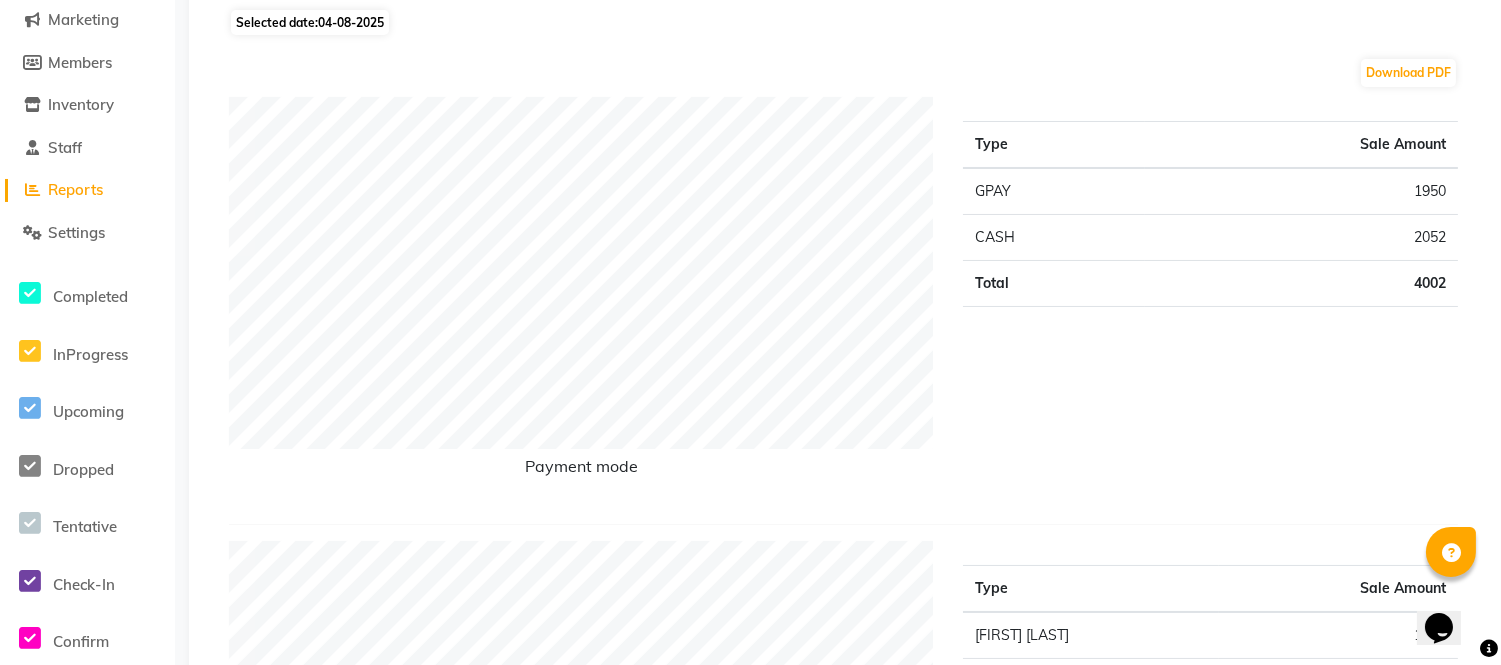 scroll, scrollTop: 222, scrollLeft: 0, axis: vertical 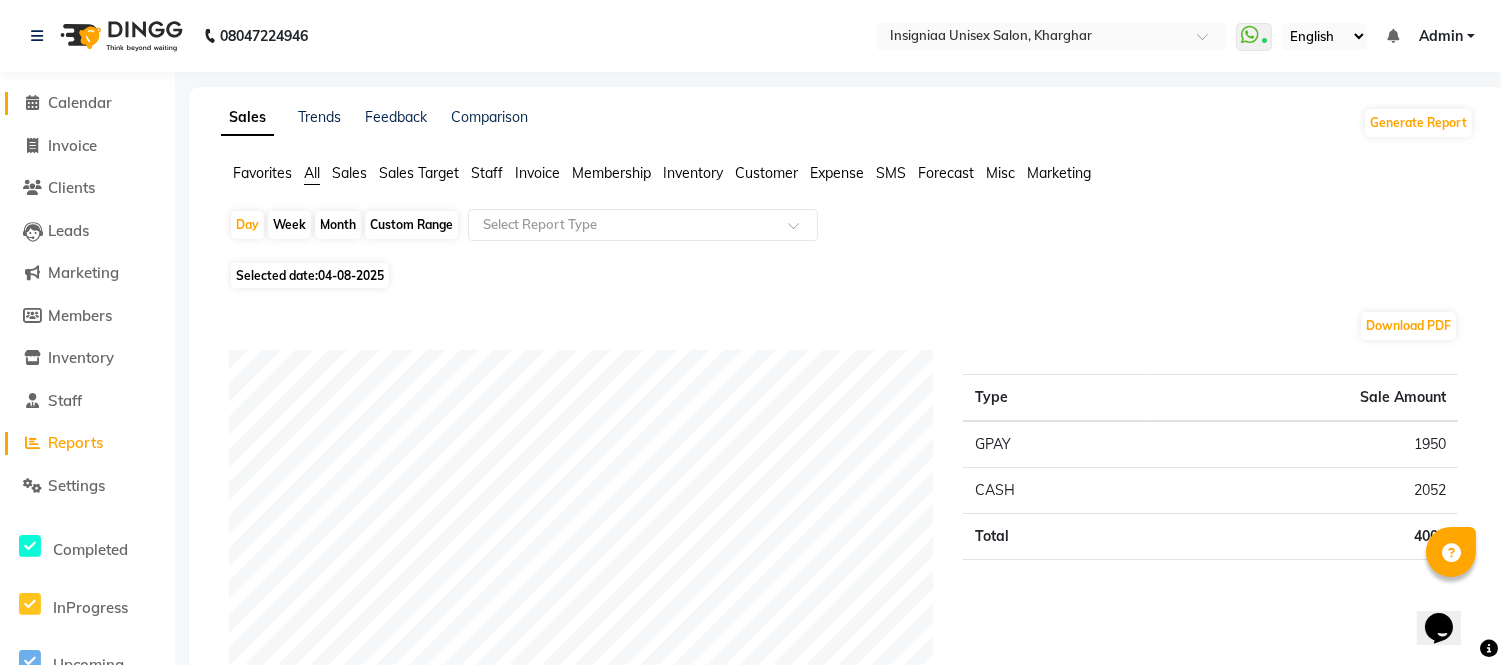 click on "Calendar" 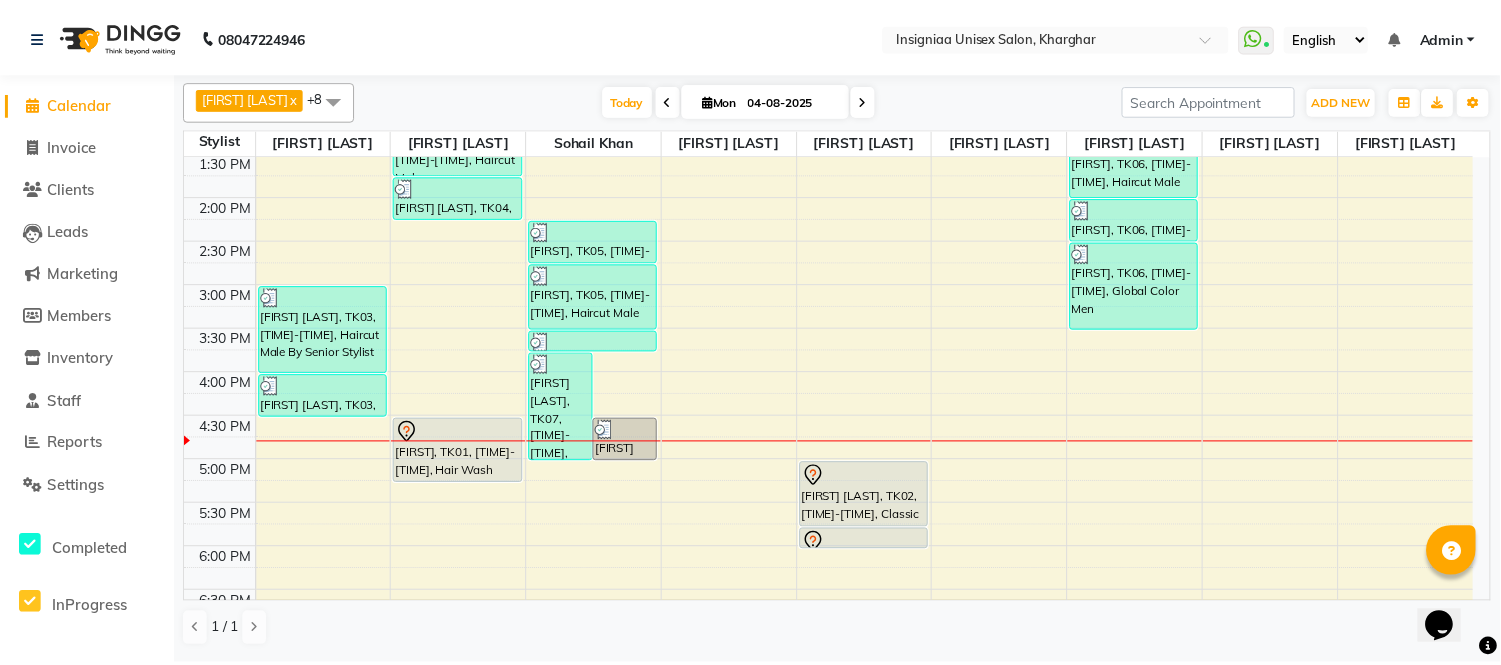 scroll, scrollTop: 444, scrollLeft: 0, axis: vertical 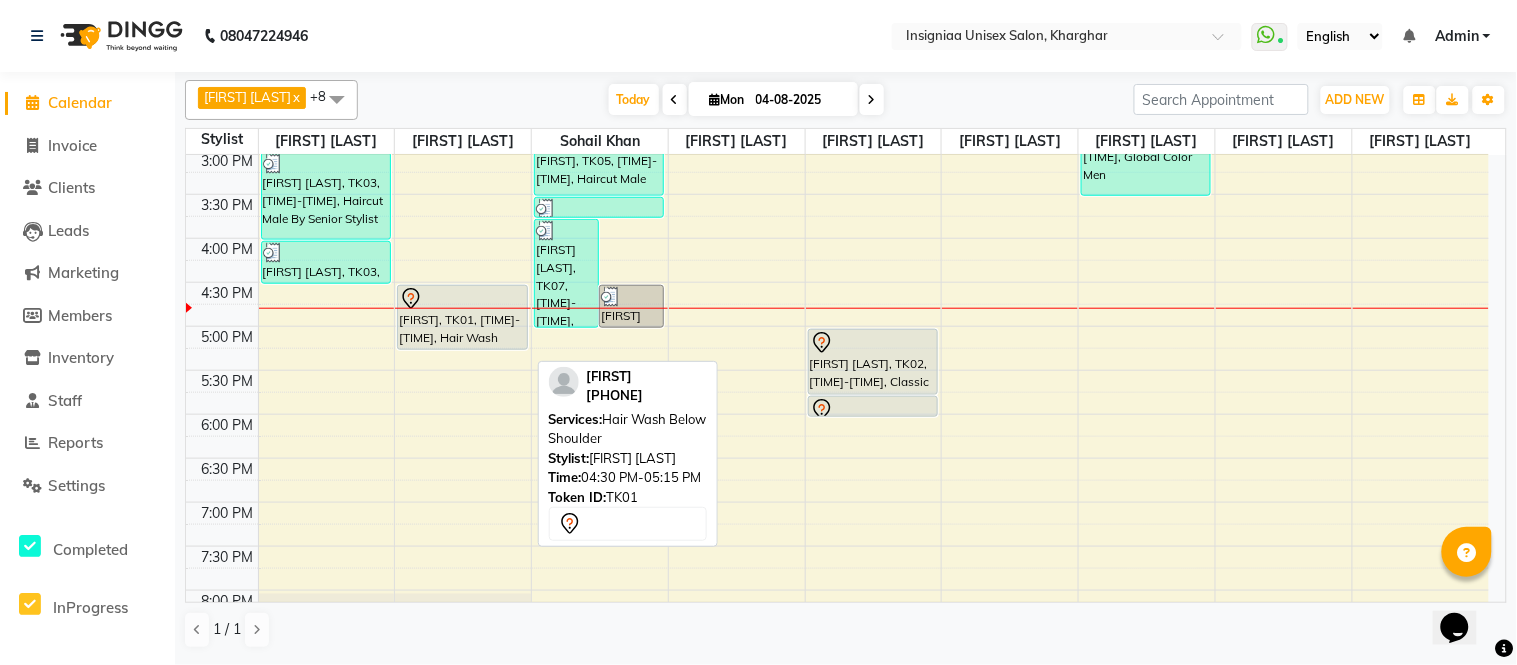click on "[FIRST], TK01, 04:30 PM-05:15 PM, Hair Wash Below Shoulder" at bounding box center (462, 317) 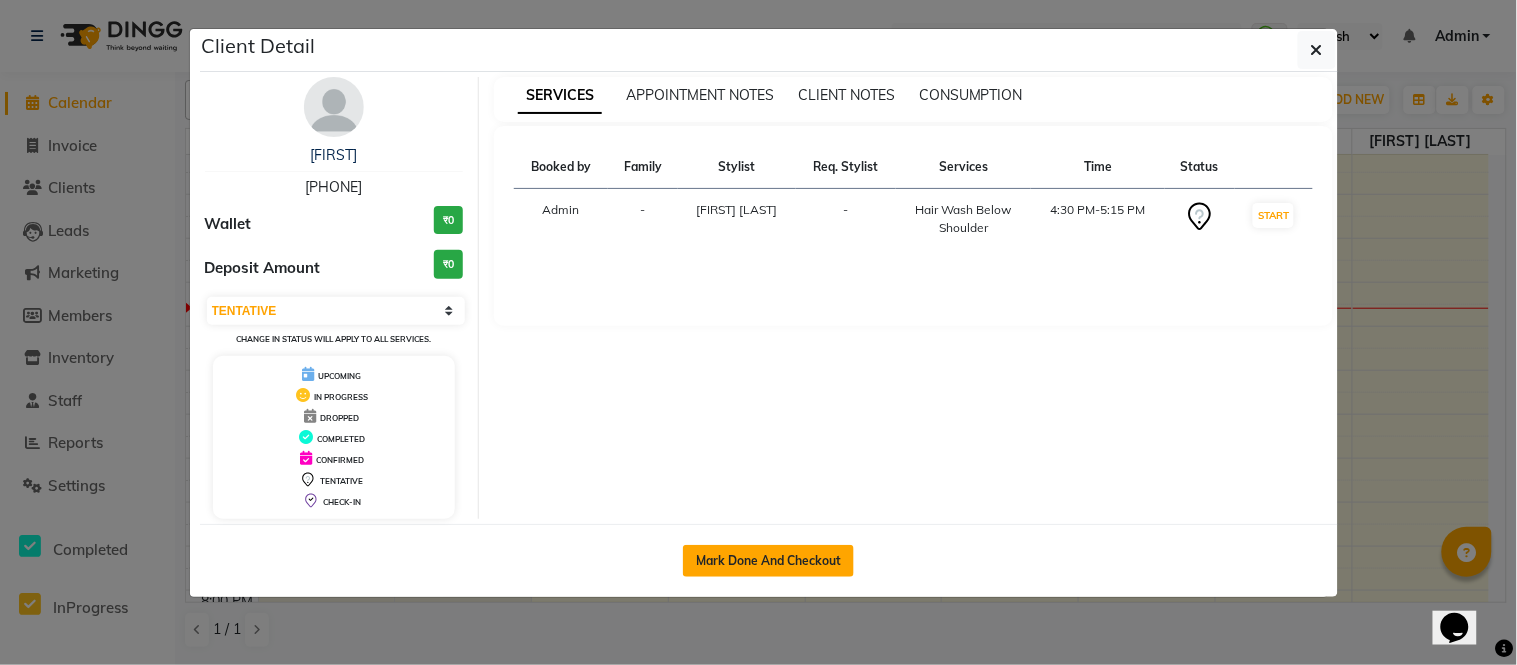 click on "Mark Done And Checkout" 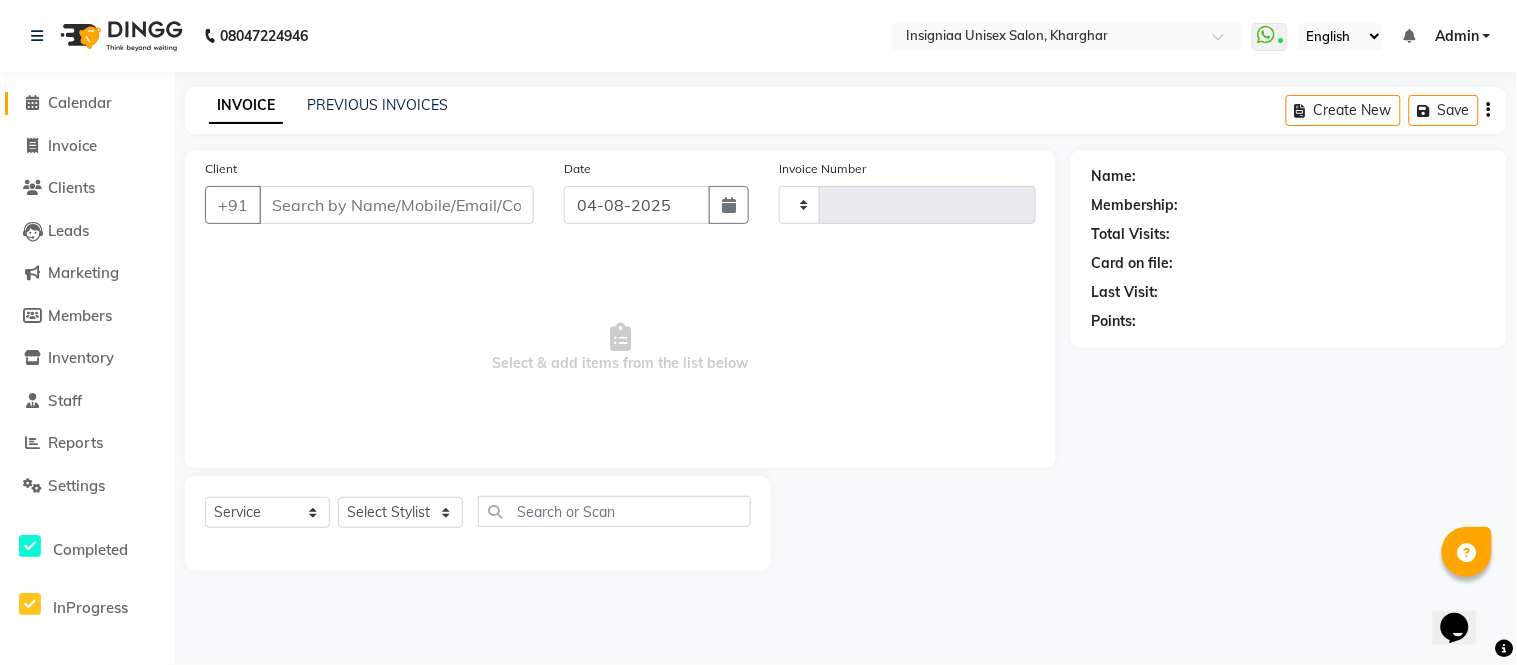 type on "2208" 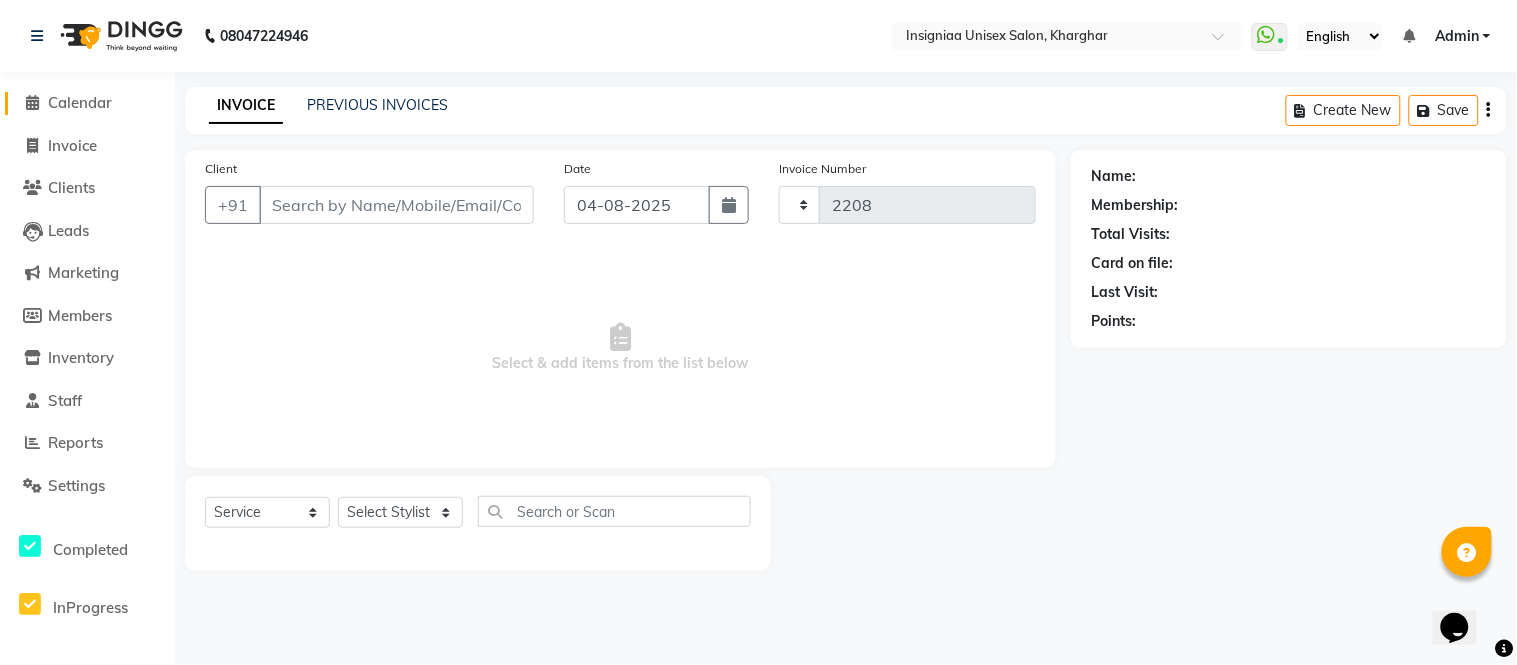 select on "3" 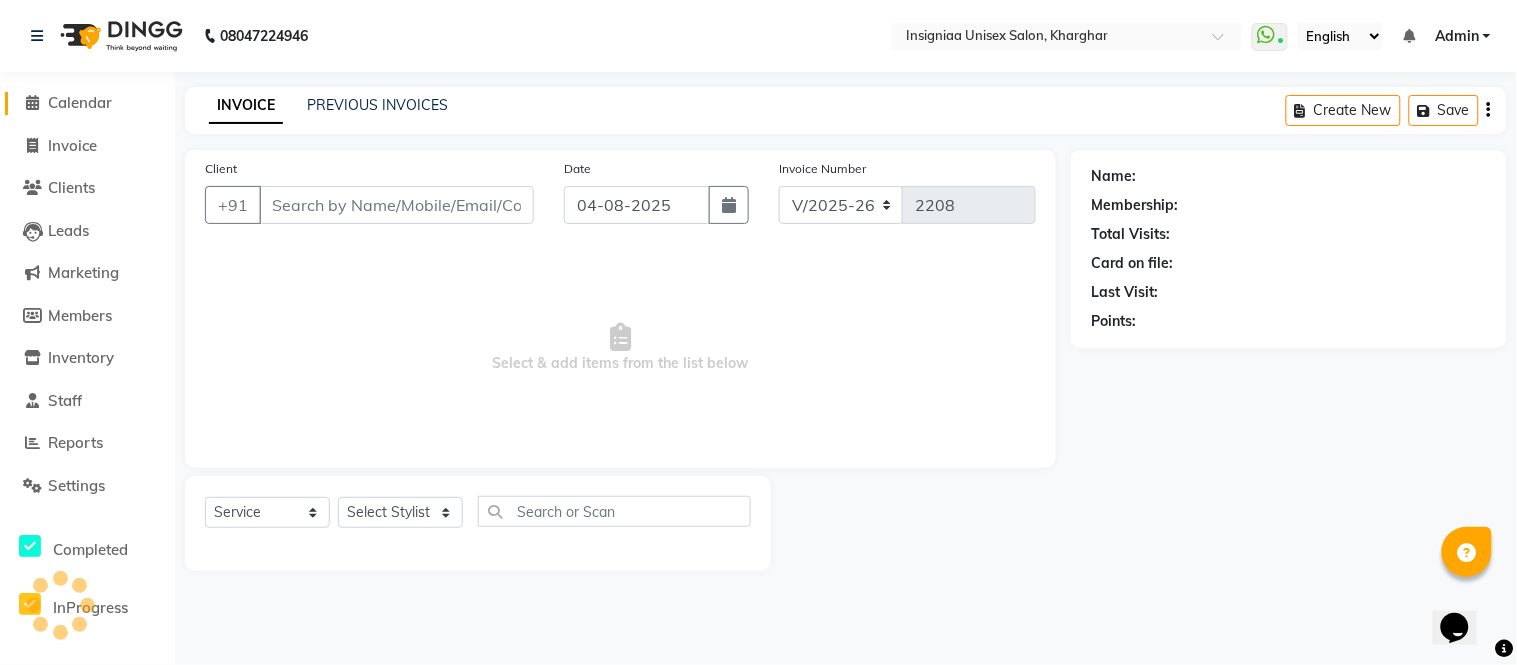 type on "[PHONE]" 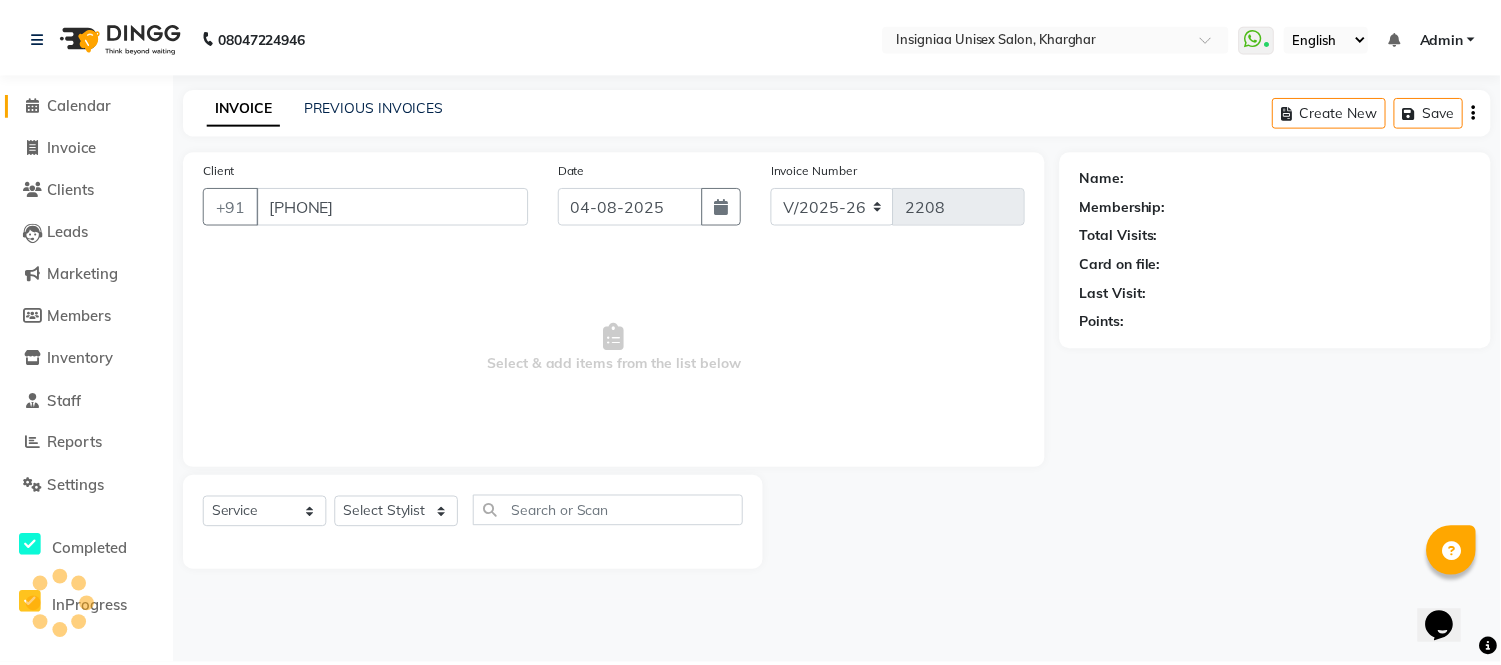 select on "58132" 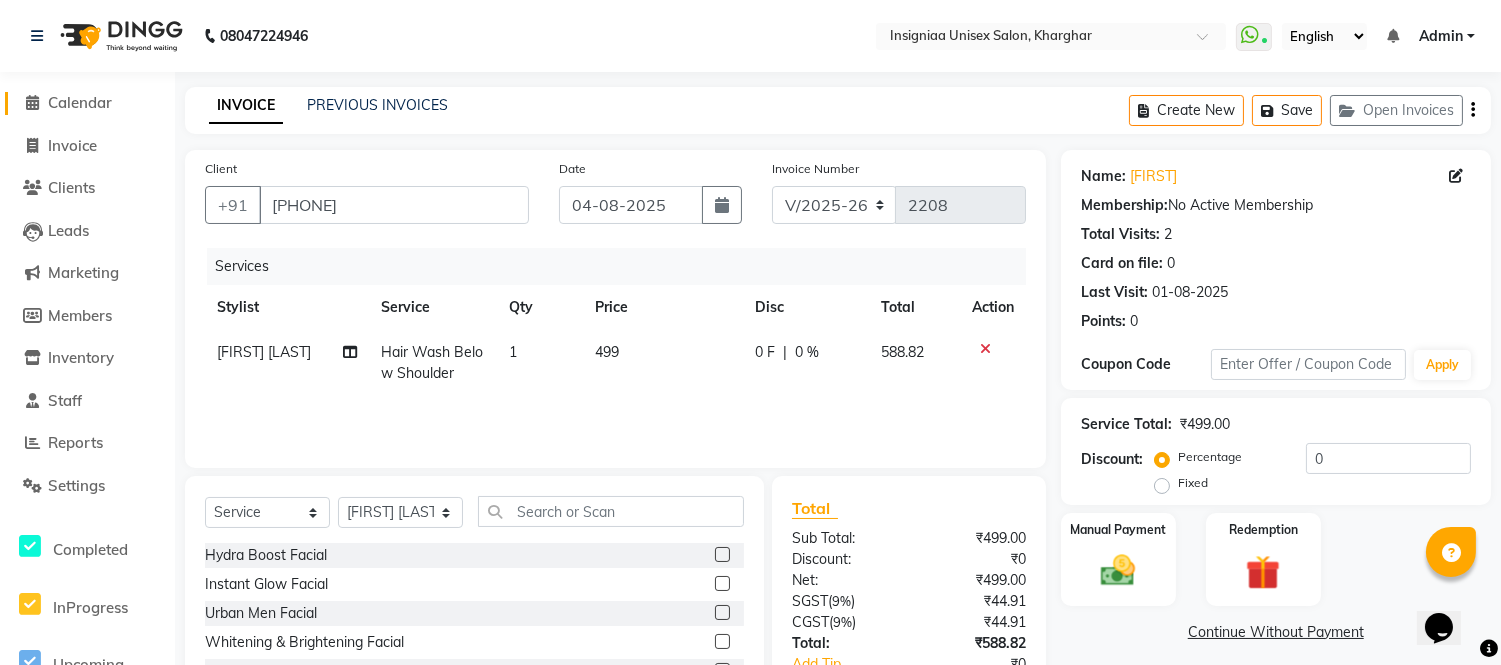 scroll, scrollTop: 155, scrollLeft: 0, axis: vertical 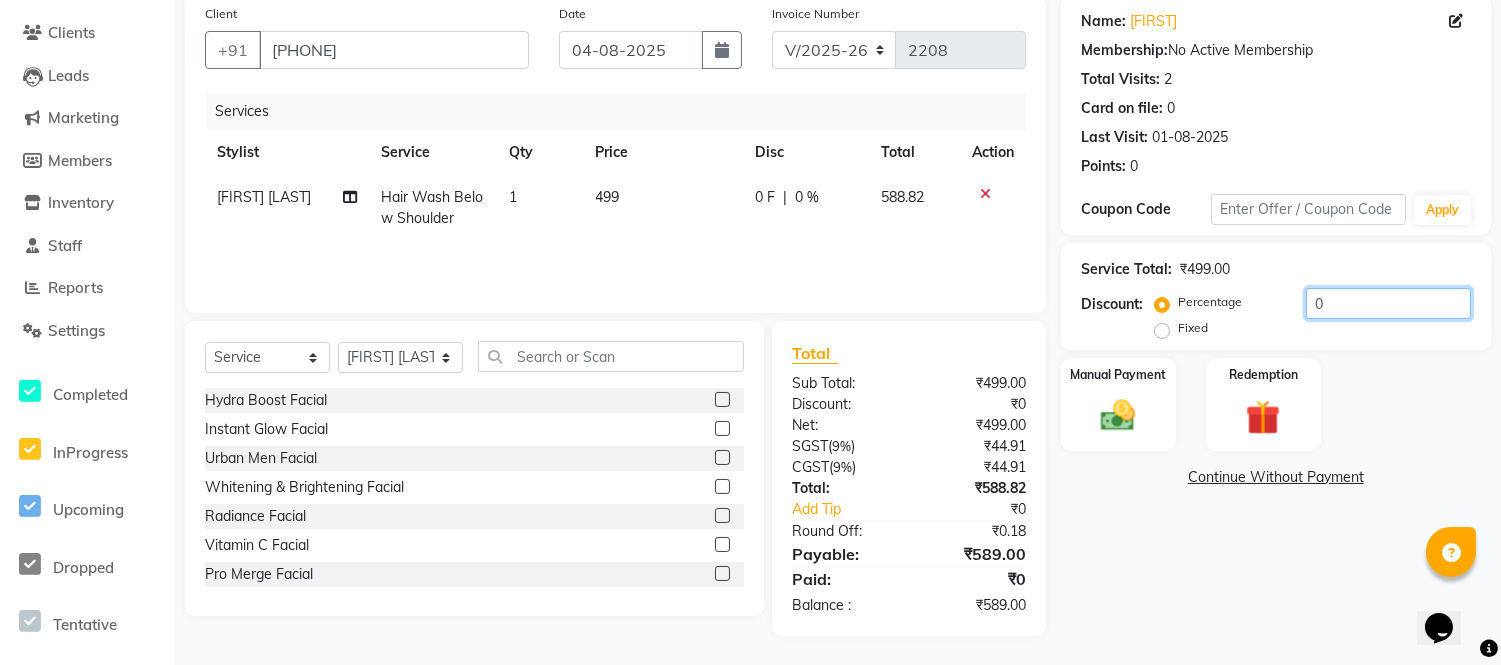 drag, startPoint x: 1312, startPoint y: 311, endPoint x: 1302, endPoint y: 340, distance: 30.675724 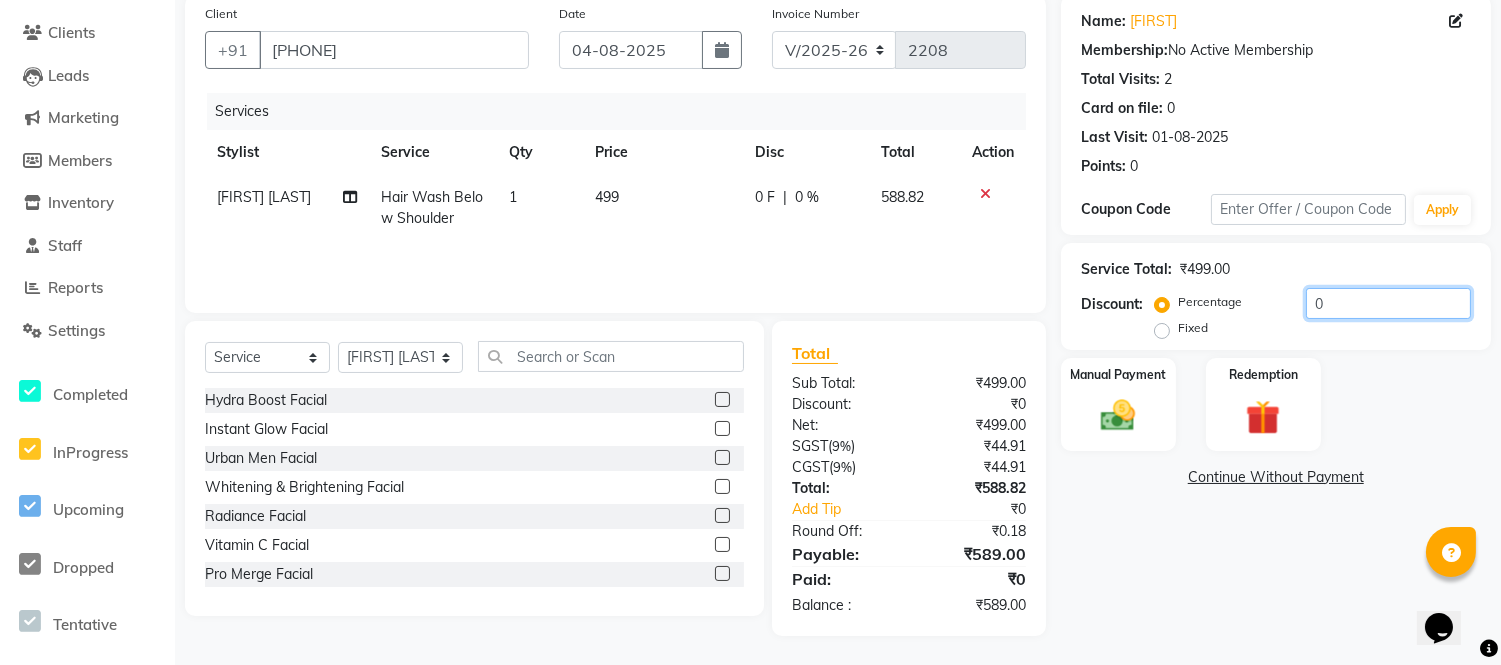 click on "0" 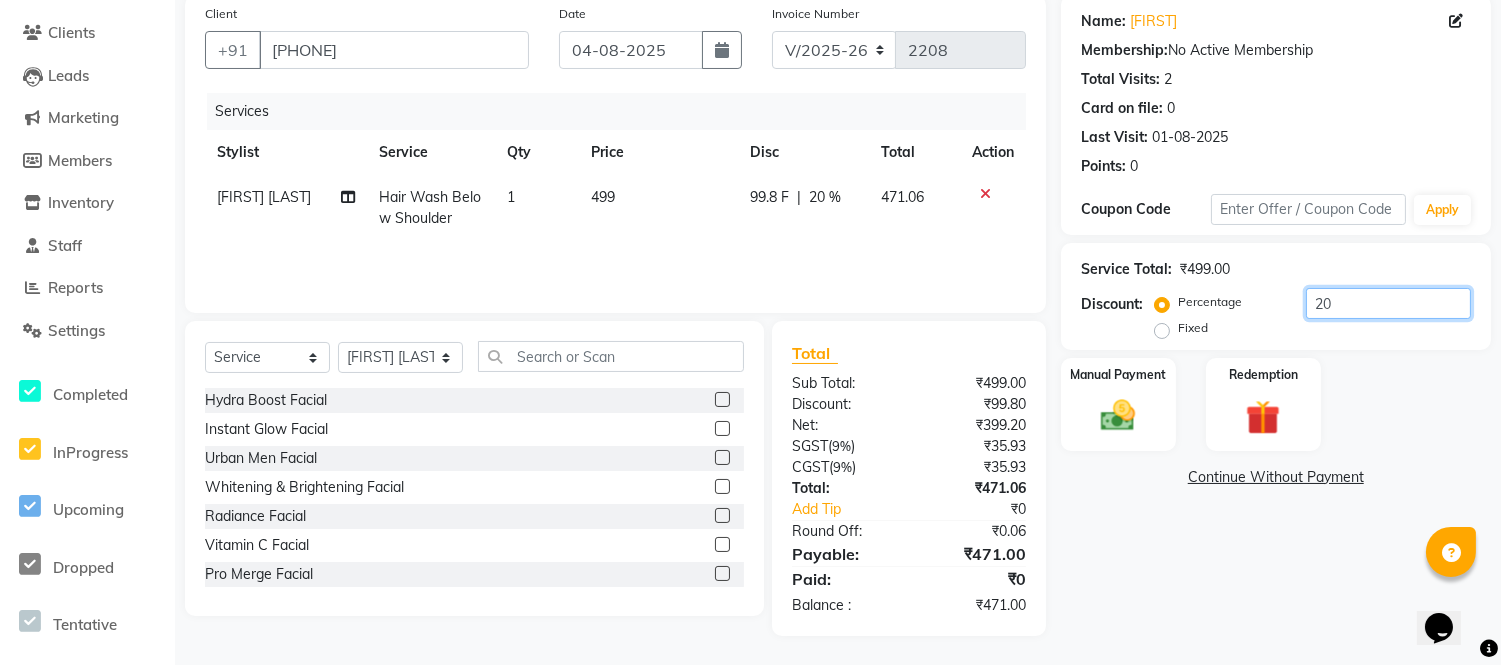 type on "20" 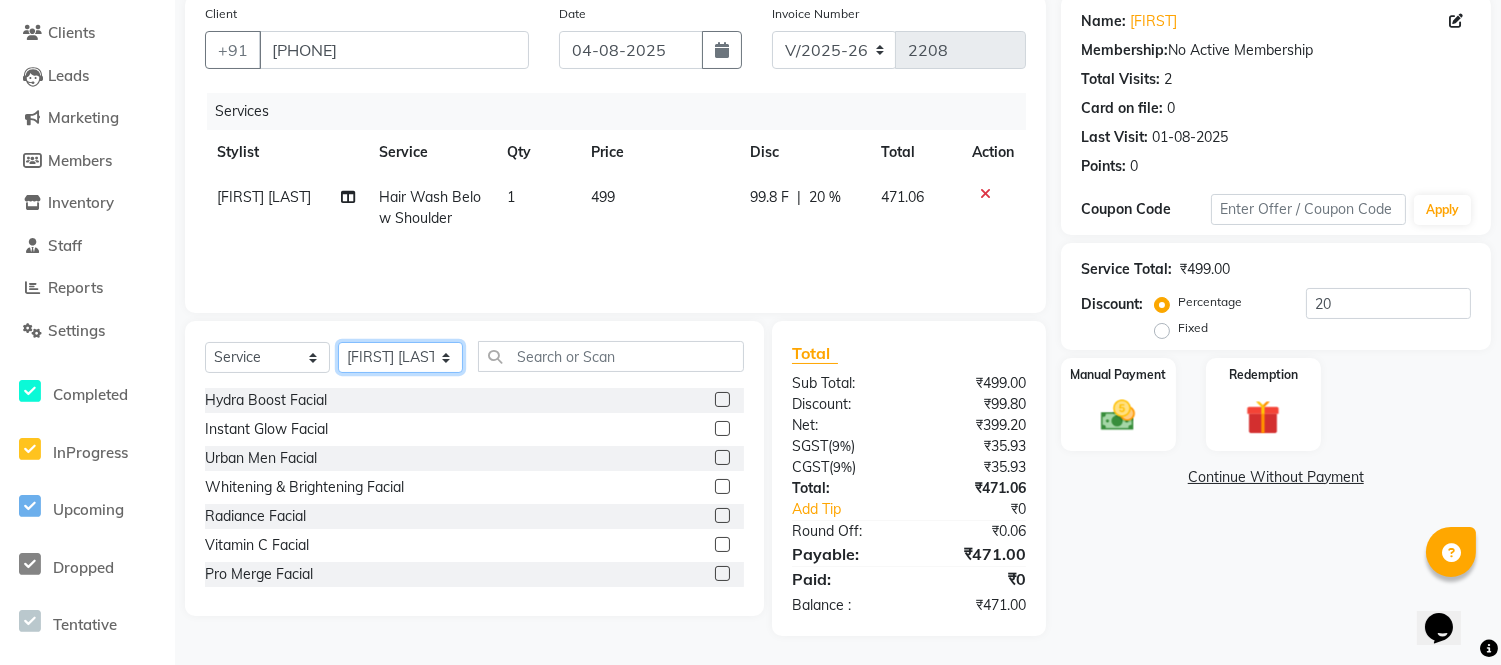 click on "Select Stylist Faizan Ansari Nilam Manke Rahul Srivastav Rohini Waghmare Rupali Dhotre Sainath Shinde Shankar Kshirsagar Sohail Khan Sujeet Thakur Vijay Kharat" 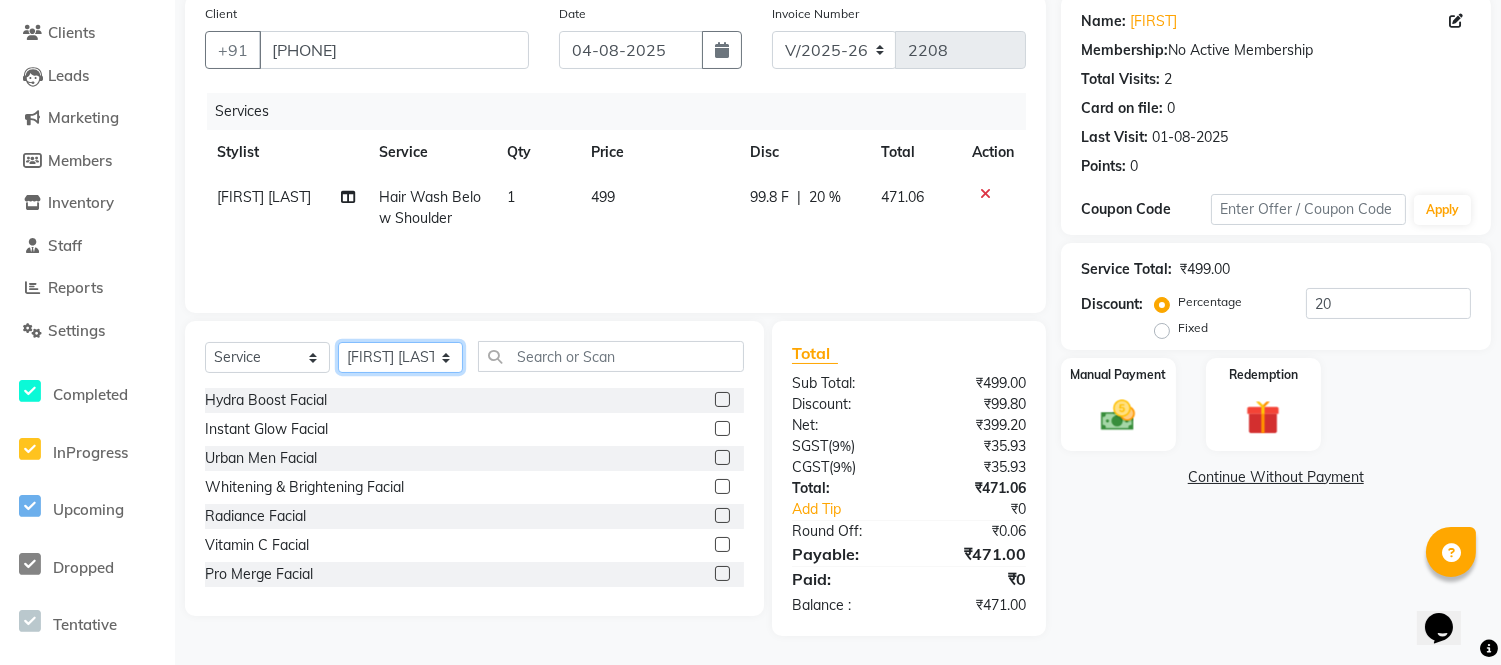 click on "Select Stylist Faizan Ansari Nilam Manke Rahul Srivastav Rohini Waghmare Rupali Dhotre Sainath Shinde Shankar Kshirsagar Sohail Khan Sujeet Thakur Vijay Kharat" 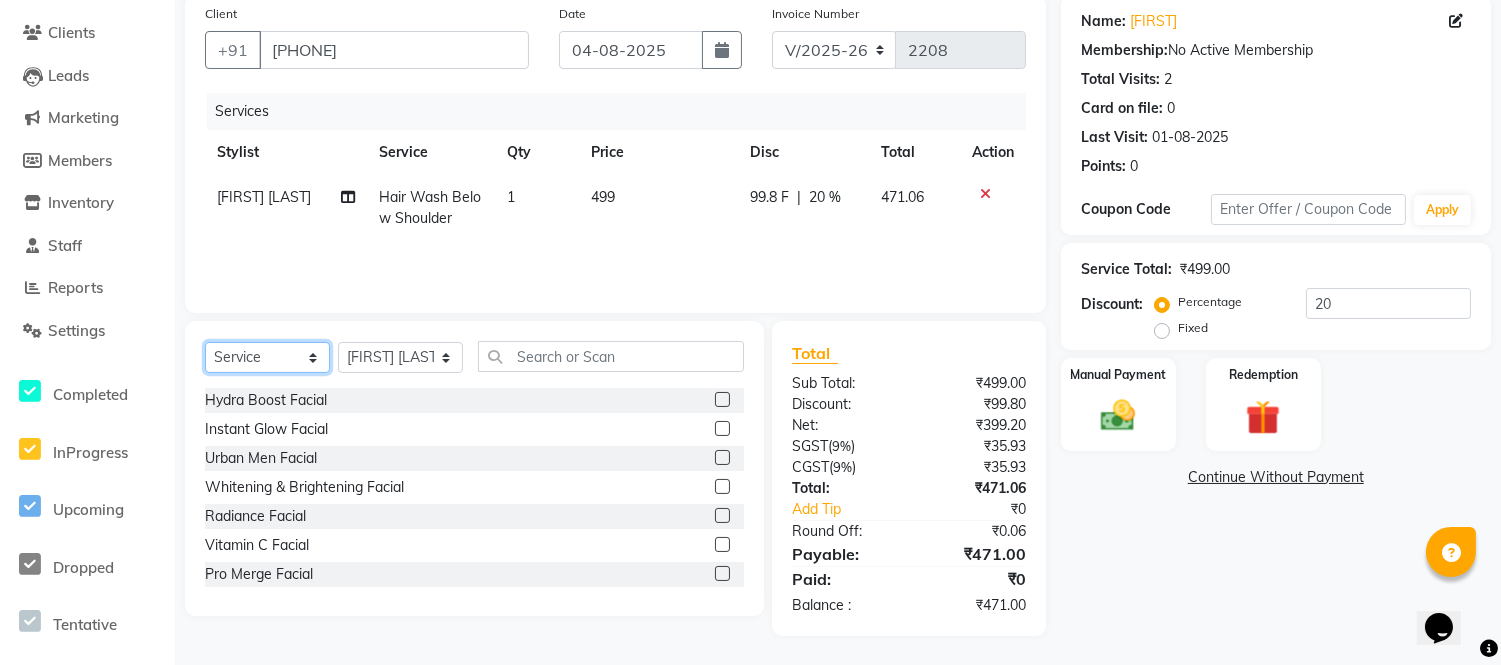 click on "Select  Service  Product  Membership  Package Voucher Prepaid Gift Card" 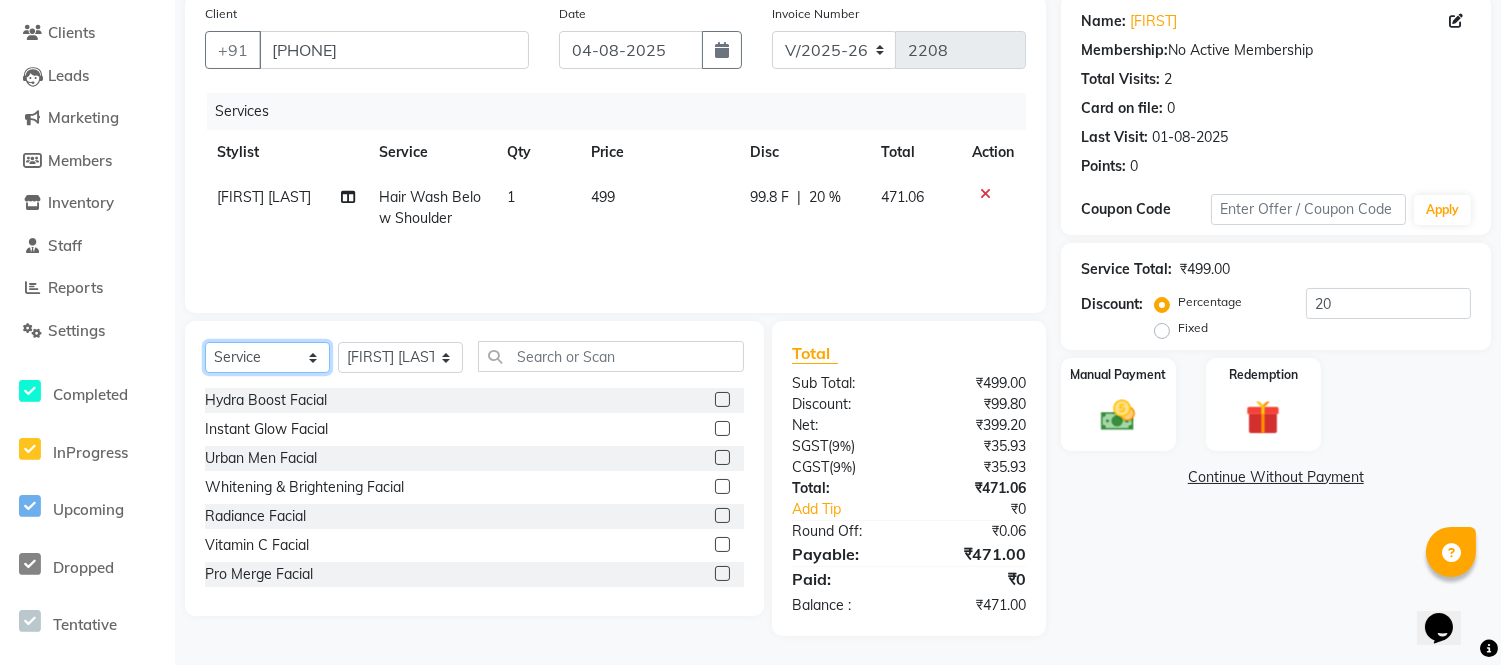 select on "product" 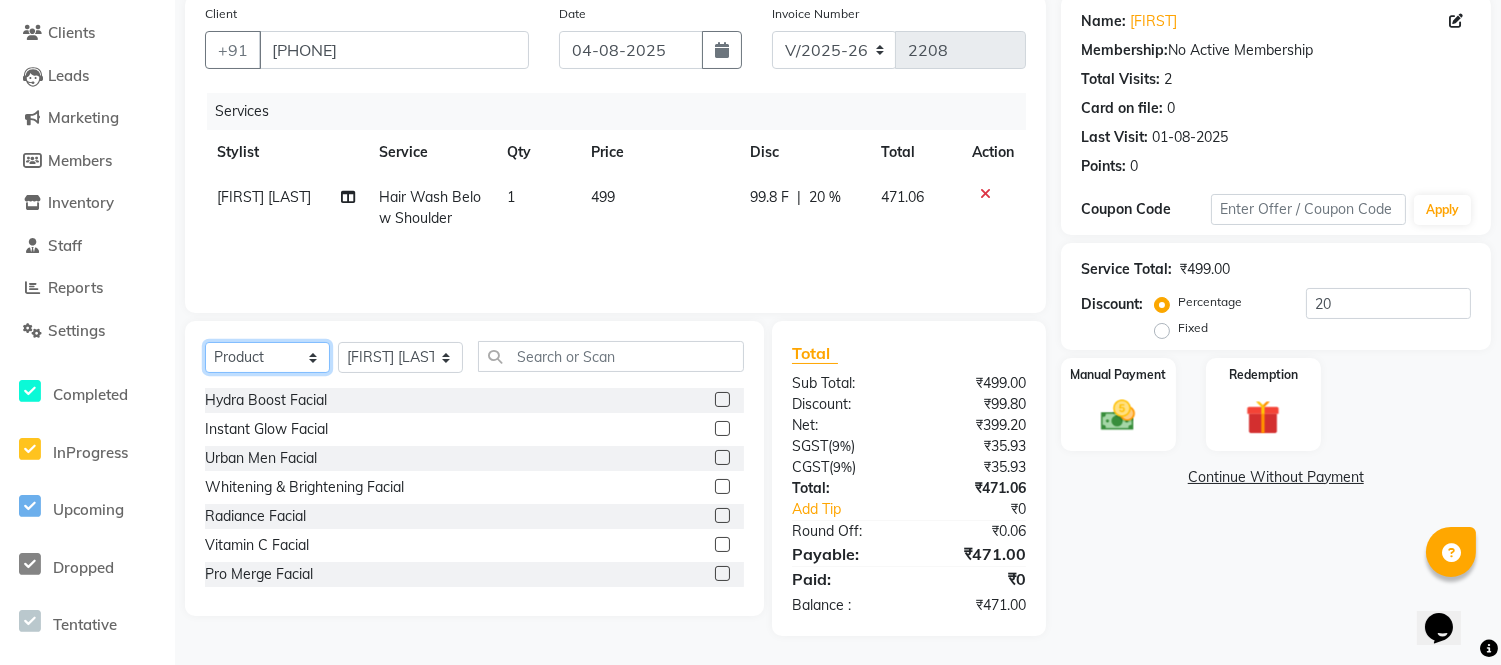 click on "Select  Service  Product  Membership  Package Voucher Prepaid Gift Card" 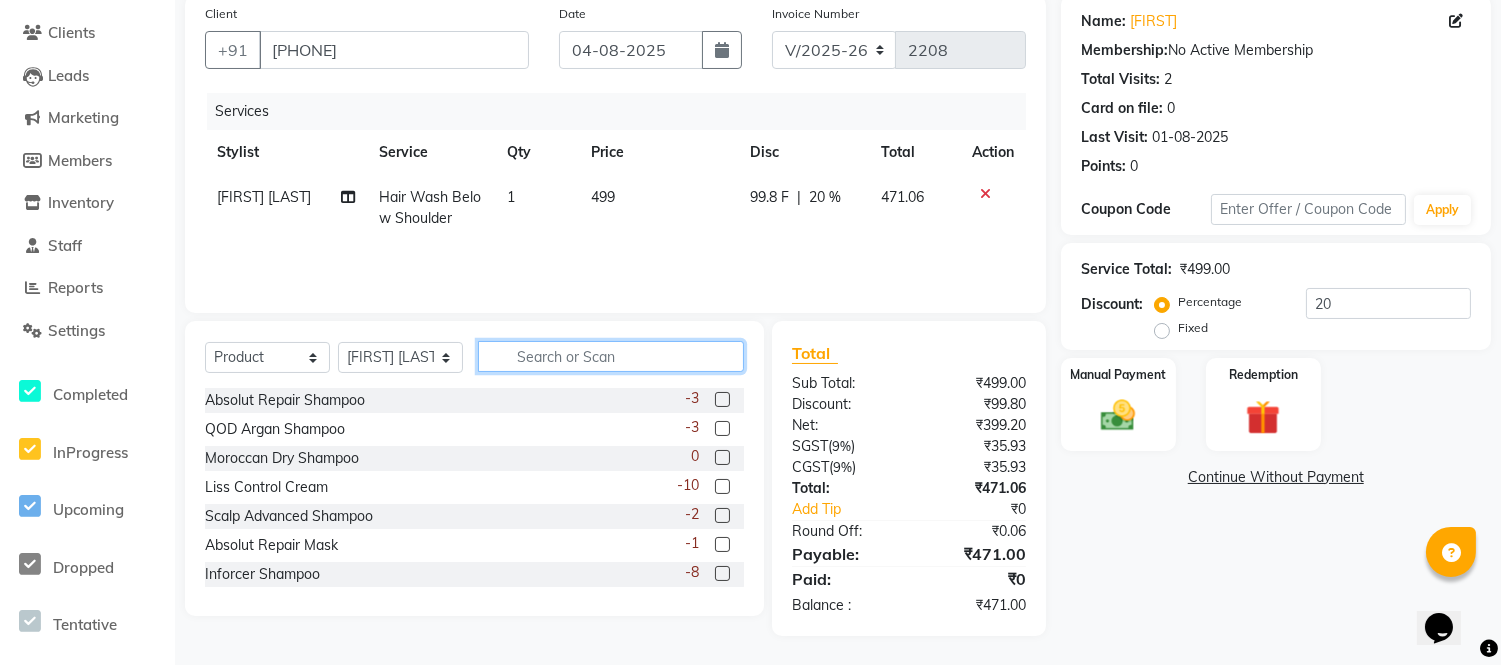 click 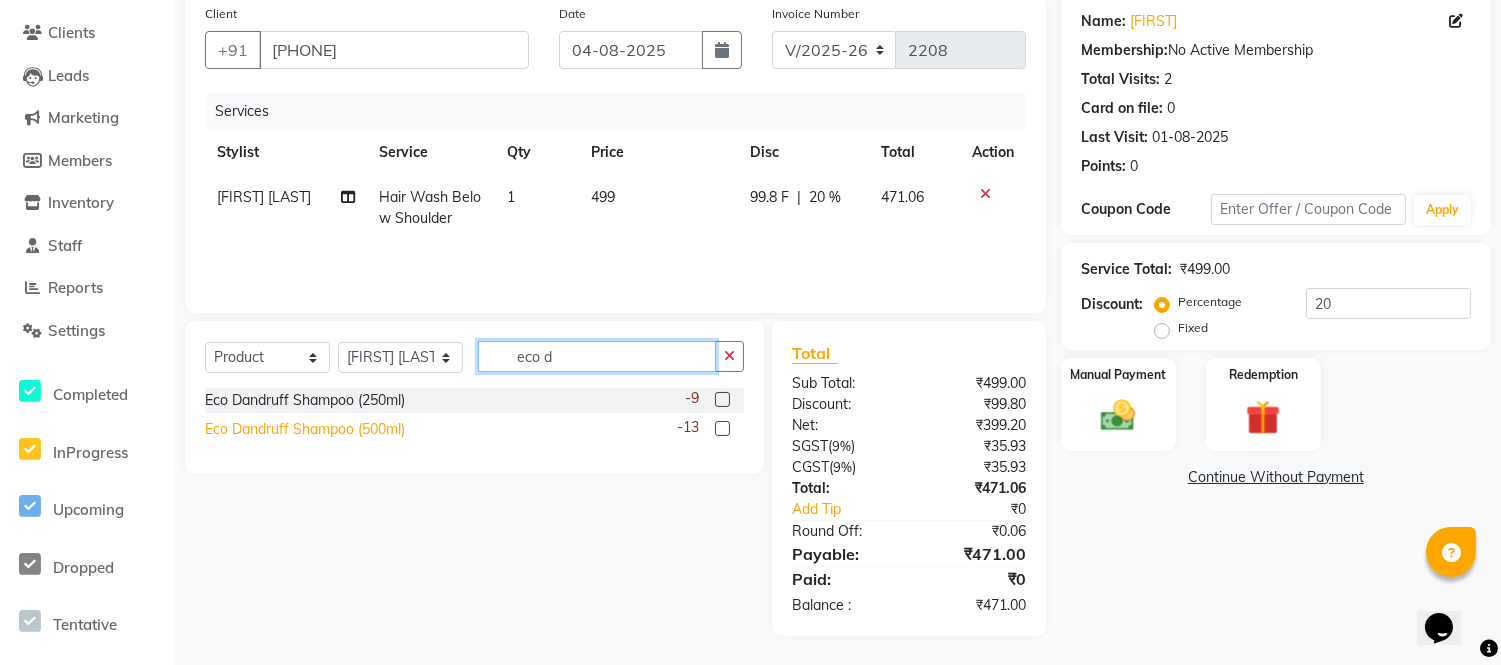 type on "eco d" 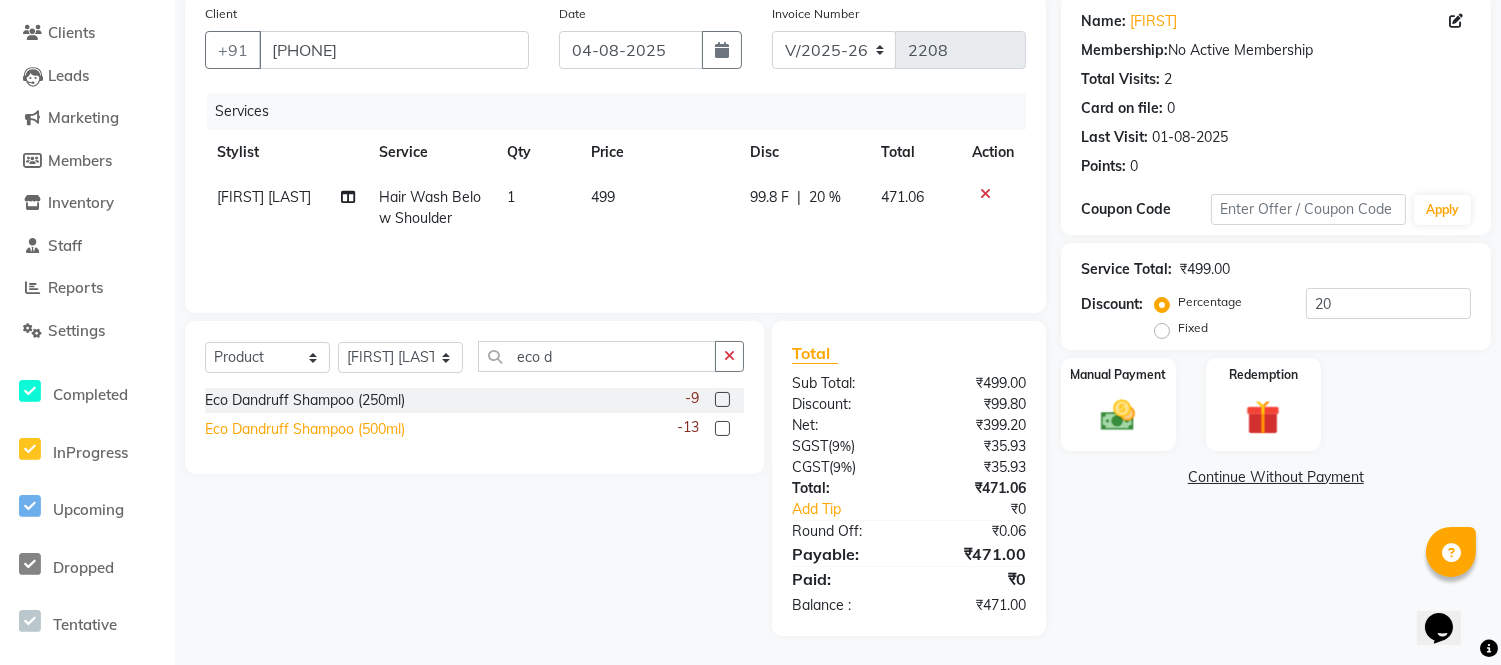 click on "Eco Dandruff Shampoo (500ml)" 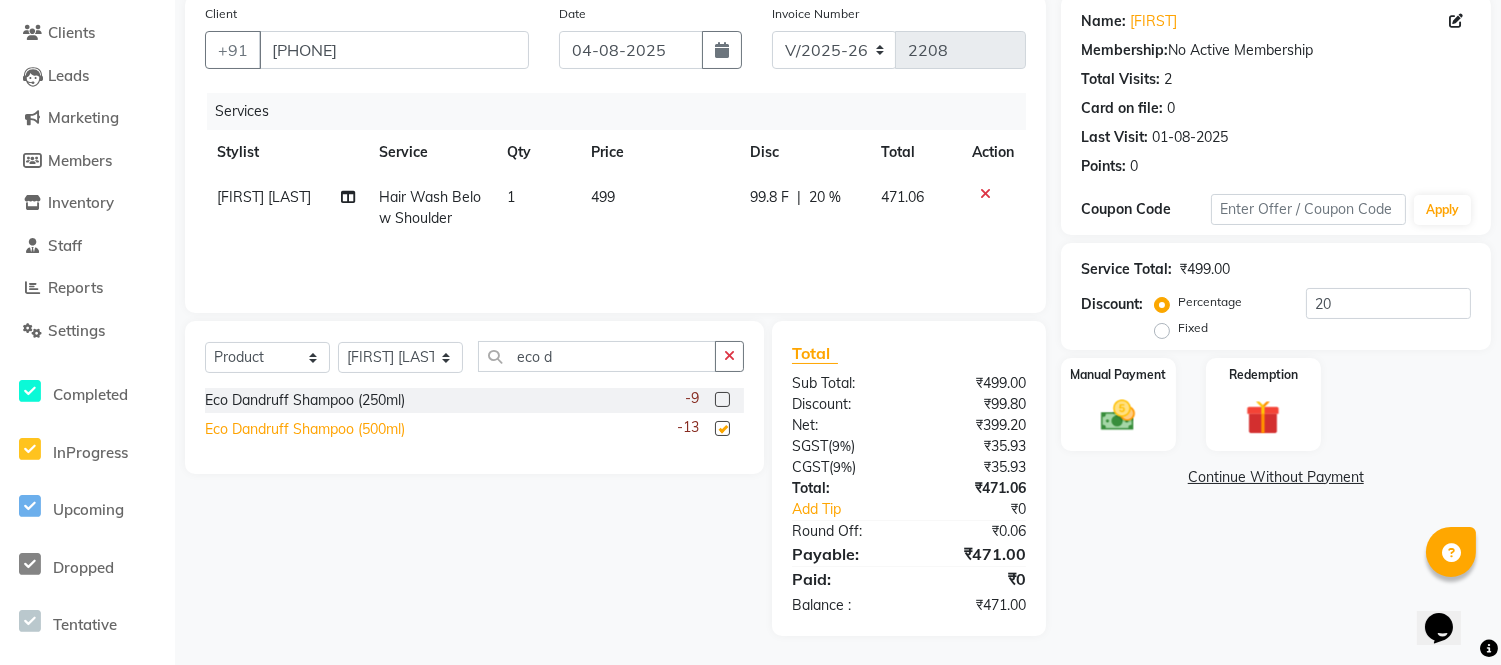 checkbox on "false" 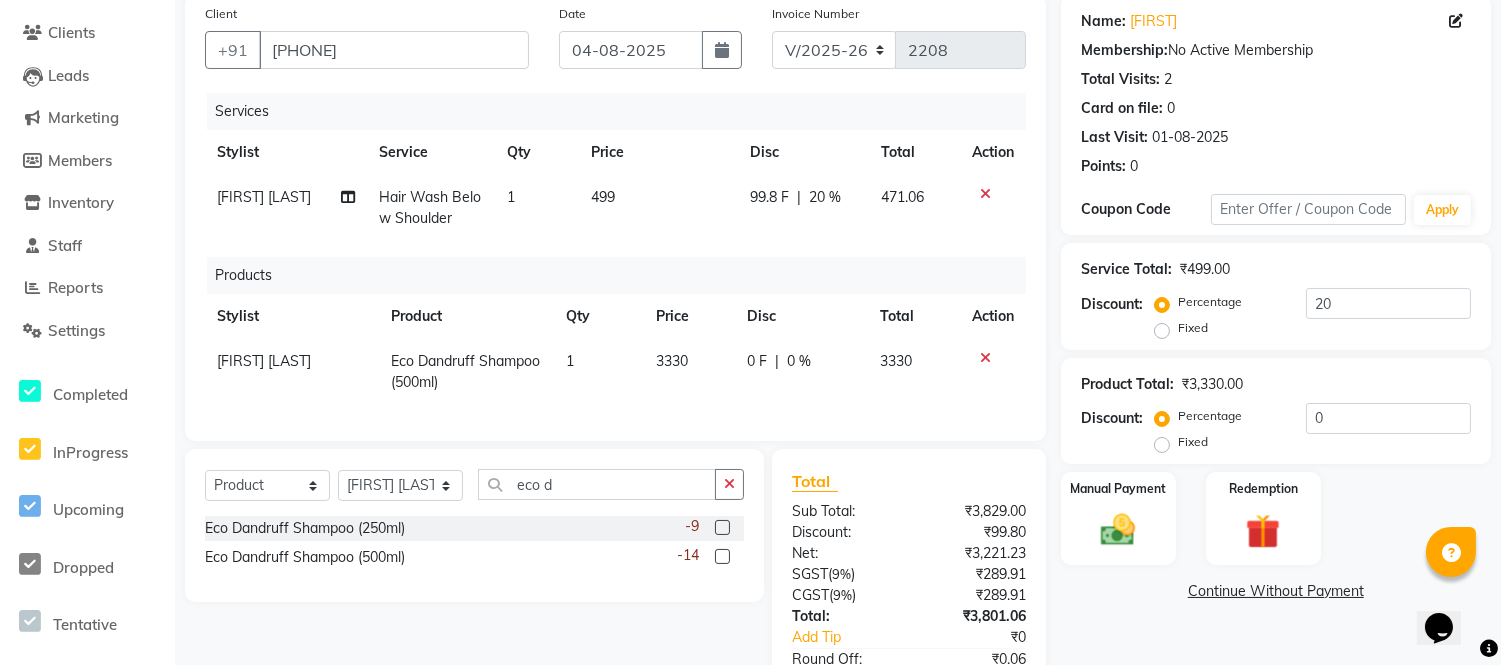 click on "0 F | 0 %" 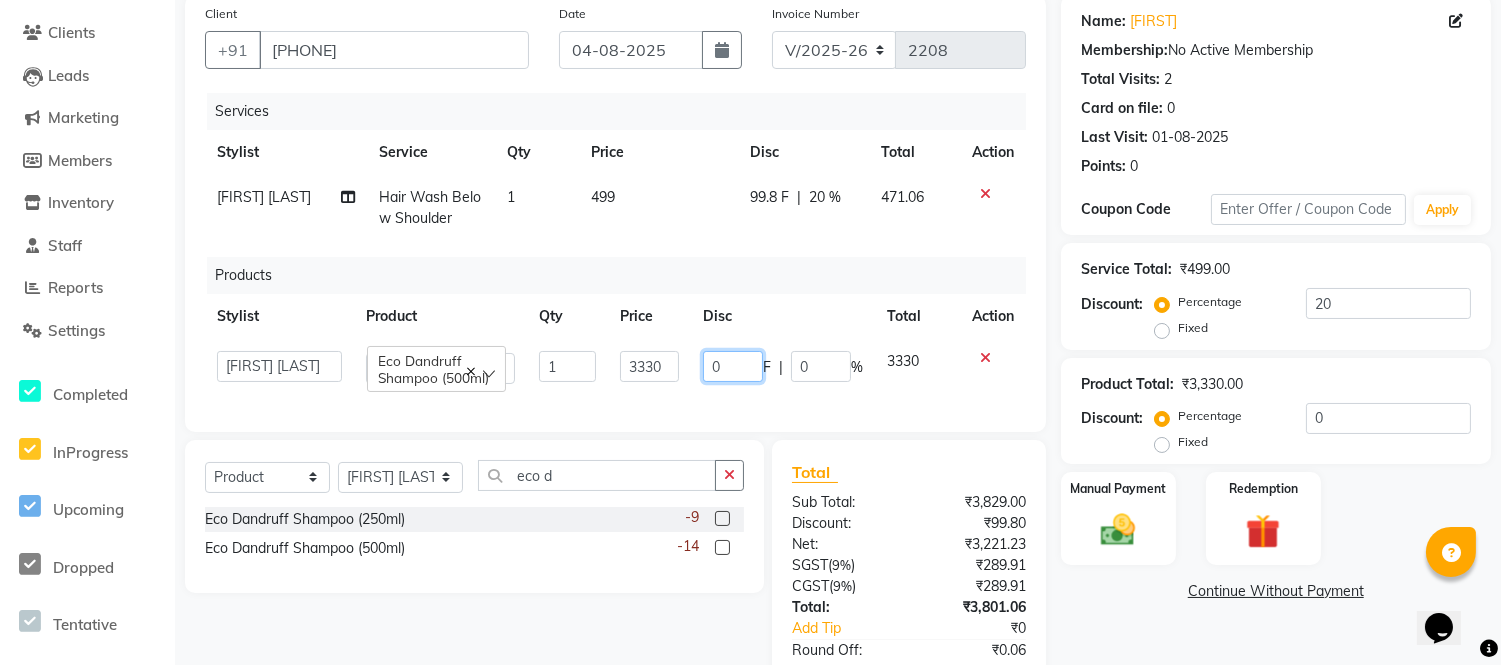 drag, startPoint x: 741, startPoint y: 368, endPoint x: 647, endPoint y: 381, distance: 94.89468 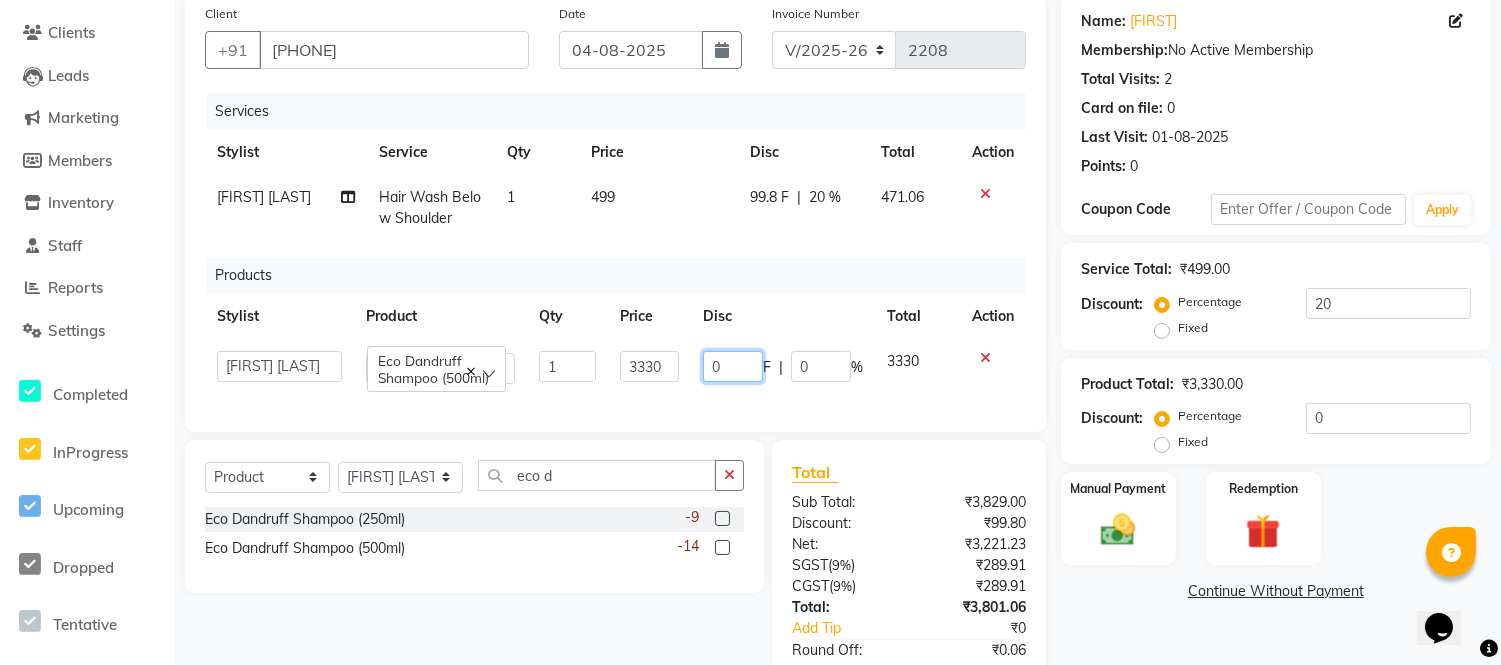 click on "Faizan Ansari   Nilam Manke   Rahul Srivastav   Rohini Waghmare   Rupali Dhotre   Sainath Shinde   Shankar Kshirsagar   Sohail Khan   Sujeet Thakur   Vijay Kharat   Eco Dandruff Shampoo (500ml)  1 3330 0 F | 0 % 3330" 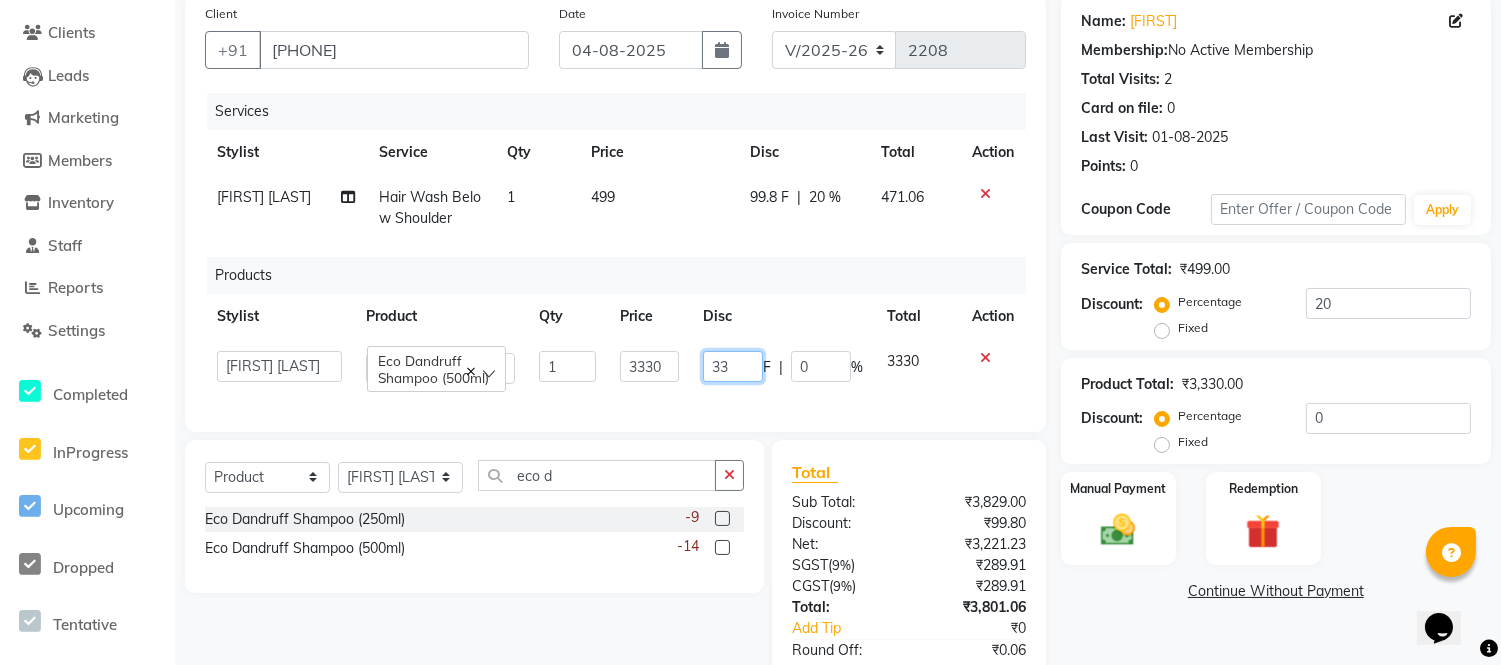 type on "330" 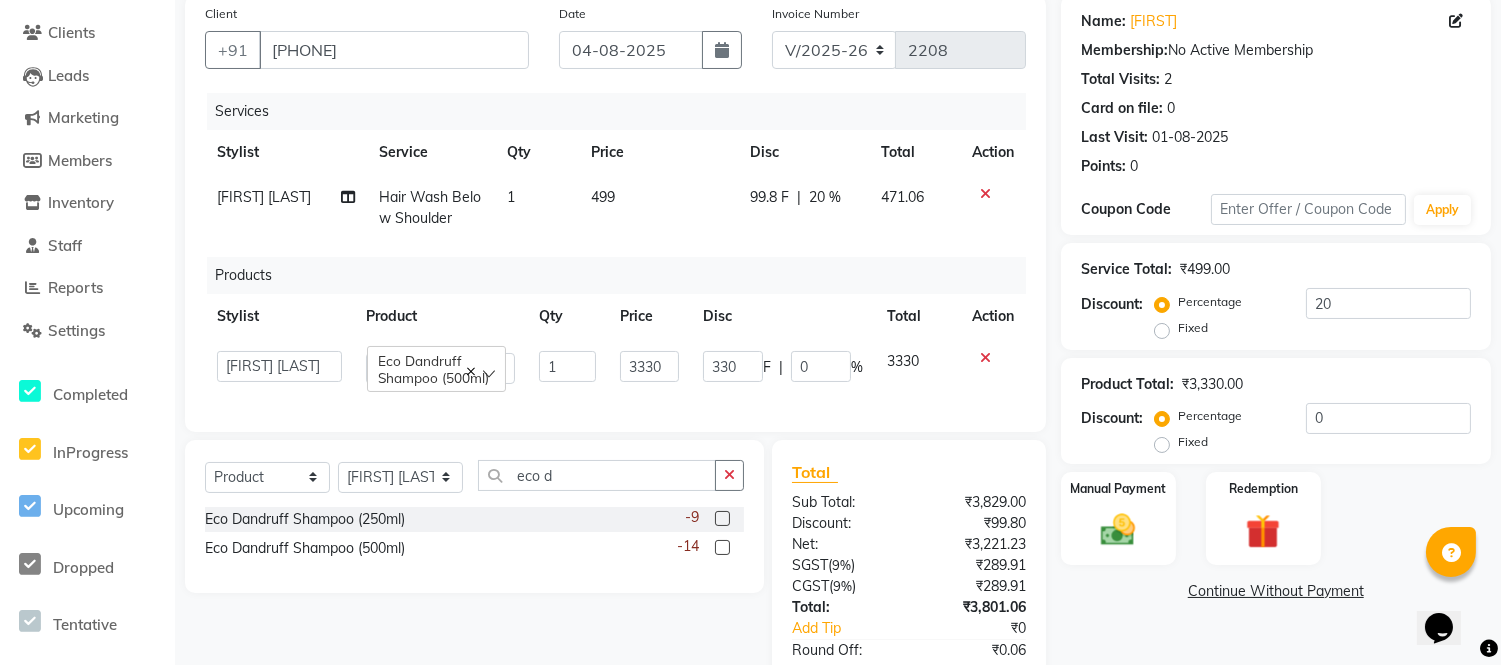 click on "Products" 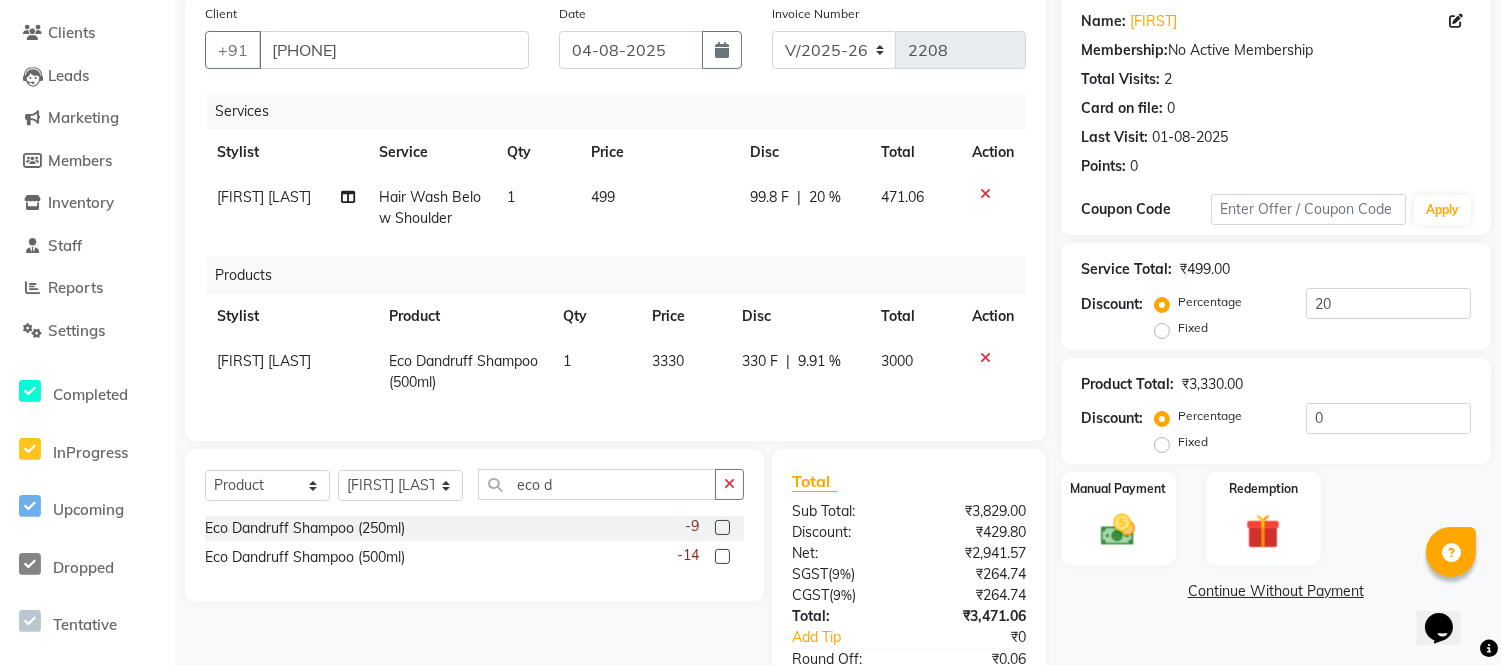 click on "20 %" 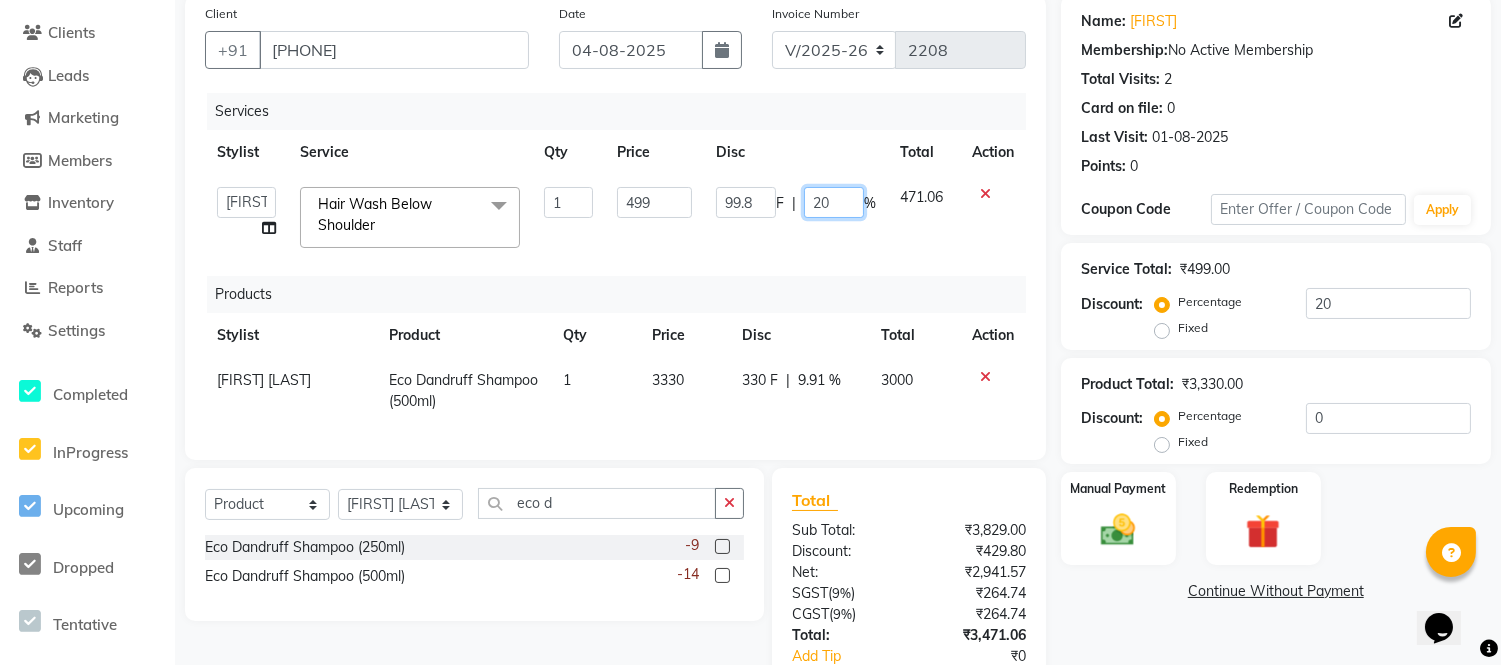 drag, startPoint x: 820, startPoint y: 198, endPoint x: 834, endPoint y: 216, distance: 22.803509 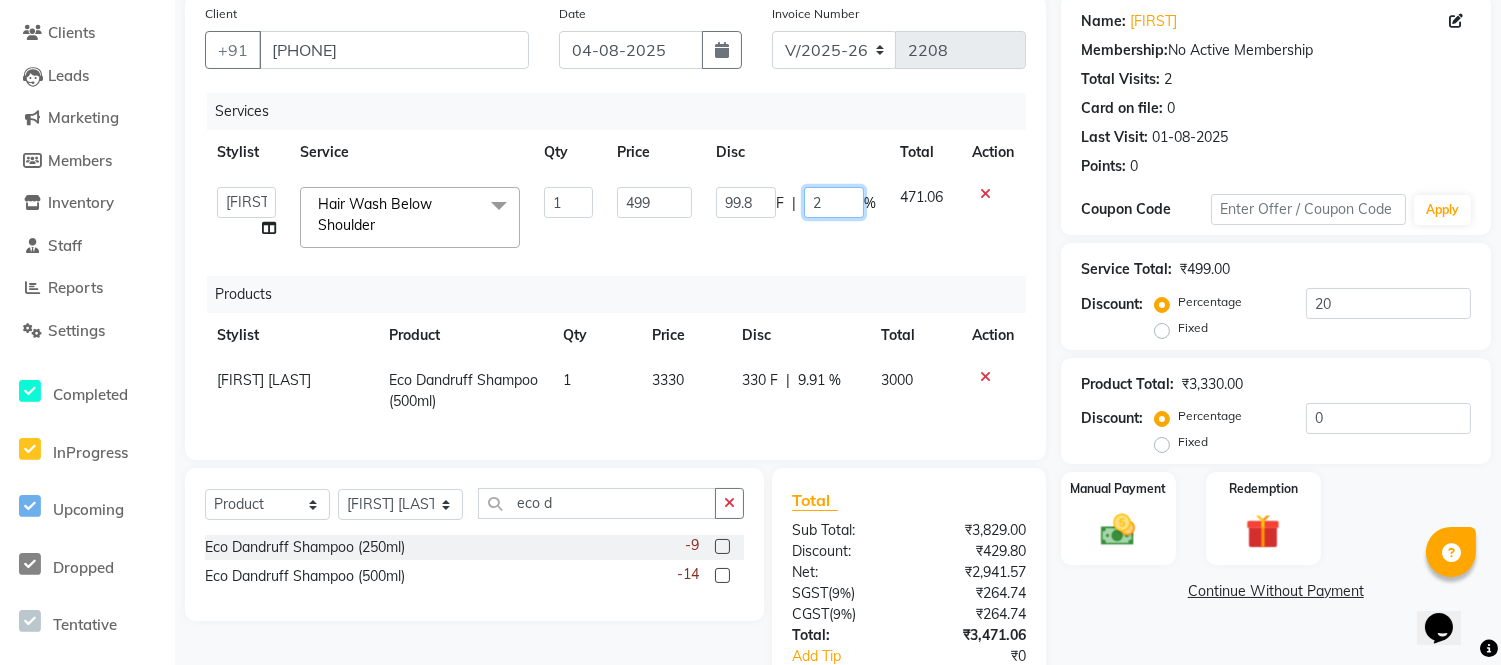 type on "22" 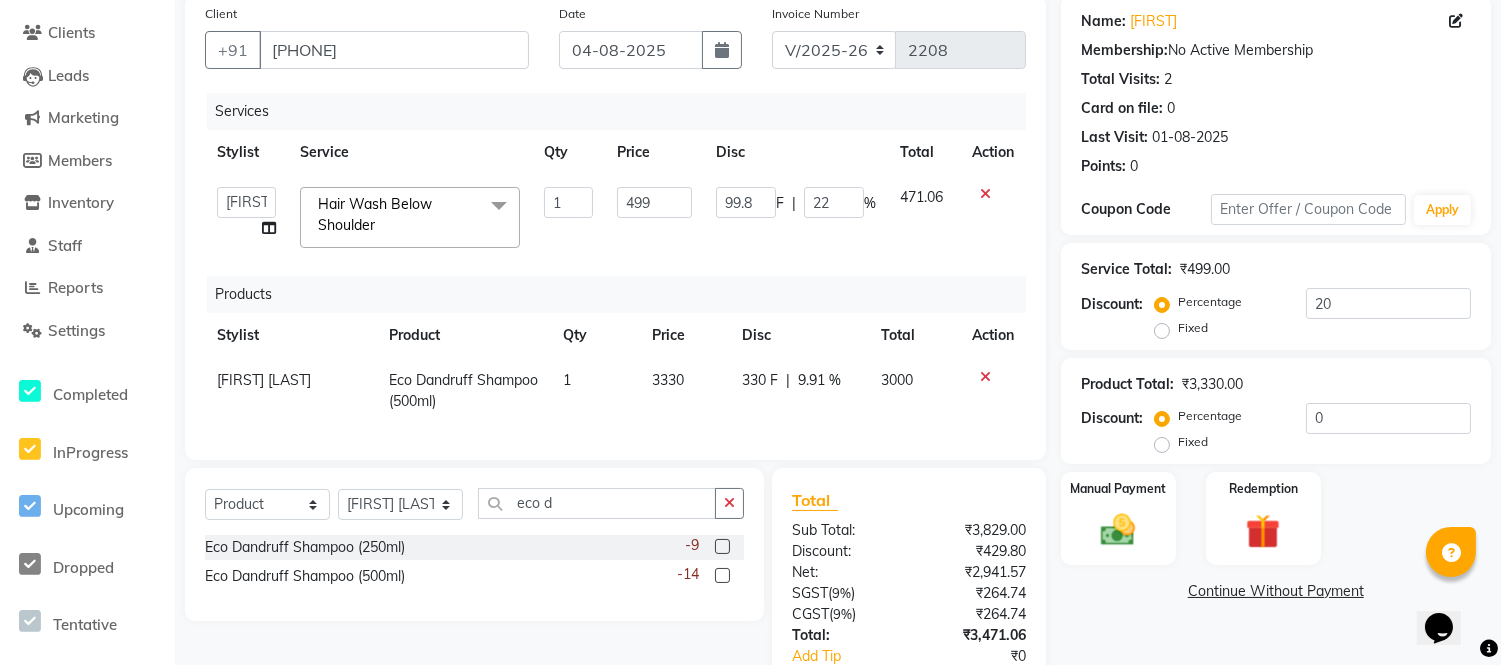 click on "Services Stylist Service Qty Price Disc Total Action  Faizan Ansari   Nilam Manke   Rahul Srivastav   Rohini Waghmare   Rupali Dhotre   Sainath Shinde   Shankar Kshirsagar   Sohail Khan   Sujeet Thakur   Vijay Kharat  Hair Wash Below Shoulder  x Hydra Boost Facial Instant Glow Facial Urban Men Facial Whitening & Brightening Facial Radiance Facial  Vitamin C Facial Pro Merge Facial Kanpeki Blanch Facial Kanpeki Upendice Facial Agelock Marine Plant Facial Agelock Goji Brightening Facial Agelock Lightening Seboxy Facial Cut & Filing Cut & Filing With Polish Cut & Filing With French Polish Glitter nail art (per tip) Chrome nail art (per tip) Cat eye nail art (per tip) Foil nail art (per tip) Ombre nail art (per tip) Gel polish (10 tips) Gel Polish (5 tips) French Gel Polish (10 tips) French Gel Polish (5 tips) Gel Polish Removal (10 tips) Gel Polish Removal (5 tips) Gel Nail Extensions (10 tips) French Extensions (10 tips) Regular Overlay (10 tips) French Overlay (10 tips) Removal (10 tips) Regular Manicure Chin" 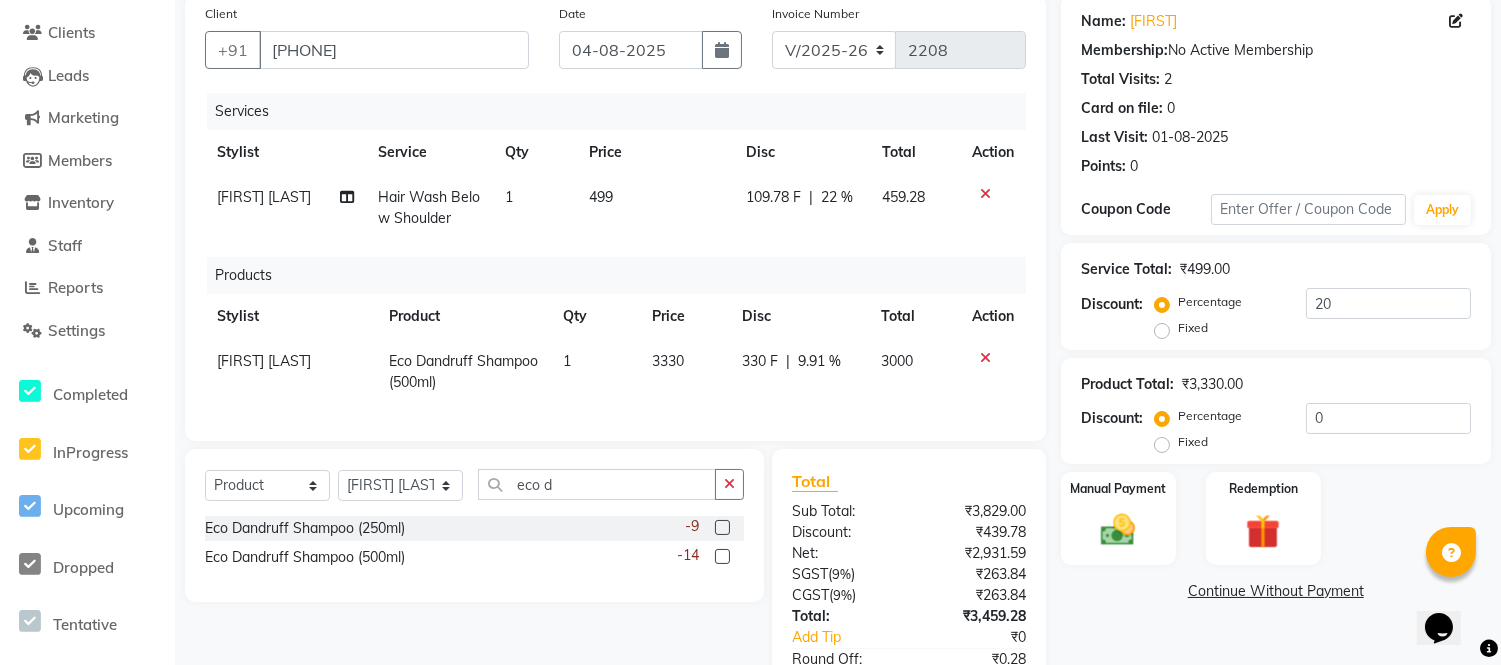 click on "22 %" 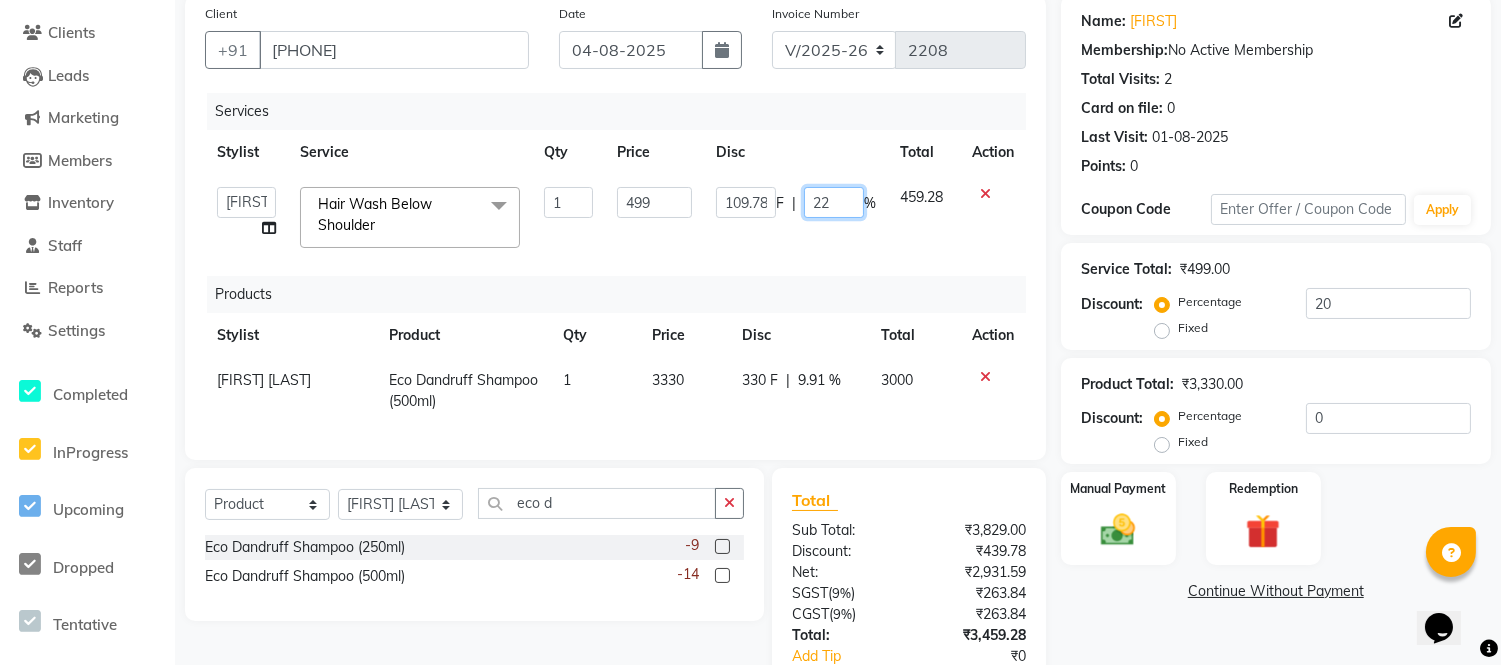 click on "22" 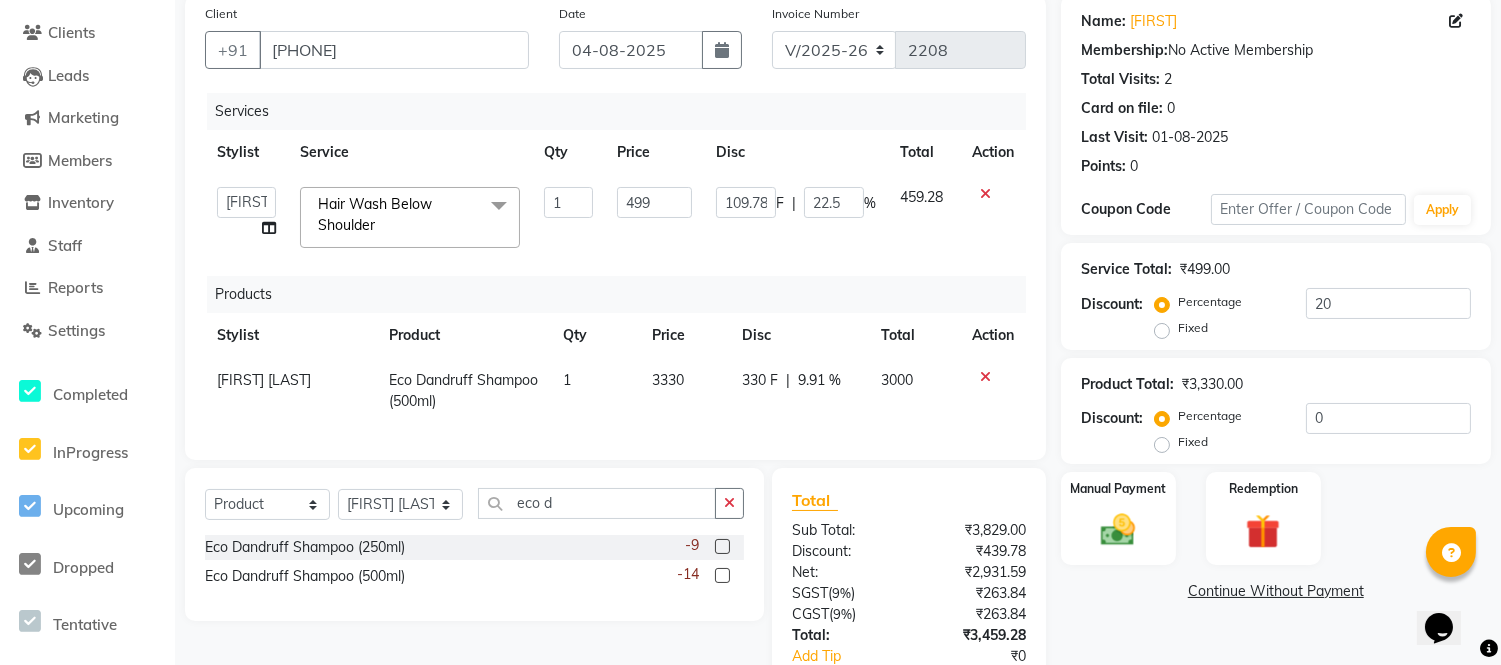 click on "109.78 F | 22.5 %" 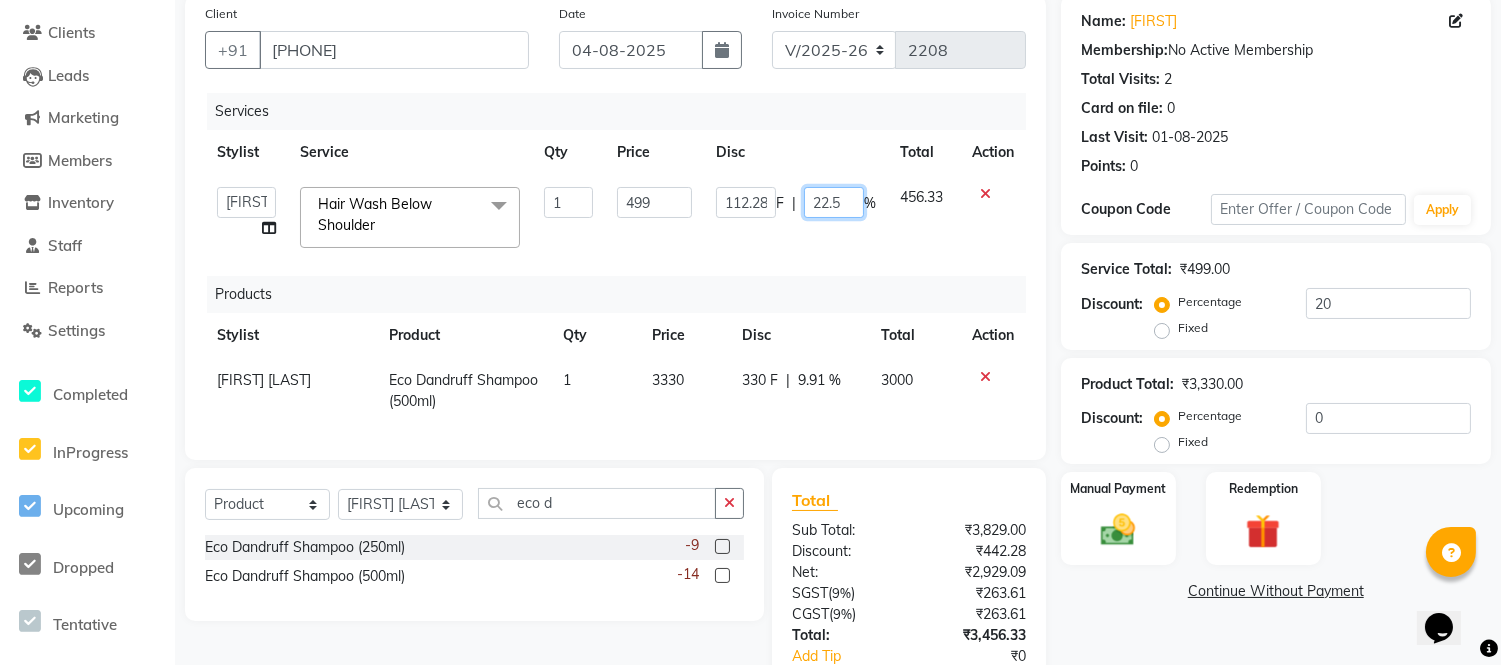 click on "22.5" 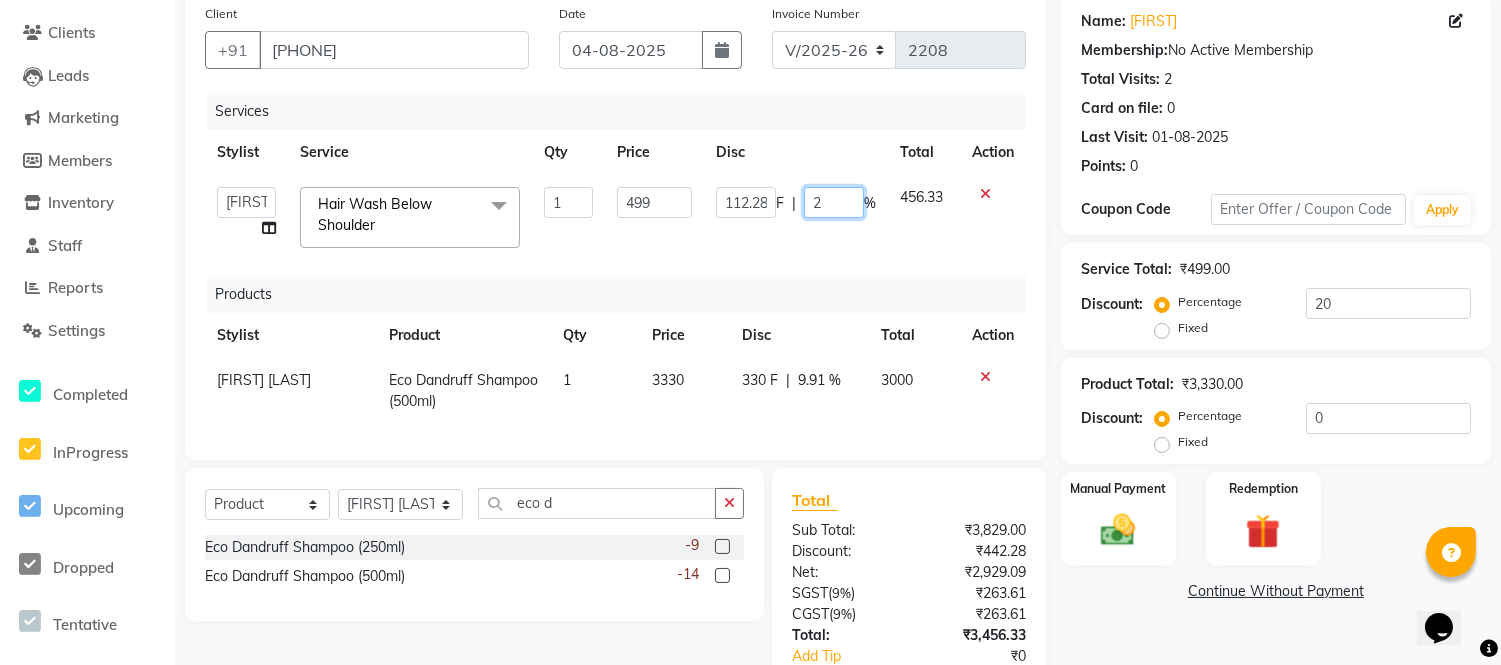 type on "23" 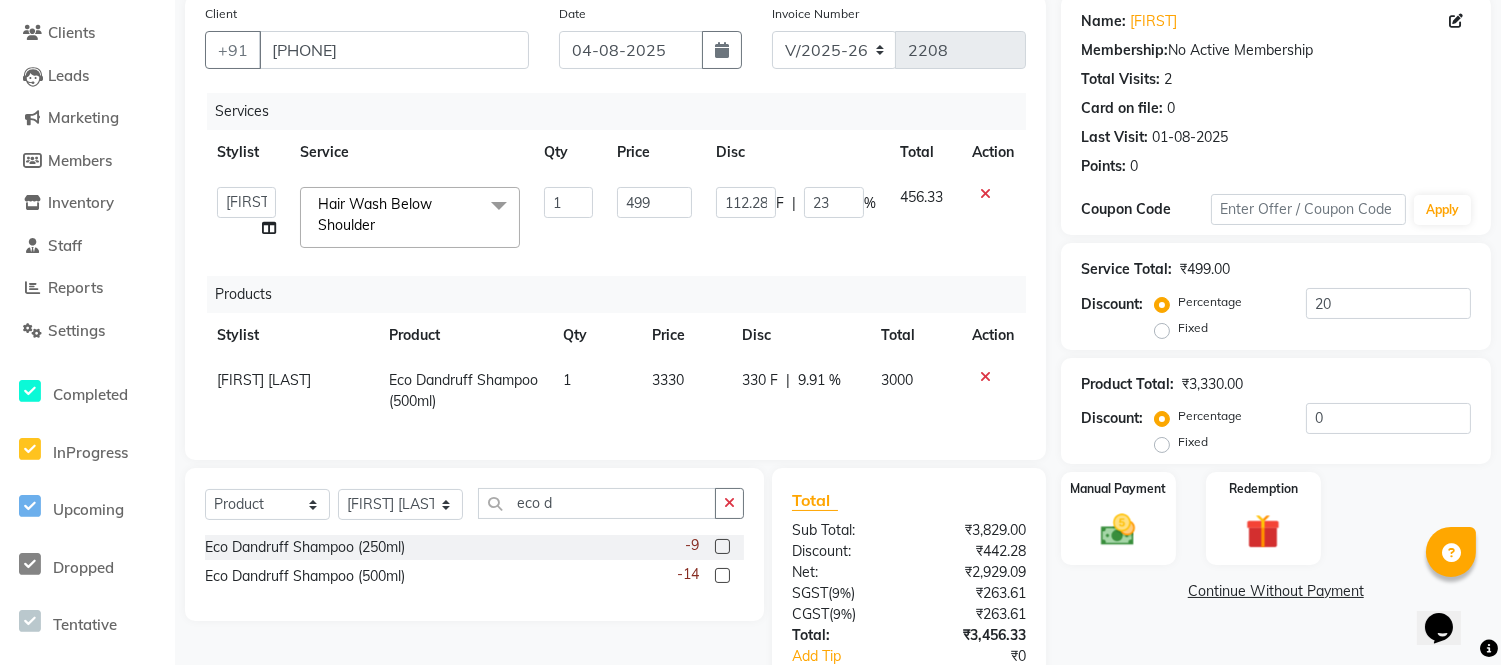 click on "112.28 F | 23 %" 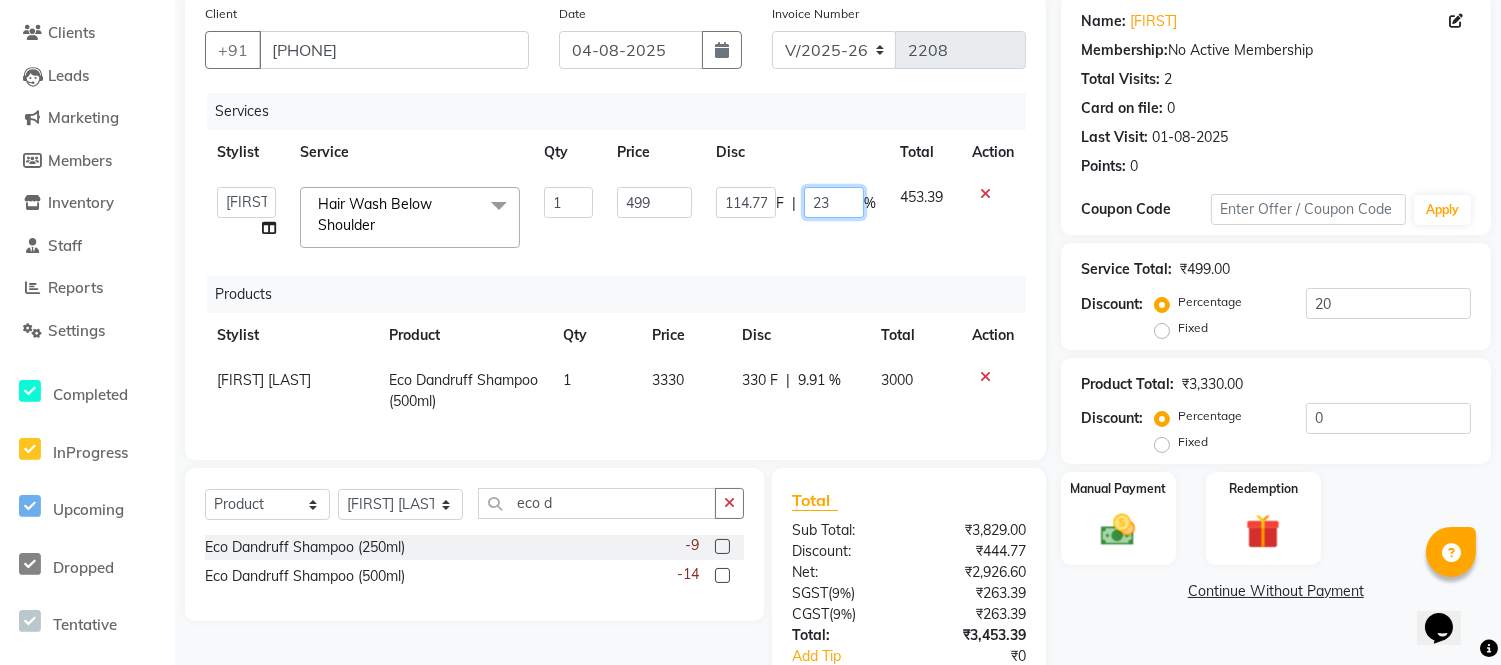 click on "23" 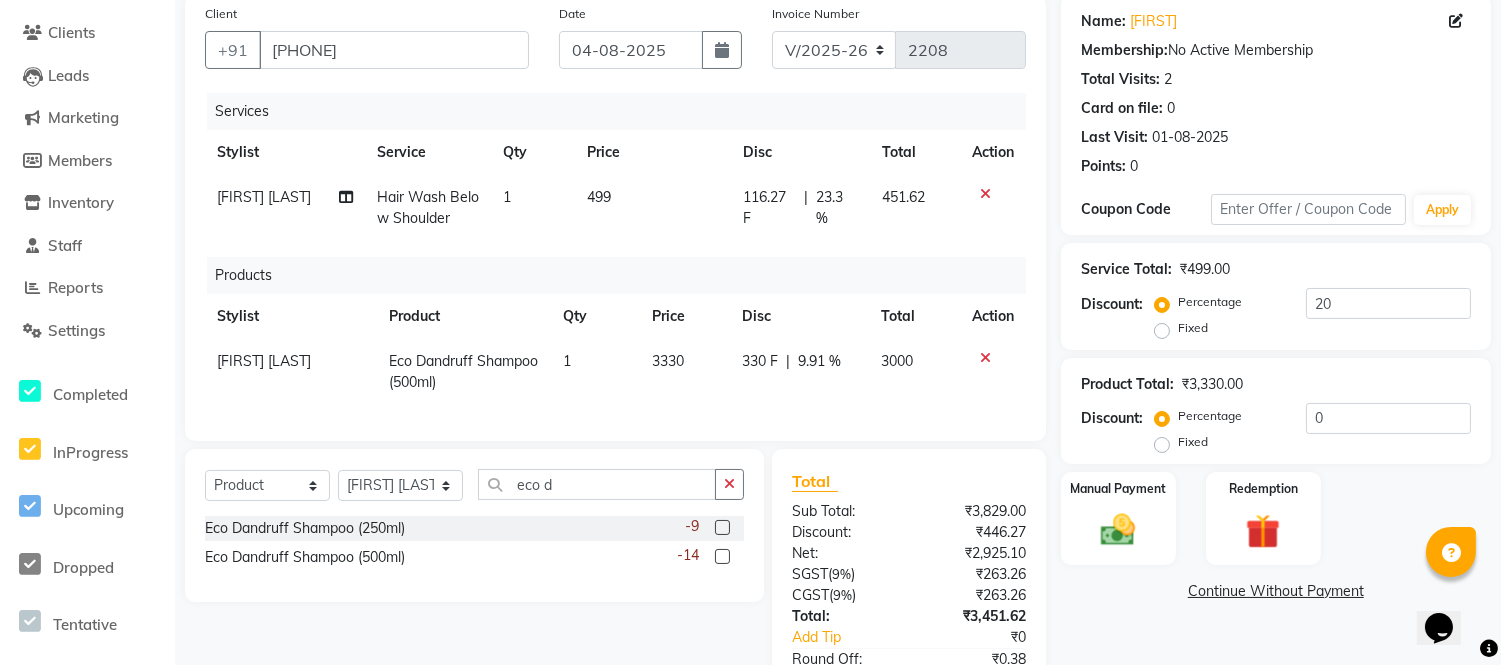 click on "Services Stylist Service Qty Price Disc Total Action Rahul Srivastav Hair Wash Below Shoulder 1 499 116.27 F | 23.3 % 451.62 Products Stylist Product Qty Price Disc Total Action Rahul Srivastav Eco Dandruff Shampoo (500ml) 1 3330 330 F | 9.91 % 3000" 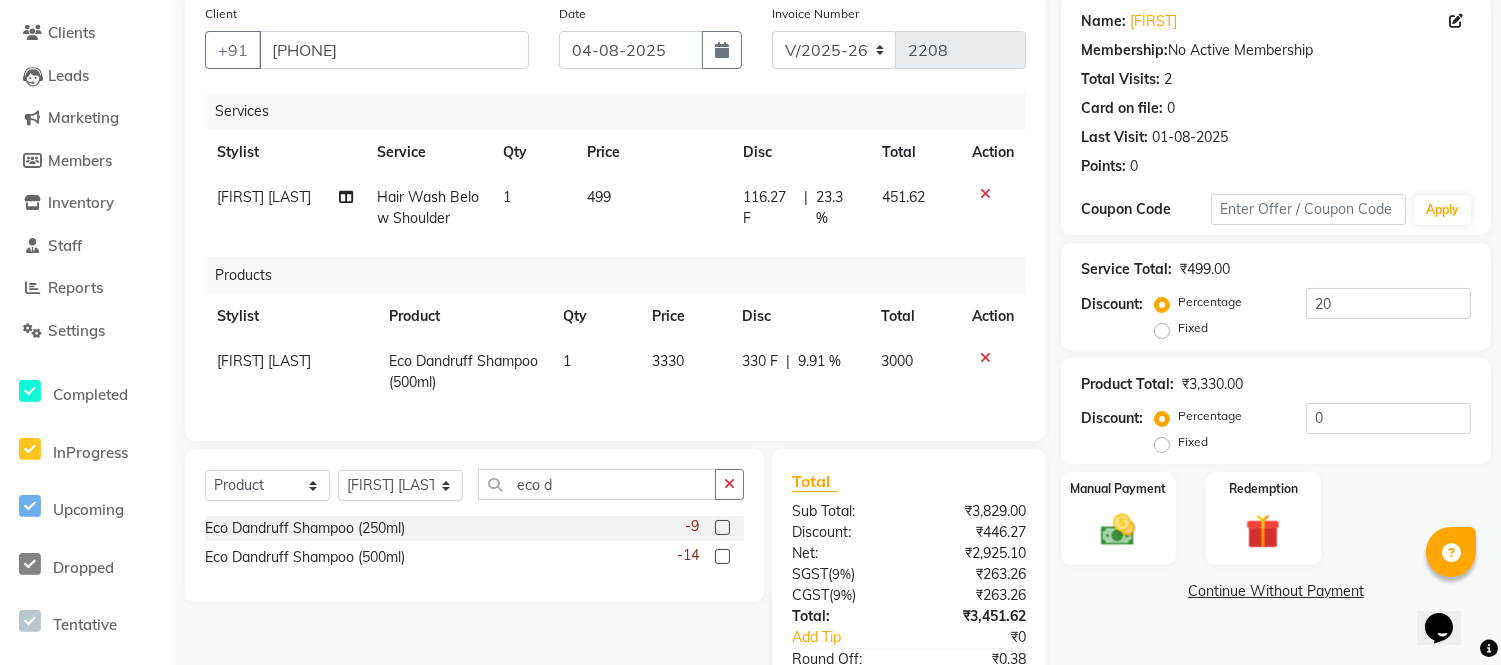 select on "58132" 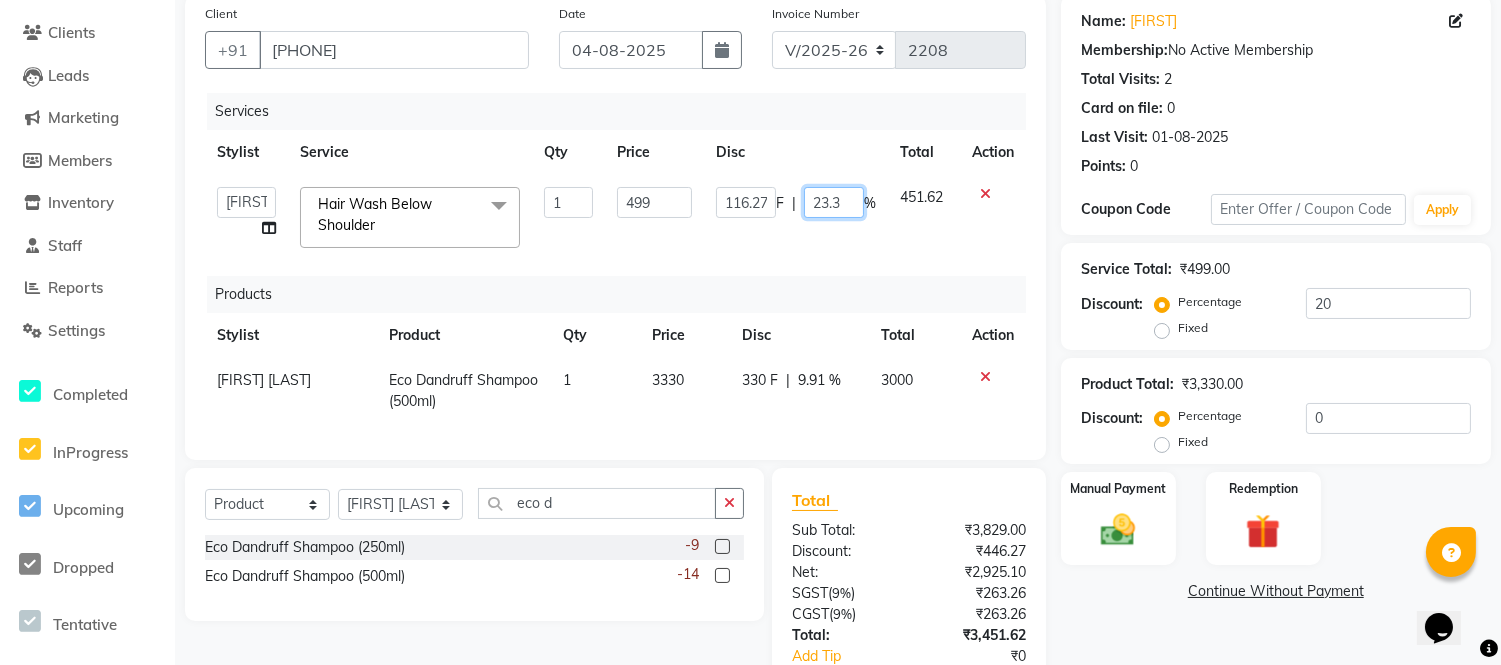 click on "23.3" 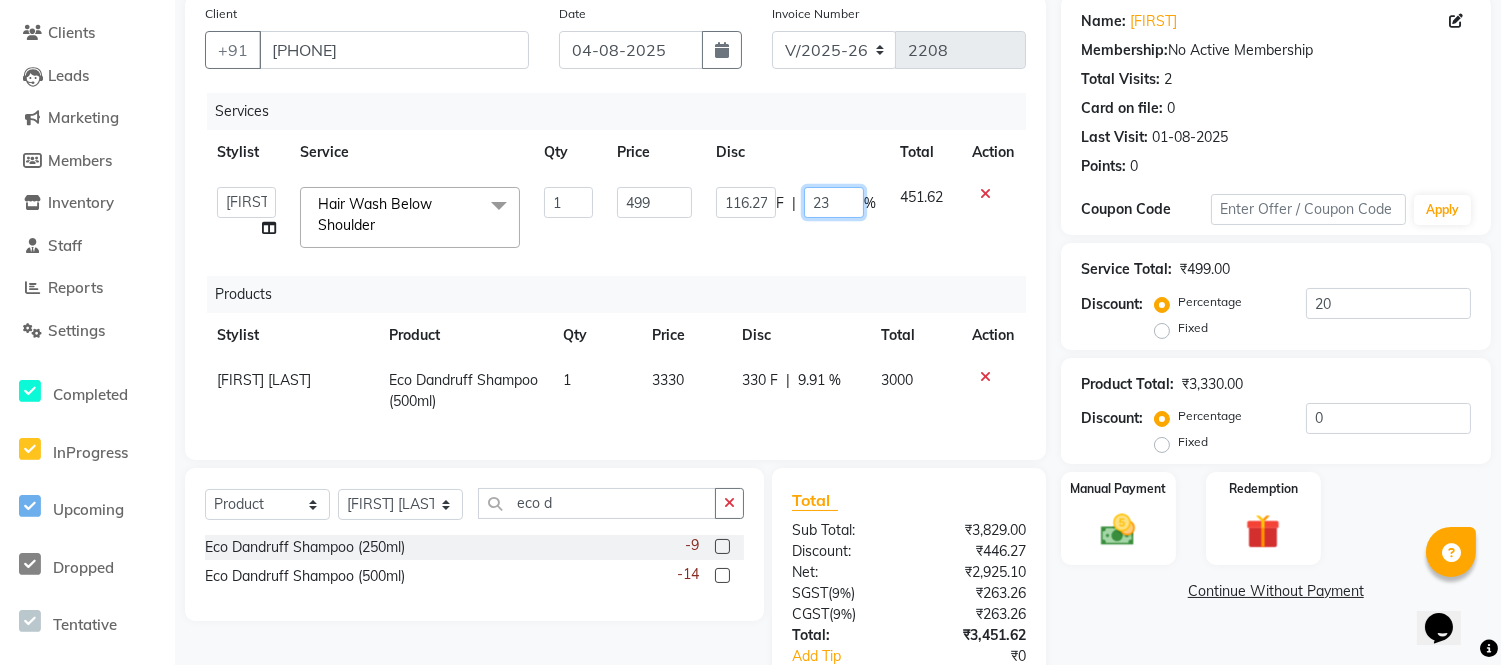 type on "23.5" 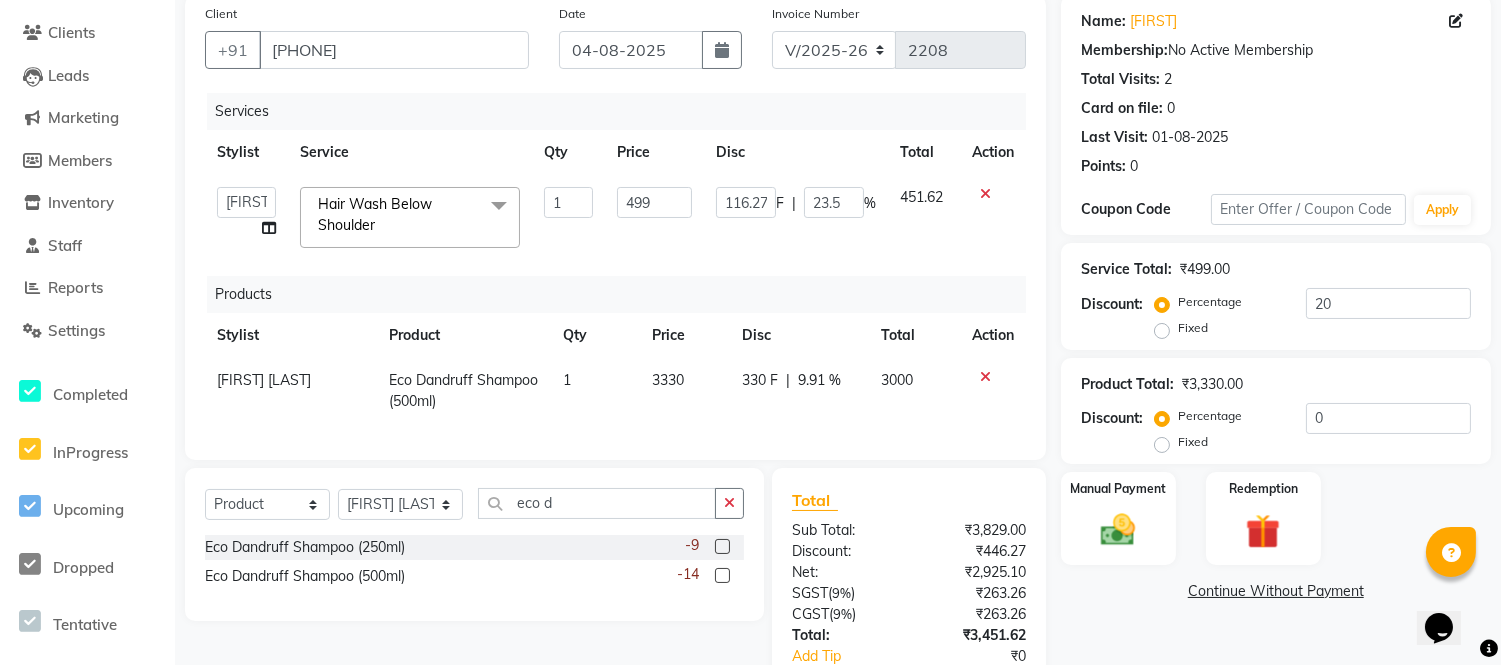 click on "Services Stylist Service Qty Price Disc Total Action  Faizan Ansari   Nilam Manke   Rahul Srivastav   Rohini Waghmare   Rupali Dhotre   Sainath Shinde   Shankar Kshirsagar   Sohail Khan   Sujeet Thakur   Vijay Kharat  Hair Wash Below Shoulder  x Hydra Boost Facial Instant Glow Facial Urban Men Facial Whitening & Brightening Facial Radiance Facial  Vitamin C Facial Pro Merge Facial Kanpeki Blanch Facial Kanpeki Upendice Facial Agelock Marine Plant Facial Agelock Goji Brightening Facial Agelock Lightening Seboxy Facial Cut & Filing Cut & Filing With Polish Cut & Filing With French Polish Glitter nail art (per tip) Chrome nail art (per tip) Cat eye nail art (per tip) Foil nail art (per tip) Ombre nail art (per tip) Gel polish (10 tips) Gel Polish (5 tips) French Gel Polish (10 tips) French Gel Polish (5 tips) Gel Polish Removal (10 tips) Gel Polish Removal (5 tips) Gel Nail Extensions (10 tips) French Extensions (10 tips) Regular Overlay (10 tips) French Overlay (10 tips) Removal (10 tips) Regular Manicure Chin" 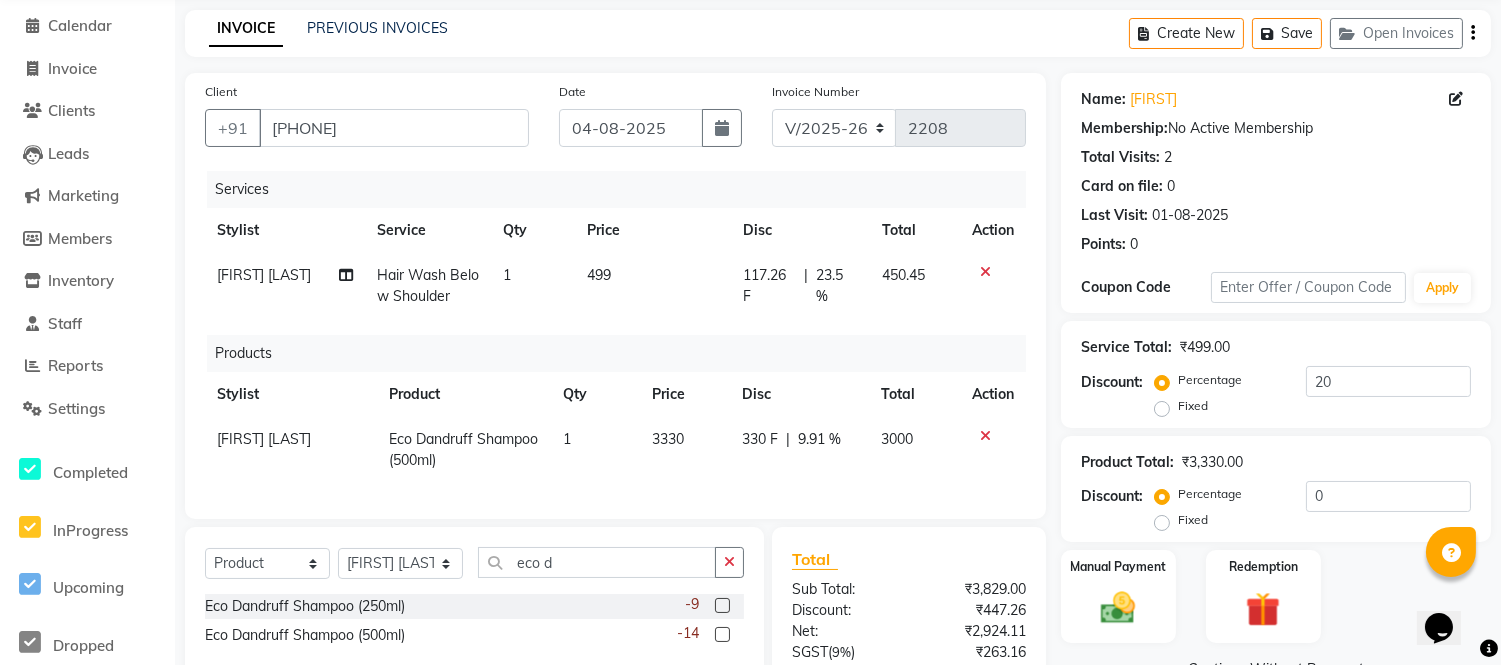 scroll, scrollTop: 300, scrollLeft: 0, axis: vertical 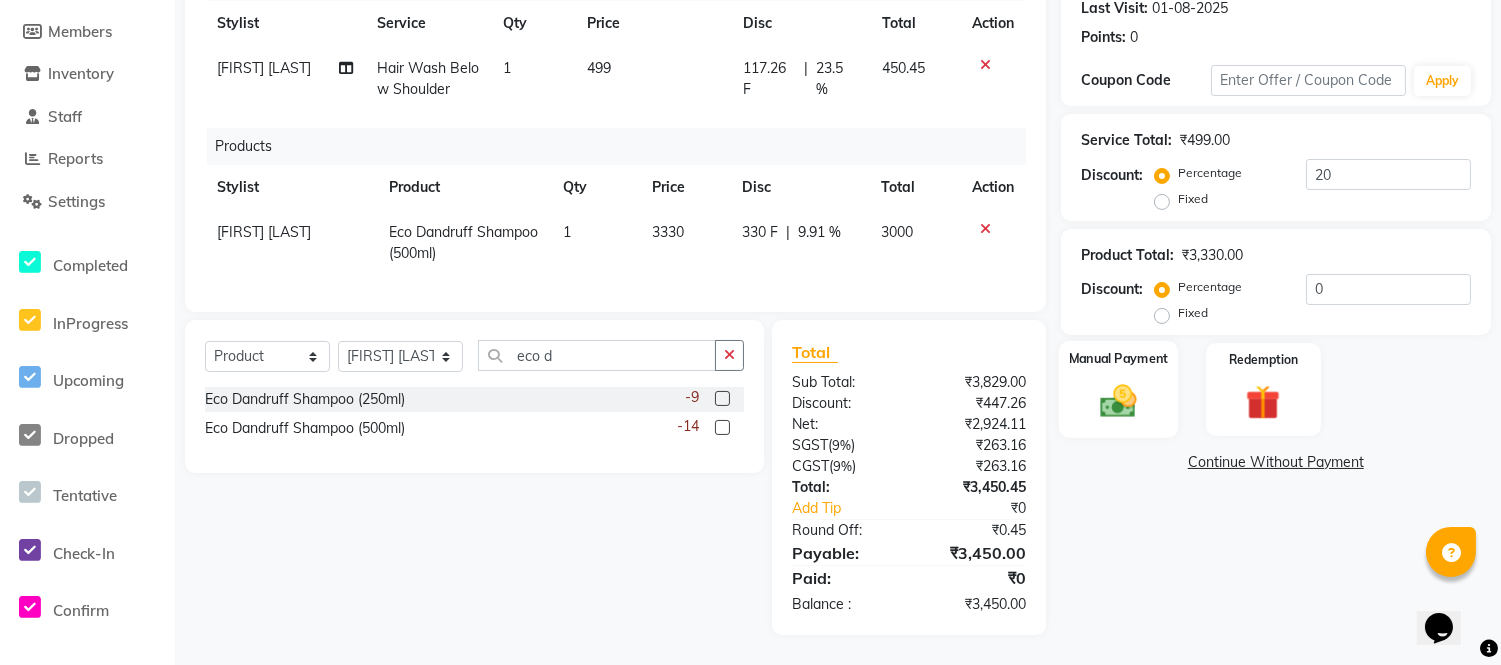 click 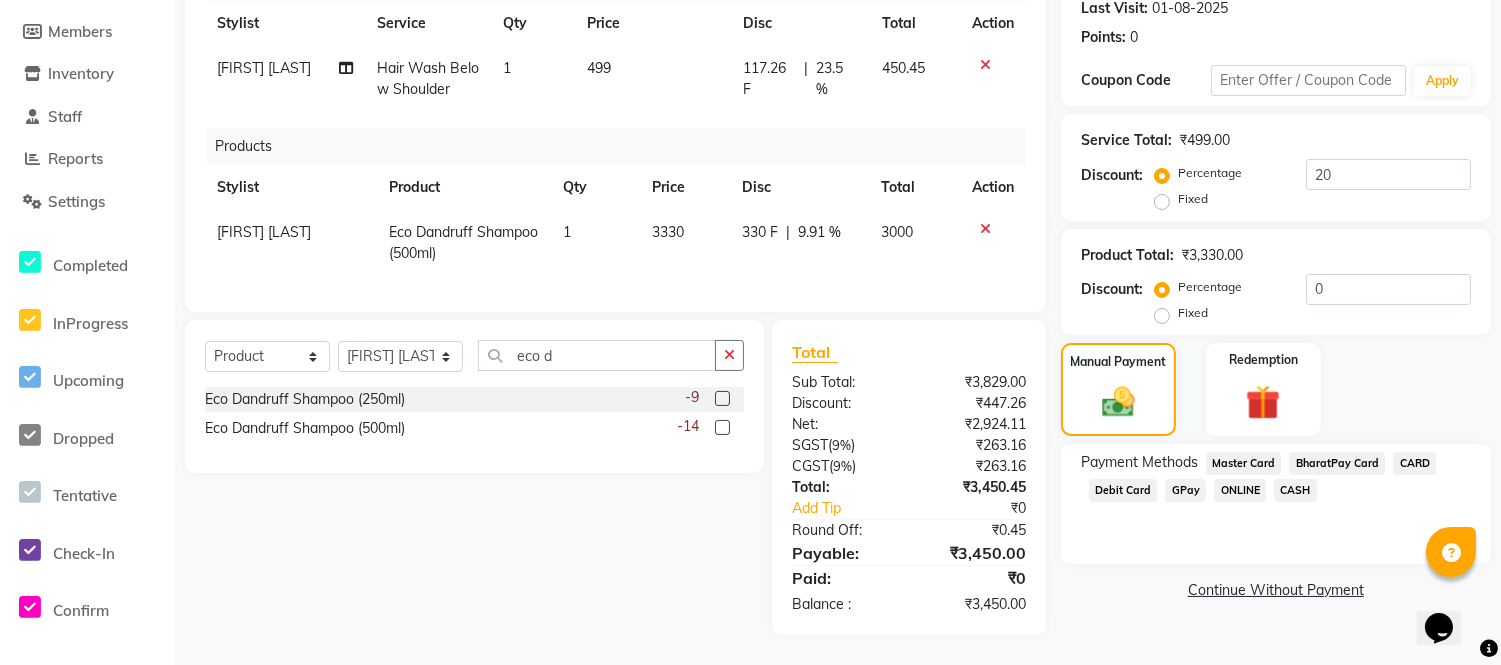 click on "GPay" 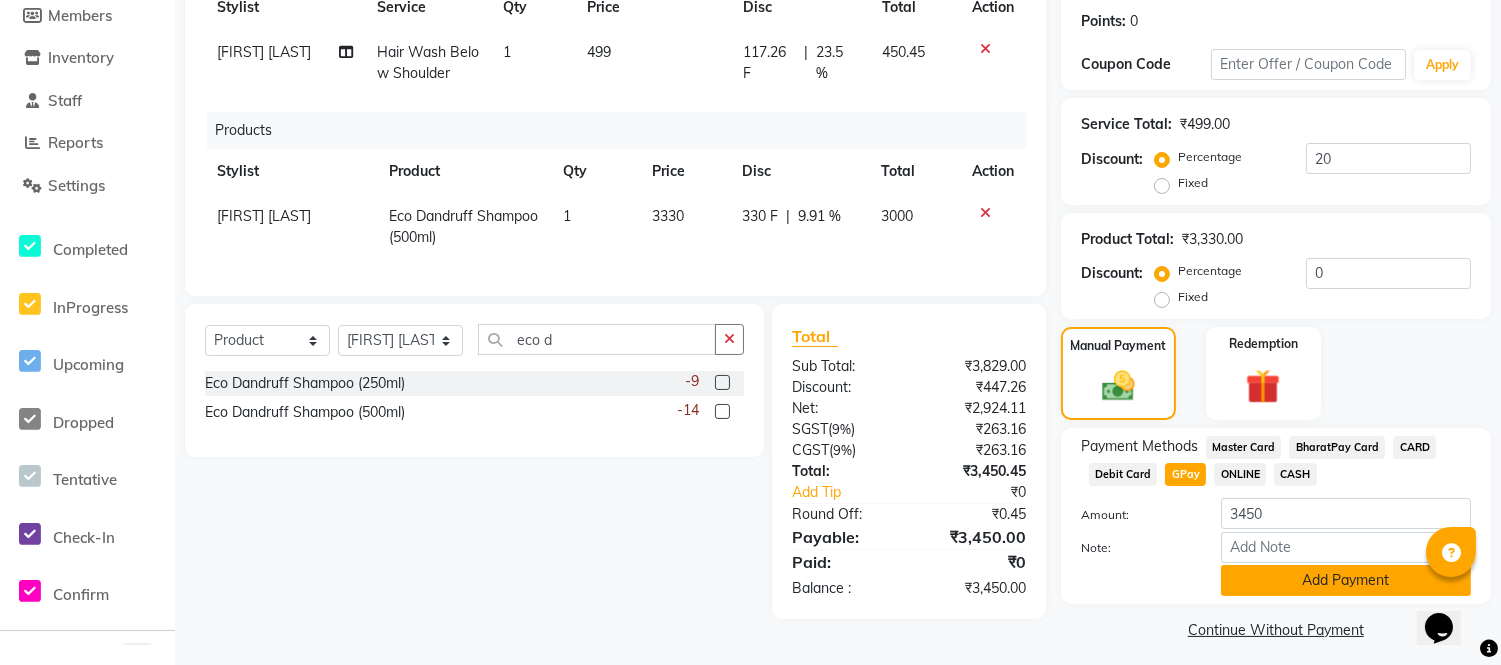 click on "Add Payment" 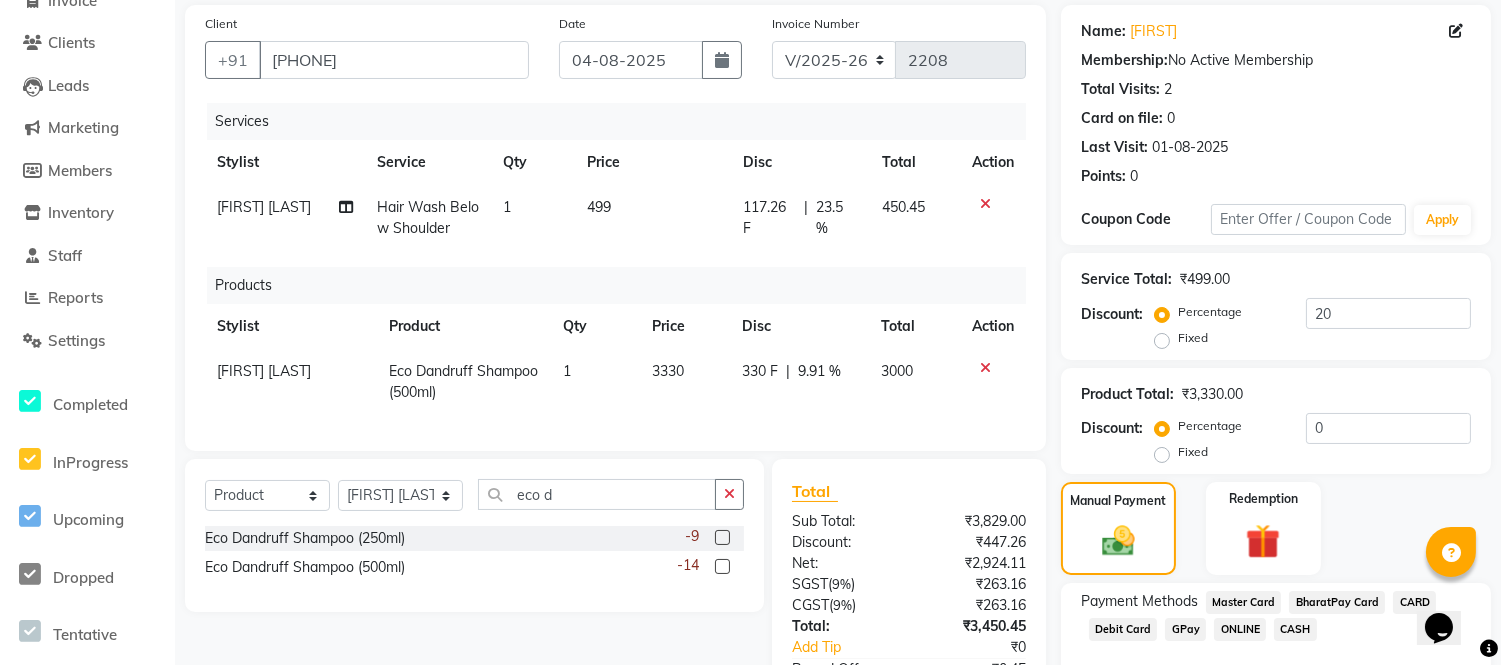 scroll, scrollTop: 367, scrollLeft: 0, axis: vertical 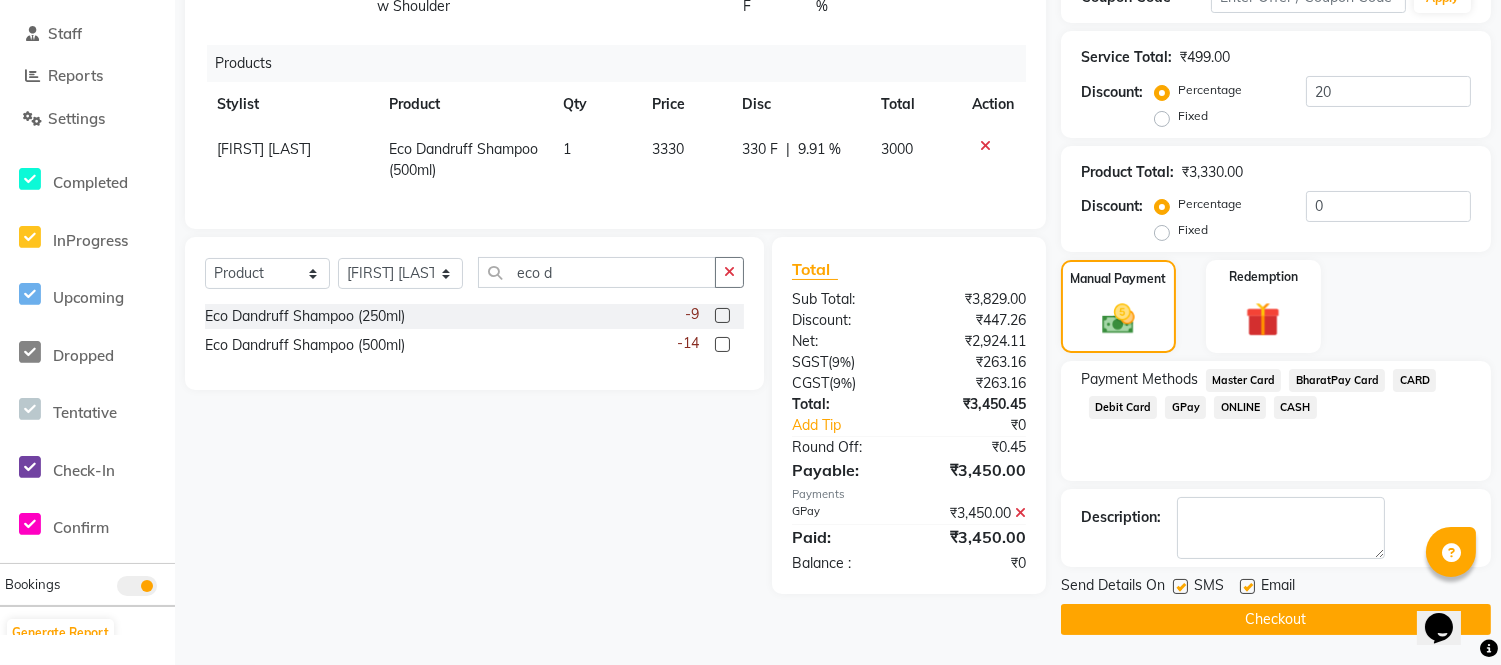 click 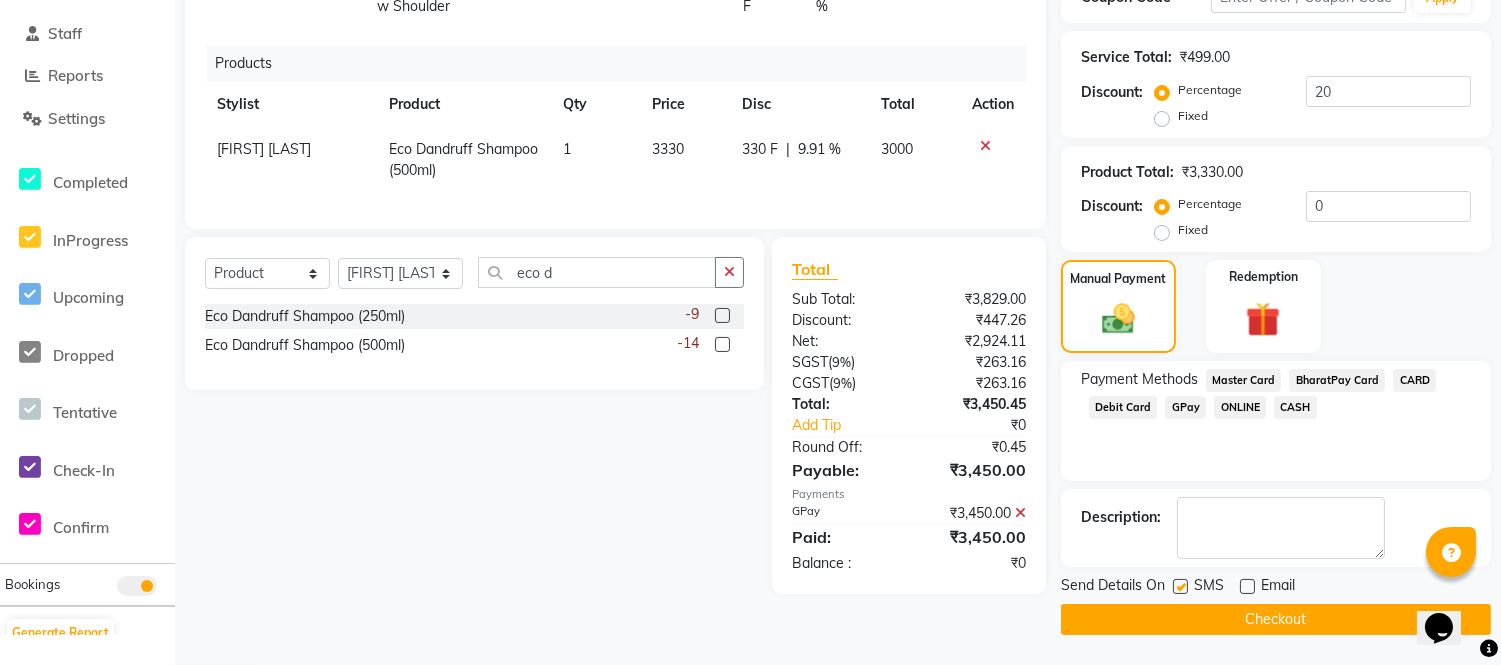 click 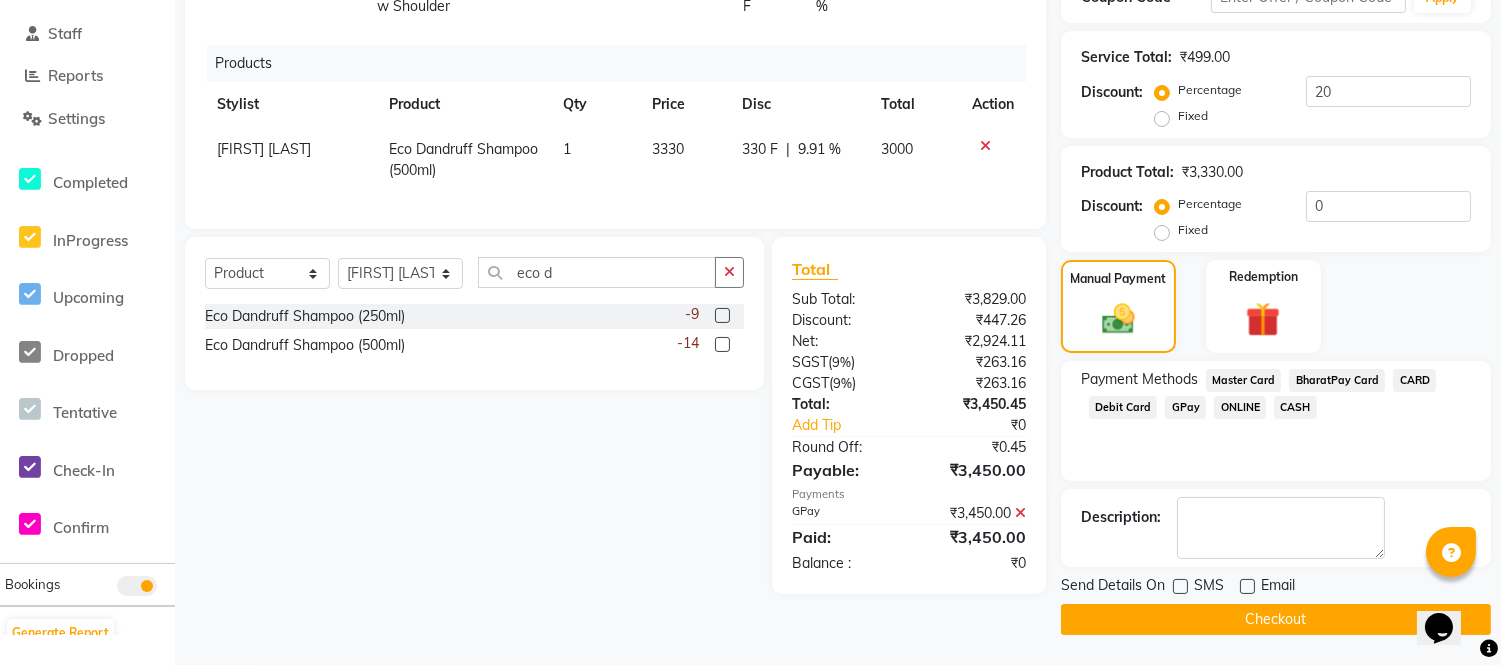 click on "Checkout" 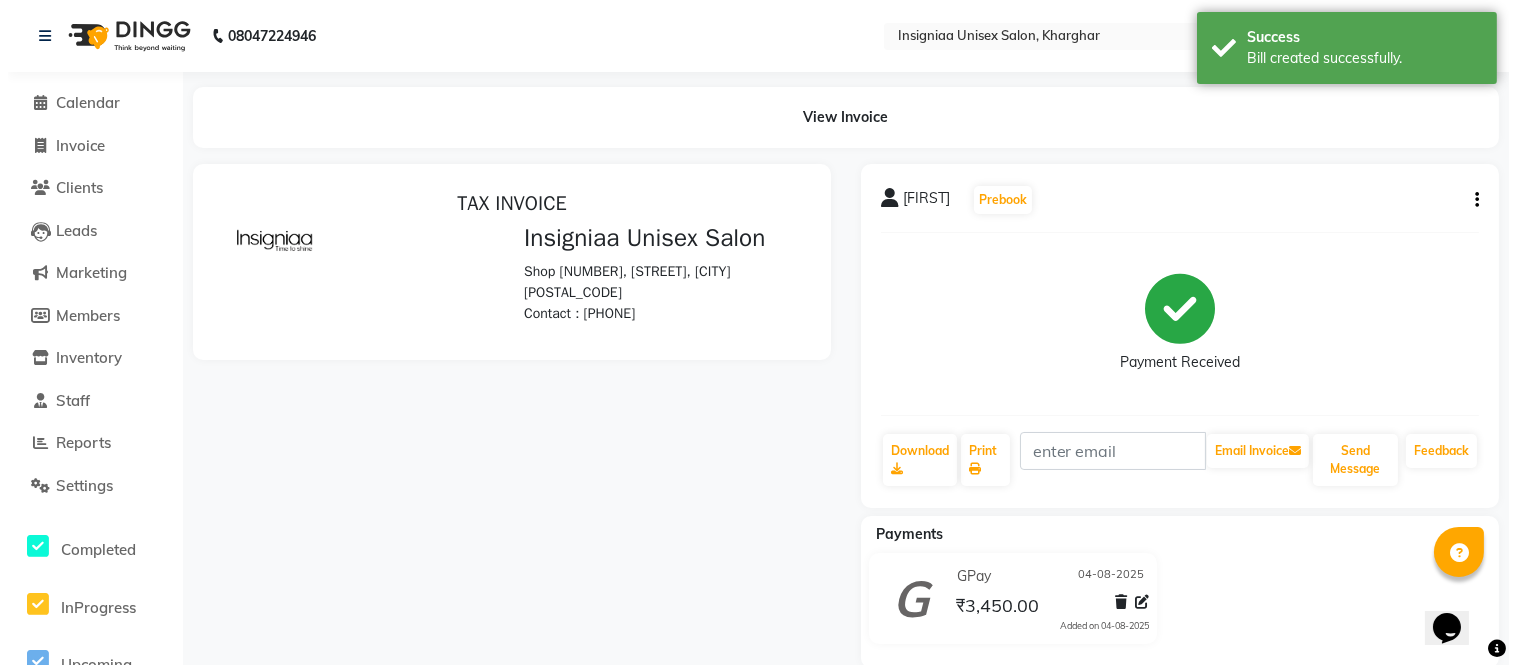 scroll, scrollTop: 0, scrollLeft: 0, axis: both 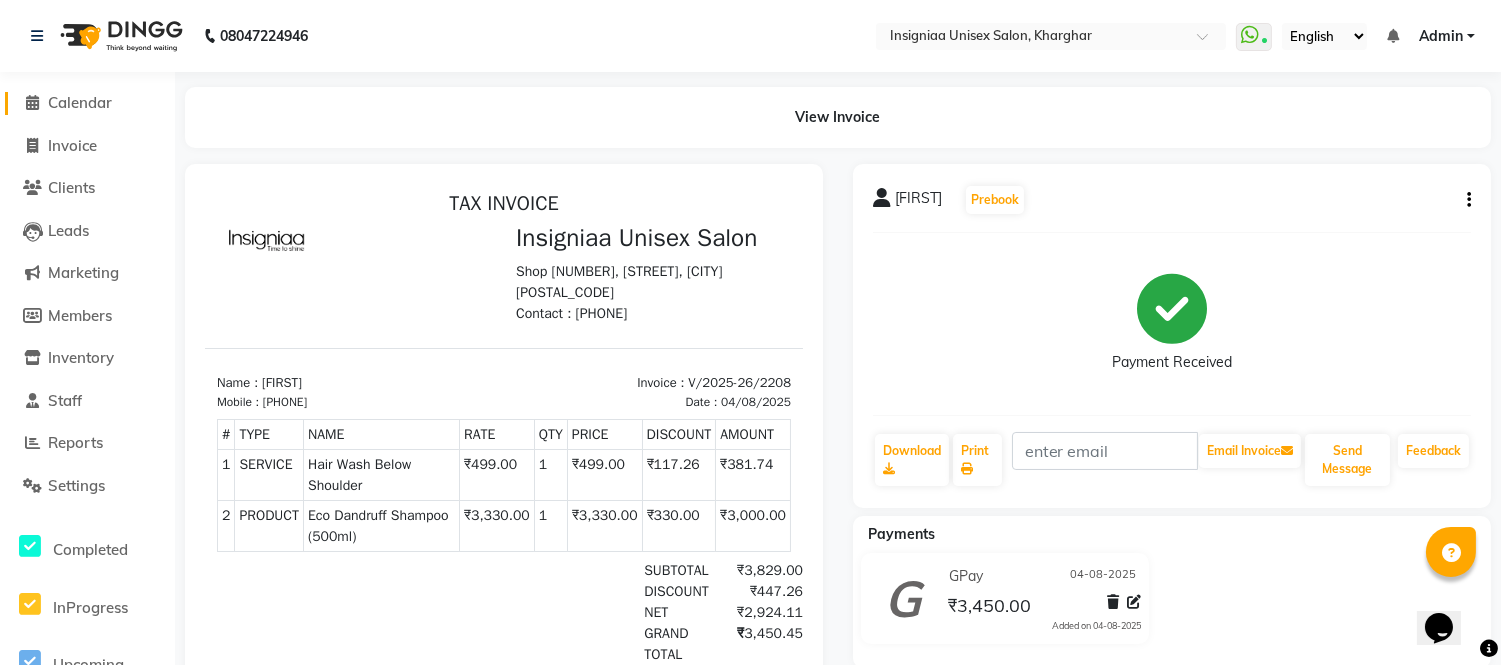 click on "Calendar" 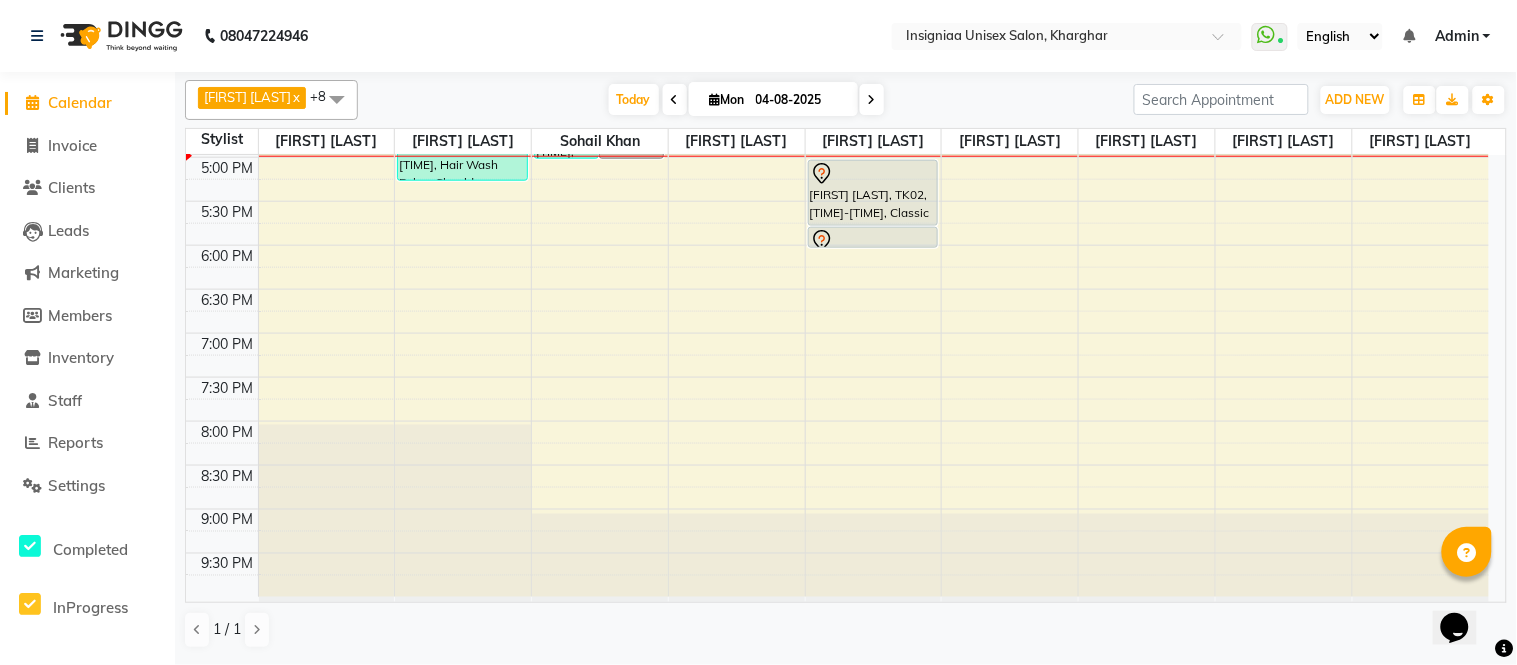 scroll, scrollTop: 0, scrollLeft: 0, axis: both 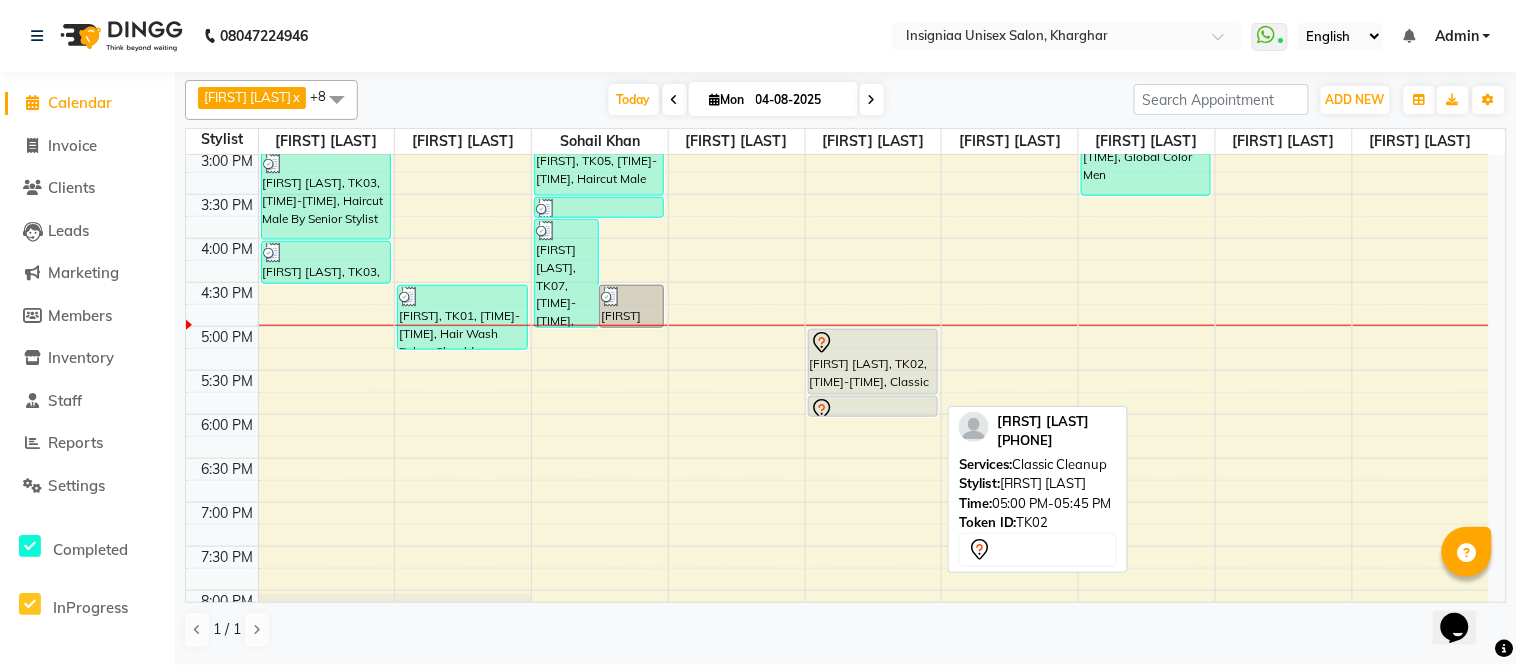 click at bounding box center (873, 343) 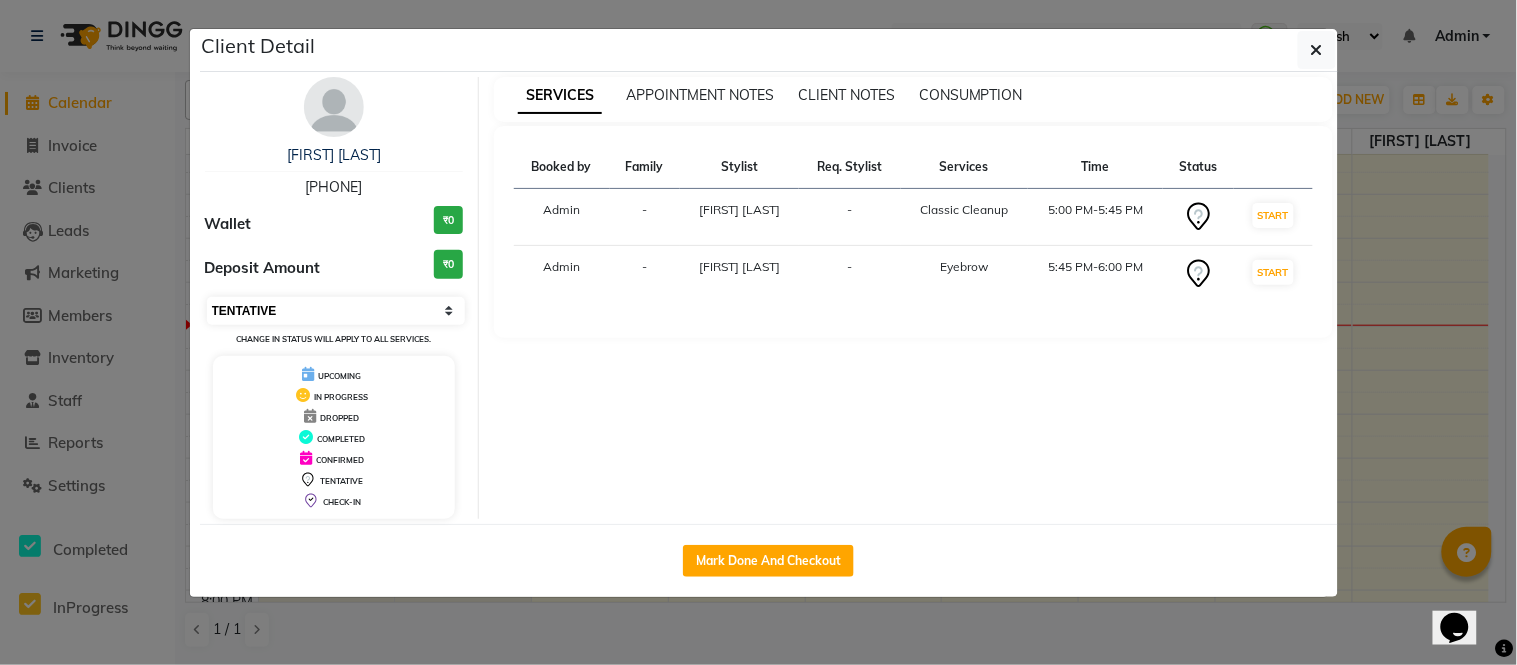 click on "Select IN SERVICE CONFIRMED TENTATIVE CHECK IN MARK DONE DROPPED UPCOMING" at bounding box center [336, 311] 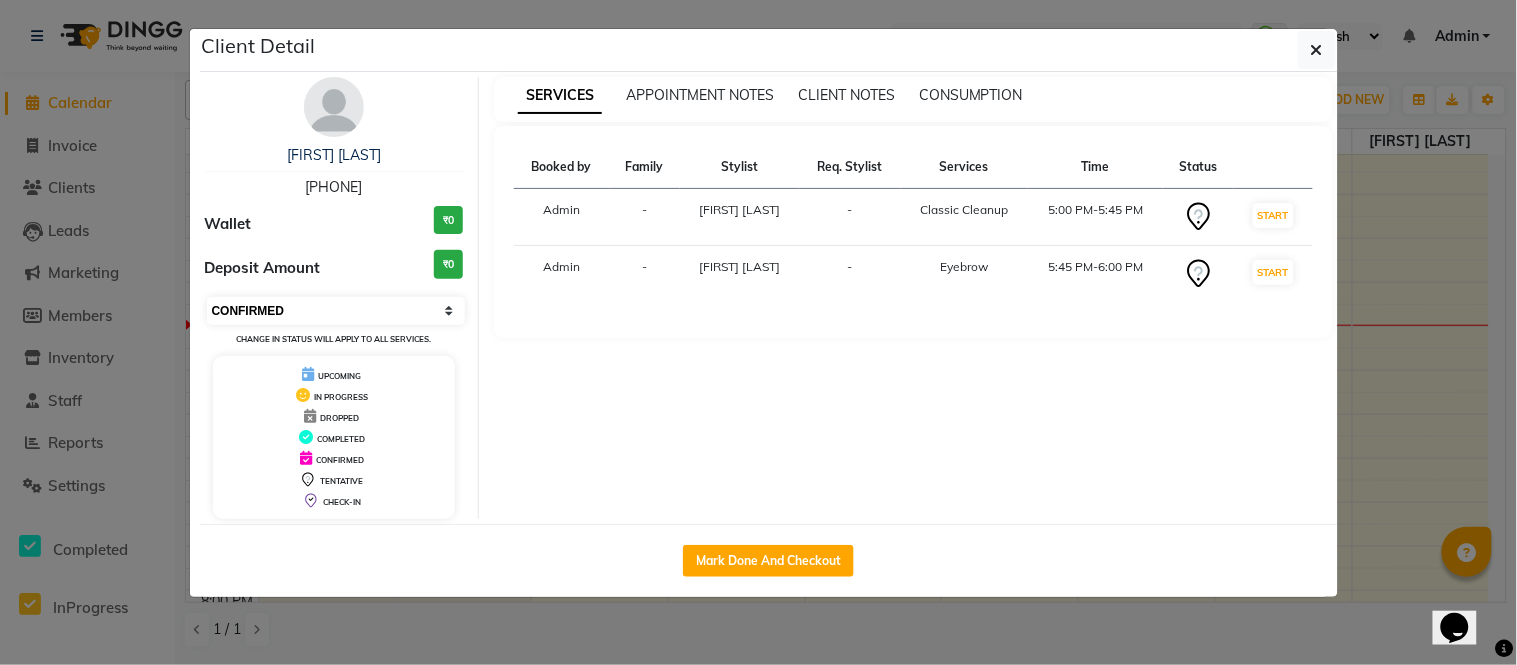 click on "Select IN SERVICE CONFIRMED TENTATIVE CHECK IN MARK DONE DROPPED UPCOMING" at bounding box center [336, 311] 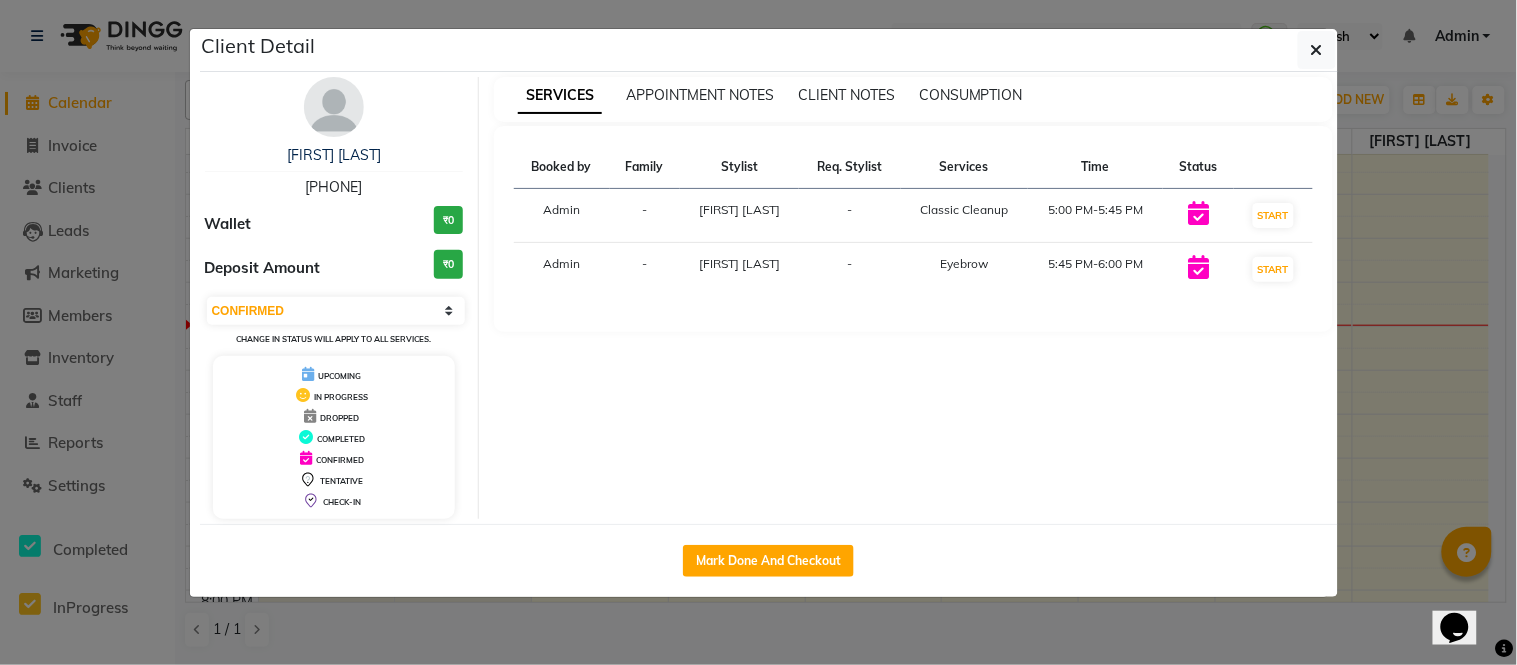 drag, startPoint x: 1318, startPoint y: 50, endPoint x: 1278, endPoint y: 101, distance: 64.815125 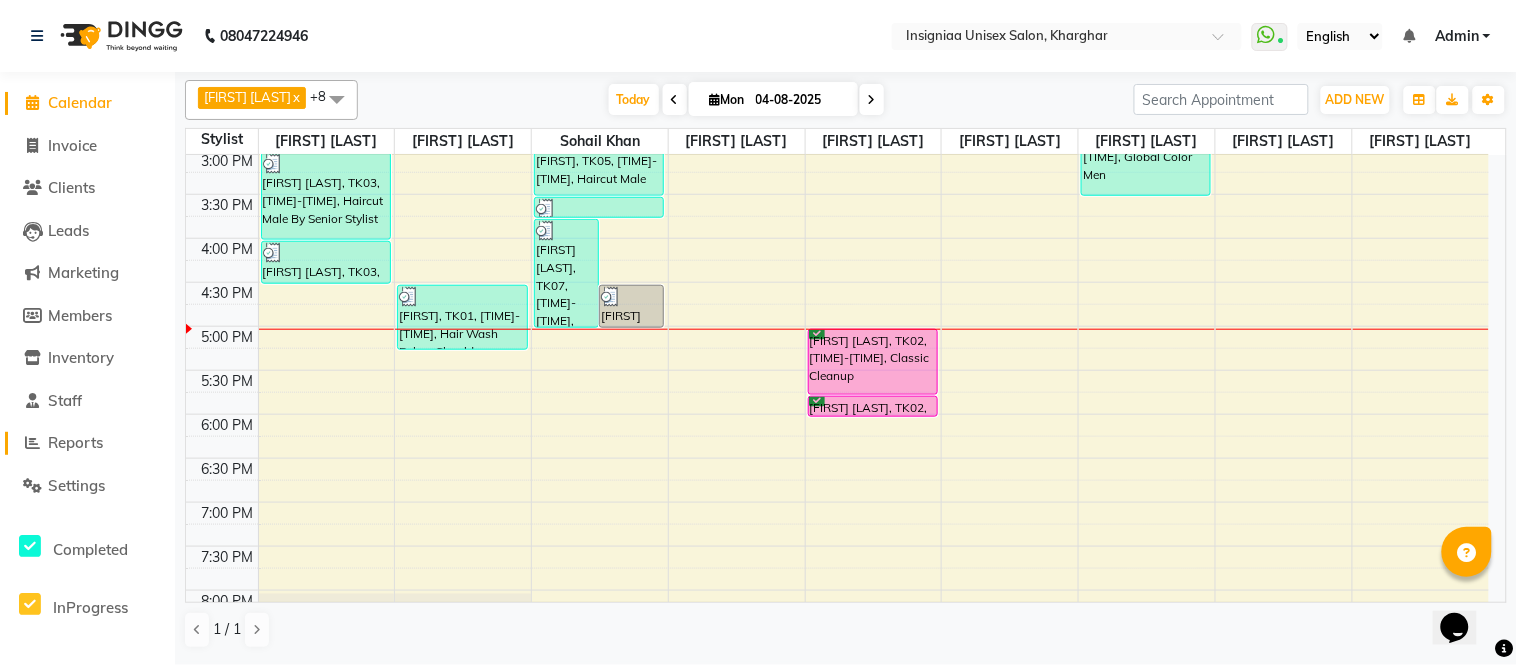 click on "Reports" 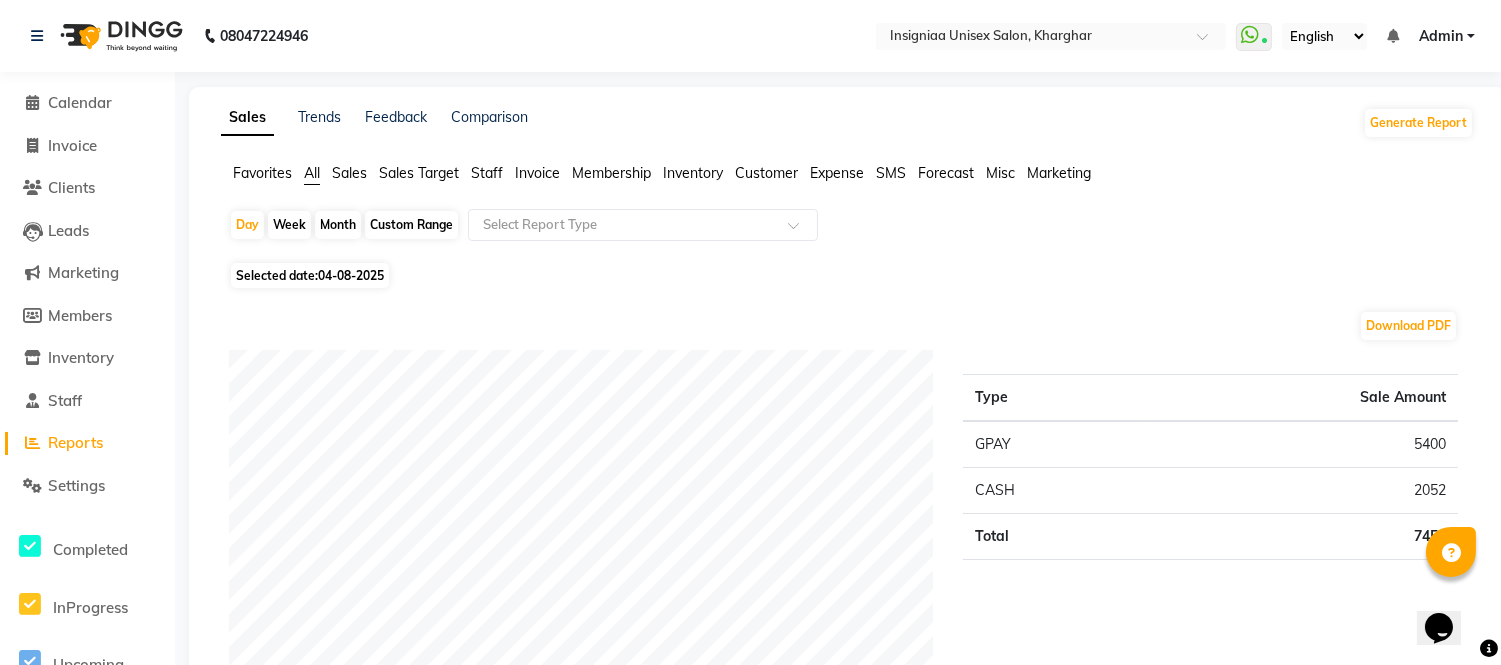 click on "Reports" 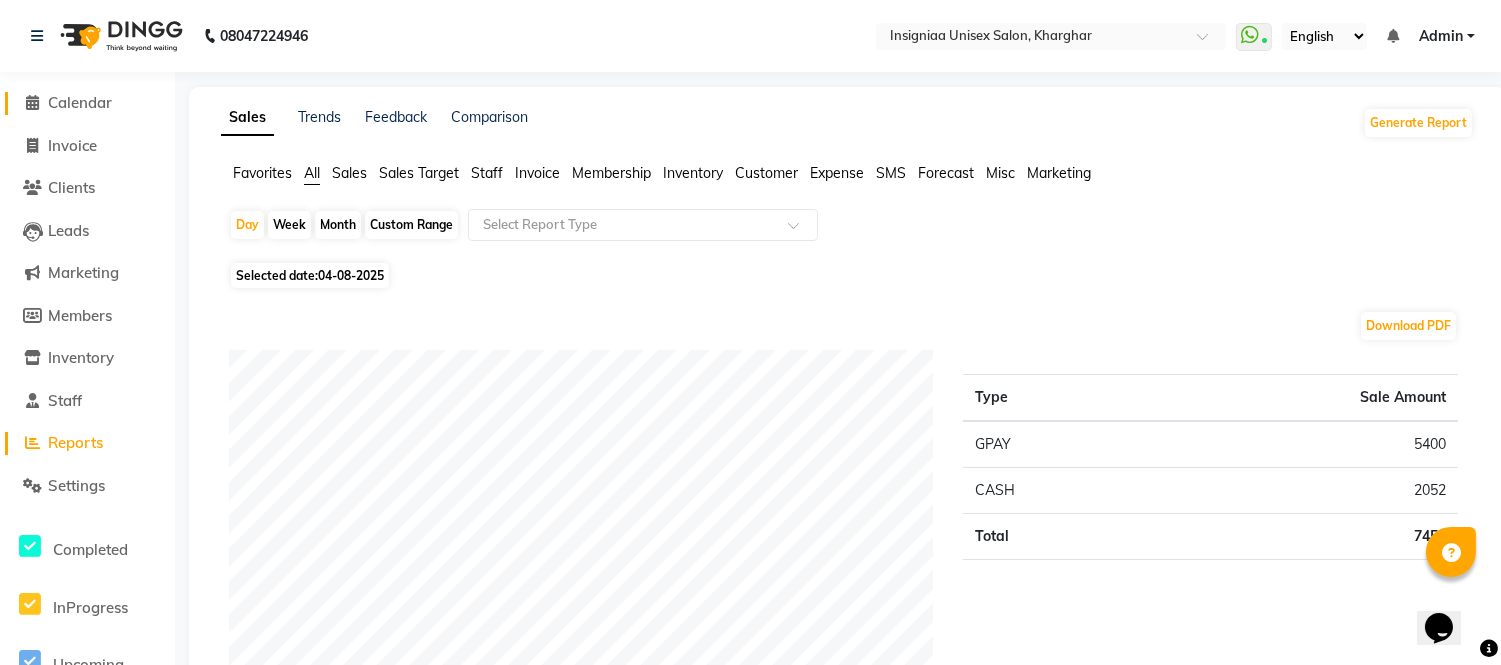 click on "Calendar" 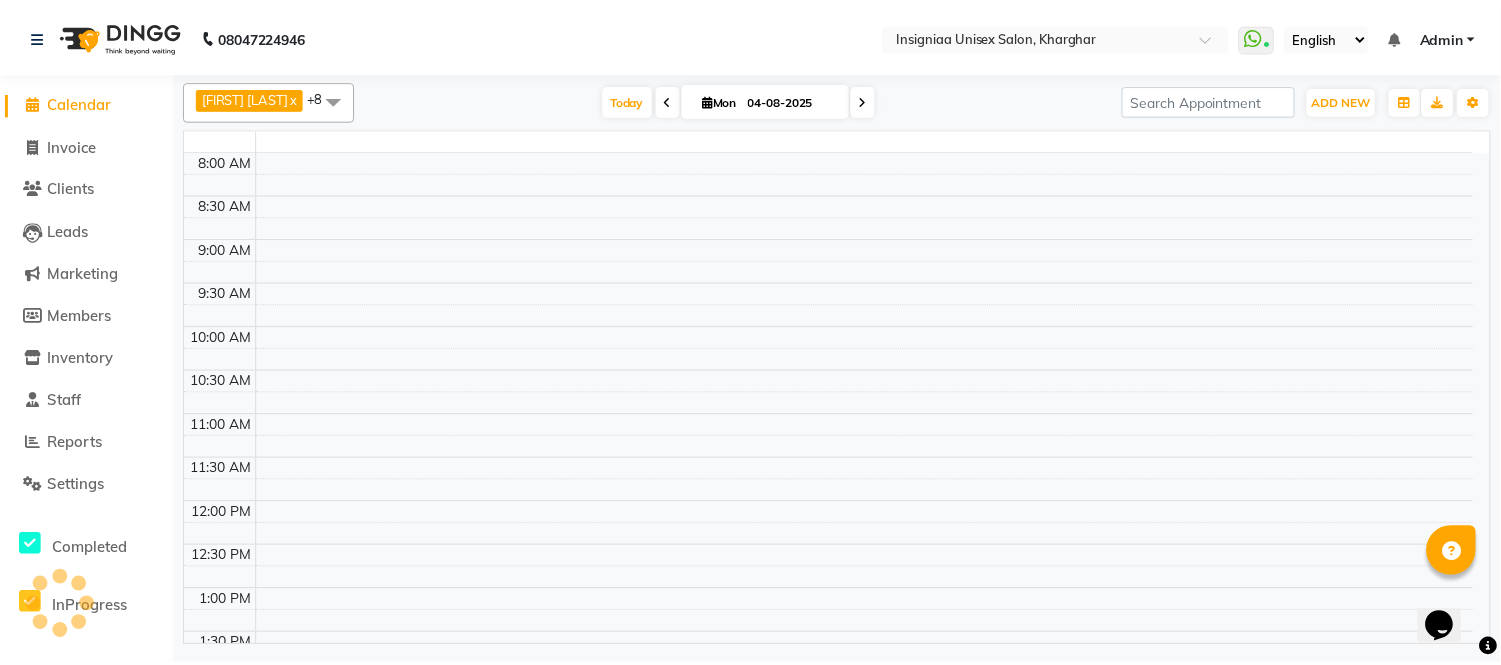 scroll, scrollTop: 0, scrollLeft: 0, axis: both 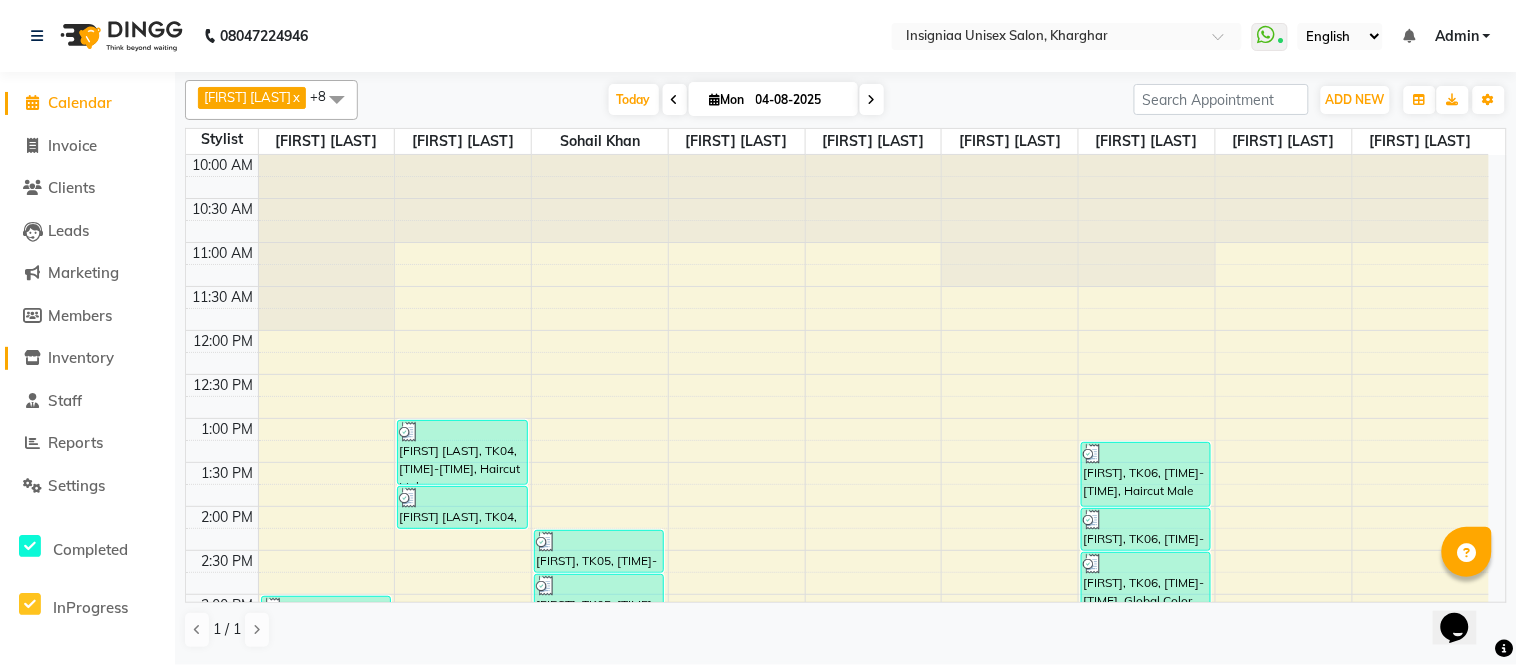 click on "Inventory" 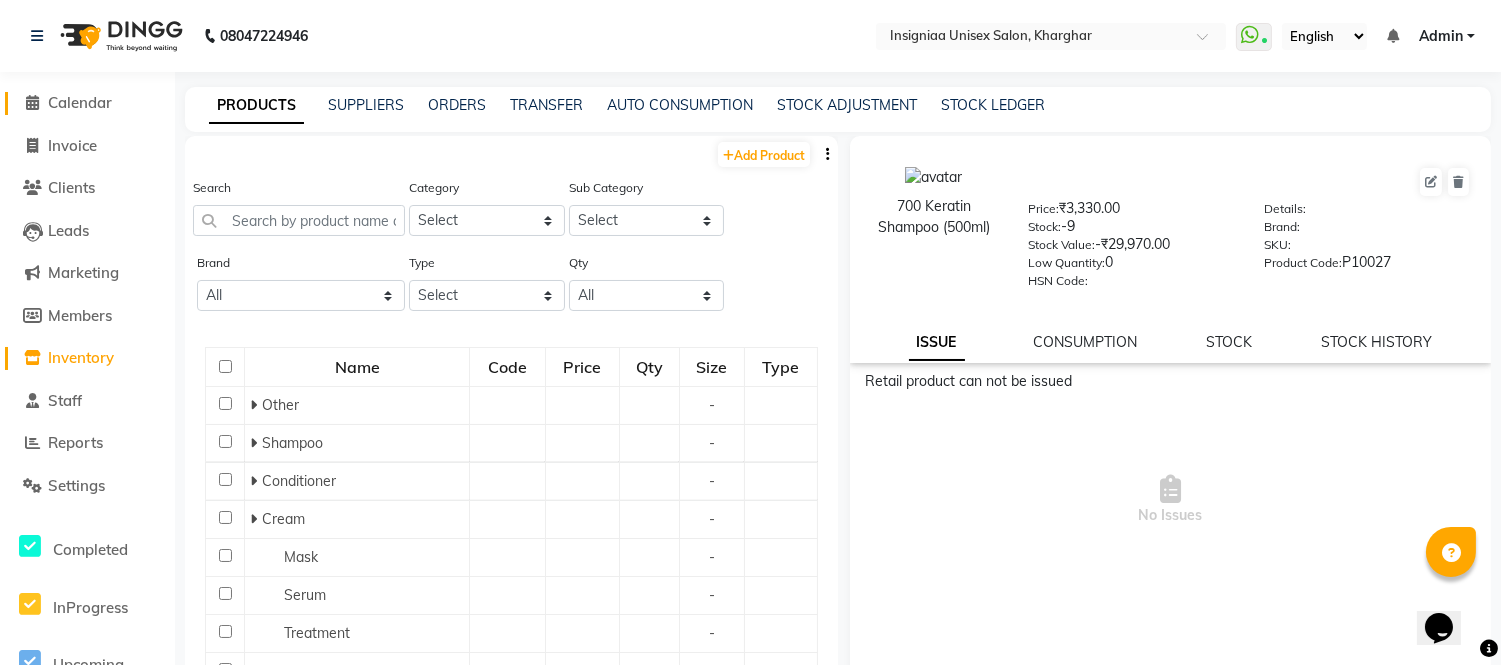 click on "Calendar" 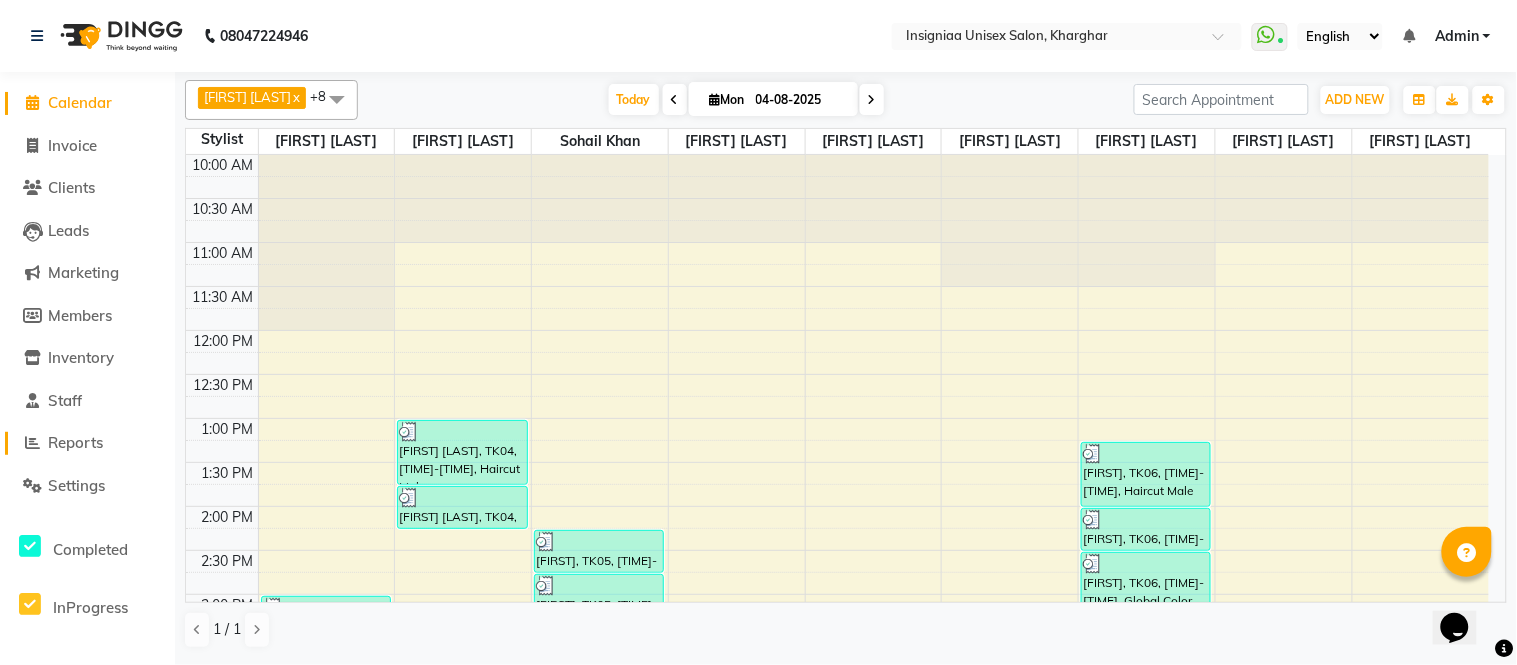 click on "Reports" 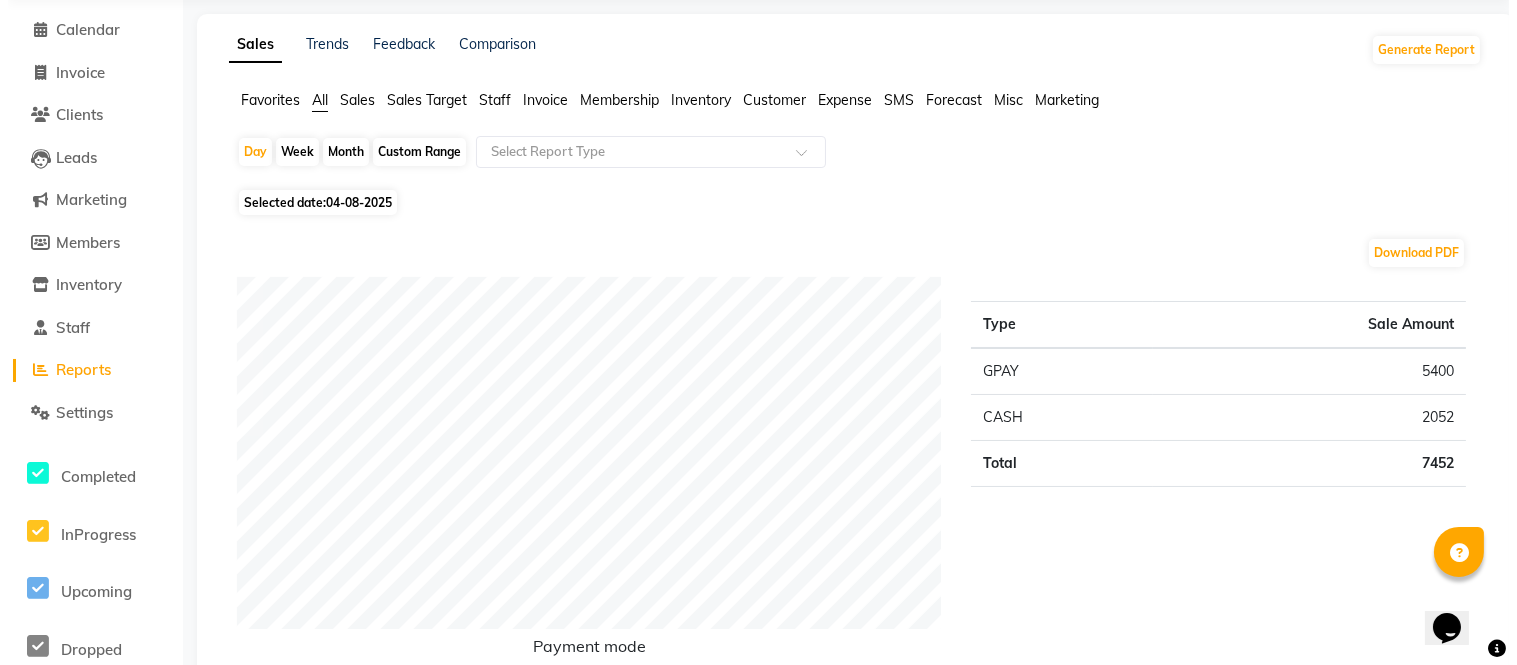 scroll, scrollTop: 0, scrollLeft: 0, axis: both 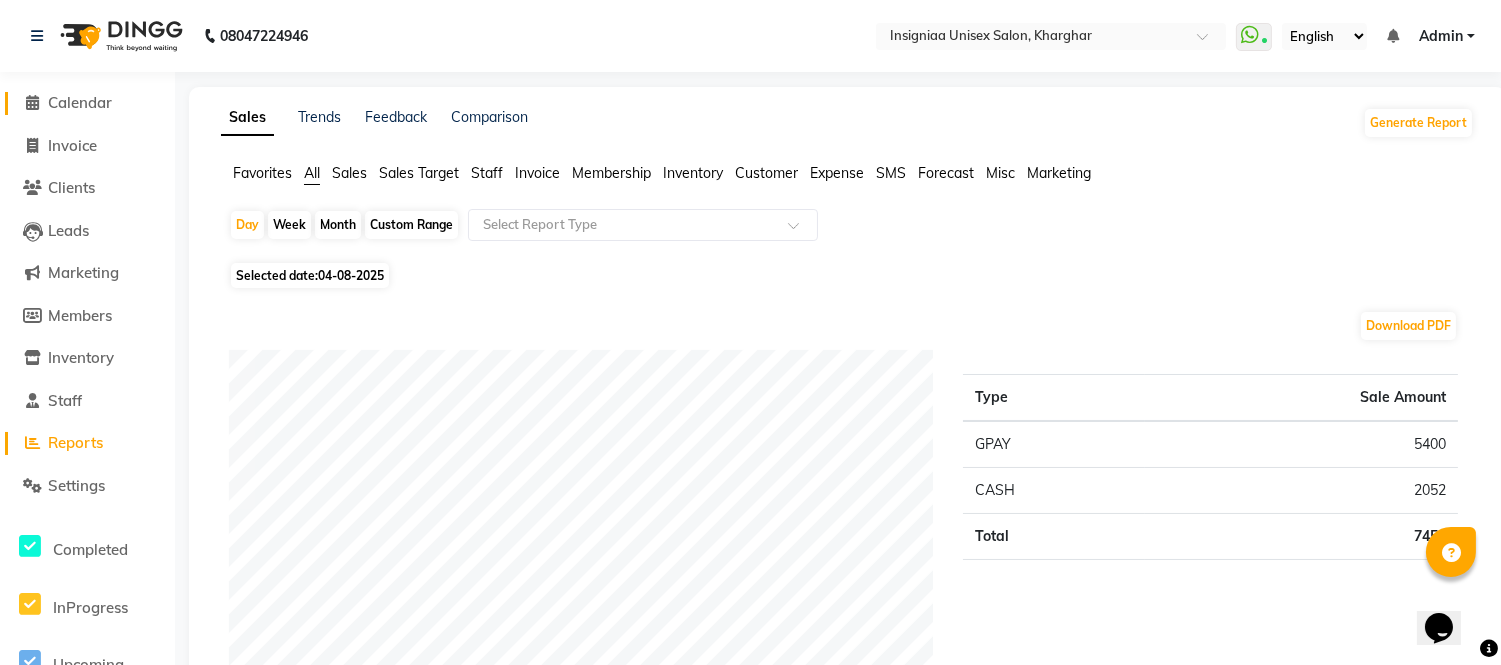click on "Calendar" 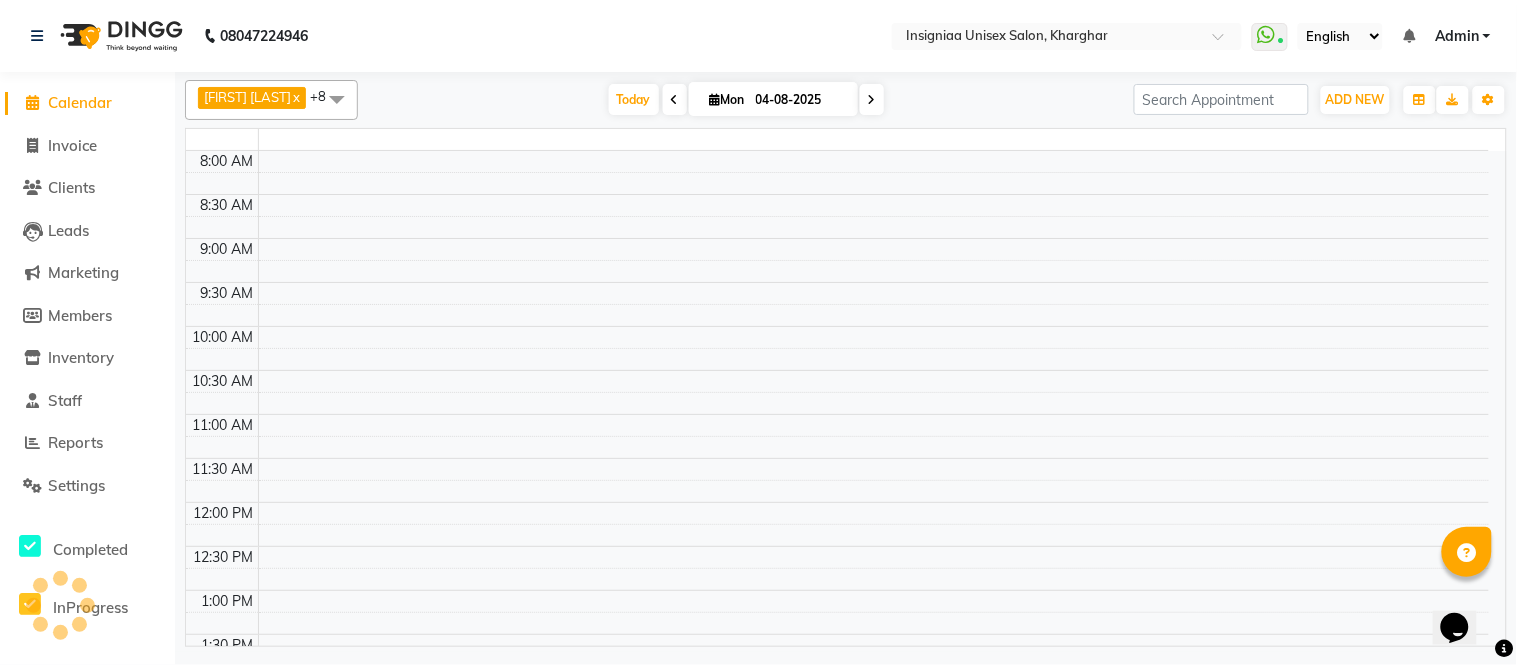 scroll, scrollTop: 0, scrollLeft: 0, axis: both 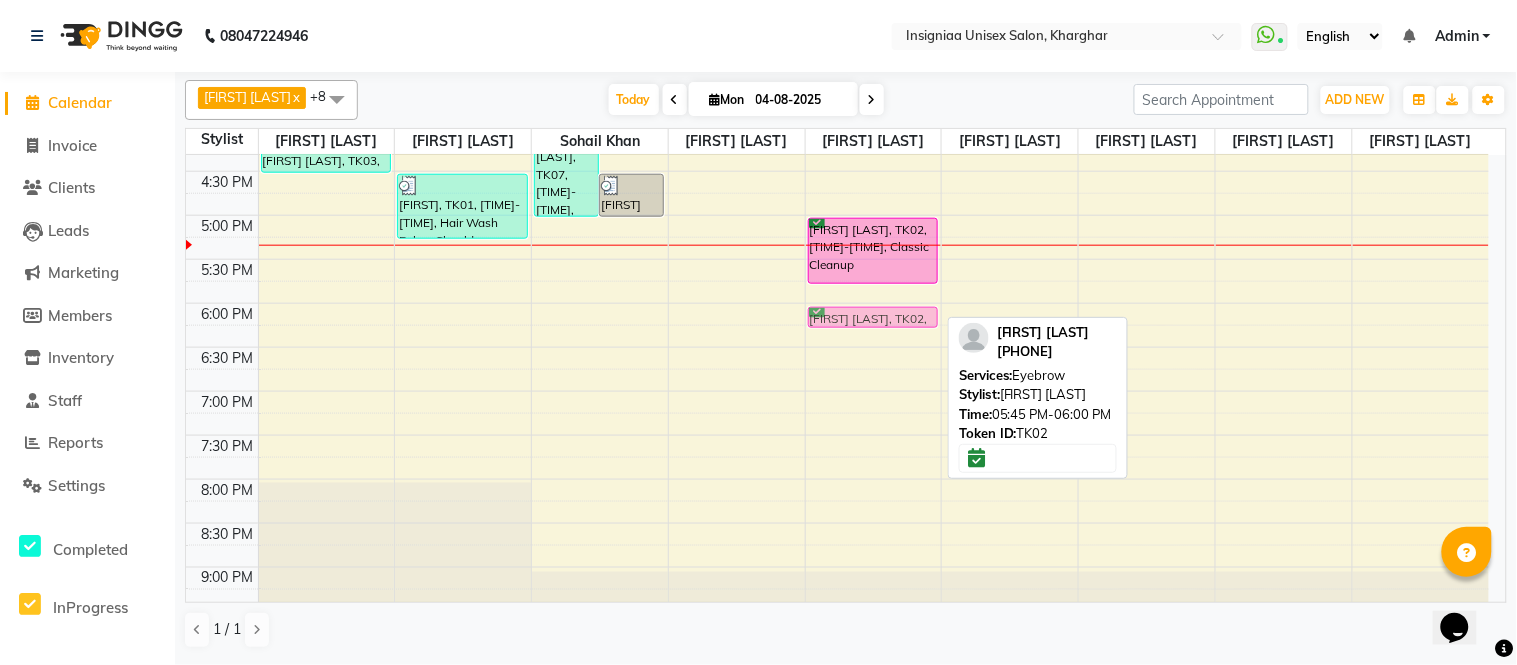 drag, startPoint x: 863, startPoint y: 313, endPoint x: 865, endPoint y: 326, distance: 13.152946 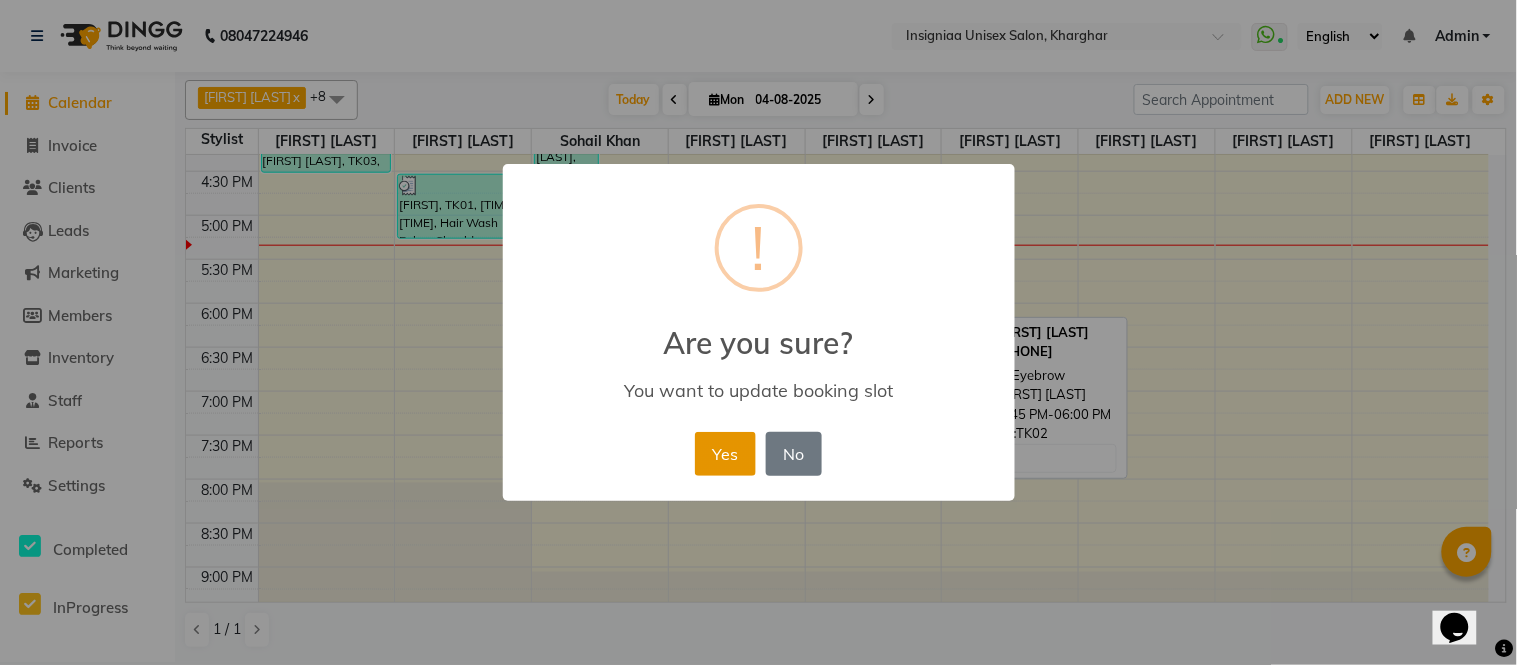click on "Yes" at bounding box center [725, 454] 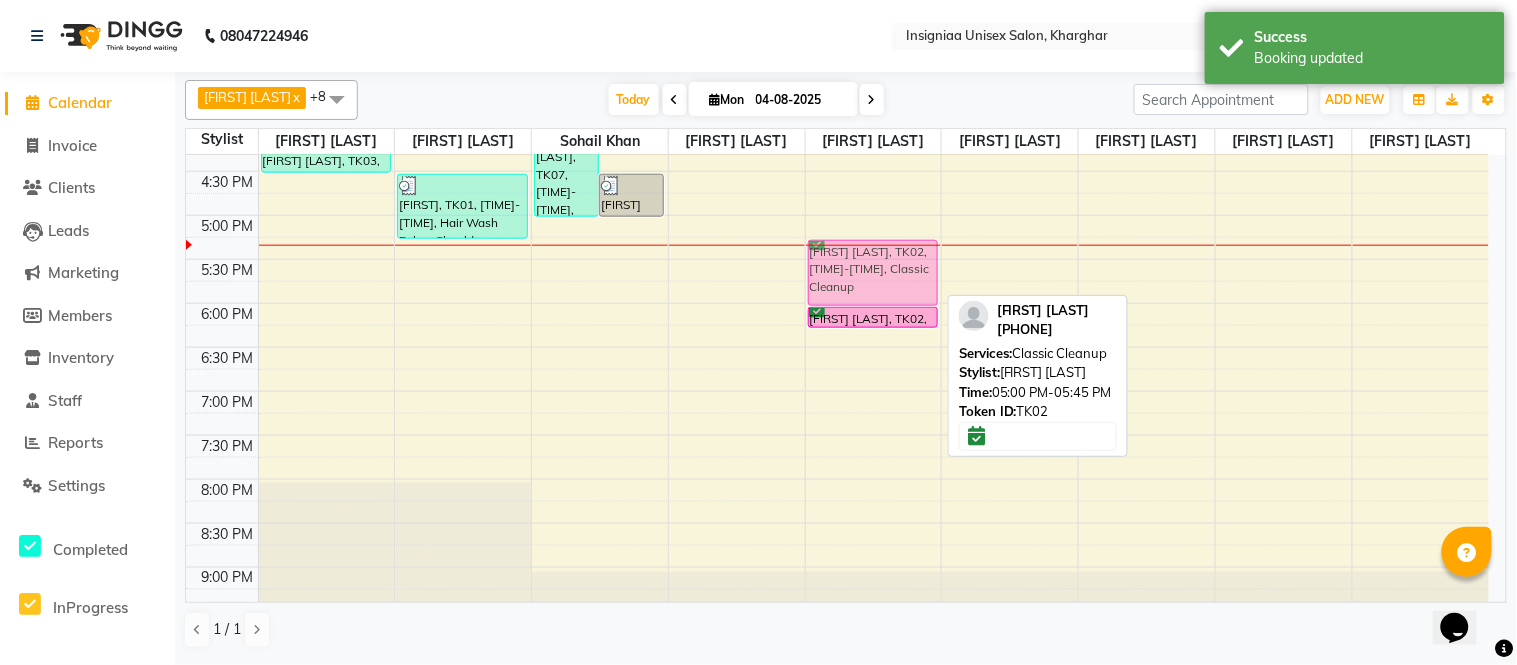 drag, startPoint x: 868, startPoint y: 267, endPoint x: 868, endPoint y: 291, distance: 24 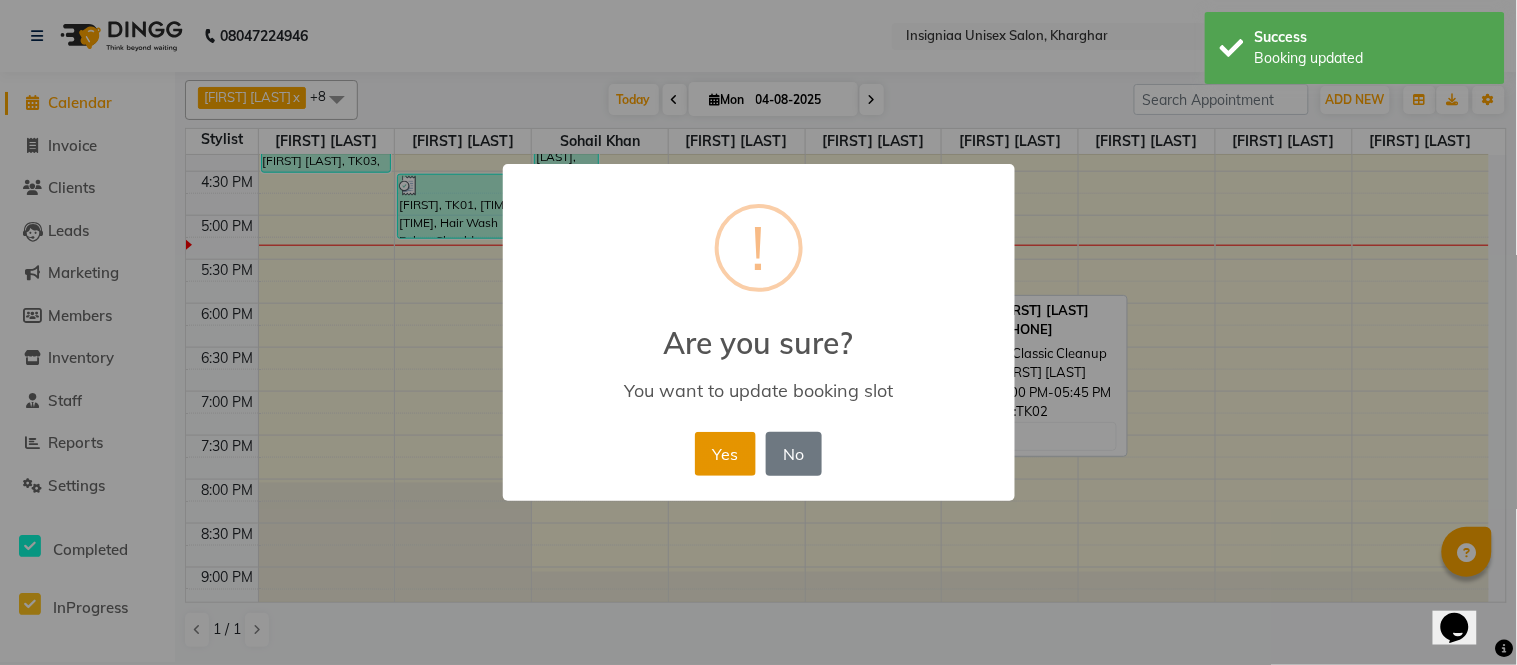 click on "Yes" at bounding box center [725, 454] 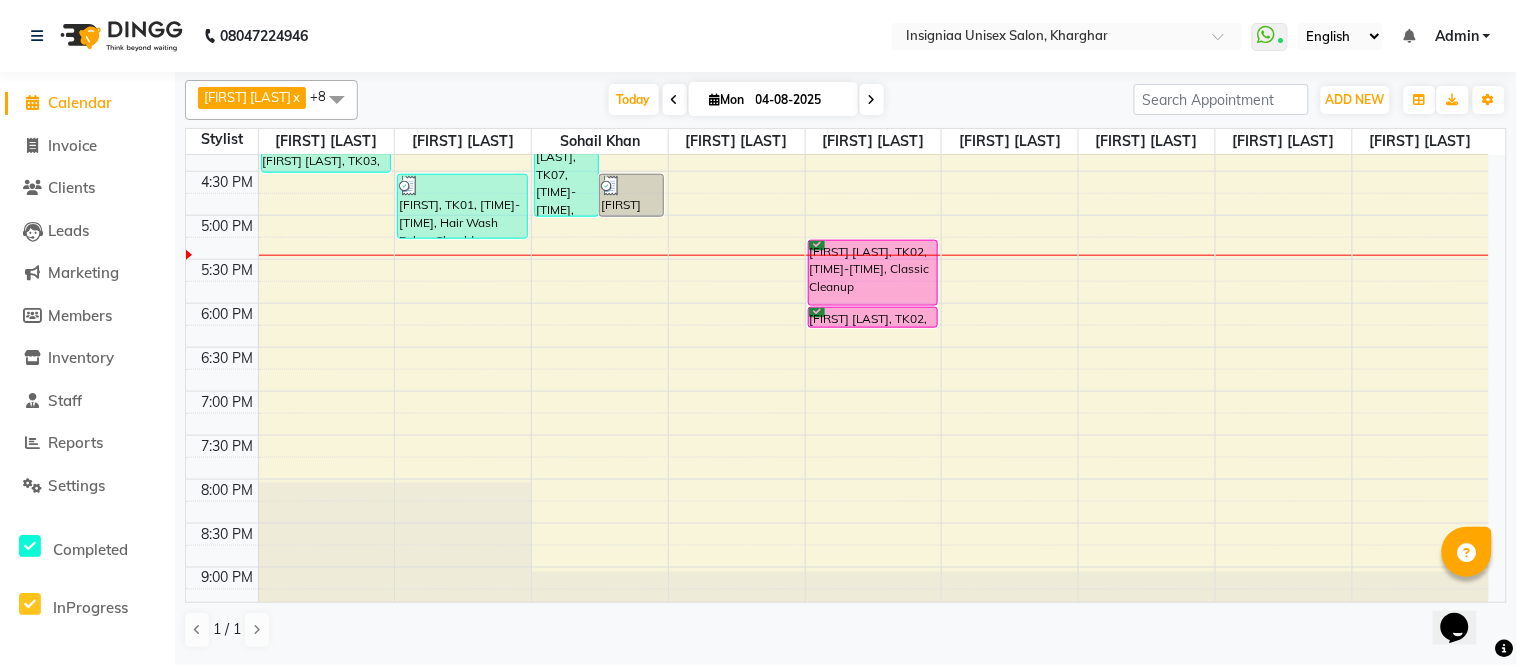 click on "10:00 AM 10:30 AM 11:00 AM 11:30 AM 12:00 PM 12:30 PM 1:00 PM 1:30 PM 2:00 PM 2:30 PM 3:00 PM 3:30 PM 4:00 PM 4:30 PM 5:00 PM 5:30 PM 6:00 PM 6:30 PM 7:00 PM 7:30 PM 8:00 PM 8:30 PM 9:00 PM 9:30 PM     Sagar Patel, TK03, 03:00 PM-04:00 PM, Haircut Male By Senior Stylist     Sagar Patel, TK03, 04:00 PM-04:30 PM, Beard Trim & Crafting     Ashish varun, TK04, 01:00 PM-01:45 PM, Haircut Male     Ashish varun, TK04, 01:45 PM-02:15 PM, Shave     Anurjita, TK01, 04:30 PM-05:15 PM, Hair Wash Below Shoulder     Prateek Sharma, TK07, 03:45 PM-05:00 PM, Shave,Haircut Male     Prateek Sharma, TK07, 04:30 PM-05:00 PM, Beard Color     Harry, TK05, 02:15 PM-02:45 PM, Hair wash Men     Harry, TK05, 02:45 PM-03:30 PM, Haircut Male     Harry, TK05, 03:30 PM-03:45 PM, Beard Trim & Crafting     Bharti Kharat, TK02, 05:15 PM-06:00 PM, Classic Cleanup     Bharti Kharat, TK02, 06:00 PM-06:15 PM, Eyebrow     Dharesh, TK06, 01:15 PM-02:00 PM, Haircut Male     Dharesh, TK06, 02:00 PM-02:30 PM, Beard Trim & Crafting" at bounding box center [837, 127] 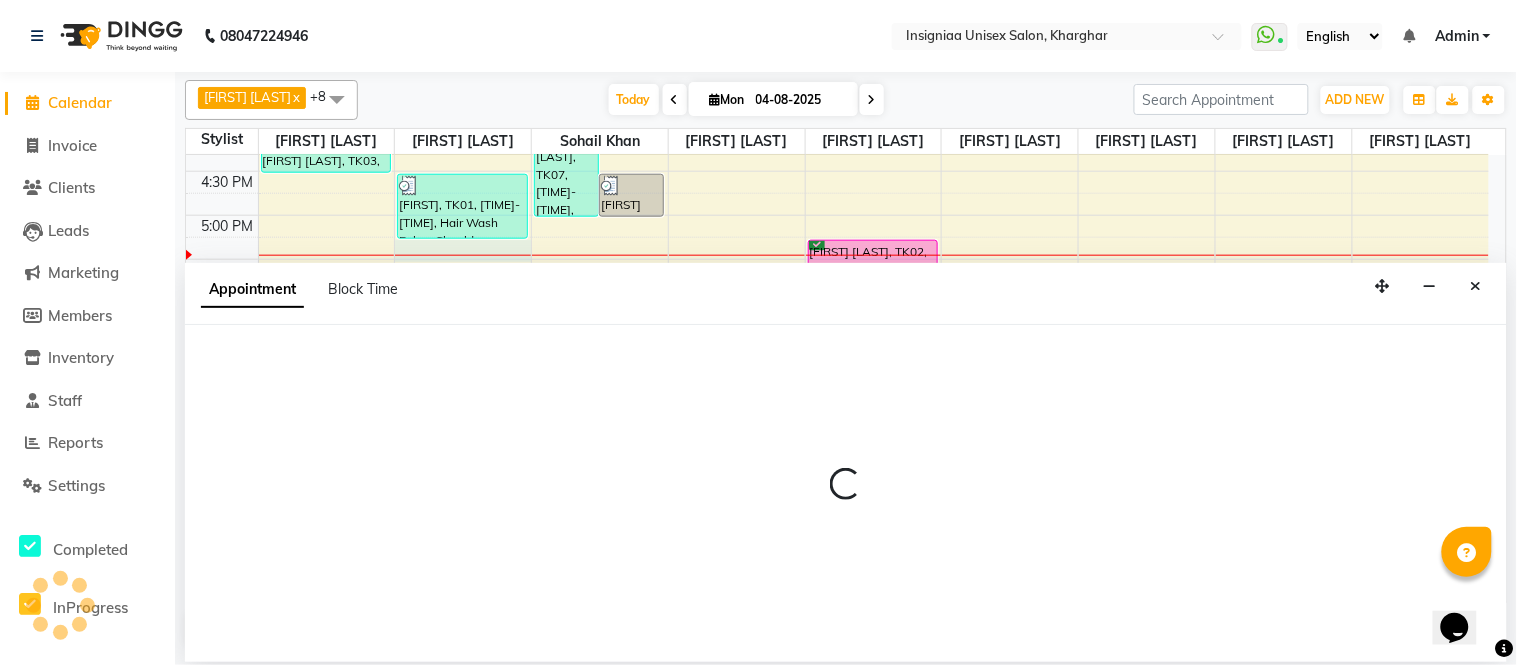 select on "58132" 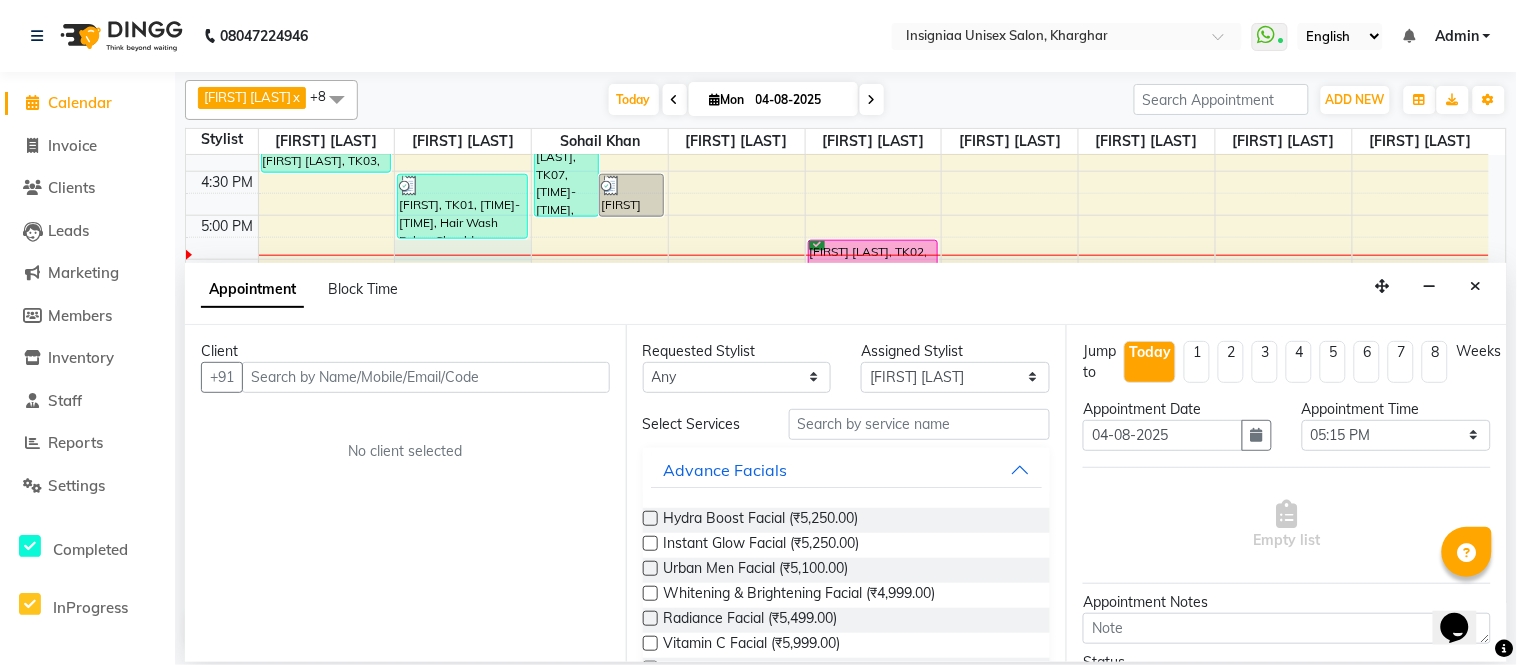 click on "Client" at bounding box center [405, 351] 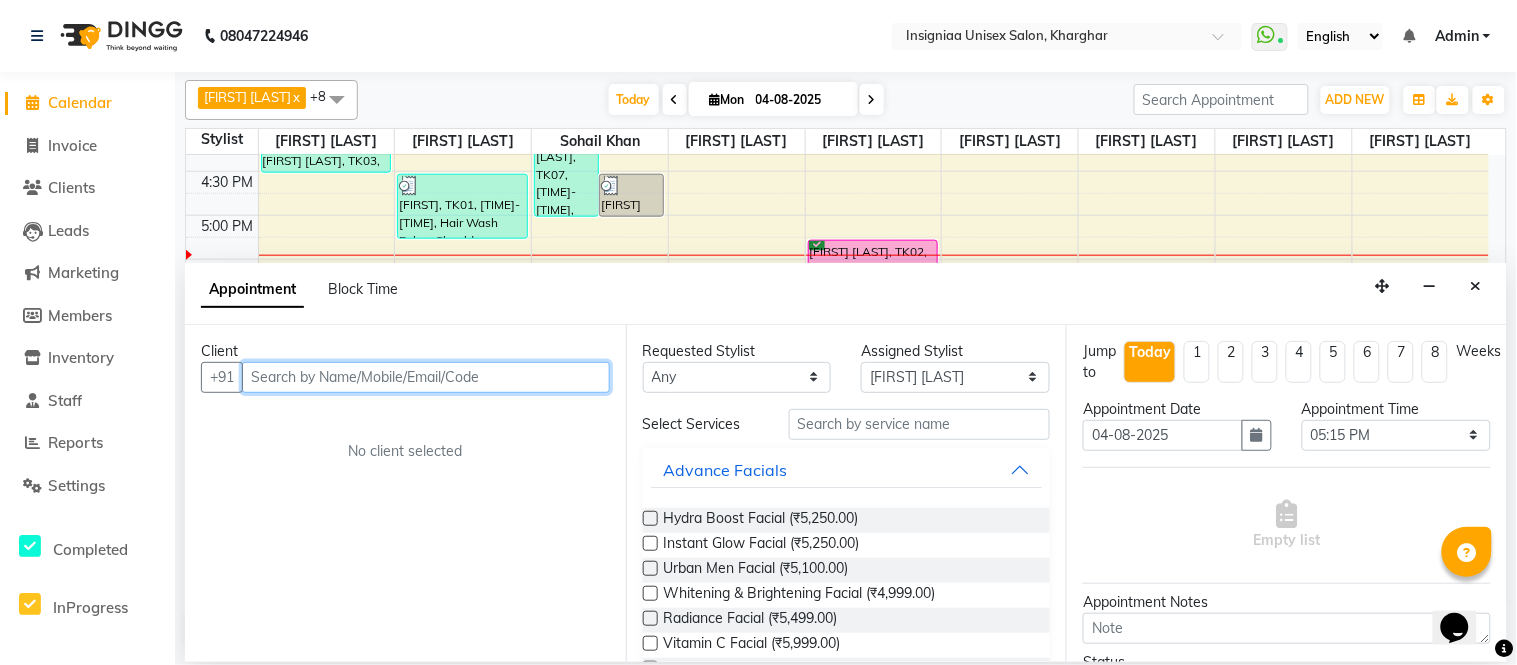 click at bounding box center [426, 377] 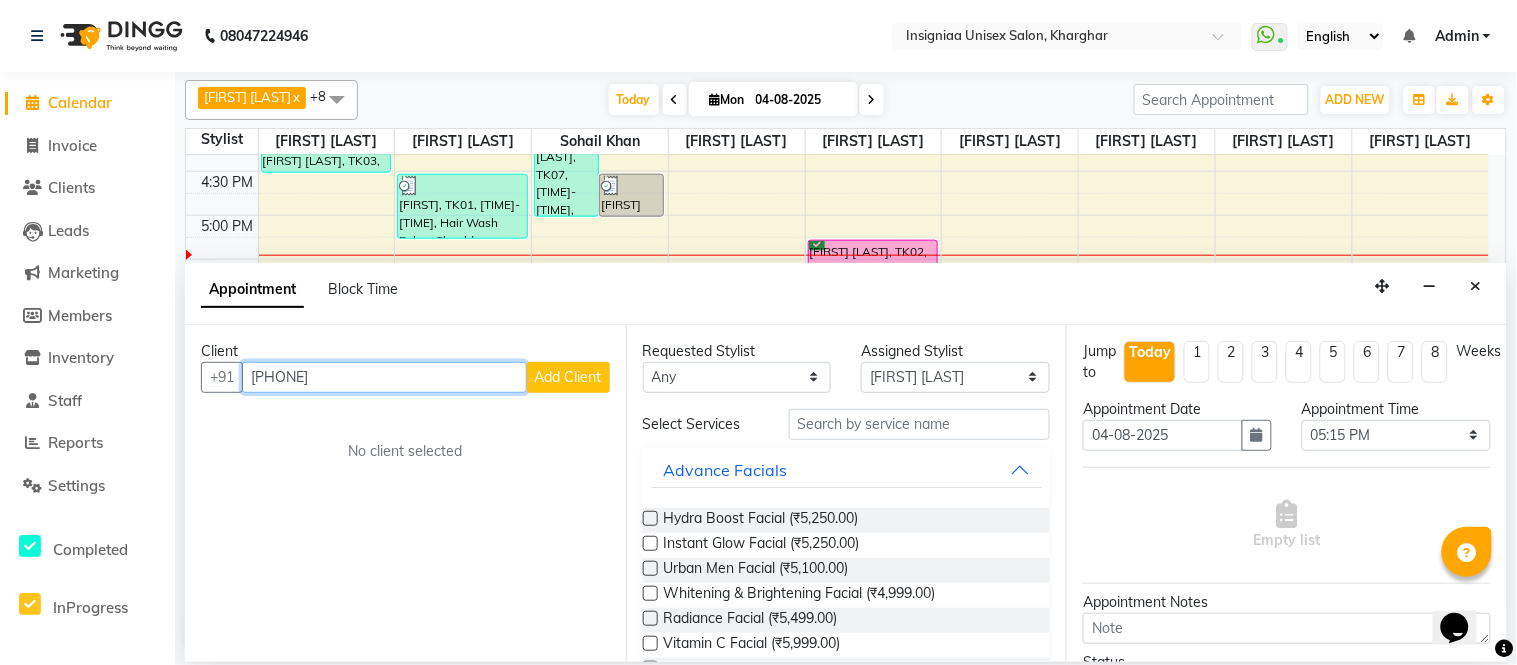 type on "[PHONE]" 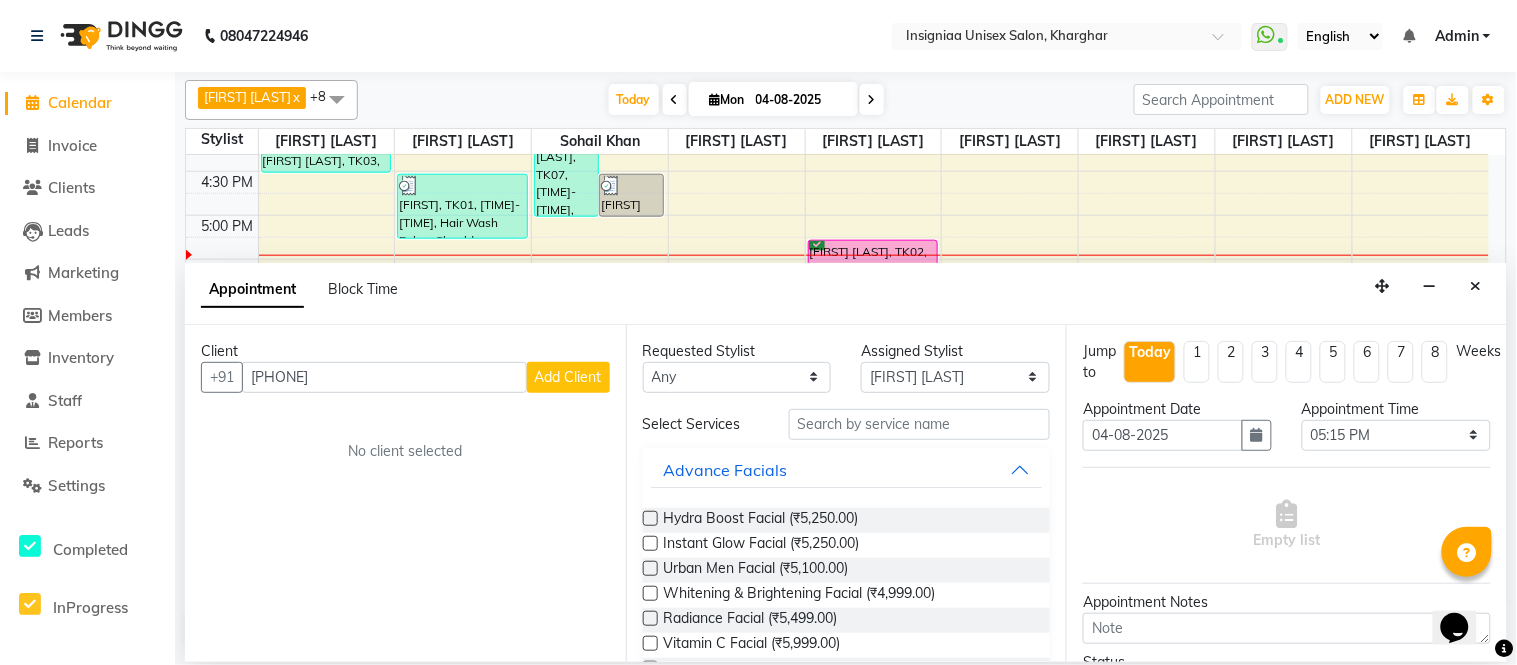 click on "Add Client" at bounding box center (568, 377) 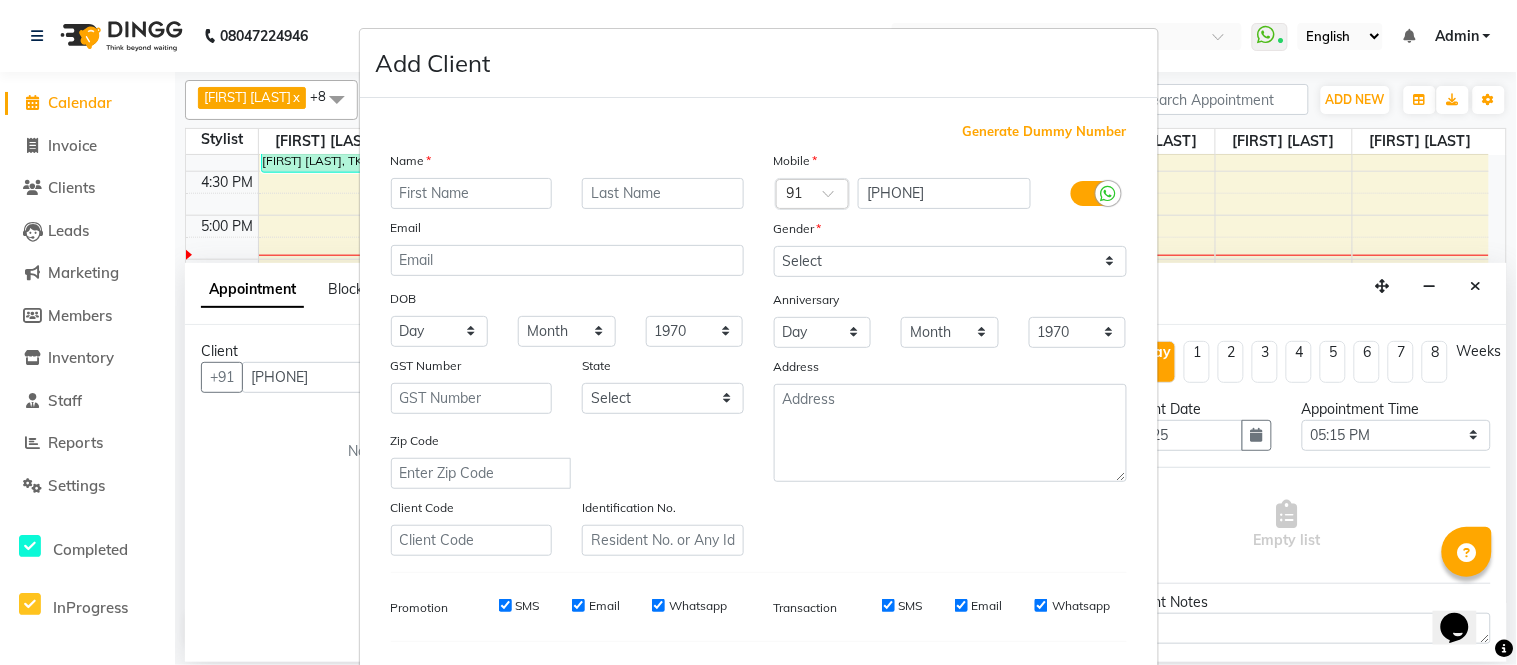 click at bounding box center (472, 193) 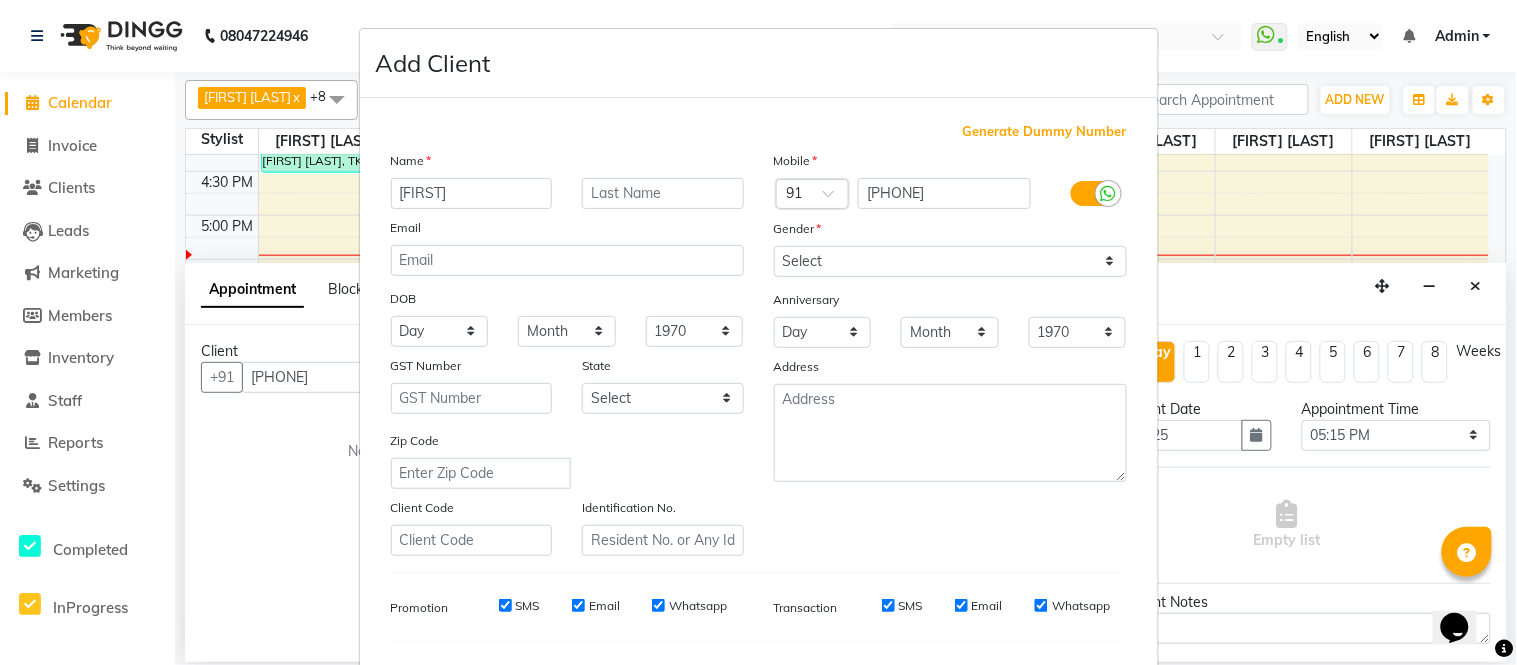 type on "[FIRST]" 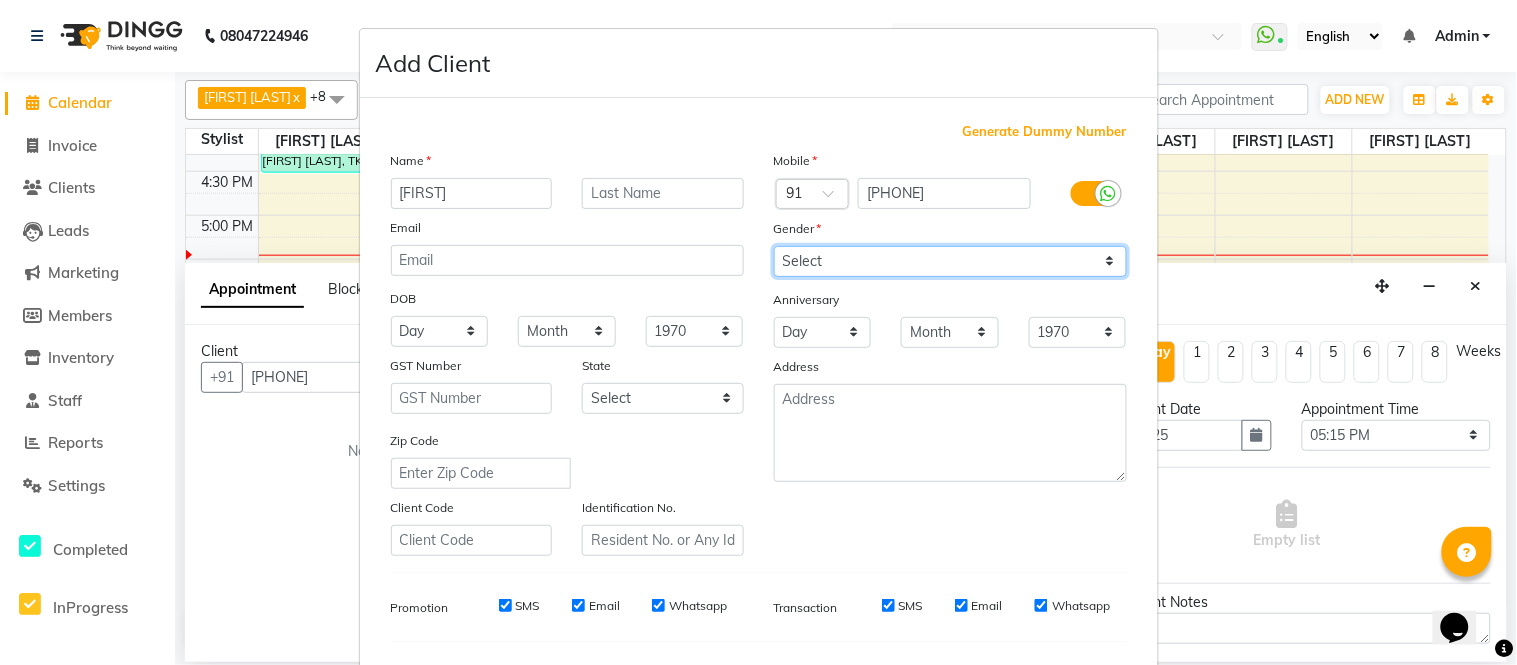 click on "Select Male Female Other Prefer Not To Say" at bounding box center (950, 261) 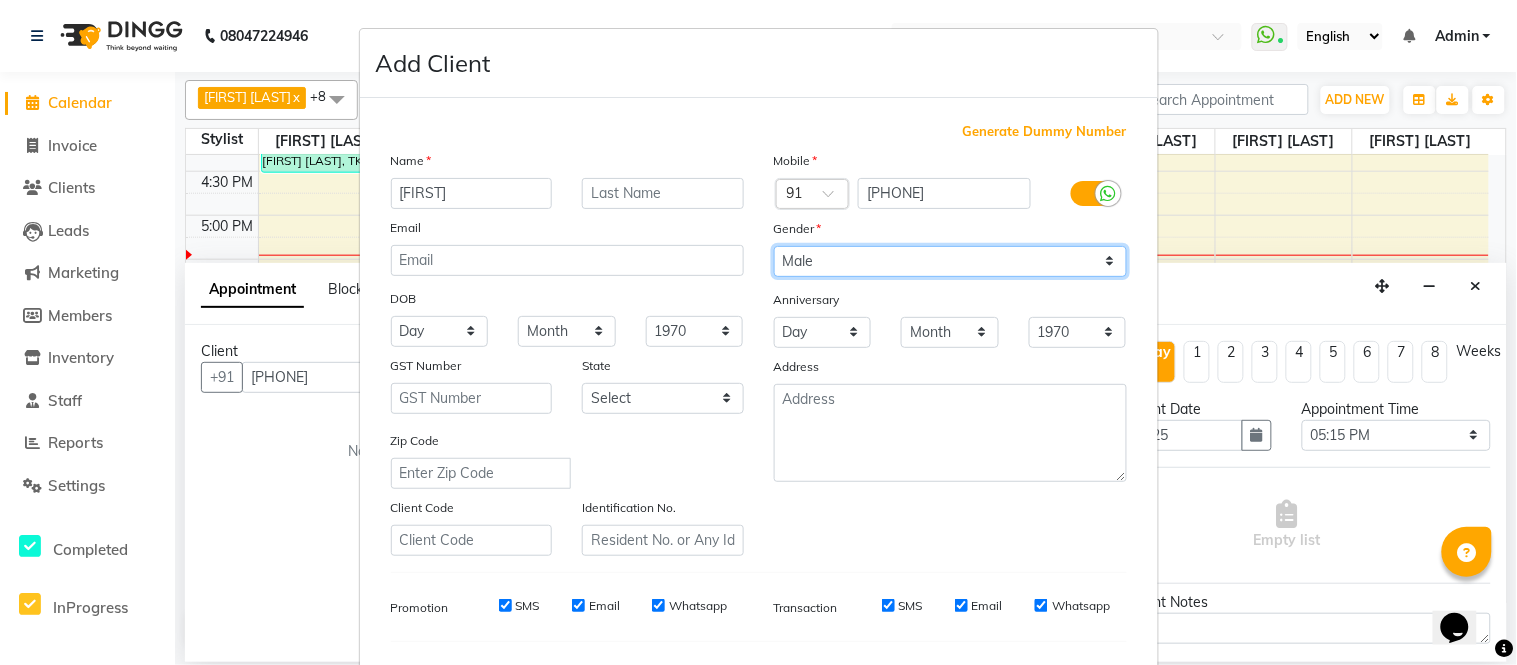 click on "Select Male Female Other Prefer Not To Say" at bounding box center [950, 261] 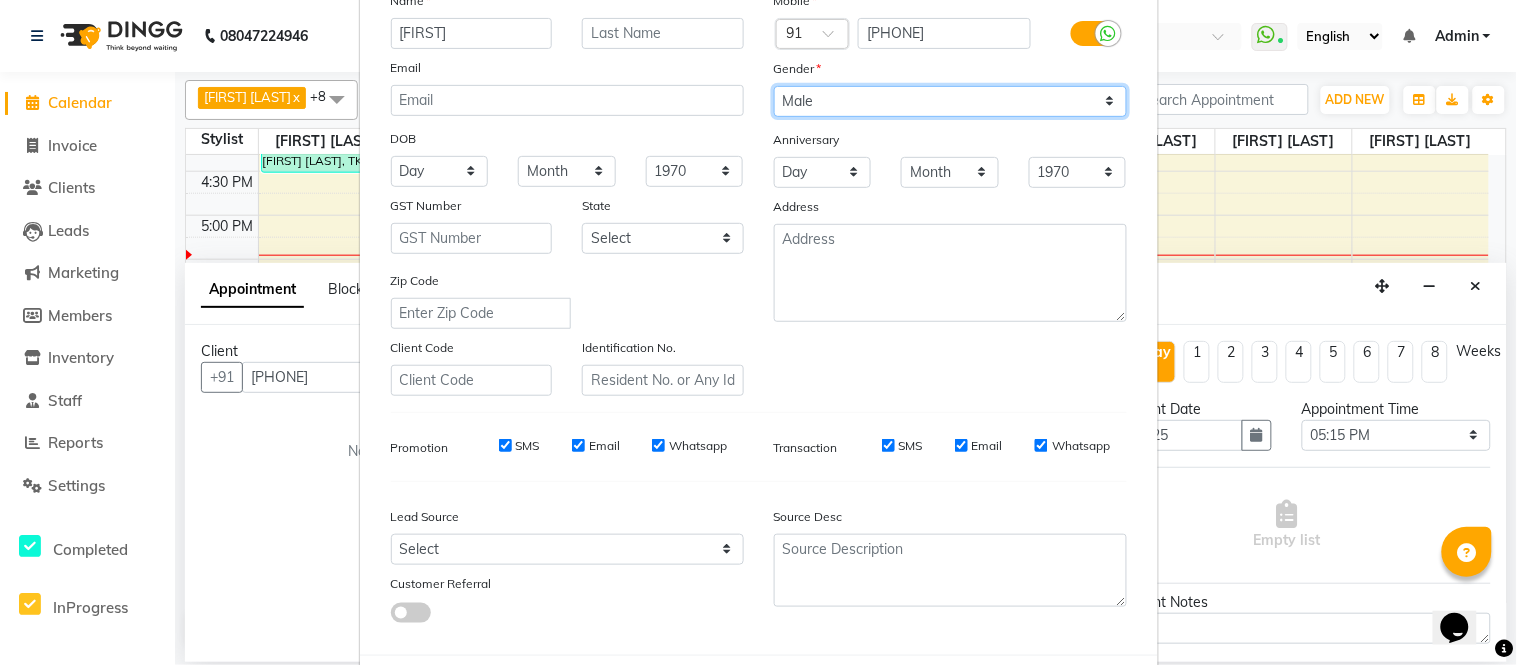 scroll, scrollTop: 222, scrollLeft: 0, axis: vertical 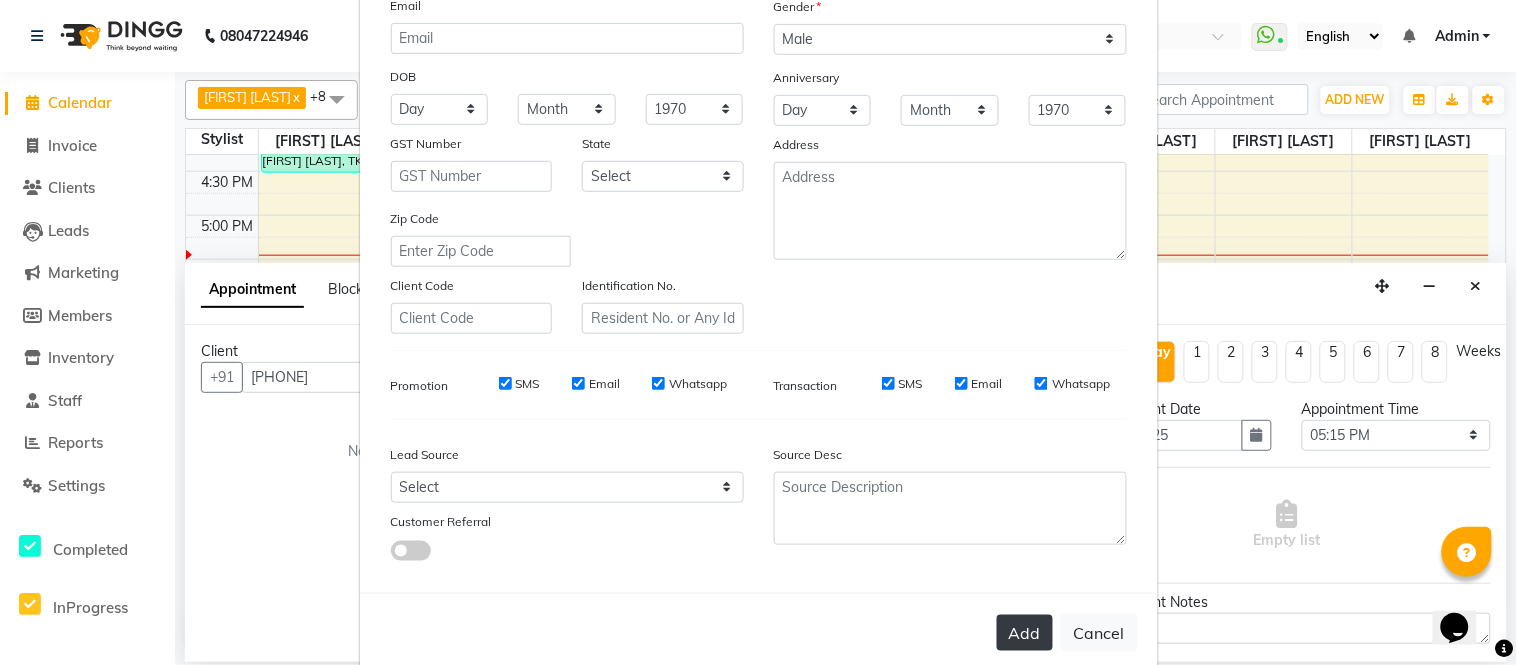 click on "Add" at bounding box center [1025, 633] 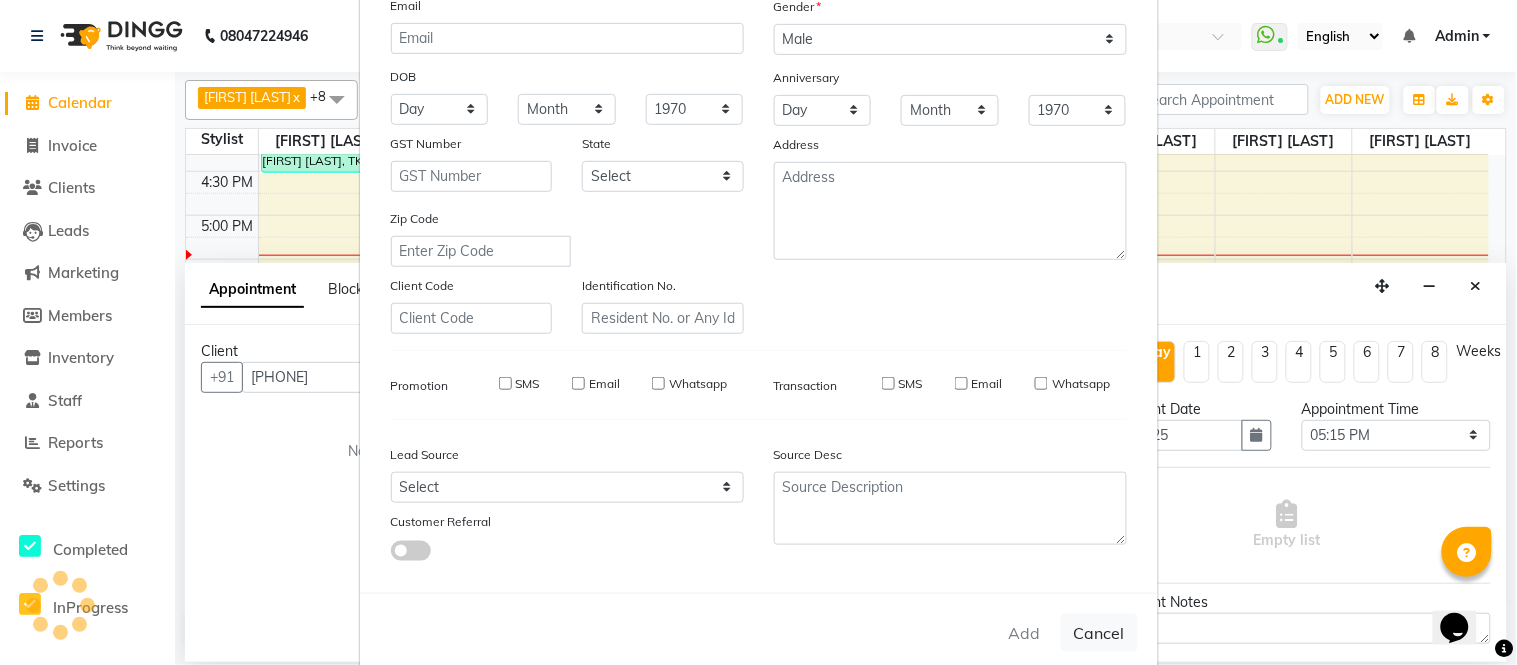 type 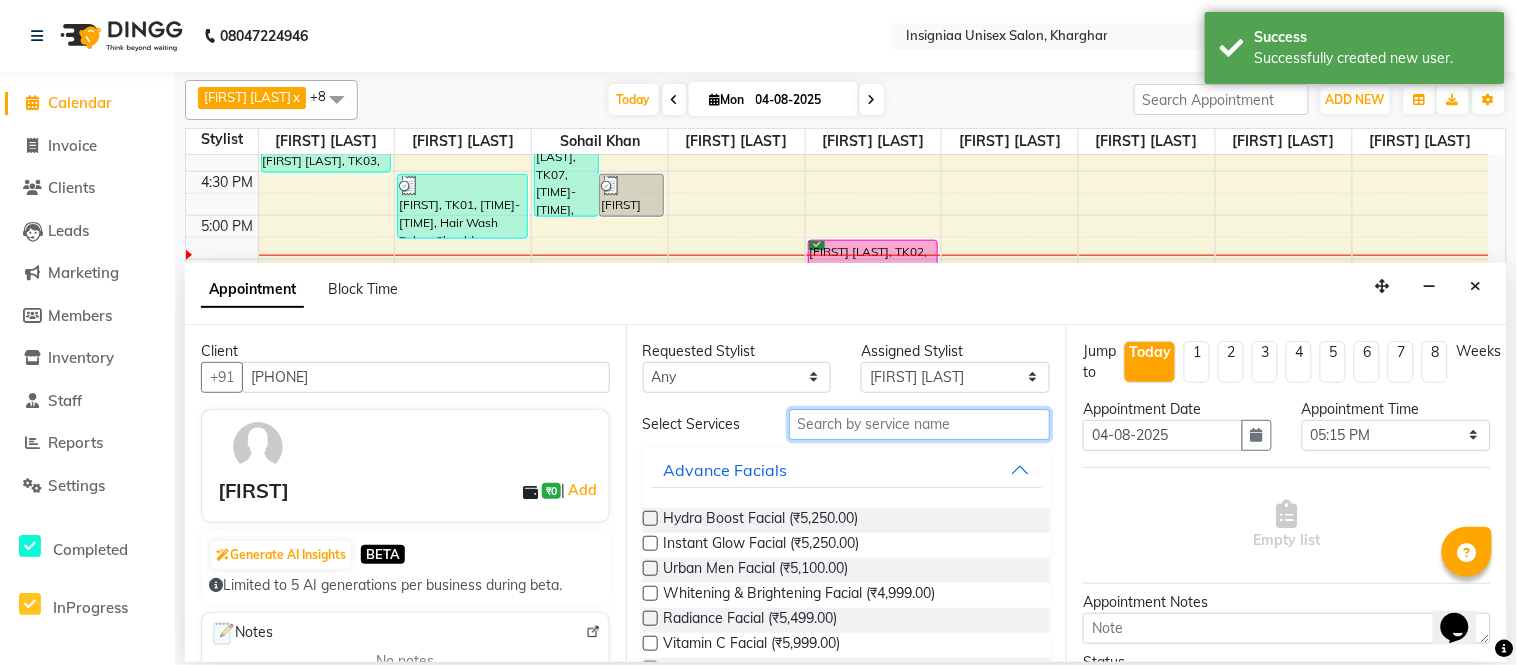 click at bounding box center [920, 424] 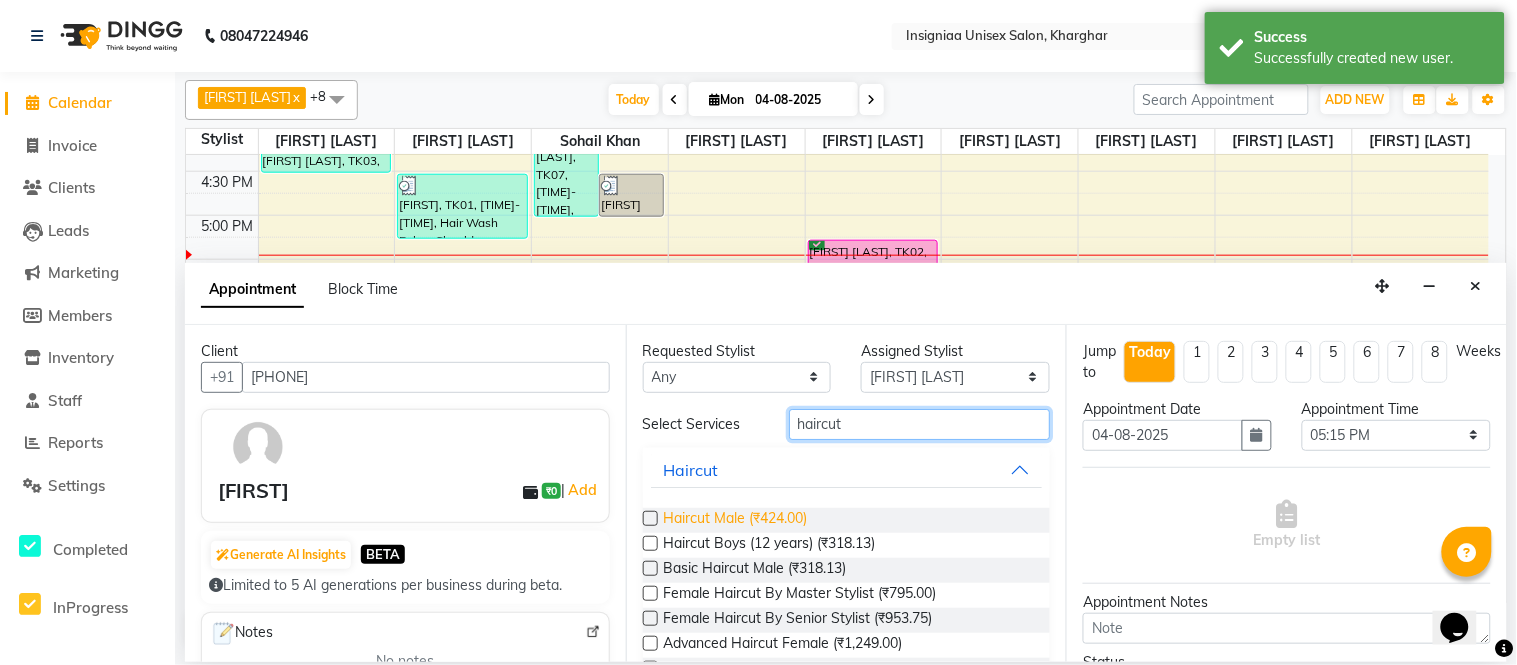 type on "haircut" 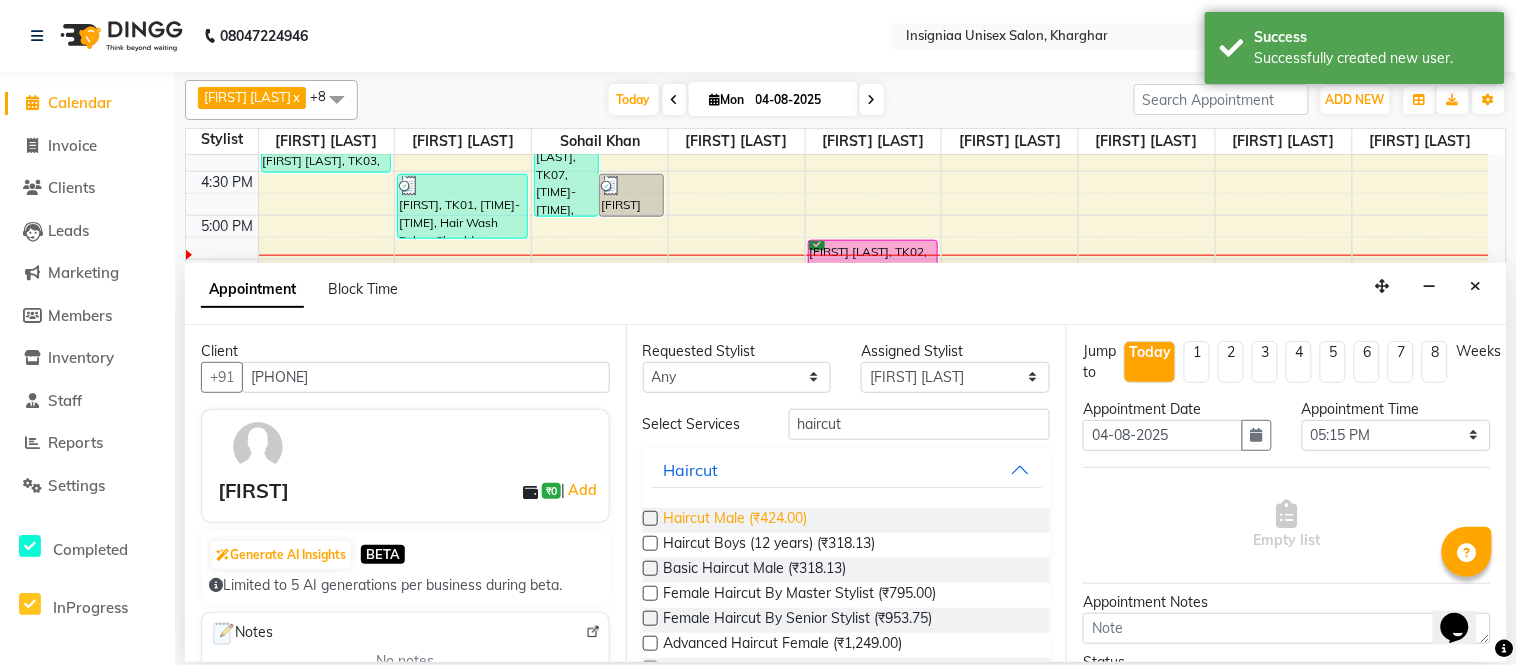click on "Haircut Male (₹424.00)" at bounding box center [736, 520] 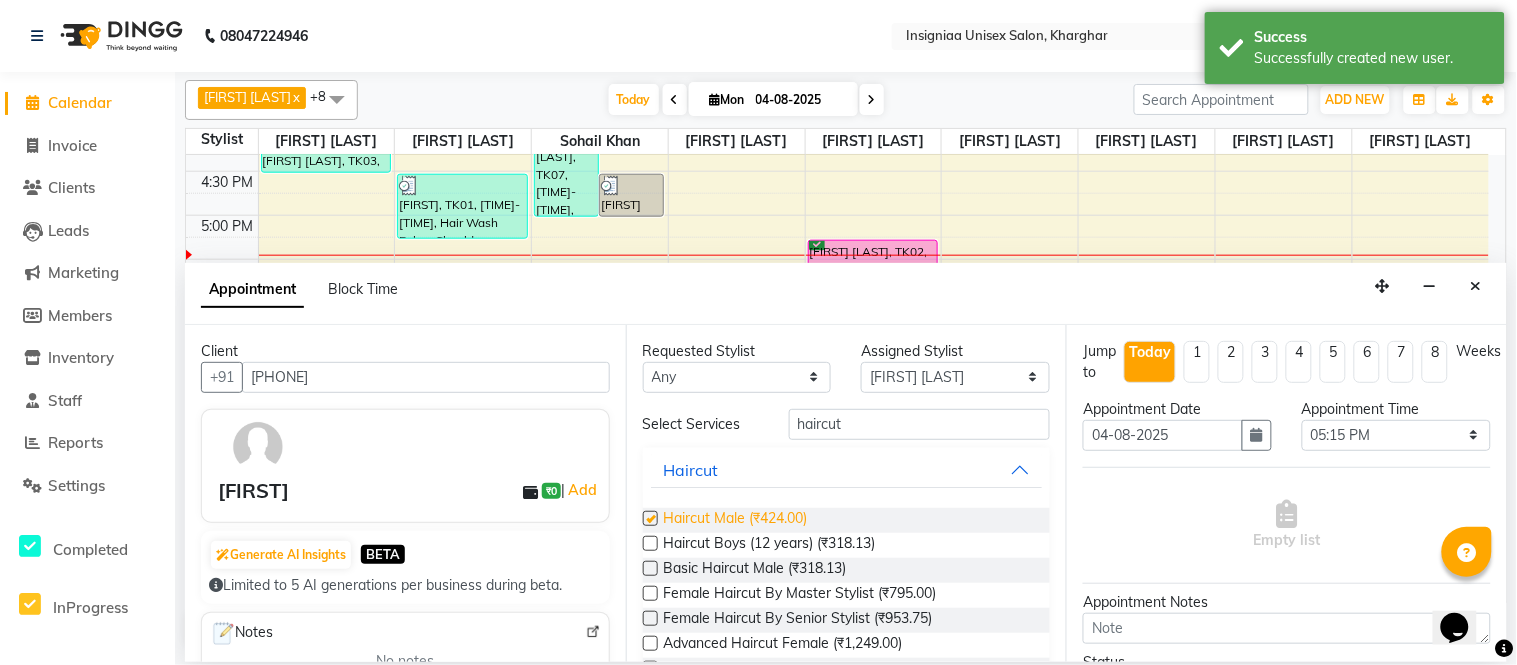 checkbox on "false" 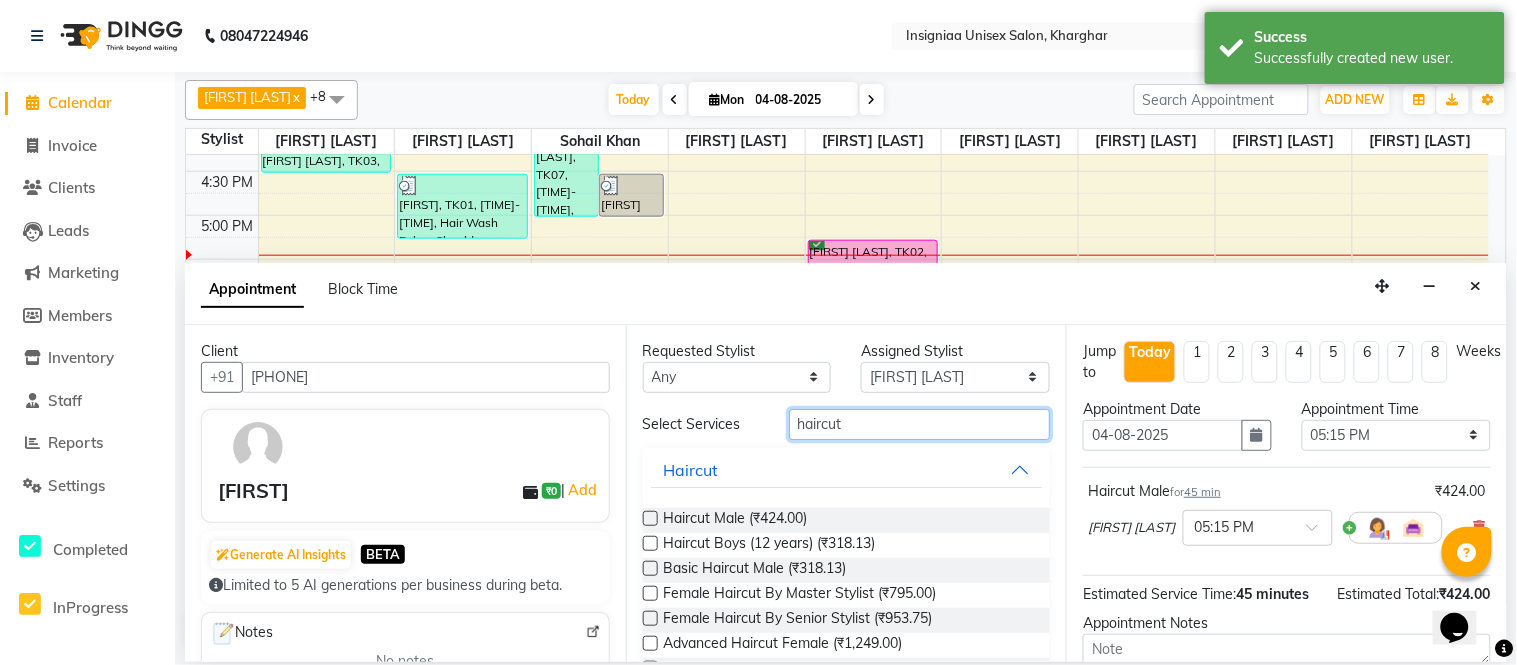 drag, startPoint x: 874, startPoint y: 432, endPoint x: 652, endPoint y: 420, distance: 222.32408 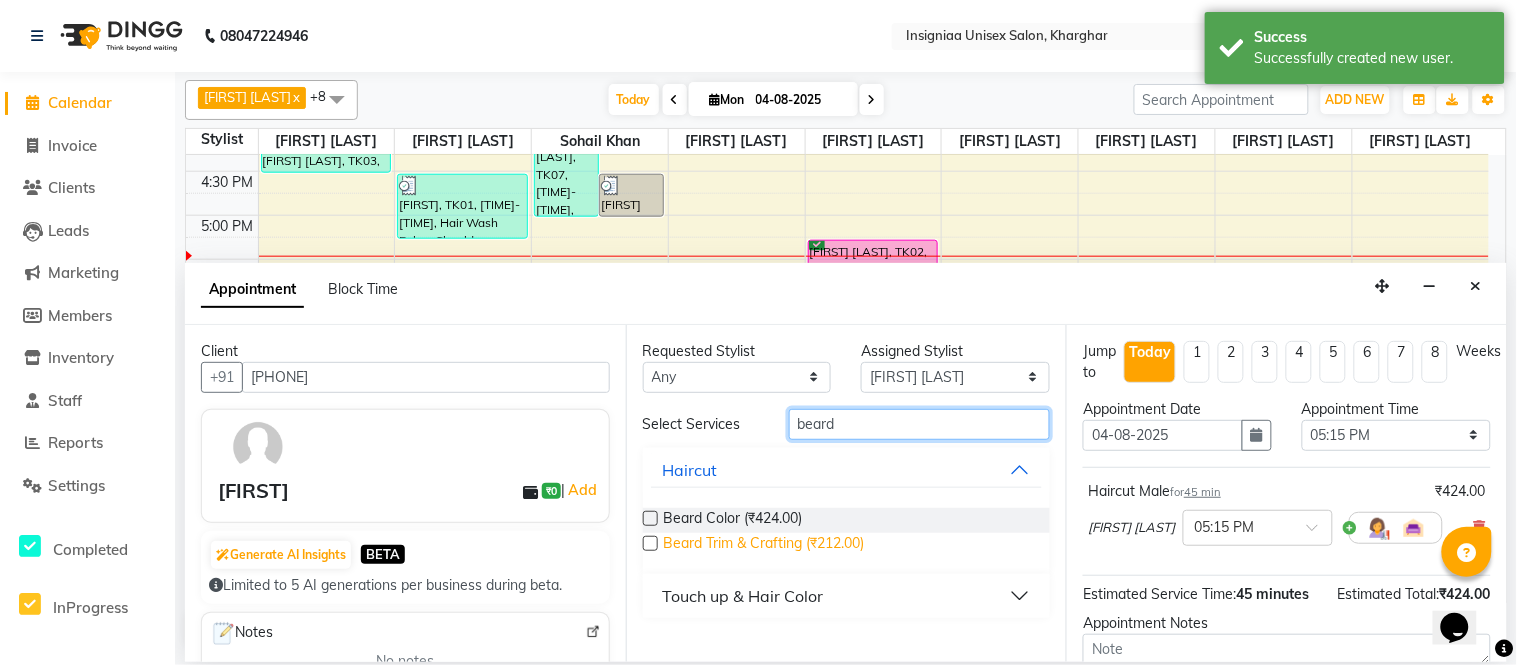 type on "beard" 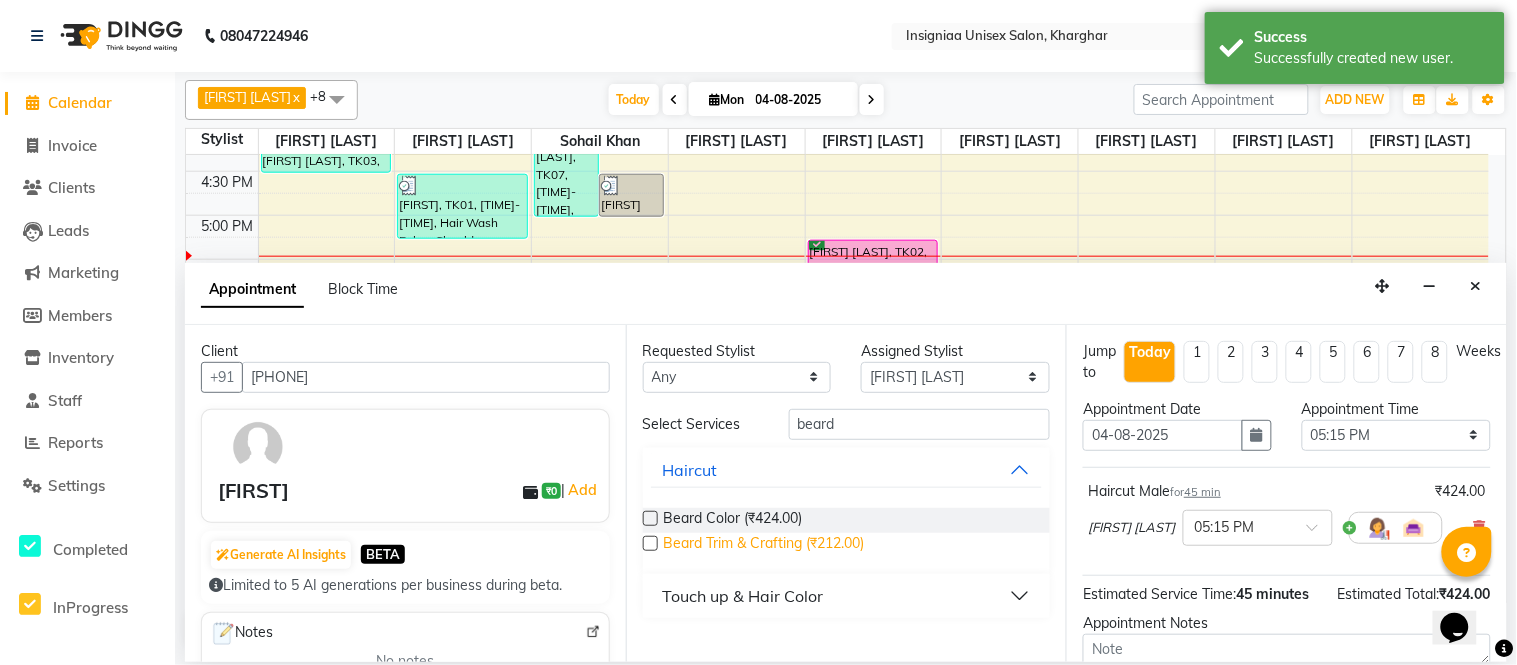 click on "Beard Trim & Crafting (₹212.00)" at bounding box center [764, 545] 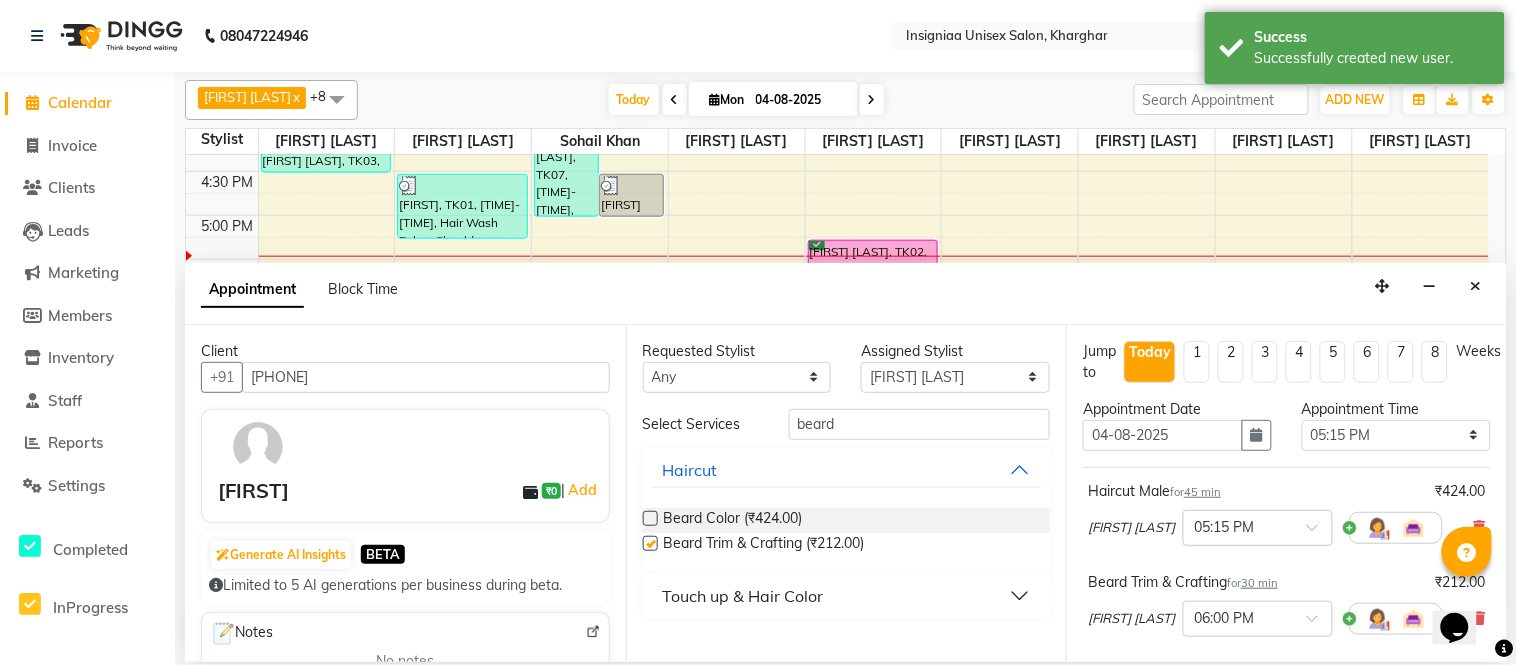 checkbox on "false" 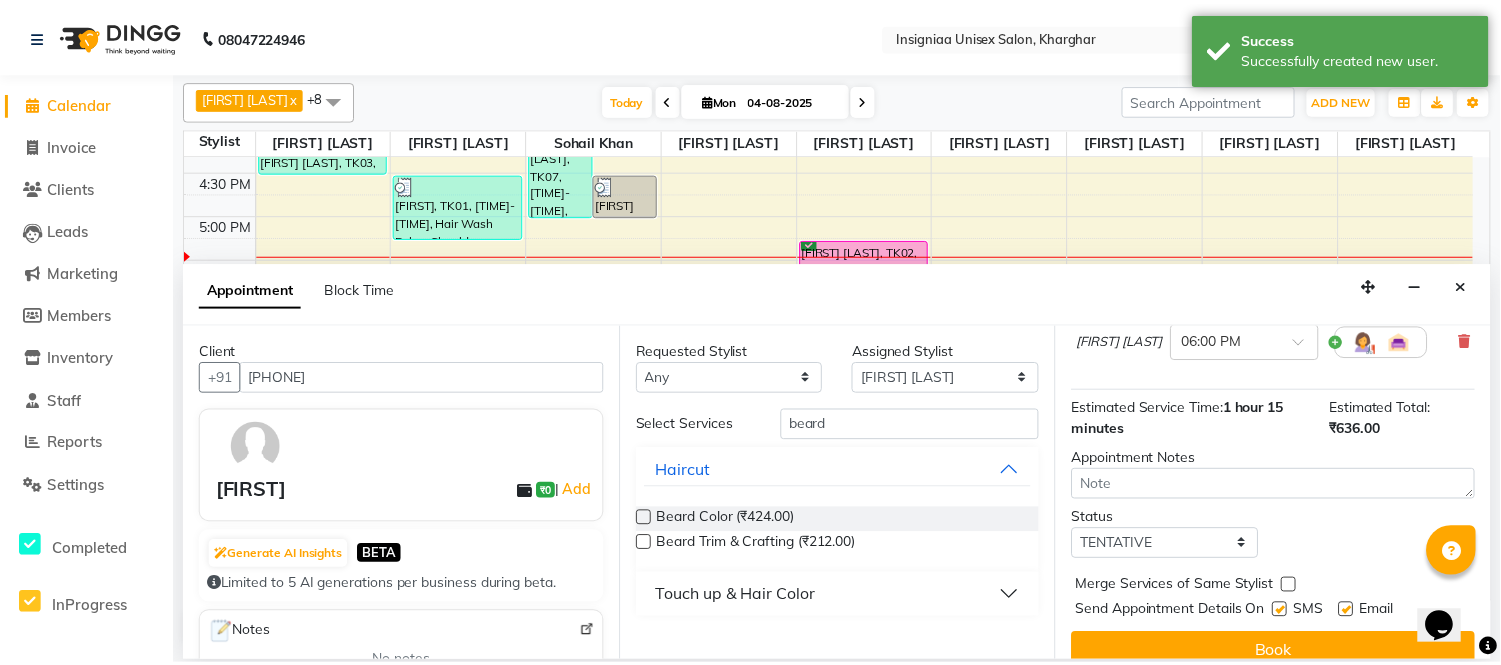 scroll, scrollTop: 306, scrollLeft: 0, axis: vertical 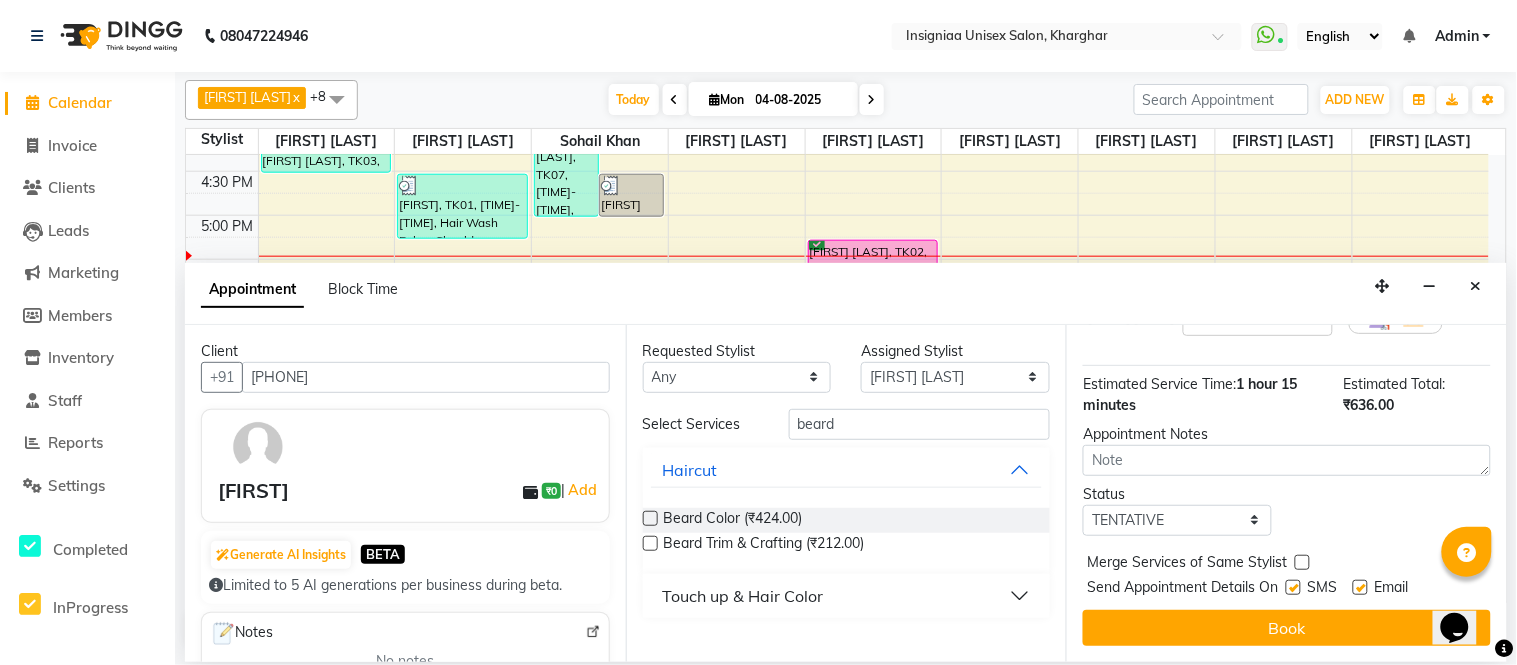 click at bounding box center [1360, 587] 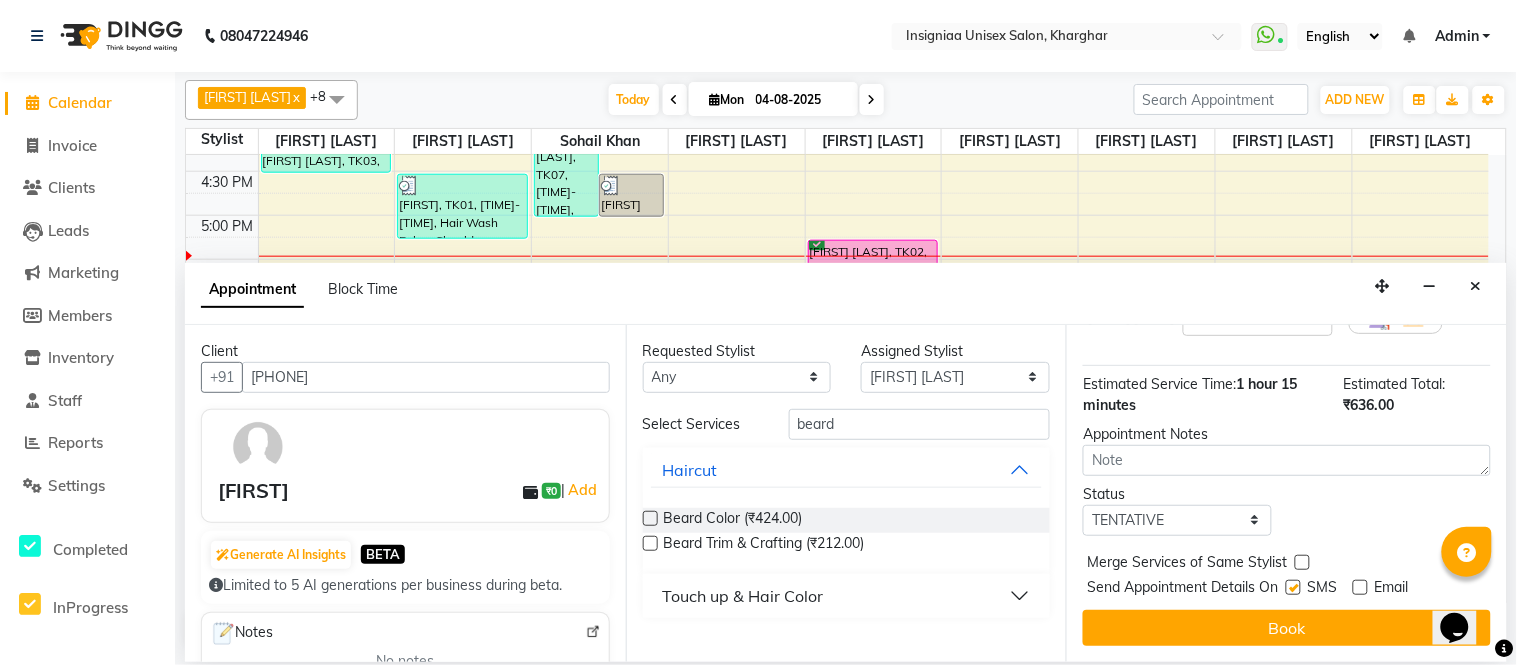 click at bounding box center (1293, 587) 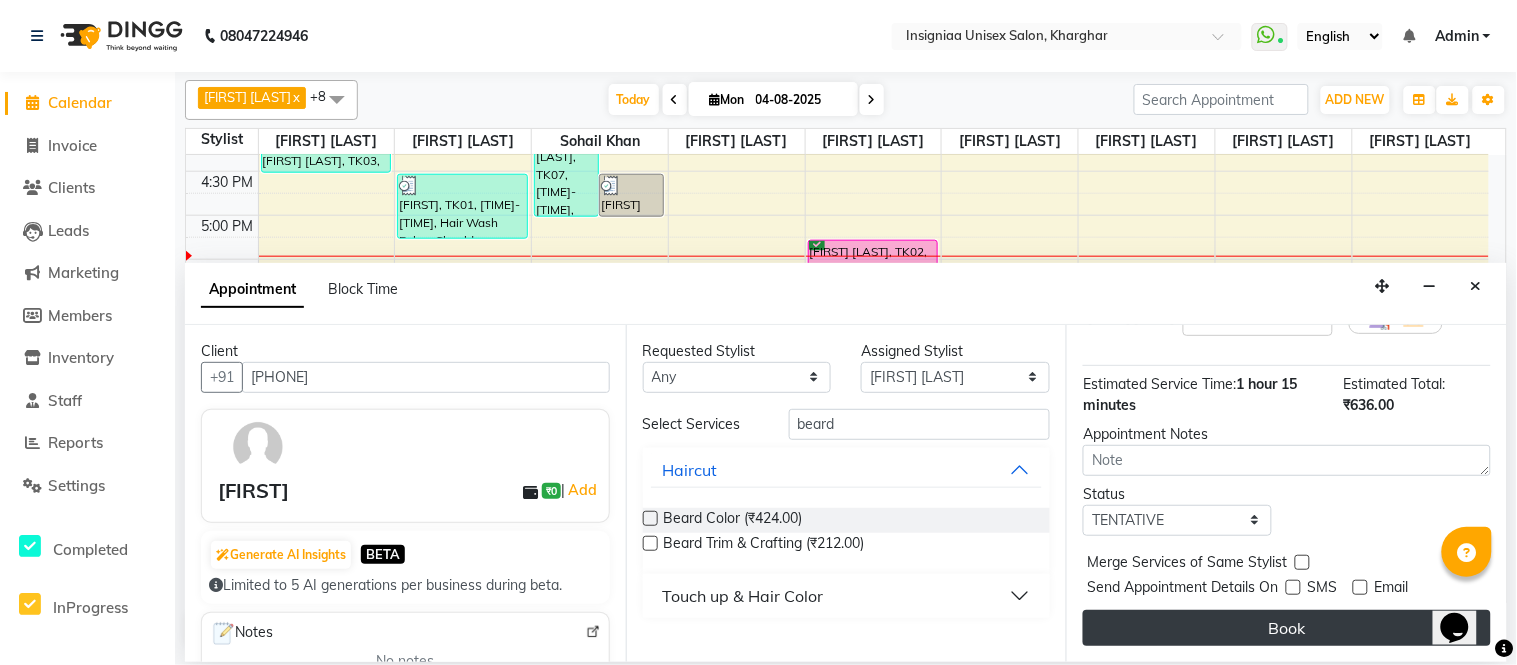 click on "Book" at bounding box center (1287, 628) 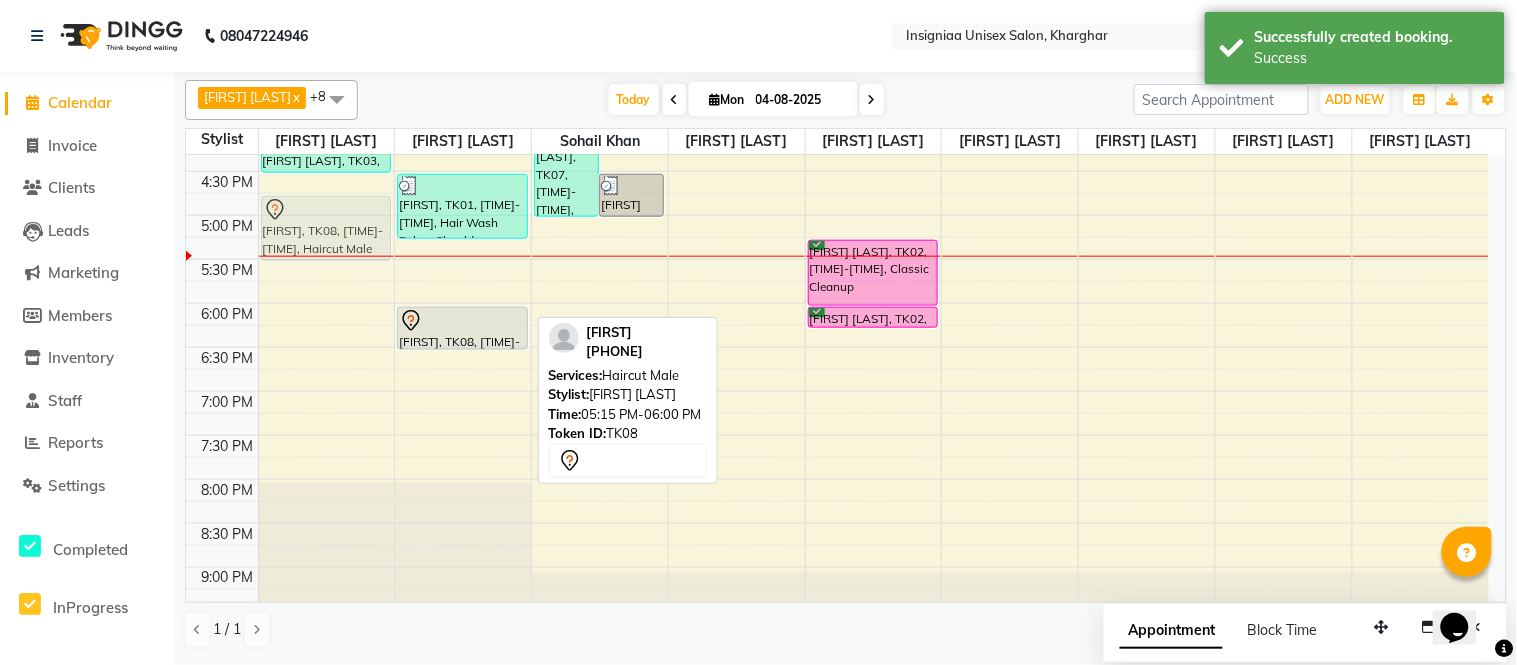 drag, startPoint x: 456, startPoint y: 303, endPoint x: 344, endPoint y: 255, distance: 121.85237 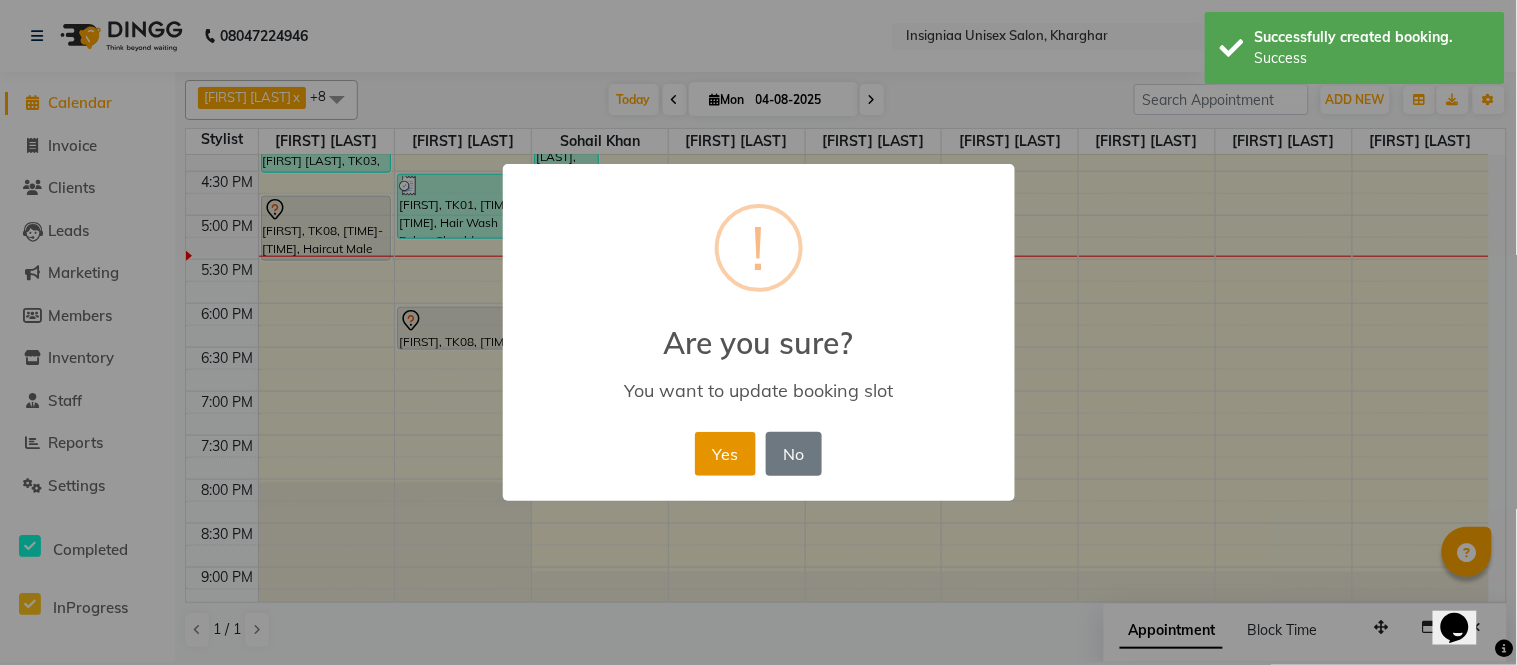 click on "Yes" at bounding box center [725, 454] 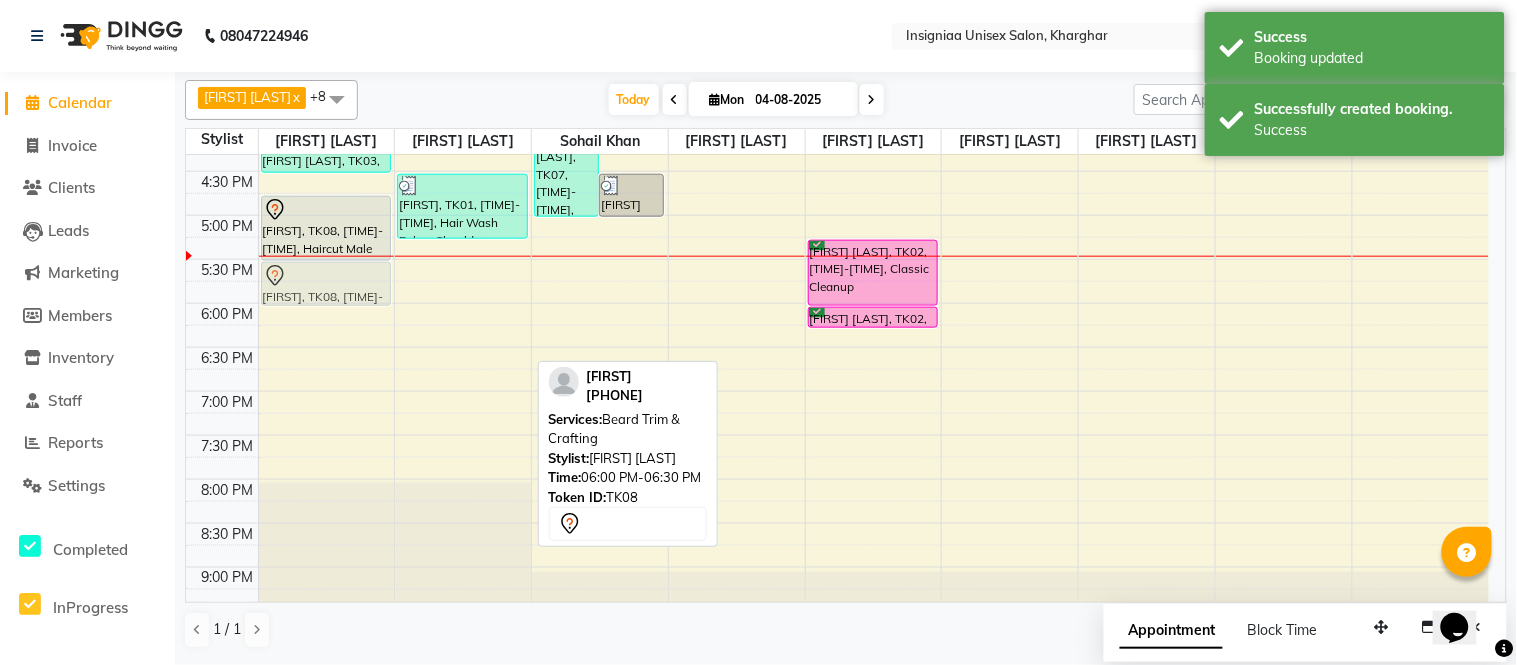 drag, startPoint x: 434, startPoint y: 343, endPoint x: 326, endPoint y: 300, distance: 116.24543 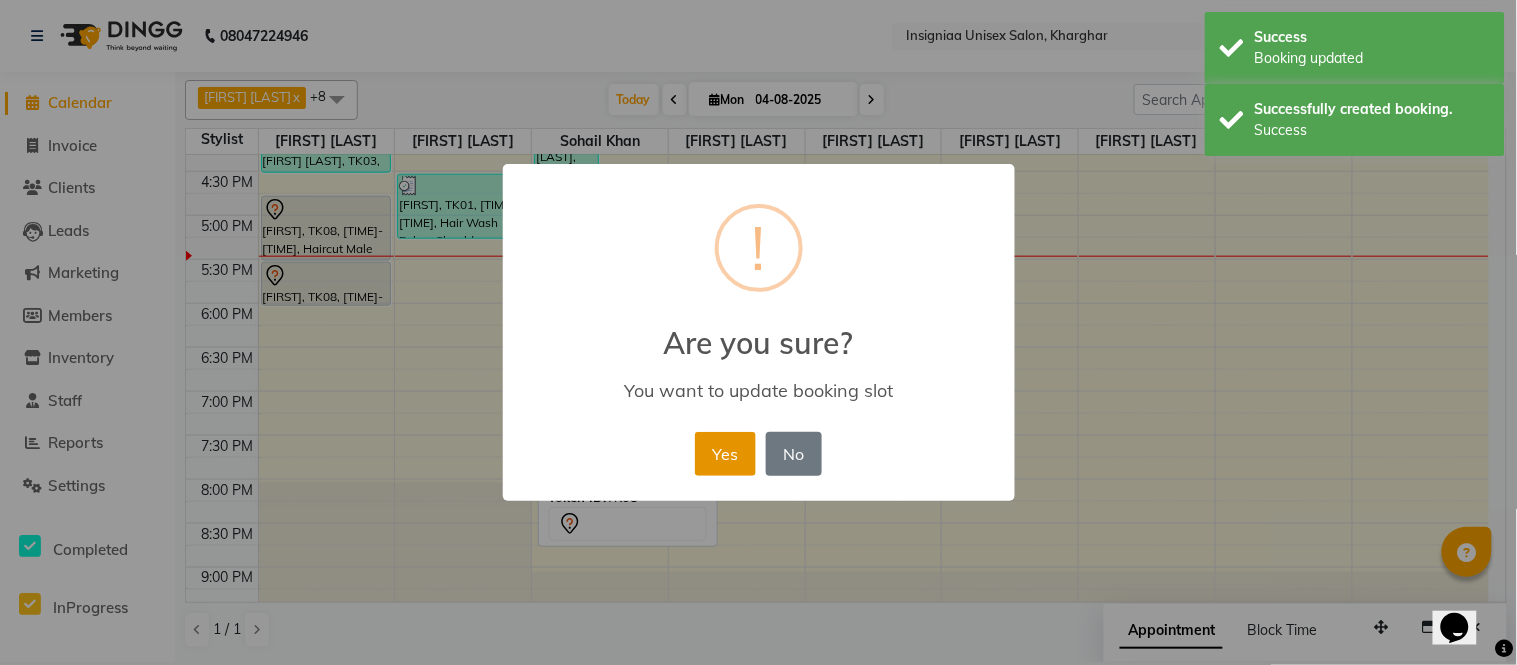 click on "Yes" at bounding box center (725, 454) 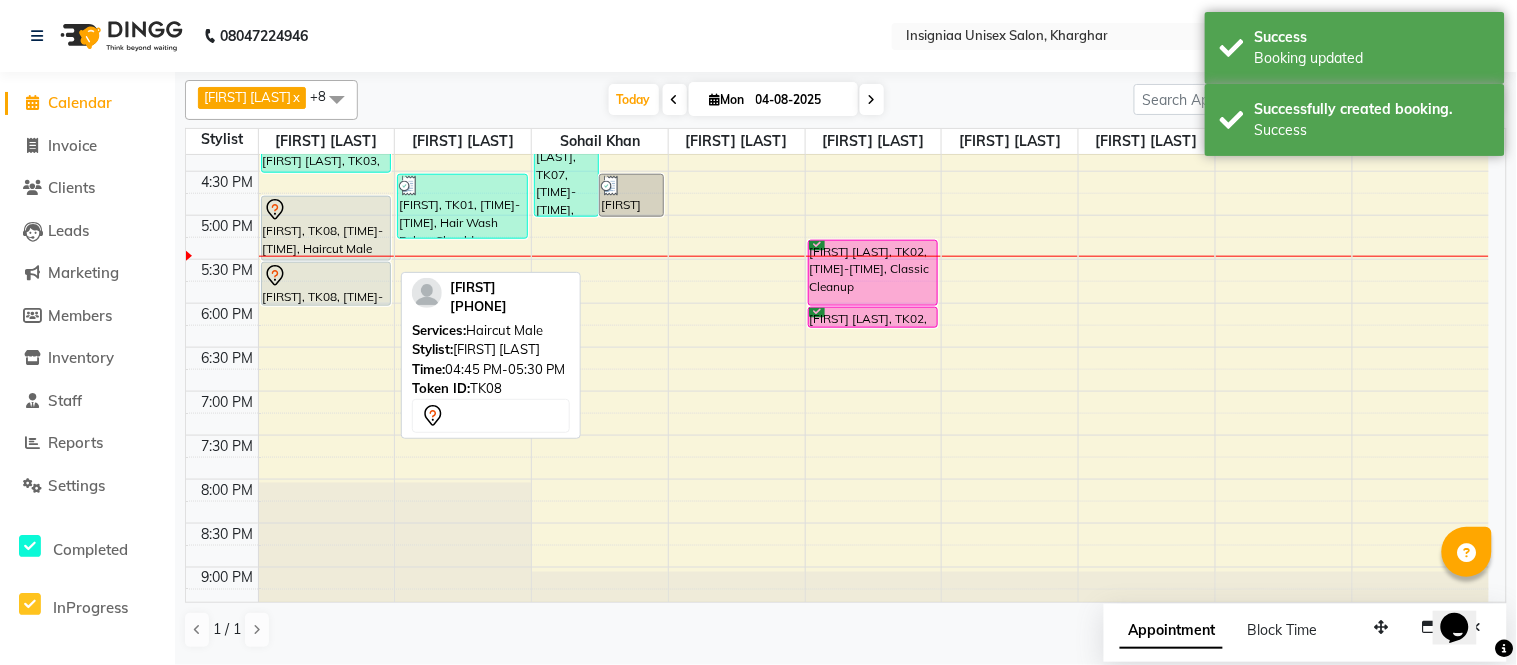 click at bounding box center (326, 210) 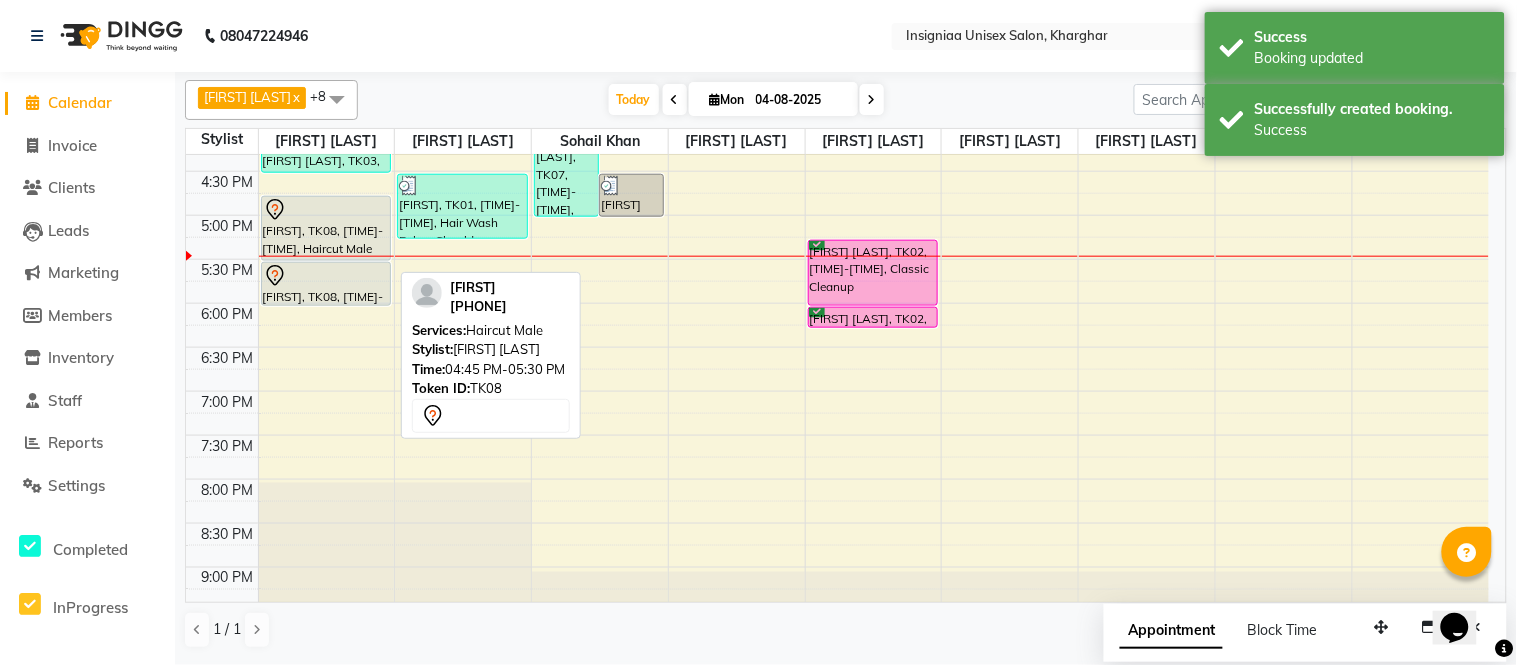click at bounding box center [326, 210] 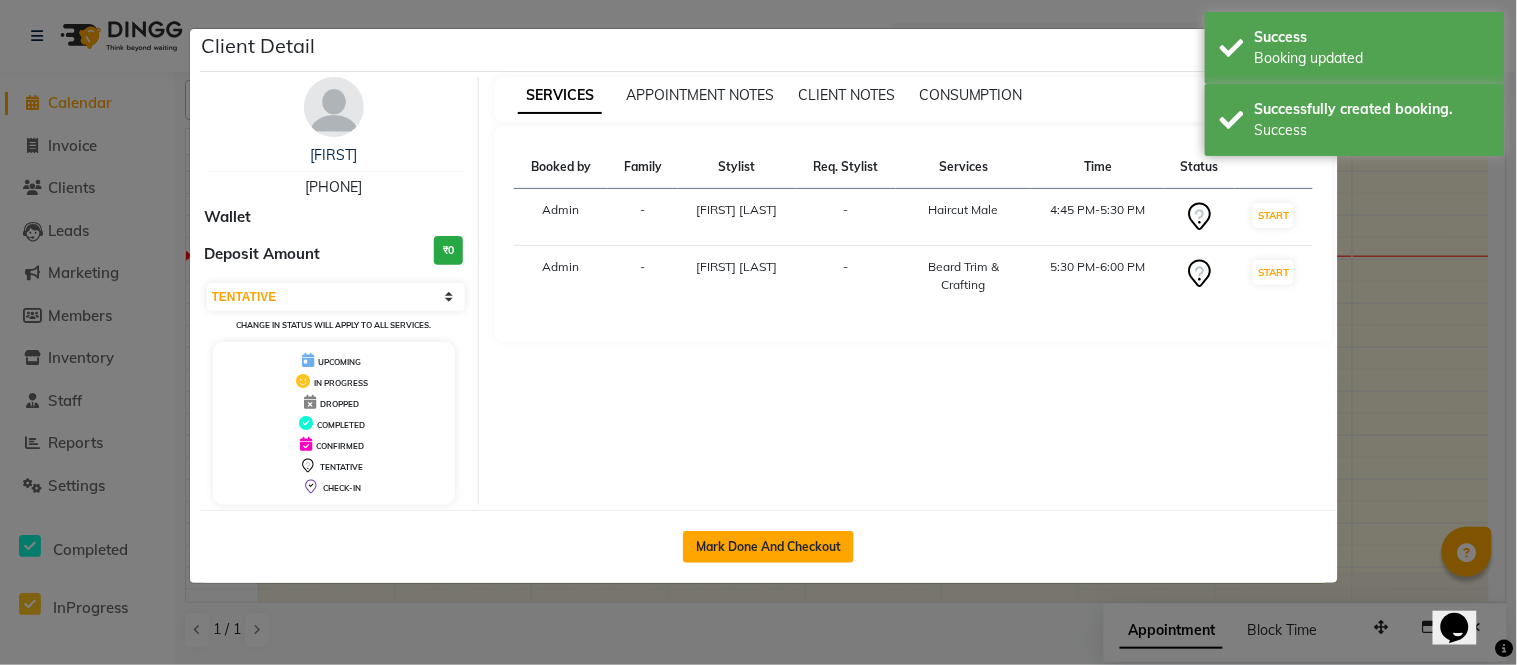 click on "Mark Done And Checkout" 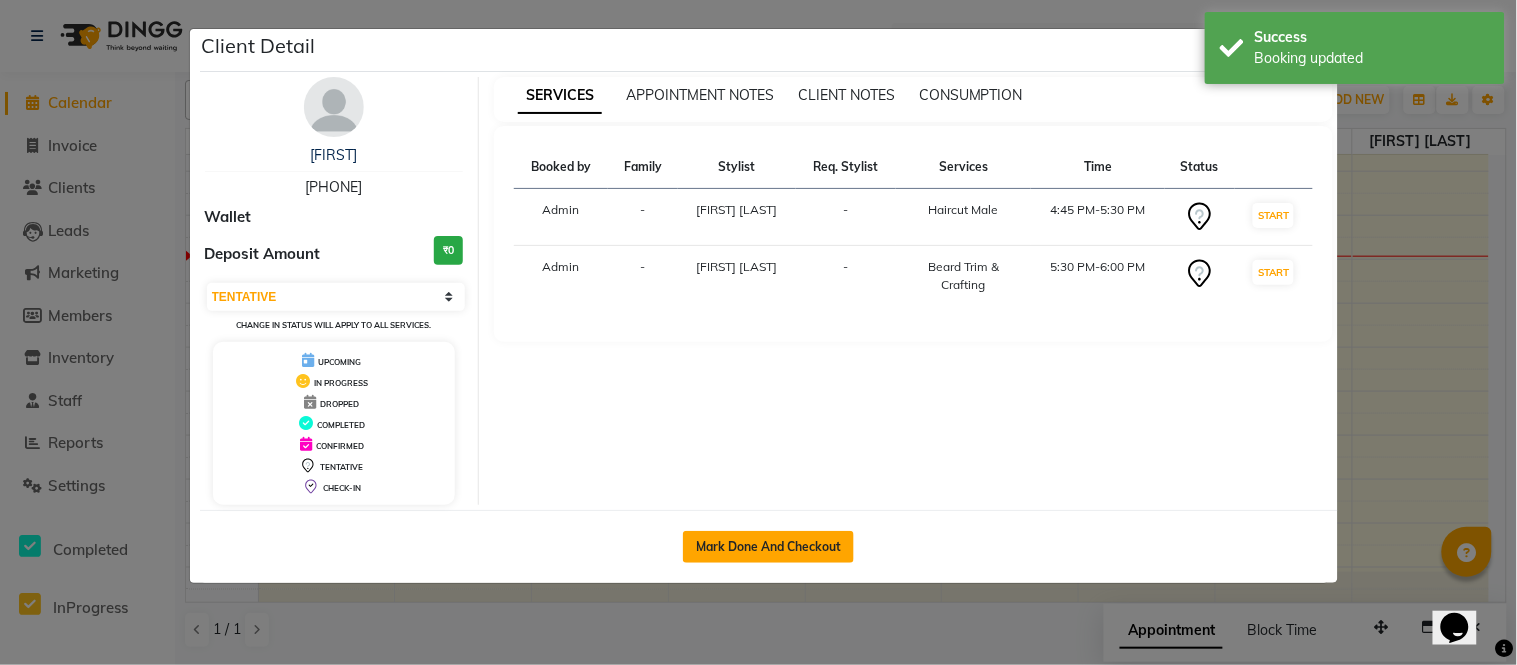 select on "service" 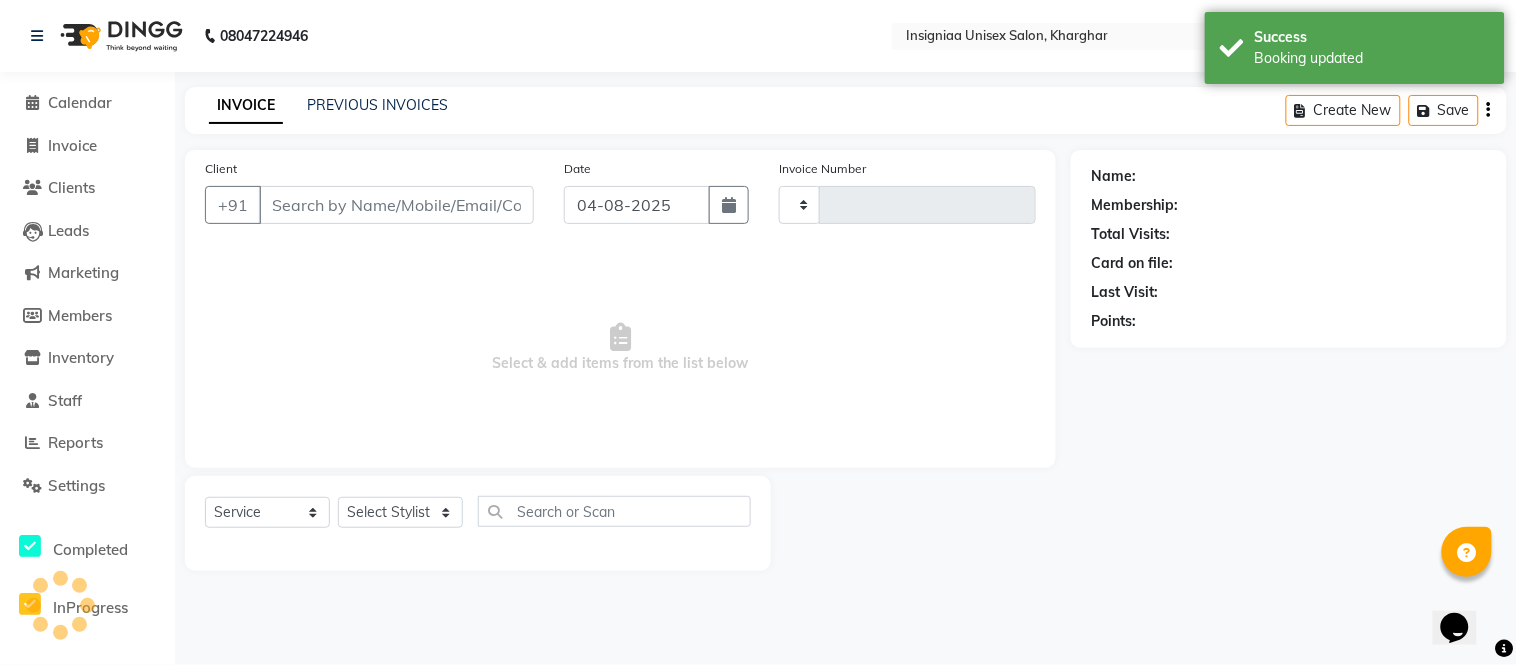 type on "2209" 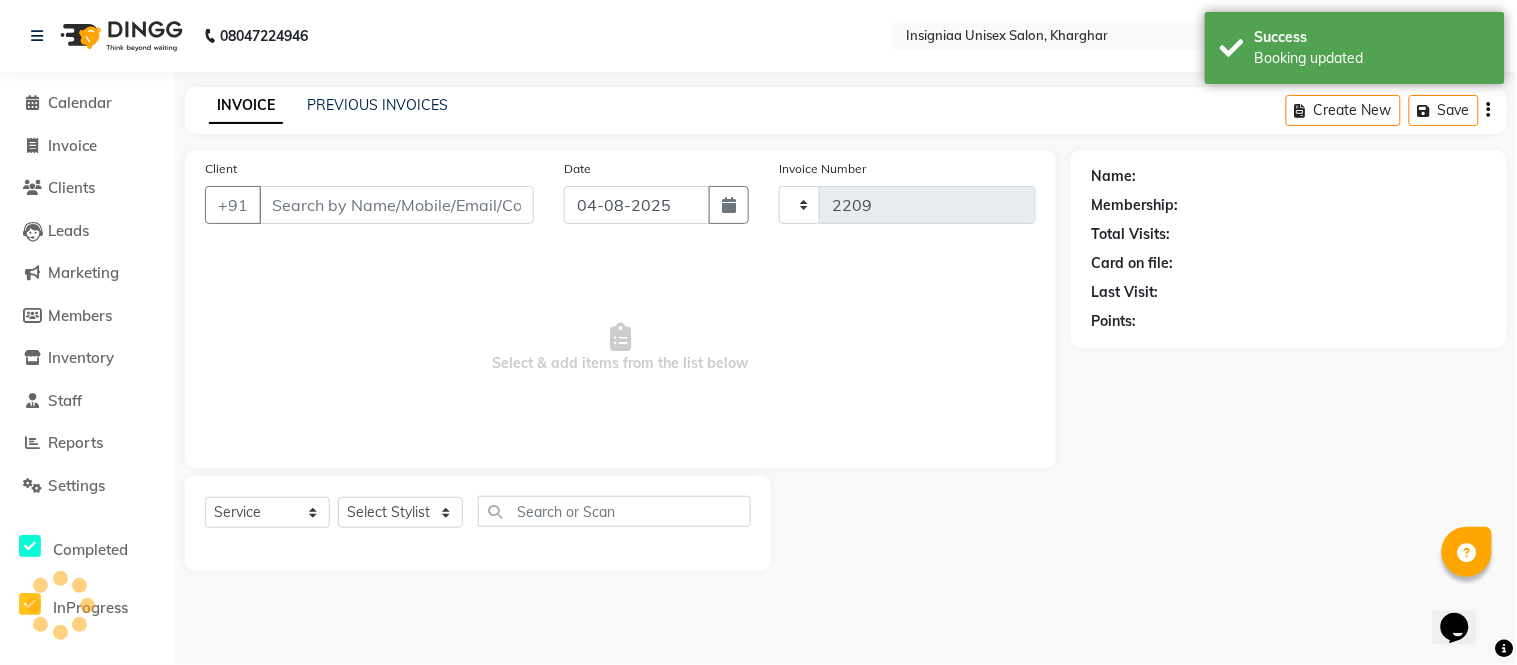 select on "6999" 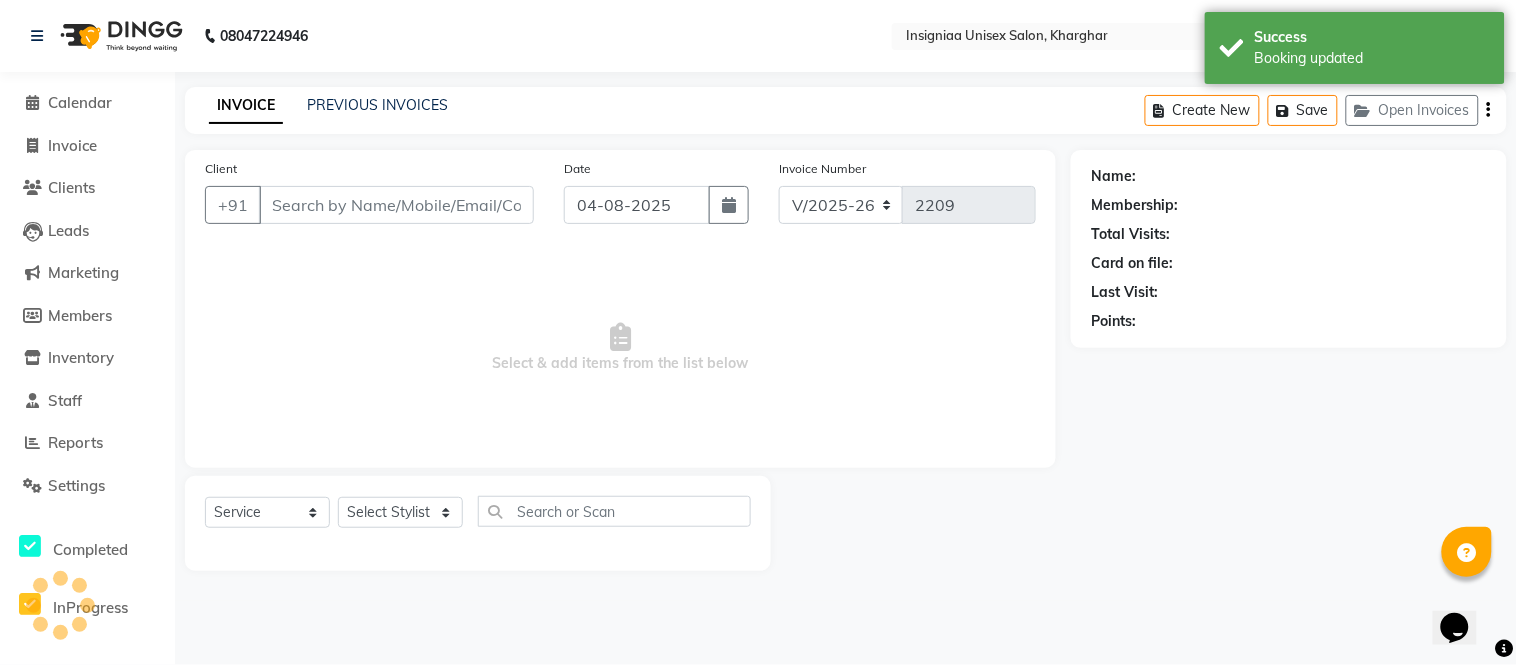 type on "[PHONE]" 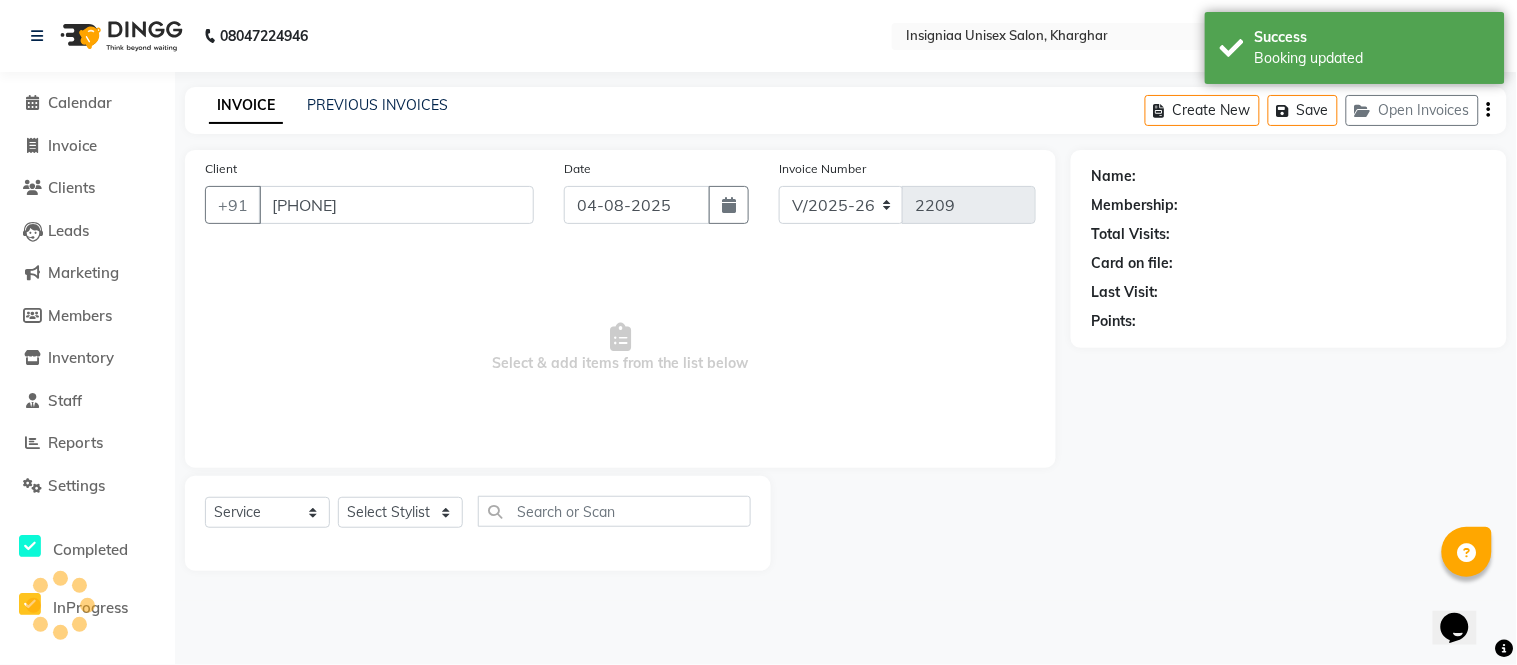 select on "58131" 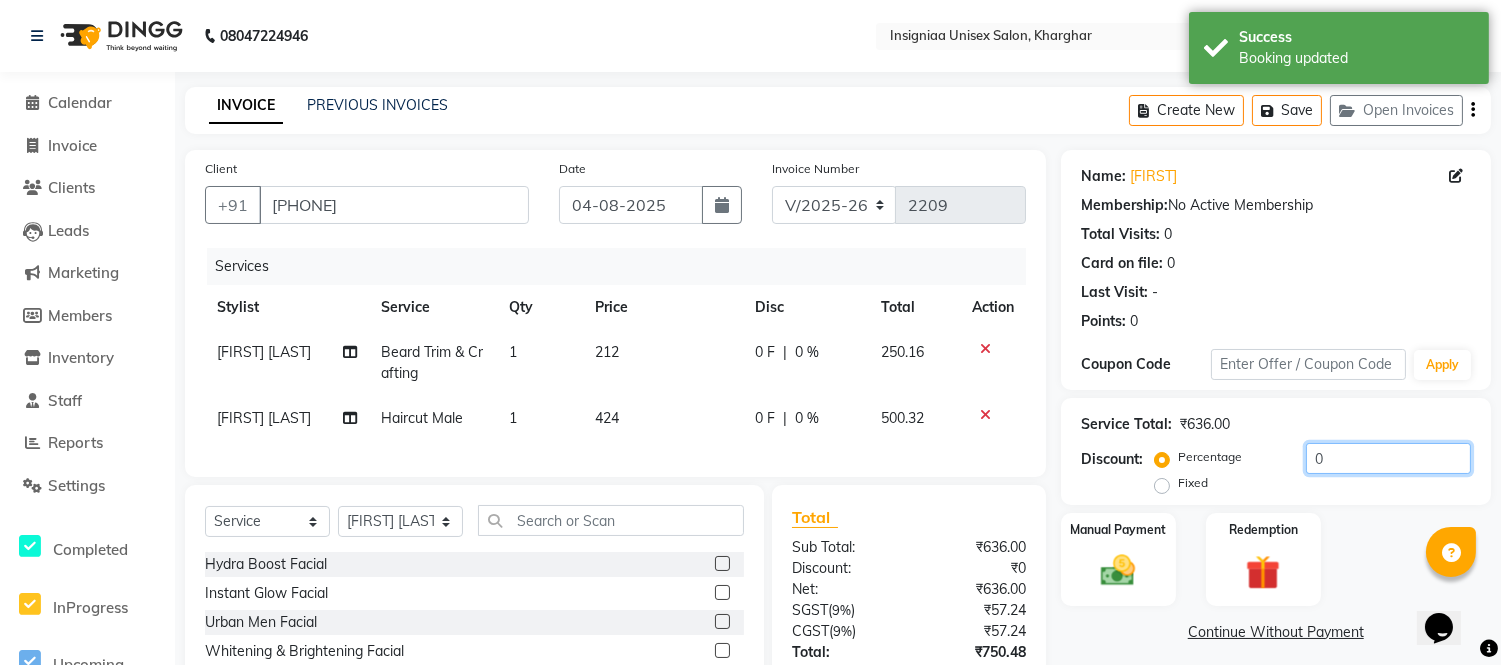 drag, startPoint x: 1302, startPoint y: 457, endPoint x: 1290, endPoint y: 510, distance: 54.34151 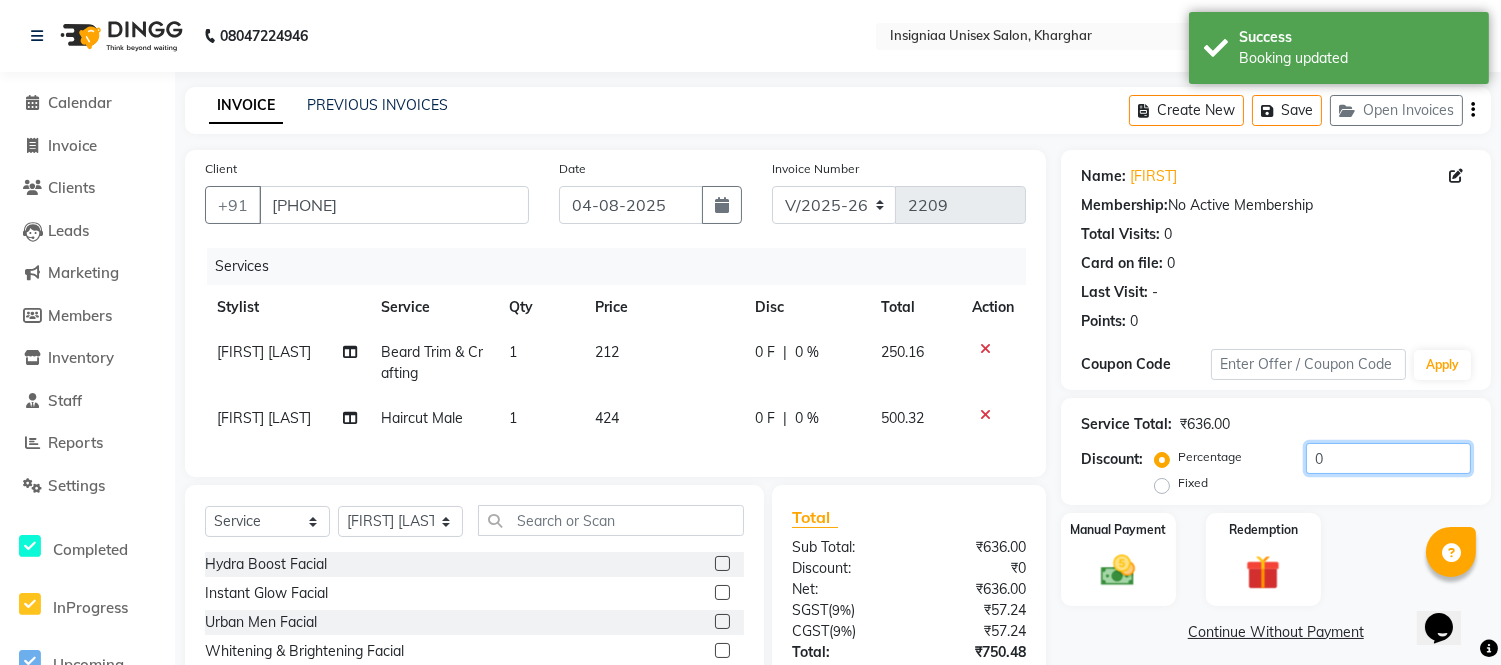 click on "0" 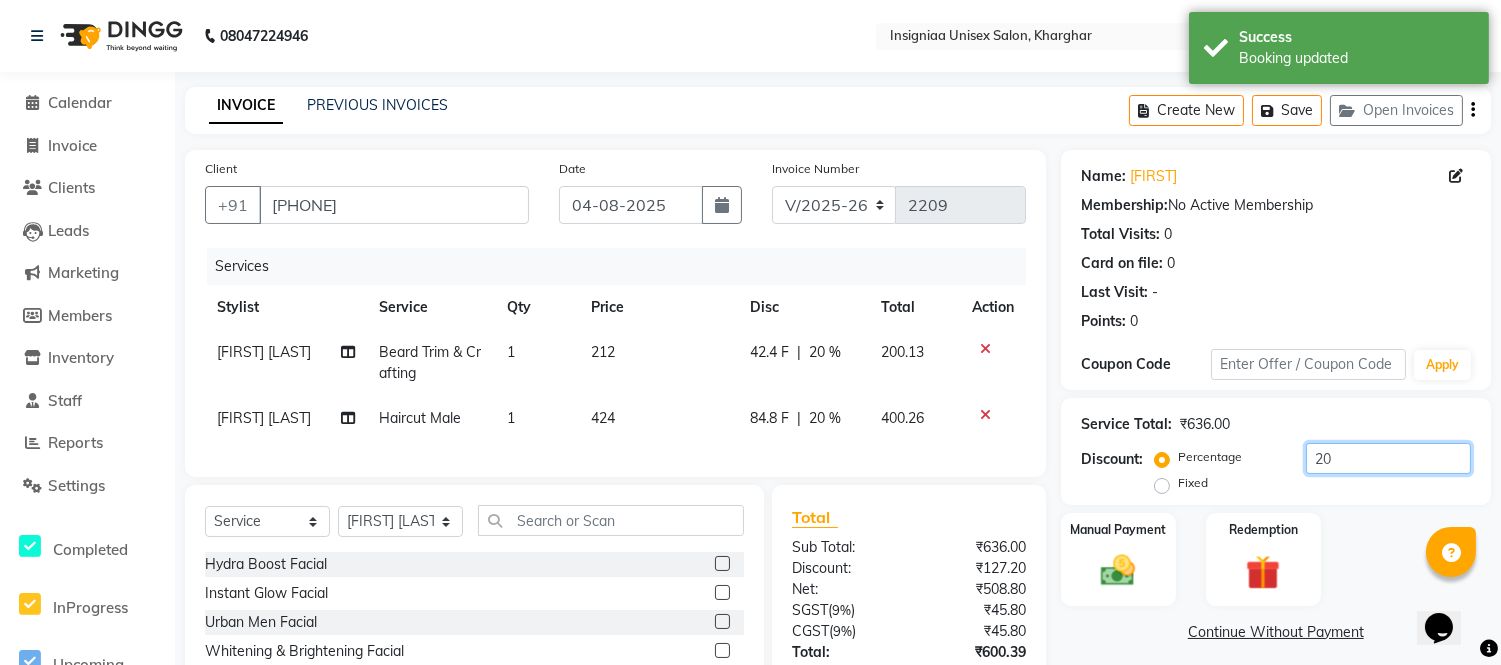scroll, scrollTop: 181, scrollLeft: 0, axis: vertical 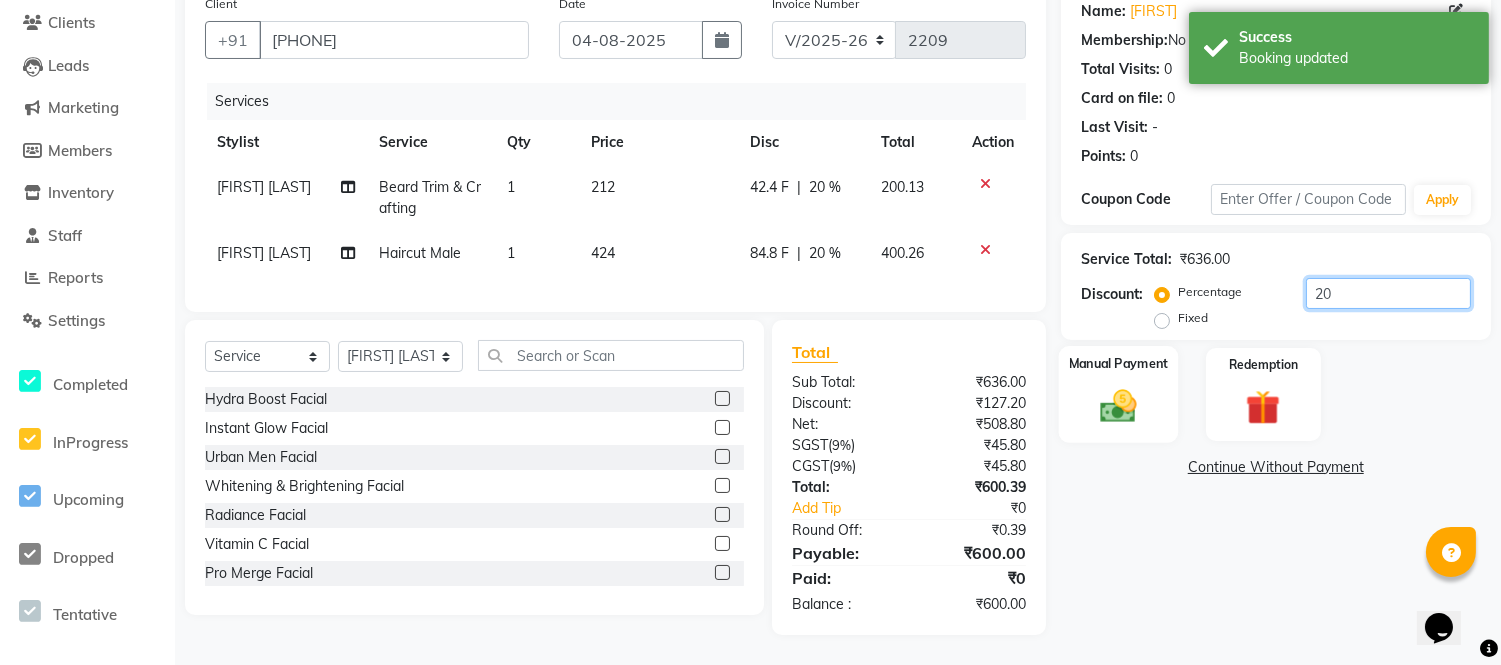 type on "20" 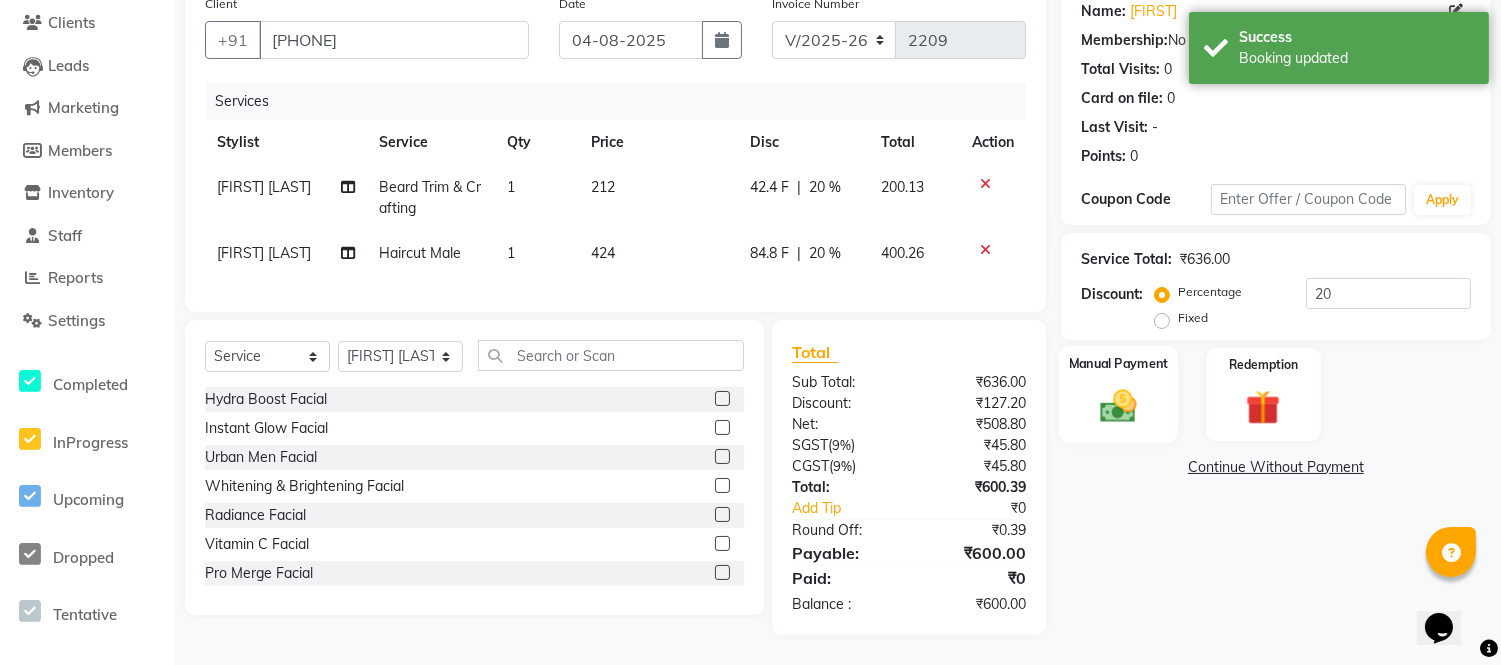 click 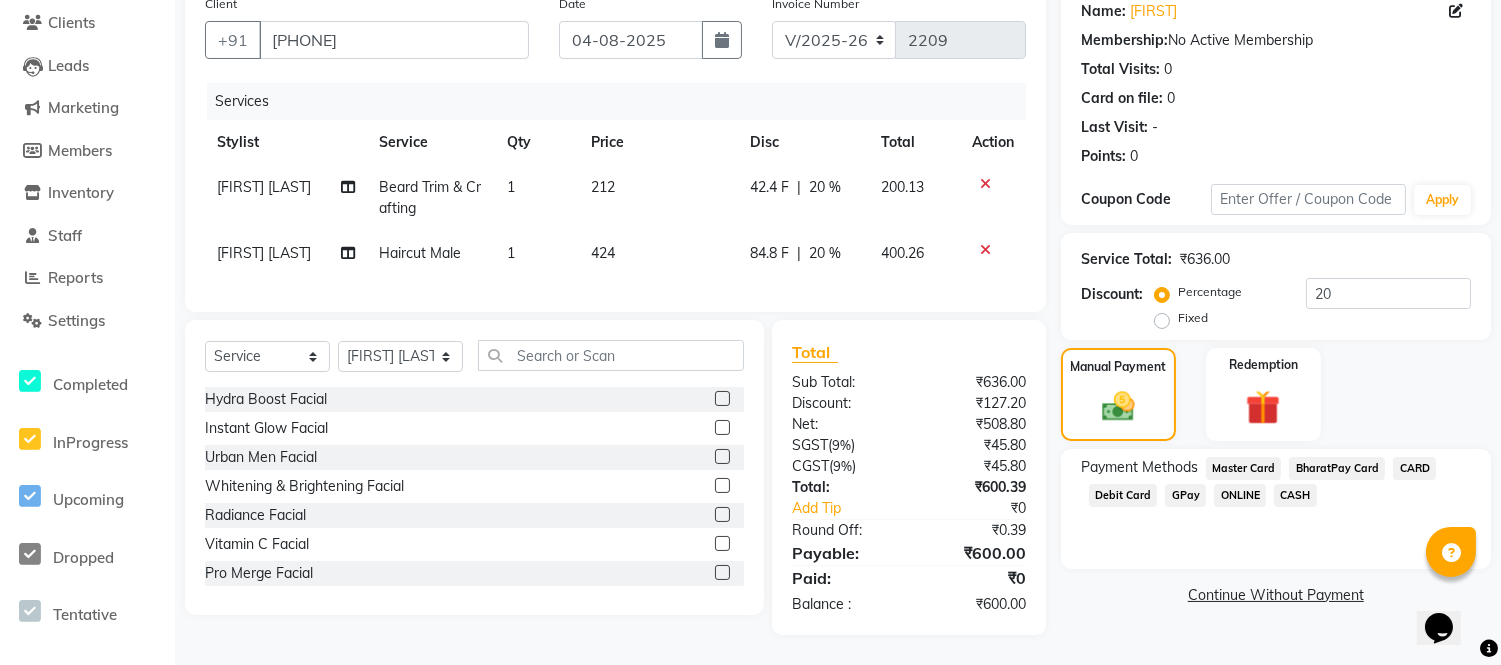 click on "GPay" 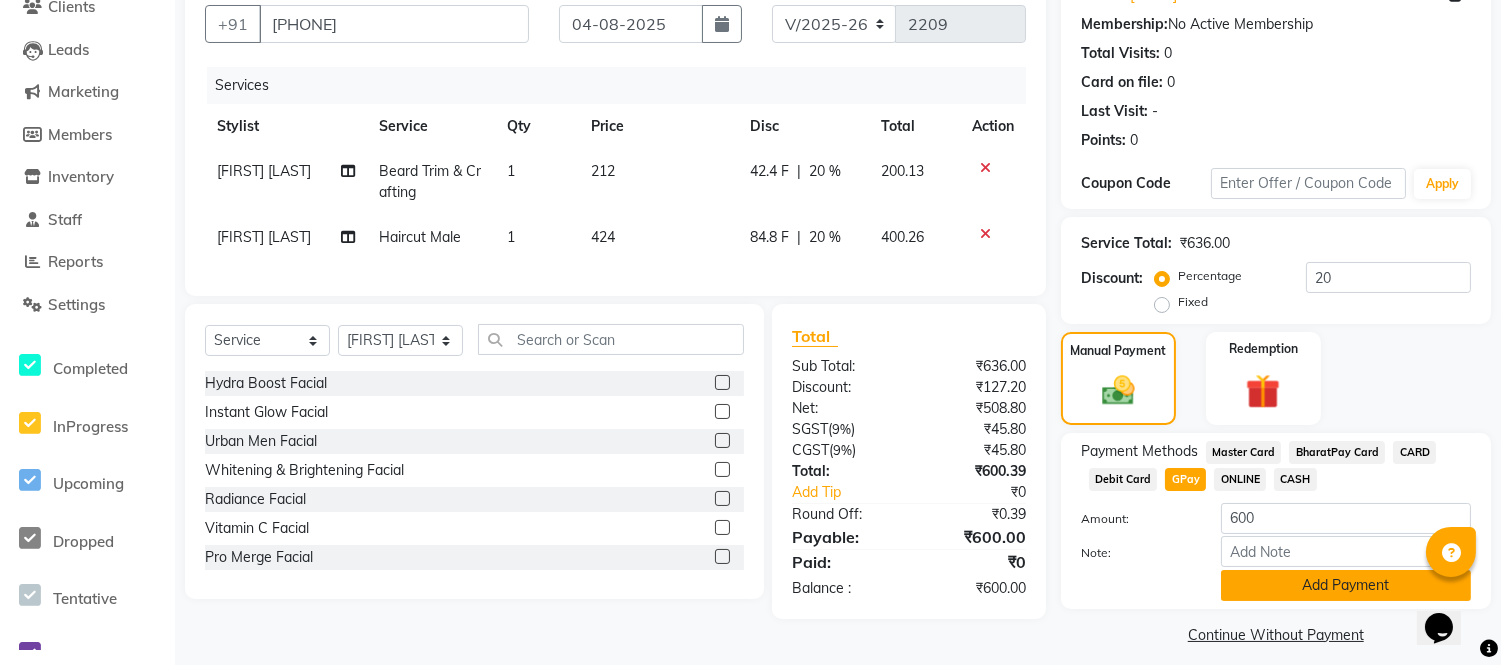 click on "Add Payment" 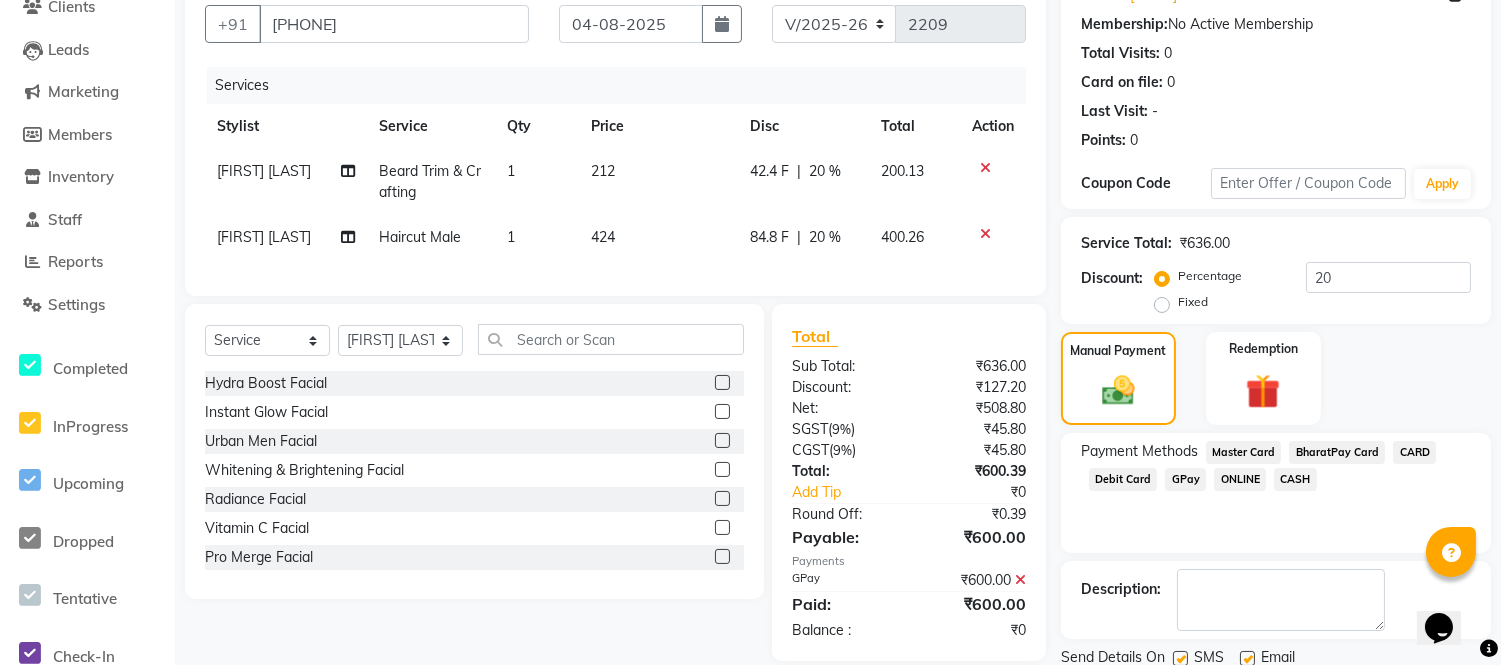 scroll, scrollTop: 252, scrollLeft: 0, axis: vertical 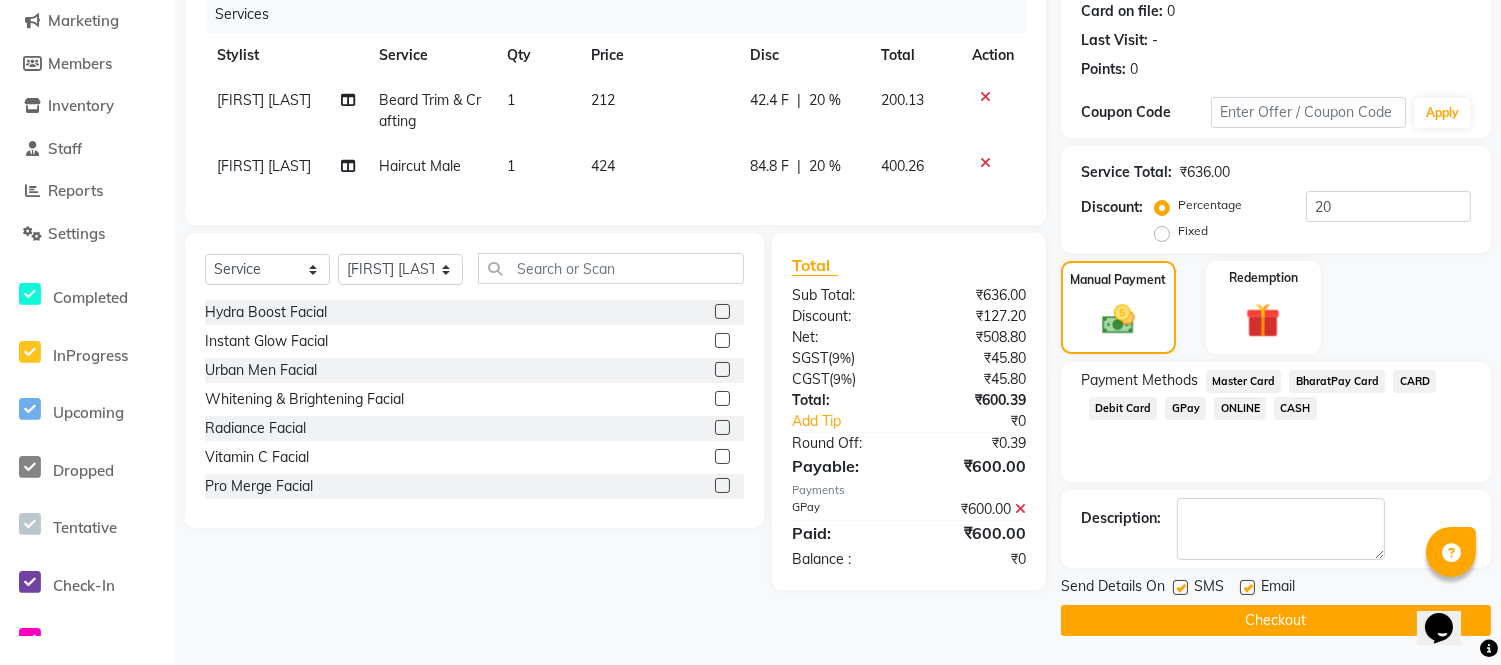 click on "Checkout" 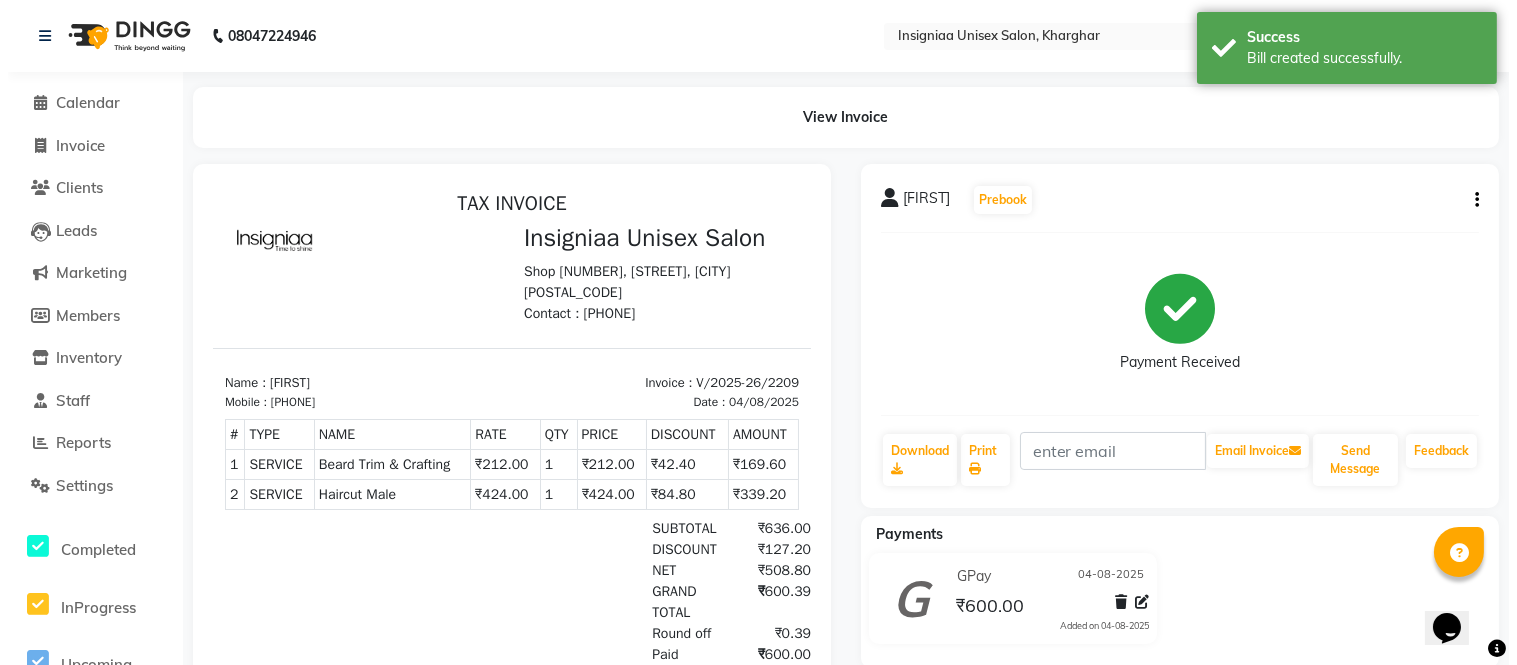 scroll, scrollTop: 0, scrollLeft: 0, axis: both 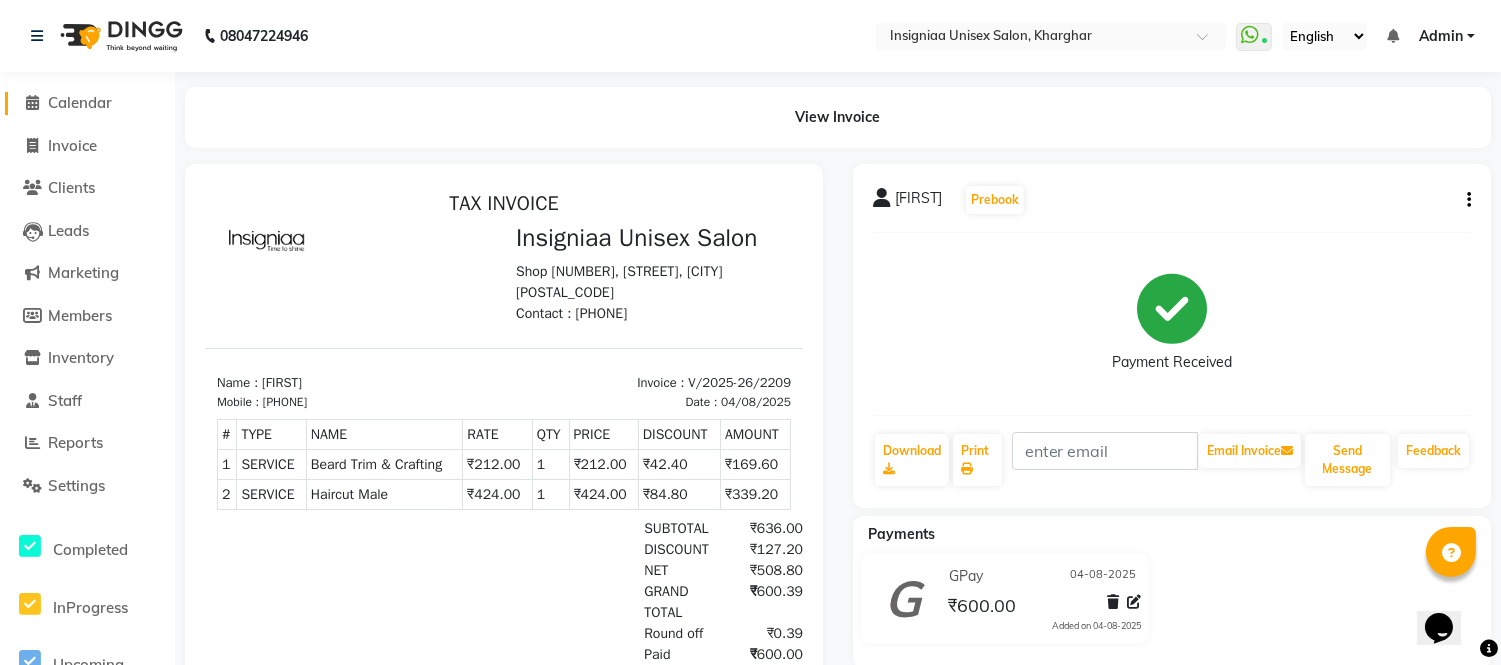 click on "Calendar" 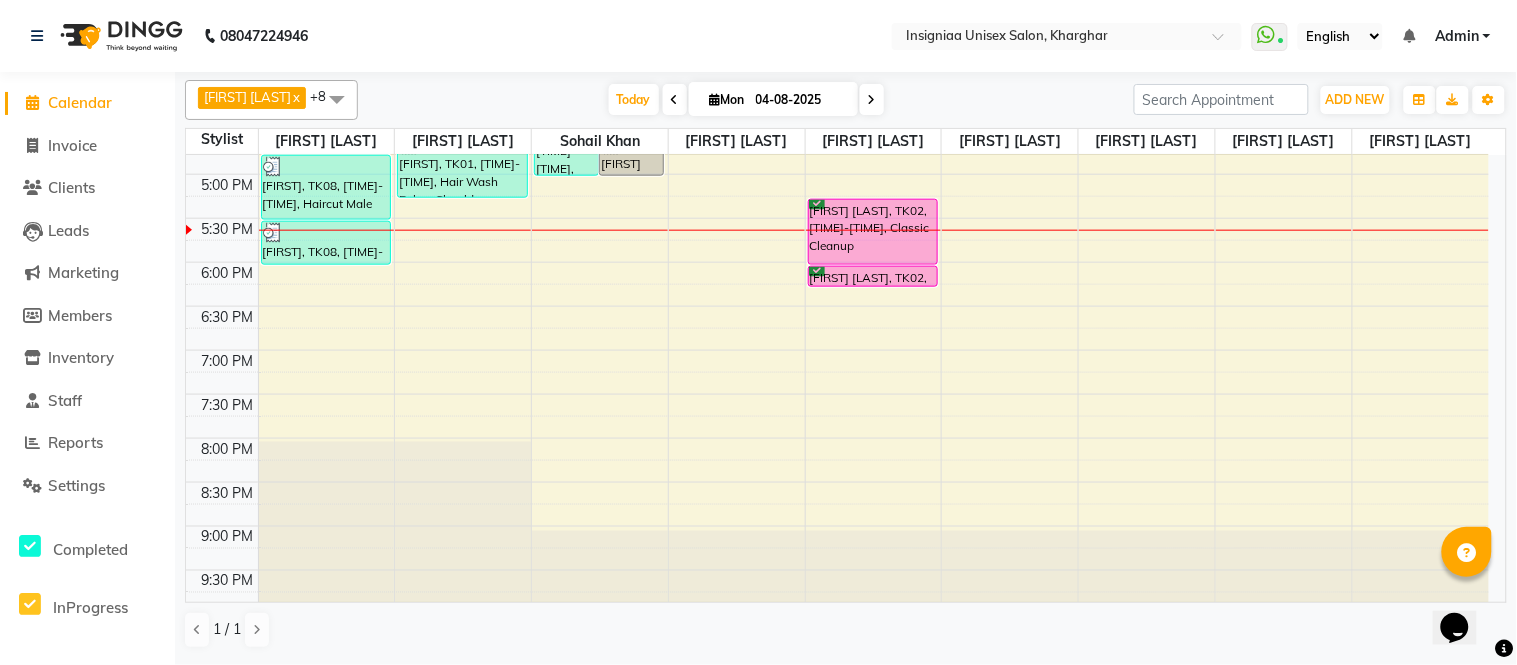 scroll, scrollTop: 634, scrollLeft: 0, axis: vertical 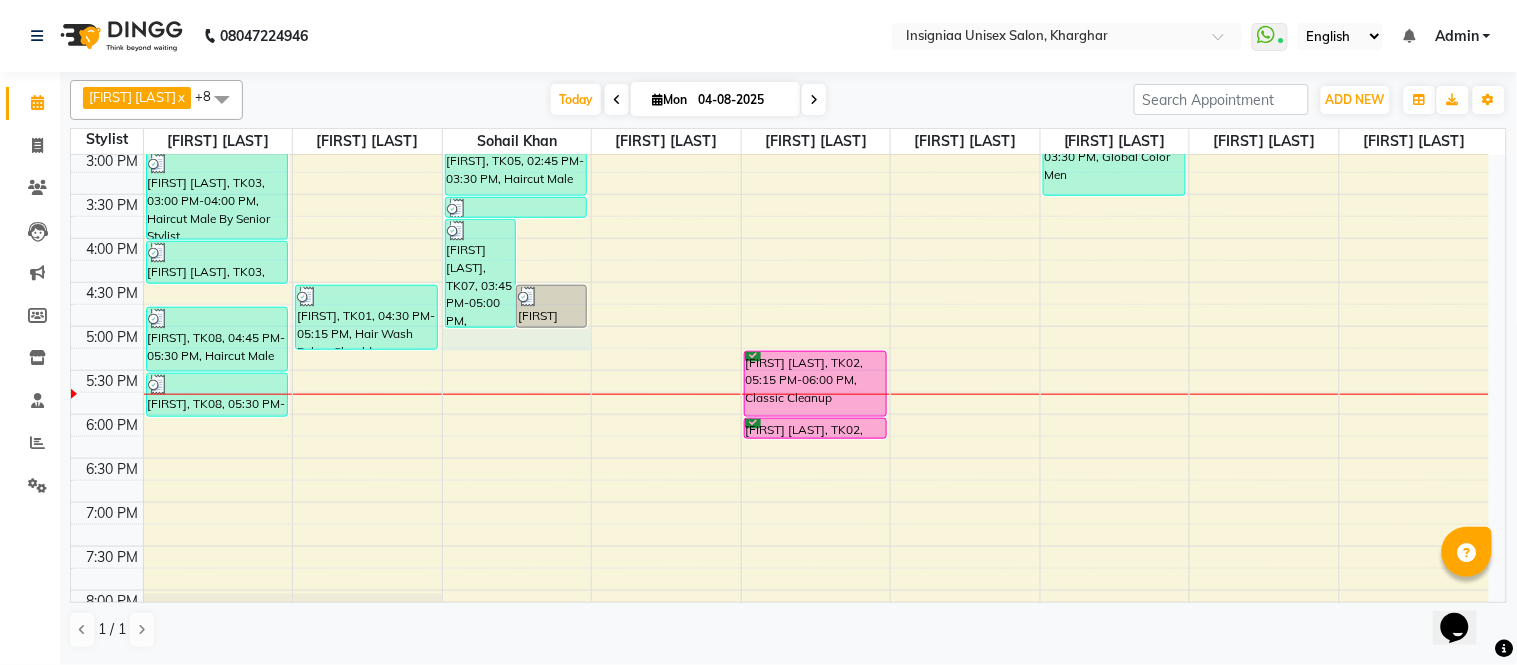 click on "10:00 AM 10:30 AM 11:00 AM 11:30 AM 12:00 PM 12:30 PM 1:00 PM 1:30 PM 2:00 PM 2:30 PM 3:00 PM 3:30 PM 4:00 PM 4:30 PM 5:00 PM 5:30 PM 6:00 PM 6:30 PM 7:00 PM 7:30 PM 8:00 PM 8:30 PM 9:00 PM 9:30 PM     [FIRST] [LAST], TK03, 03:00 PM-04:00 PM, Haircut Male By Senior Stylist     [FIRST] [LAST], TK03, 04:00 PM-04:30 PM, Beard Trim & Crafting     [FIRST], TK08, 04:45 PM-05:30 PM, Haircut Male     [FIRST], TK08, 05:30 PM-06:00 PM, Beard Trim & Crafting     [FIRST] [LAST], TK04, 01:00 PM-01:45 PM, Haircut Male     [FIRST] [LAST], TK04, 01:45 PM-02:15 PM, Shave     [FIRST], TK01, 04:30 PM-05:15 PM, Hair Wash Below Shoulder     [FIRST] [LAST], TK07, 03:45 PM-05:00 PM, Shave,Haircut Male     [FIRST] [LAST], TK07, 04:30 PM-05:00 PM, Beard Color     [FIRST], TK05, 02:15 PM-02:45 PM, Hair wash Men     [FIRST], TK05, 02:45 PM-03:30 PM, Haircut Male     [FIRST], TK05, 03:30 PM-03:45 PM, Beard Trim & Crafting     [FIRST] [LAST], TK02, 05:15 PM-06:00 PM, Classic Cleanup     [FIRST] [LAST], TK02, 06:00 PM-06:15 PM, Eyebrow" at bounding box center [780, 238] 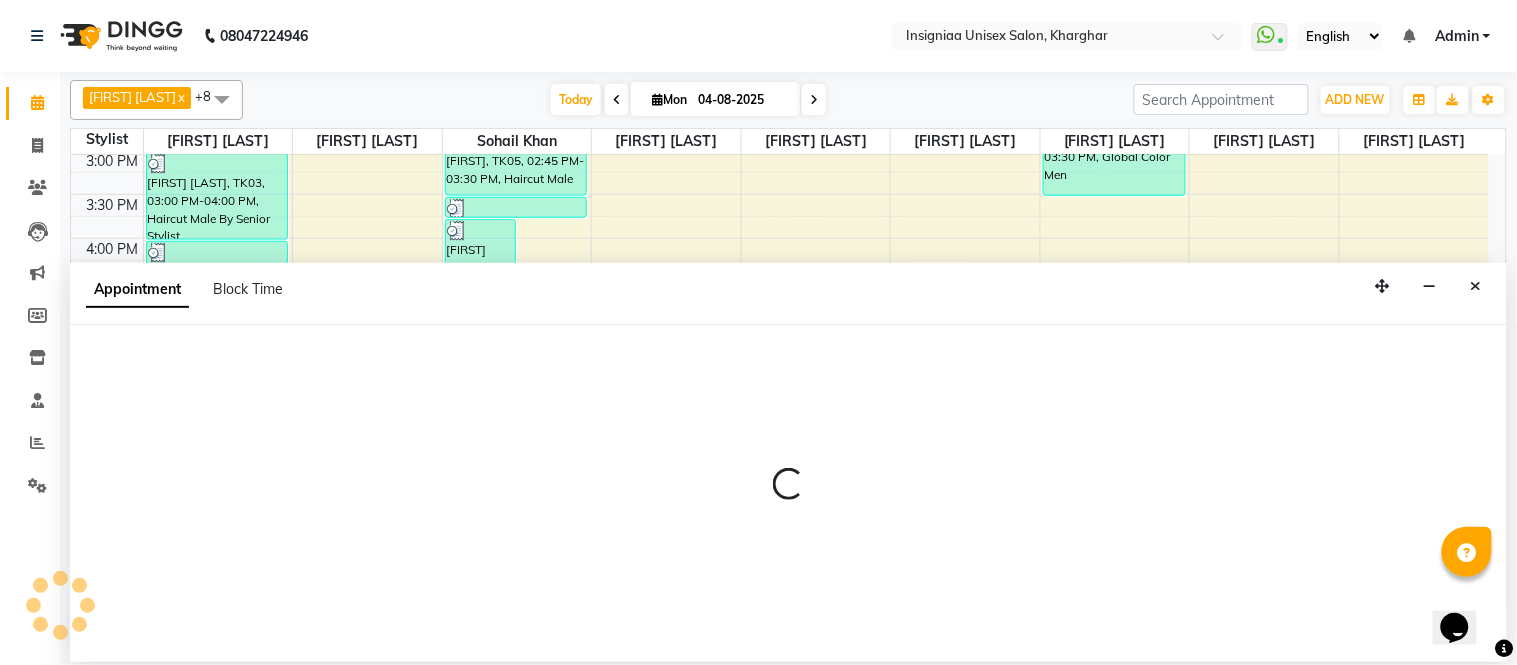 select on "58133" 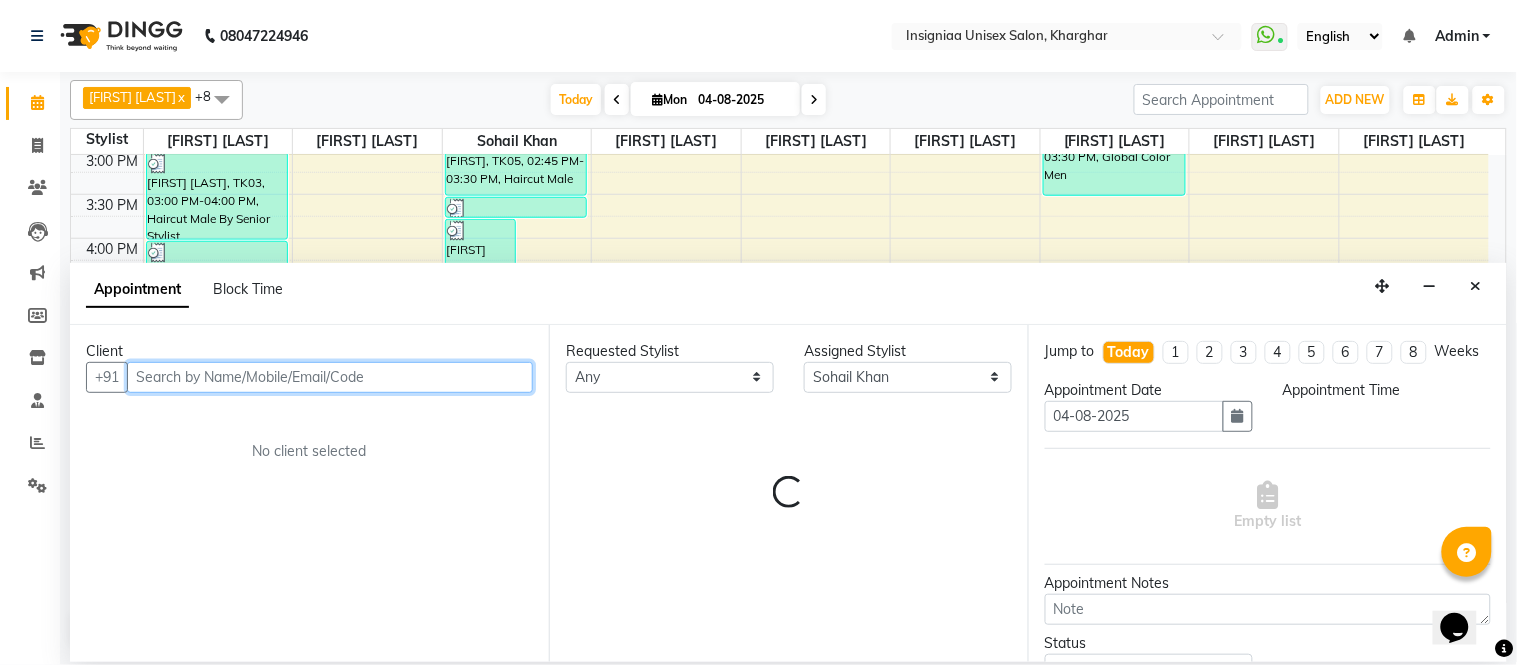 select on "1020" 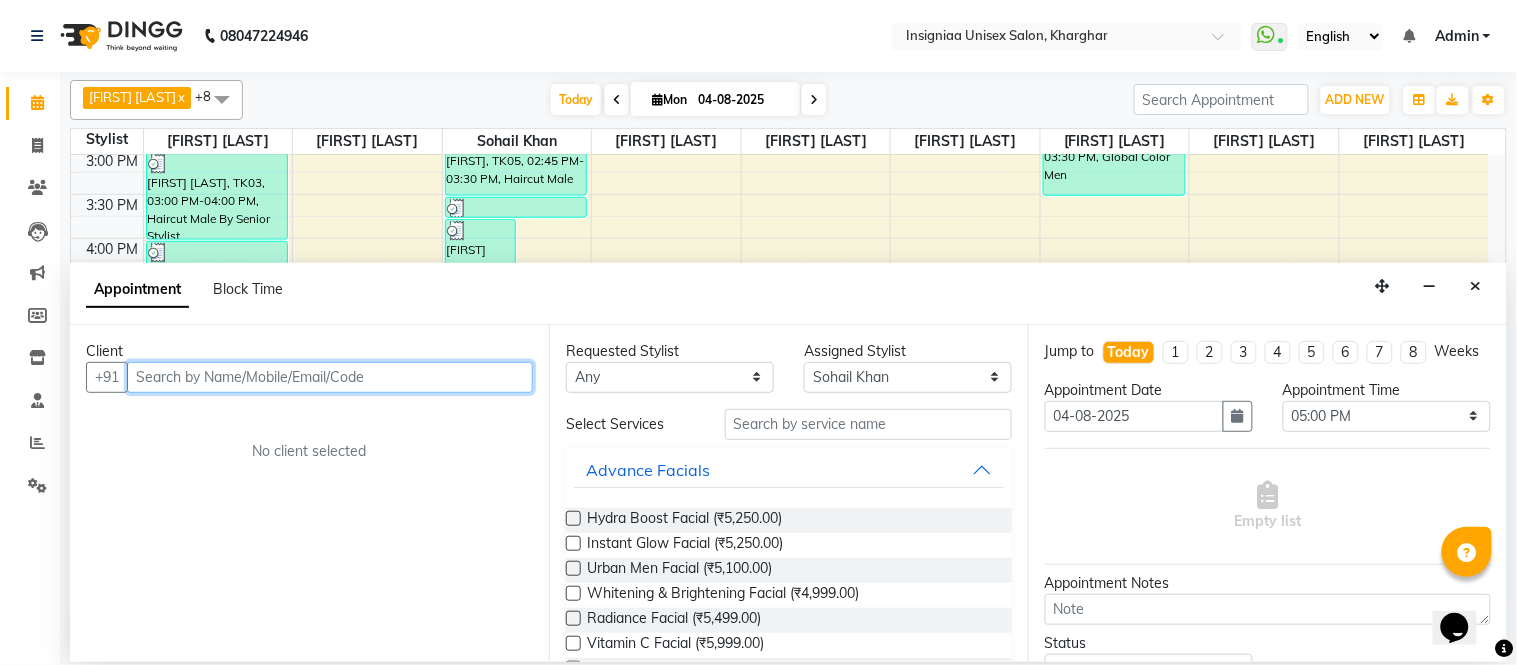 click at bounding box center (330, 377) 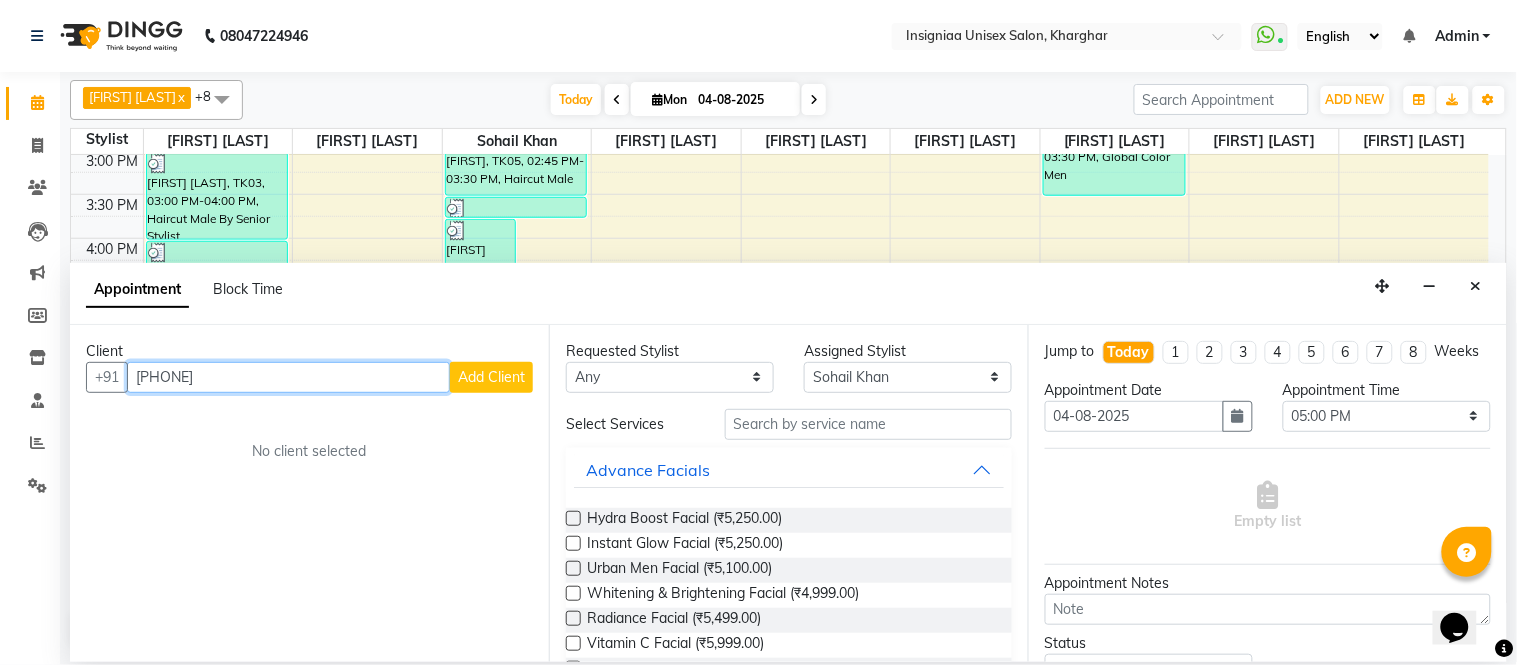 type on "[PHONE]" 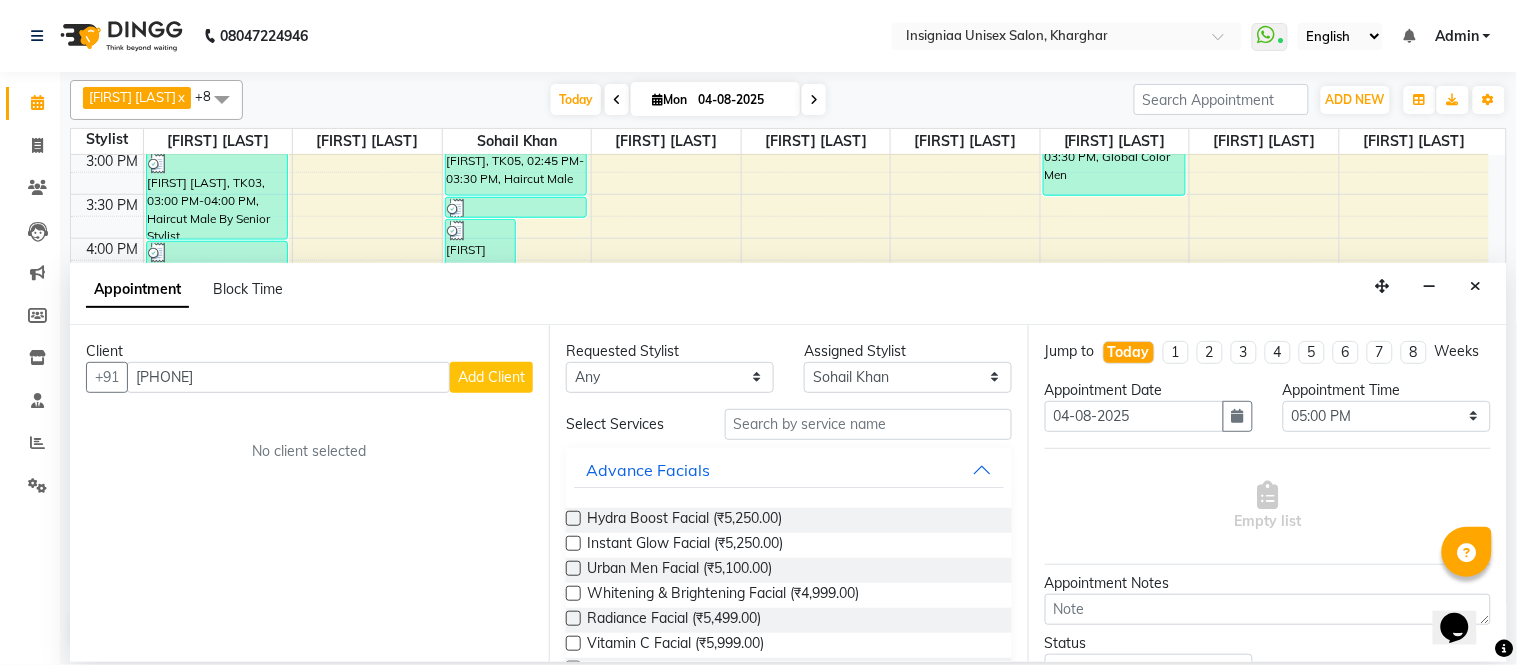 click on "Add Client" at bounding box center [491, 377] 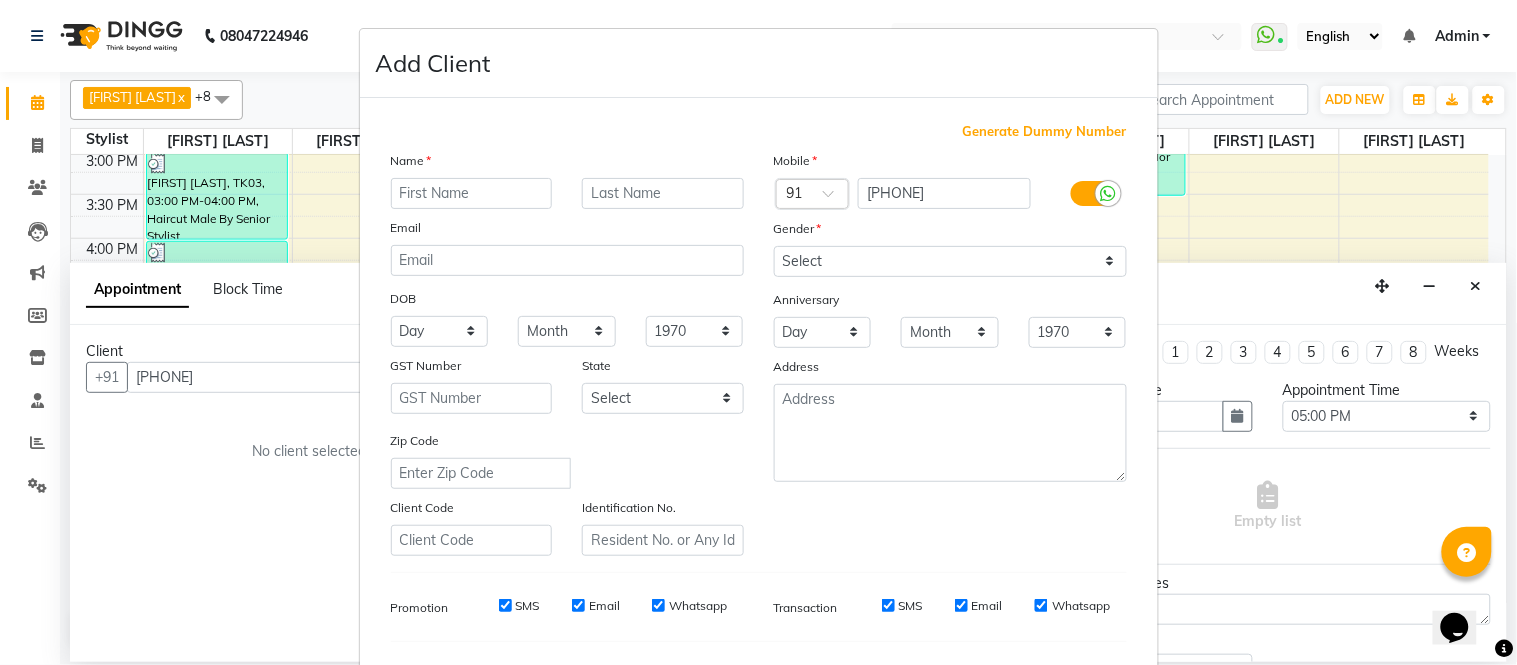 click at bounding box center [472, 193] 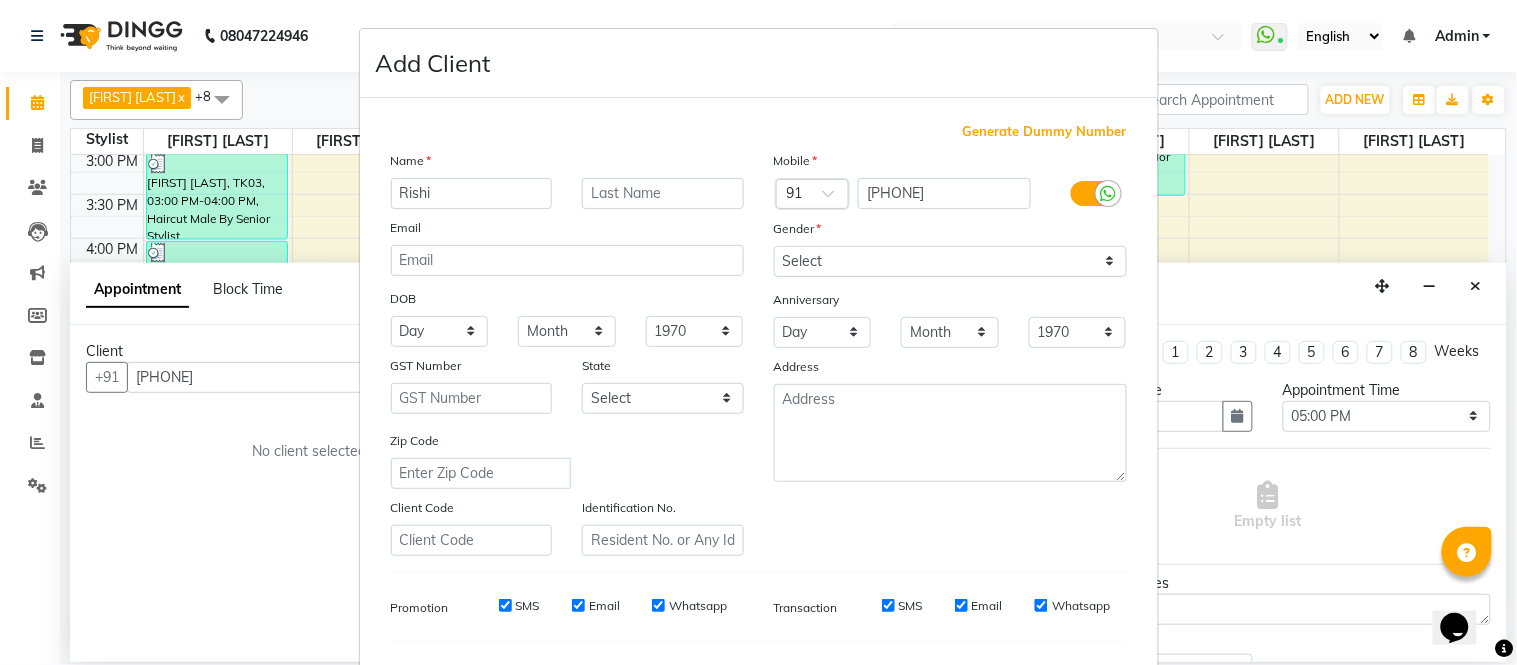 type on "Rishi" 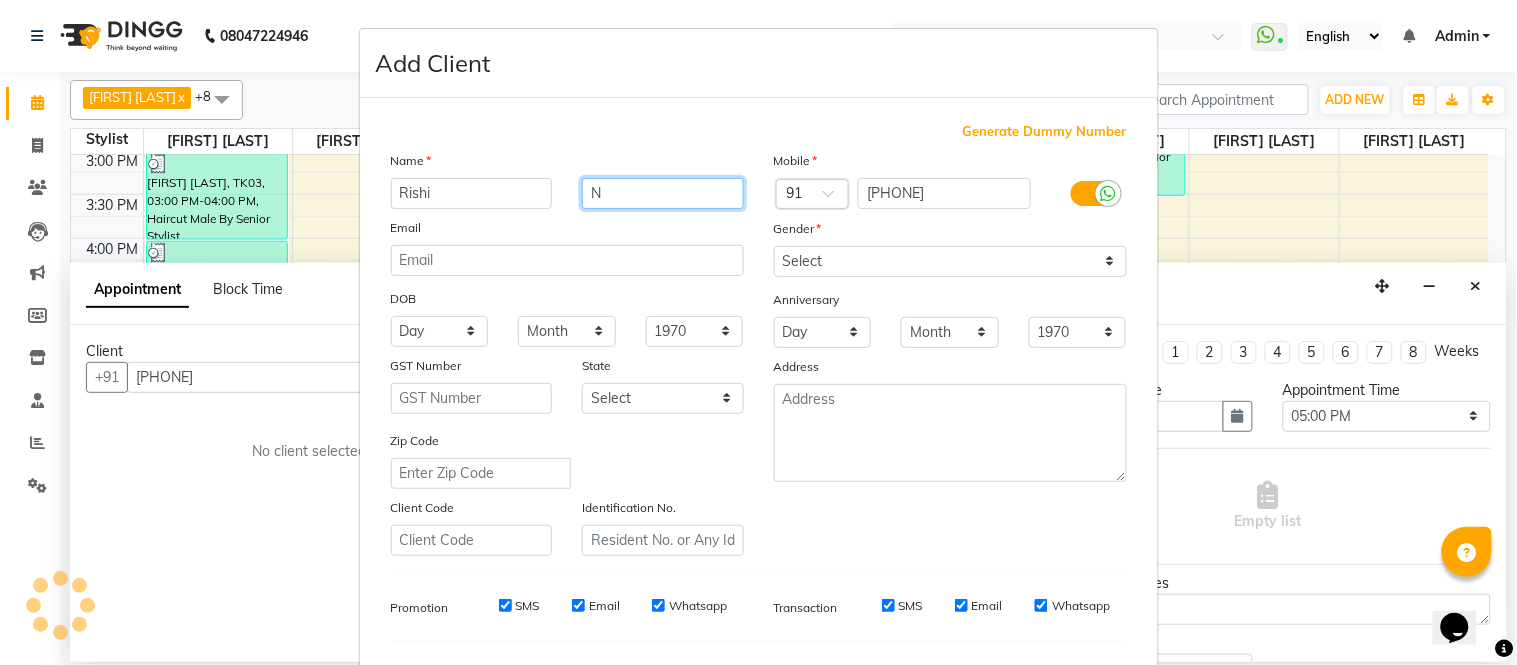 type on "N" 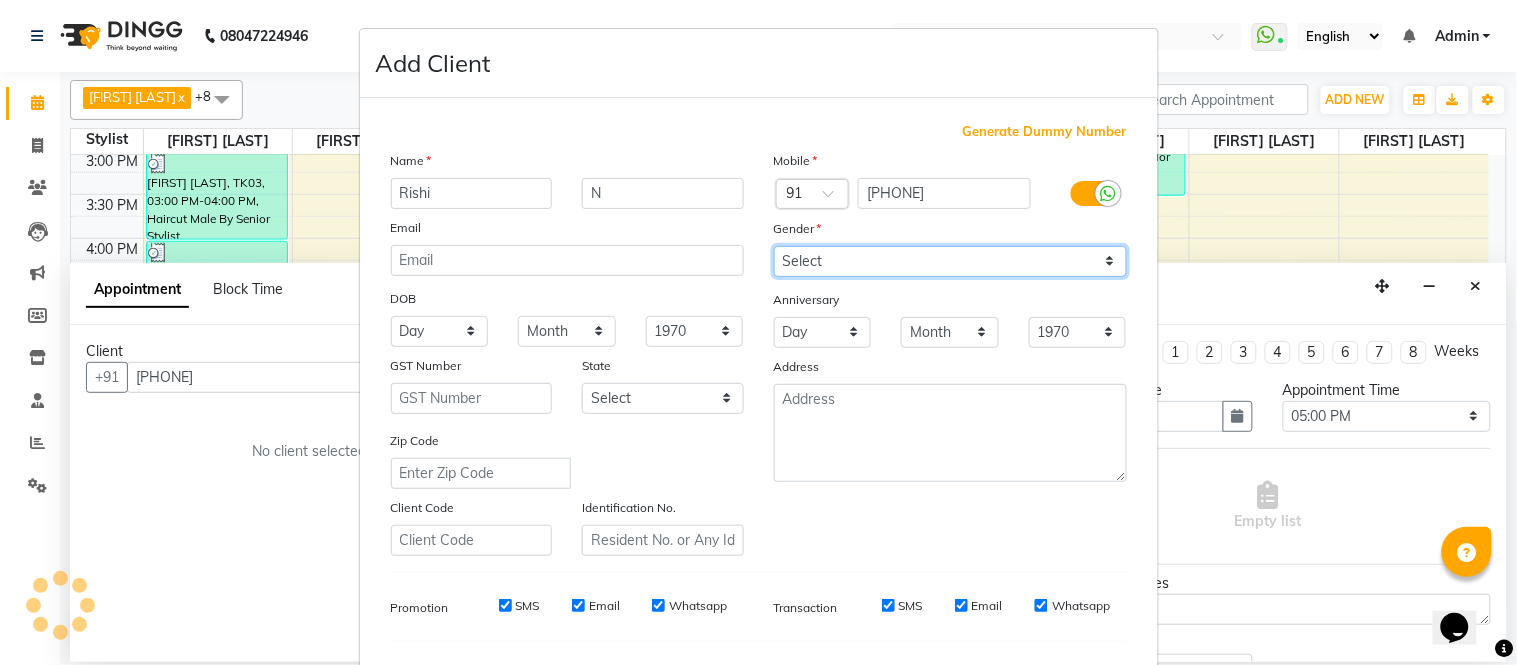 click on "Select Male Female Other Prefer Not To Say" at bounding box center (950, 261) 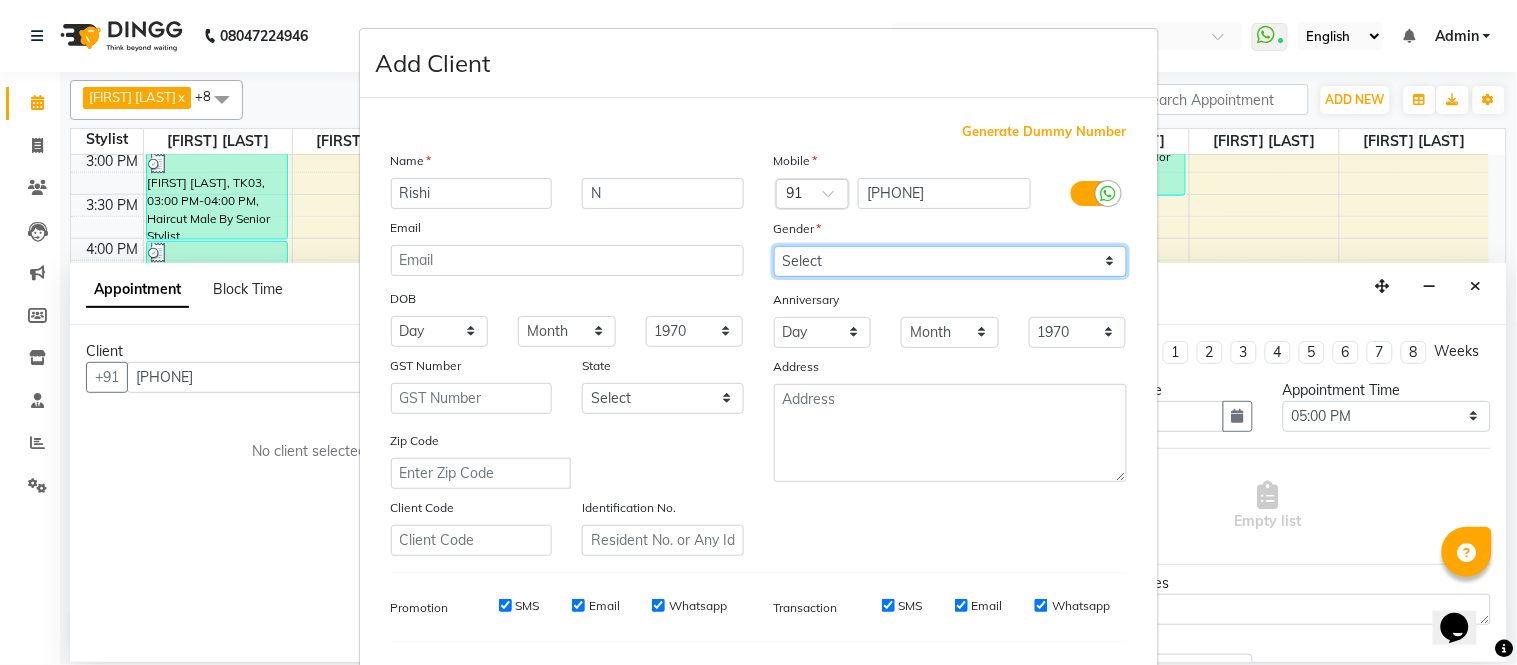 select on "male" 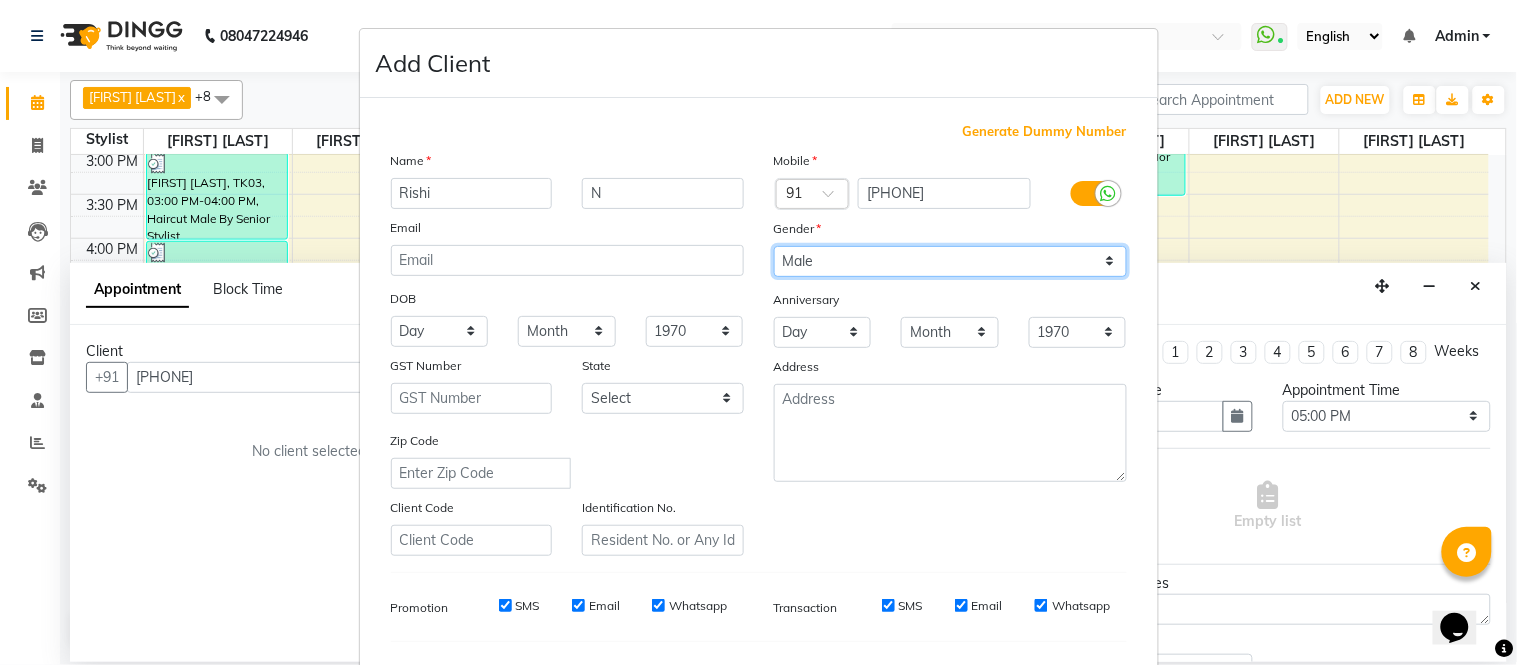 click on "Select Male Female Other Prefer Not To Say" at bounding box center (950, 261) 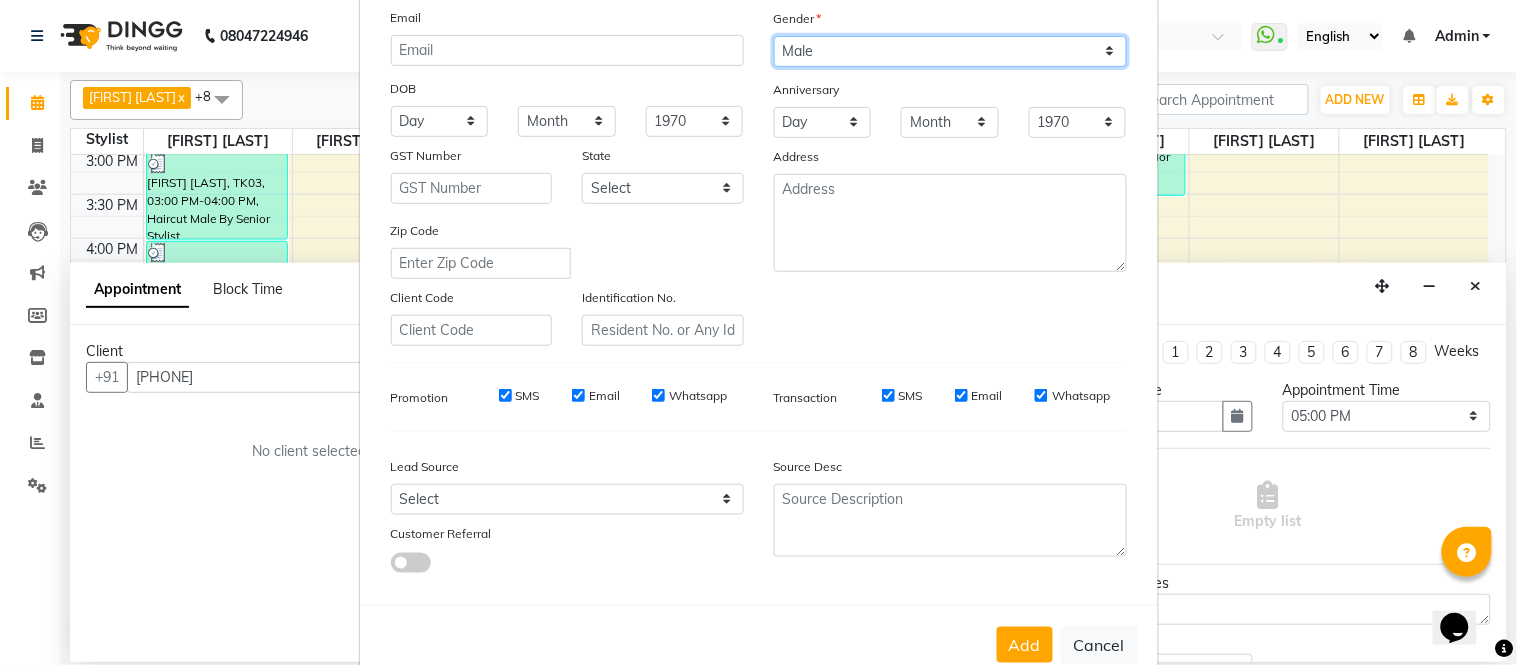 scroll, scrollTop: 258, scrollLeft: 0, axis: vertical 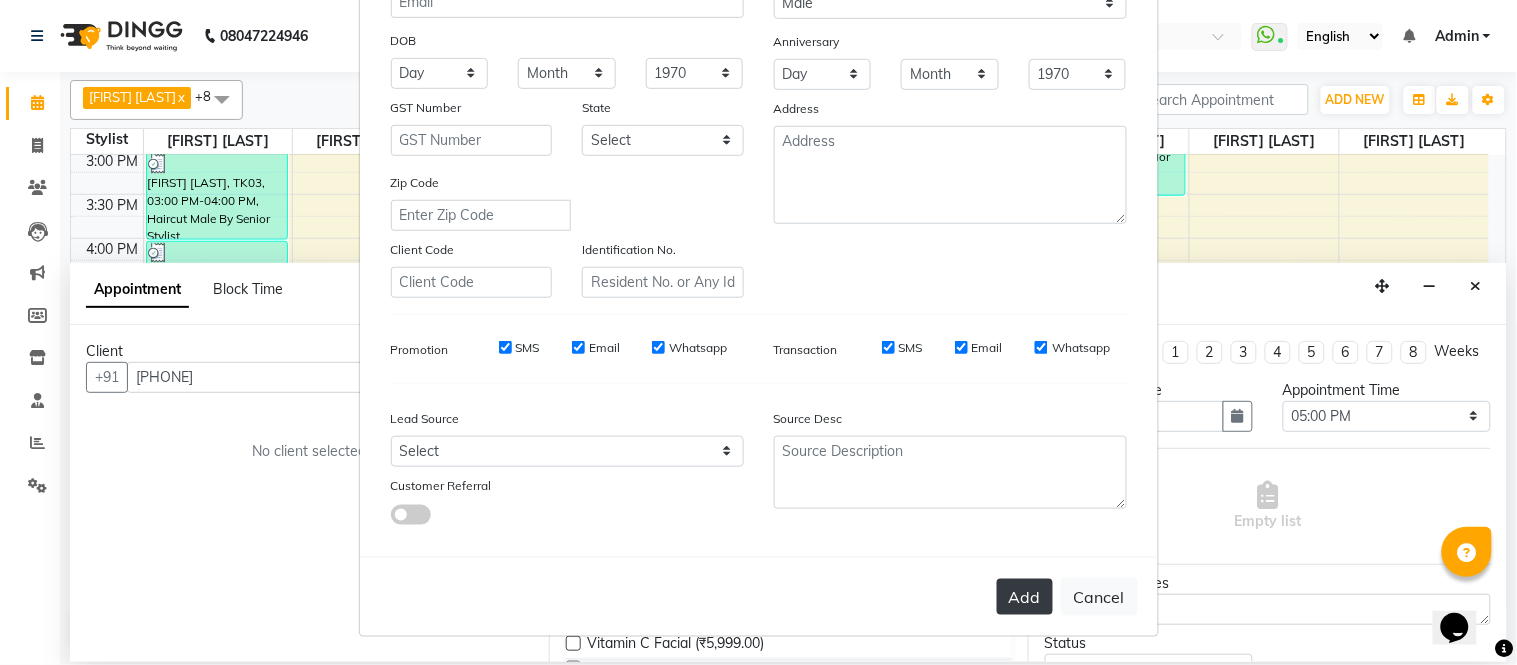 click on "Add" at bounding box center [1025, 597] 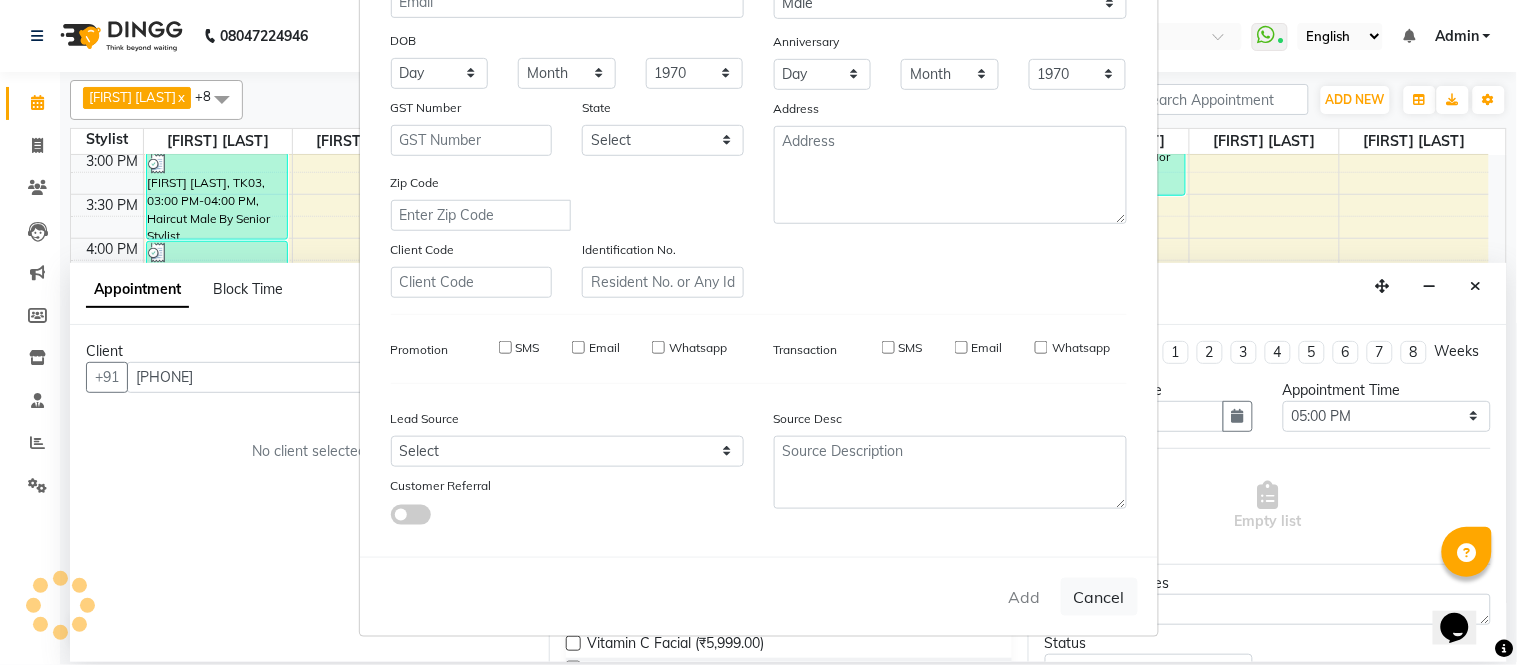 type 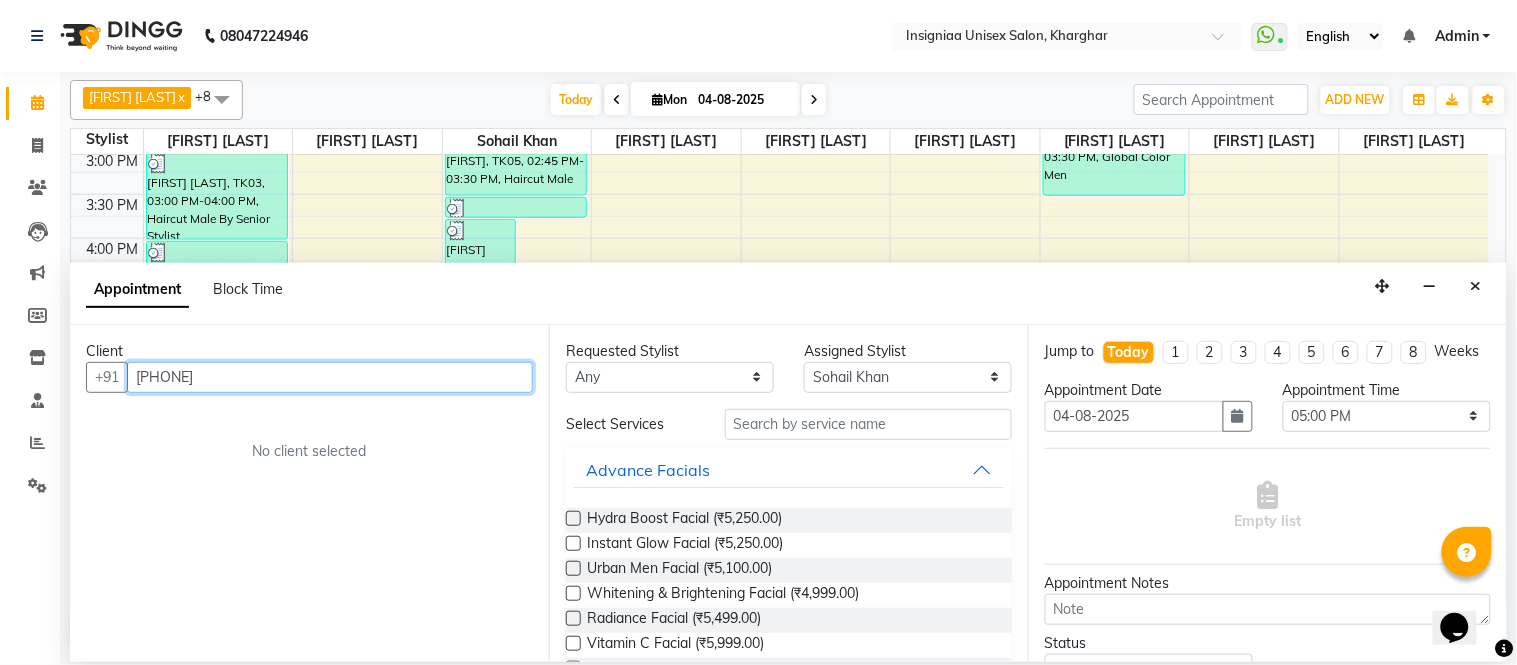 drag, startPoint x: 291, startPoint y: 376, endPoint x: 55, endPoint y: 364, distance: 236.30489 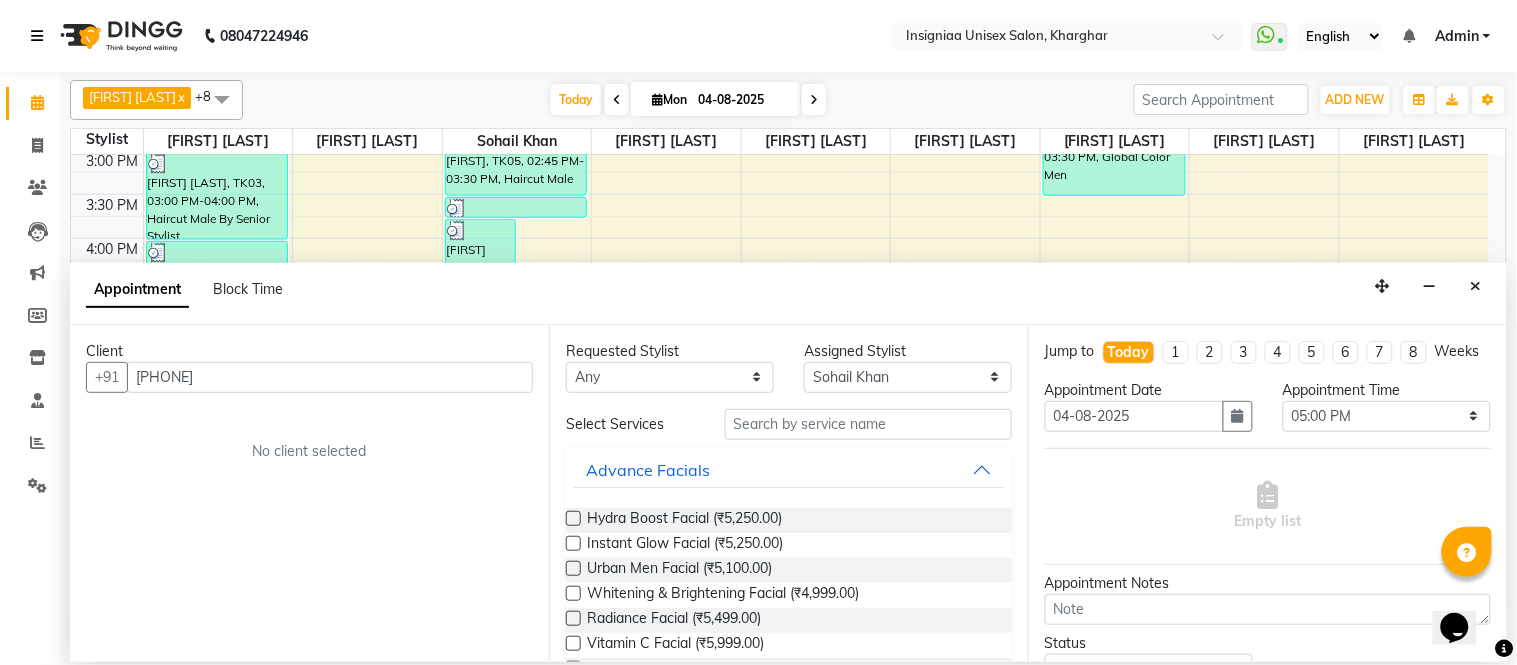 click at bounding box center (37, 36) 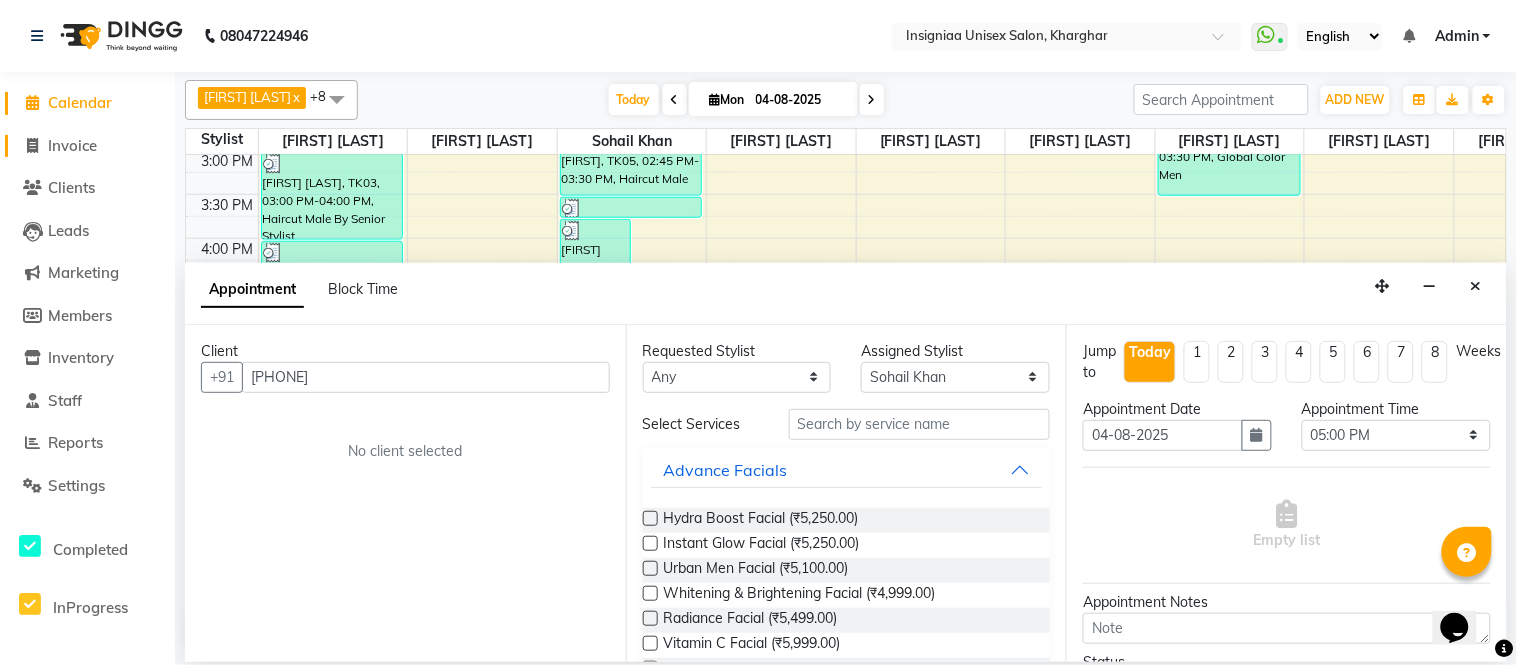 click on "Invoice" 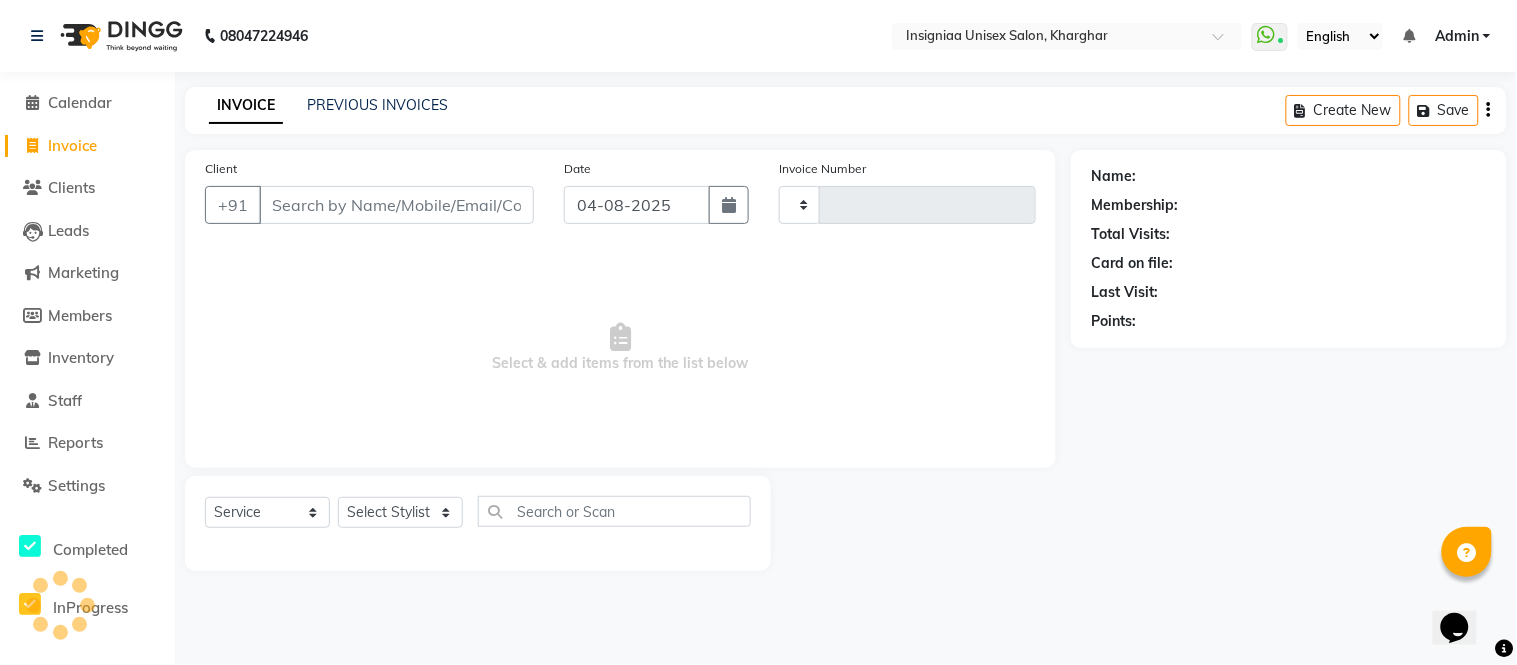 type on "2210" 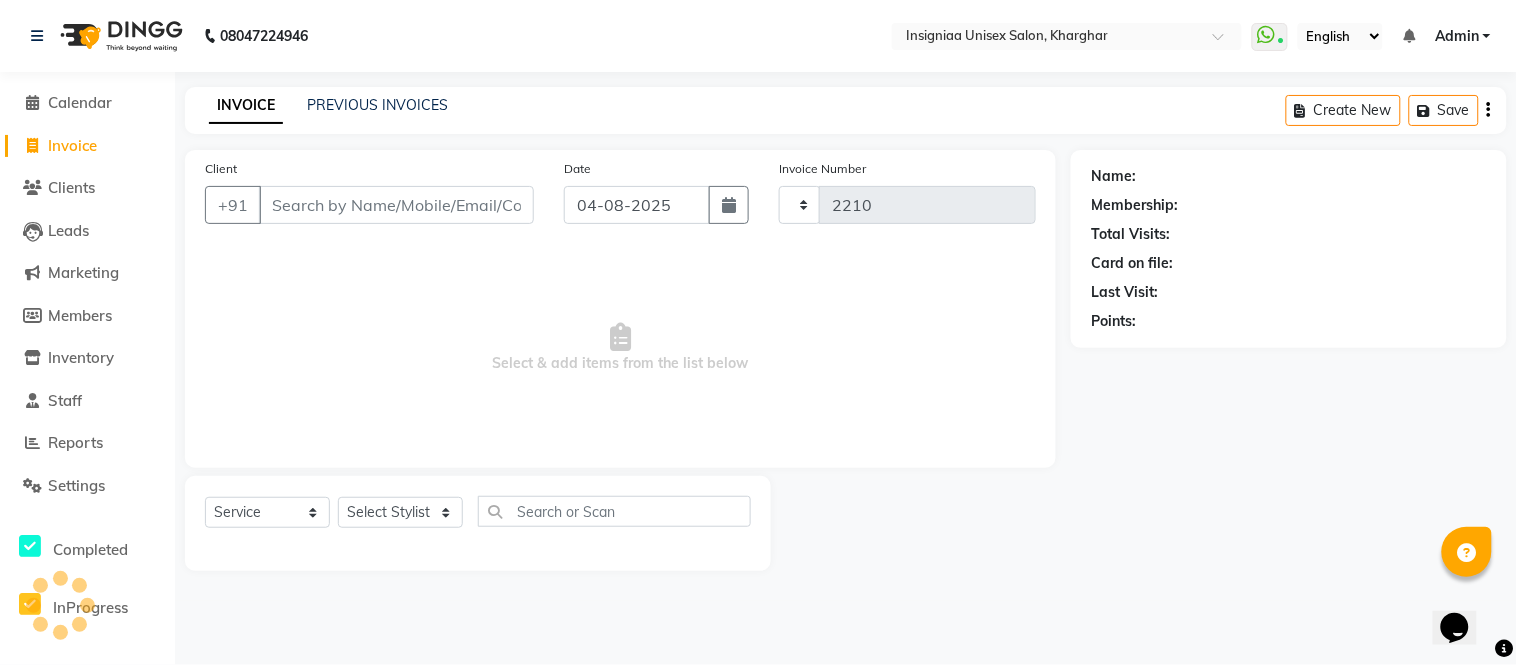 select on "6999" 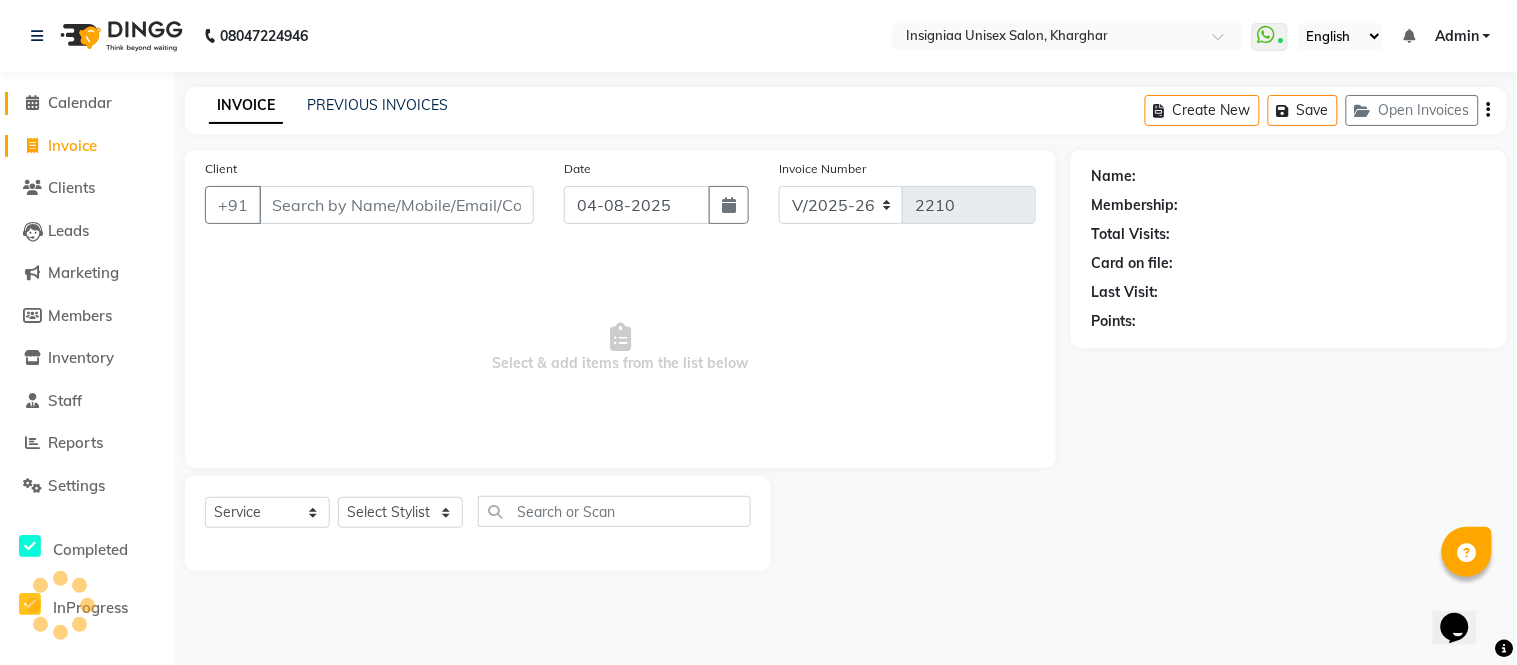 click on "Calendar" 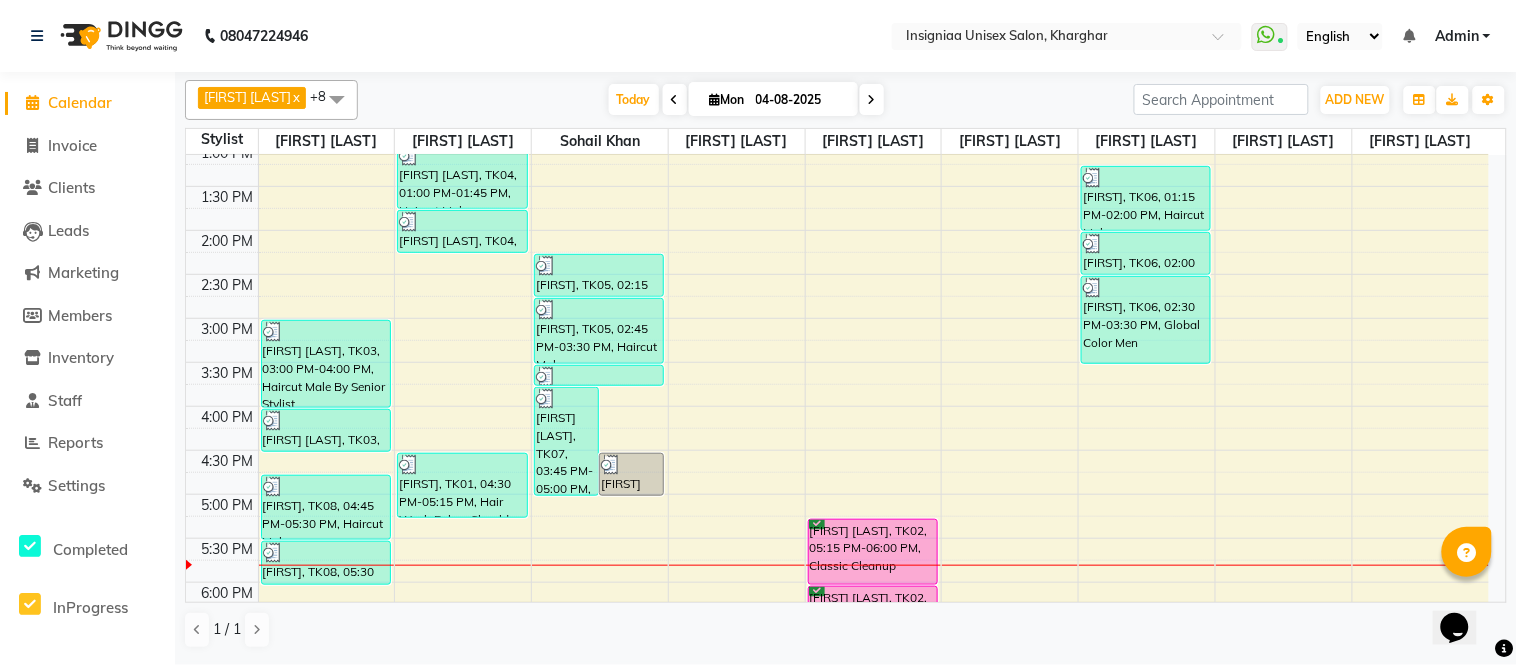 scroll, scrollTop: 333, scrollLeft: 0, axis: vertical 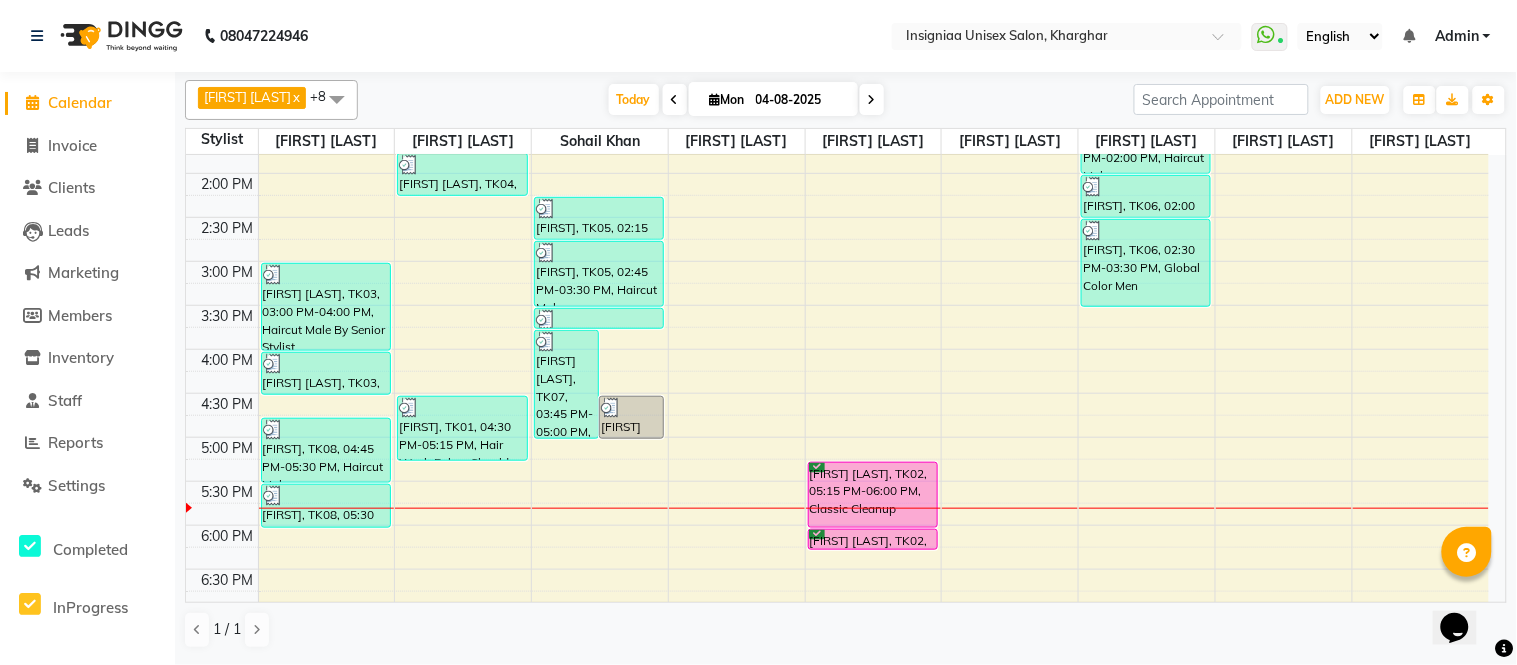 click on "10:00 AM 10:30 AM 11:00 AM 11:30 AM 12:00 PM 12:30 PM 1:00 PM 1:30 PM 2:00 PM 2:30 PM 3:00 PM 3:30 PM 4:00 PM 4:30 PM 5:00 PM 5:30 PM 6:00 PM 6:30 PM 7:00 PM 7:30 PM 8:00 PM 8:30 PM 9:00 PM 9:30 PM     [FIRST] [LAST], TK03, 03:00 PM-04:00 PM, Haircut Male By Senior Stylist     [FIRST] [LAST], TK03, 04:00 PM-04:30 PM, Beard Trim & Crafting     [FIRST], TK08, 04:45 PM-05:30 PM, Haircut Male     [FIRST], TK08, 05:30 PM-06:00 PM, Beard Trim & Crafting     [FIRST] [LAST], TK04, 01:00 PM-01:45 PM, Haircut Male     [FIRST] [LAST], TK04, 01:45 PM-02:15 PM, Shave     [FIRST], TK01, 04:30 PM-05:15 PM, Hair Wash Below Shoulder     [FIRST] [LAST], TK07, 03:45 PM-05:00 PM, Shave,Haircut Male     [FIRST] [LAST], TK07, 04:30 PM-05:00 PM, Beard Color     [FIRST], TK05, 02:15 PM-02:45 PM, Hair wash Men     [FIRST], TK05, 02:45 PM-03:30 PM, Haircut Male     [FIRST], TK05, 03:30 PM-03:45 PM, Beard Trim & Crafting     [FIRST] [LAST], TK02, 05:15 PM-06:00 PM, Classic Cleanup     [FIRST] [LAST], TK02, 06:00 PM-06:15 PM, Eyebrow" at bounding box center [837, 349] 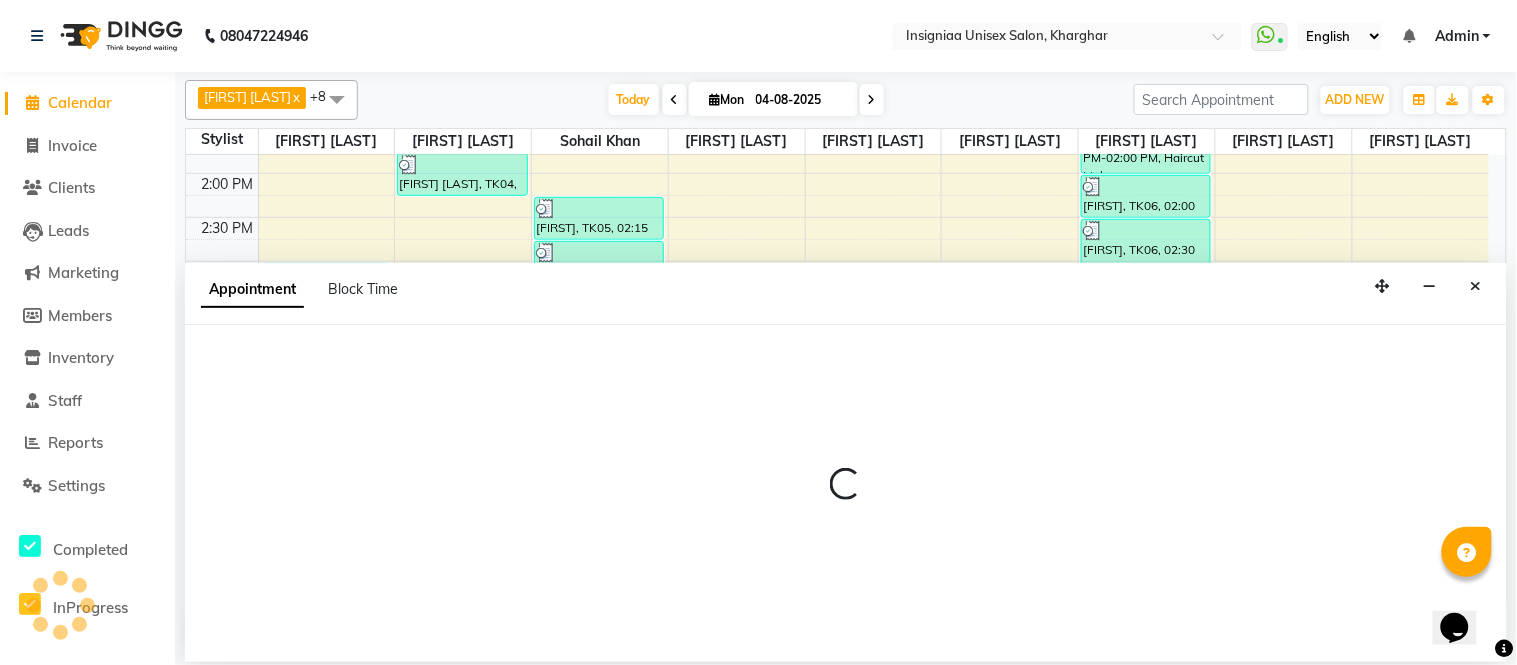 select on "58133" 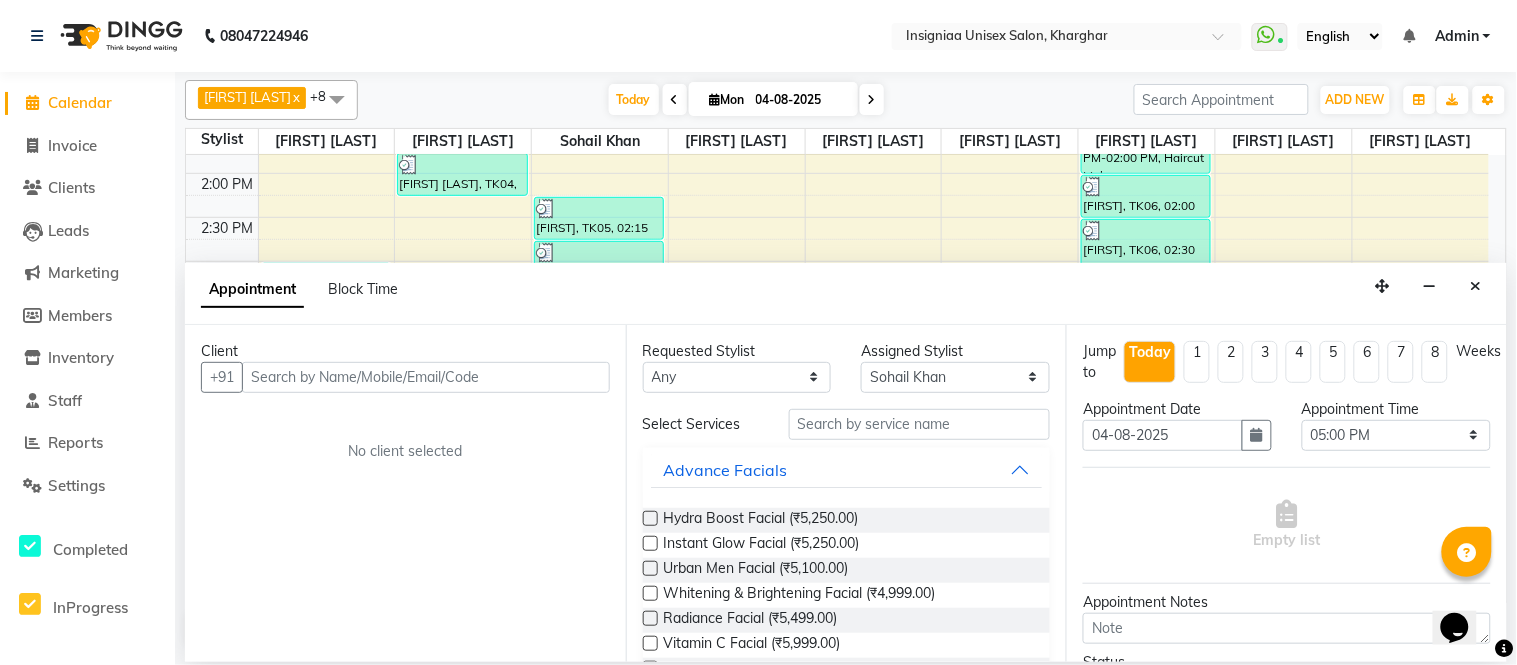 click at bounding box center (426, 377) 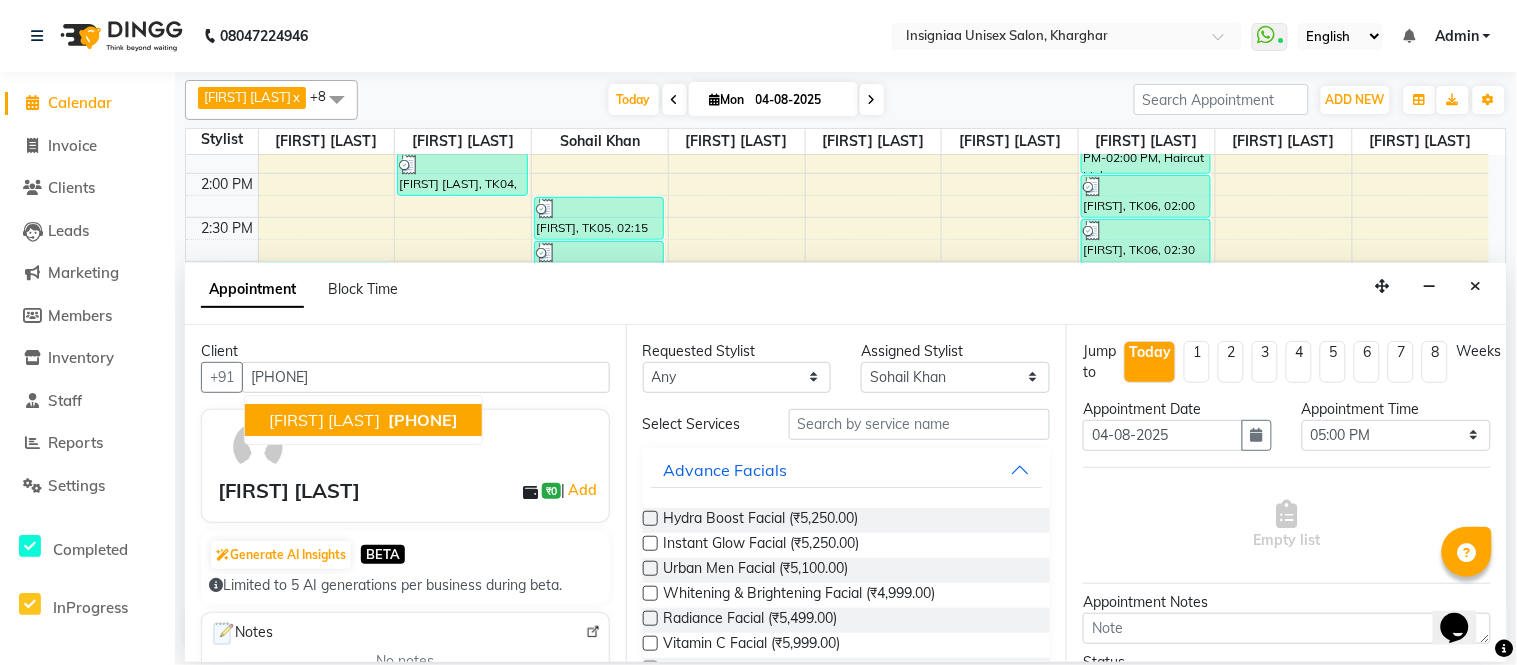 type on "[PHONE]" 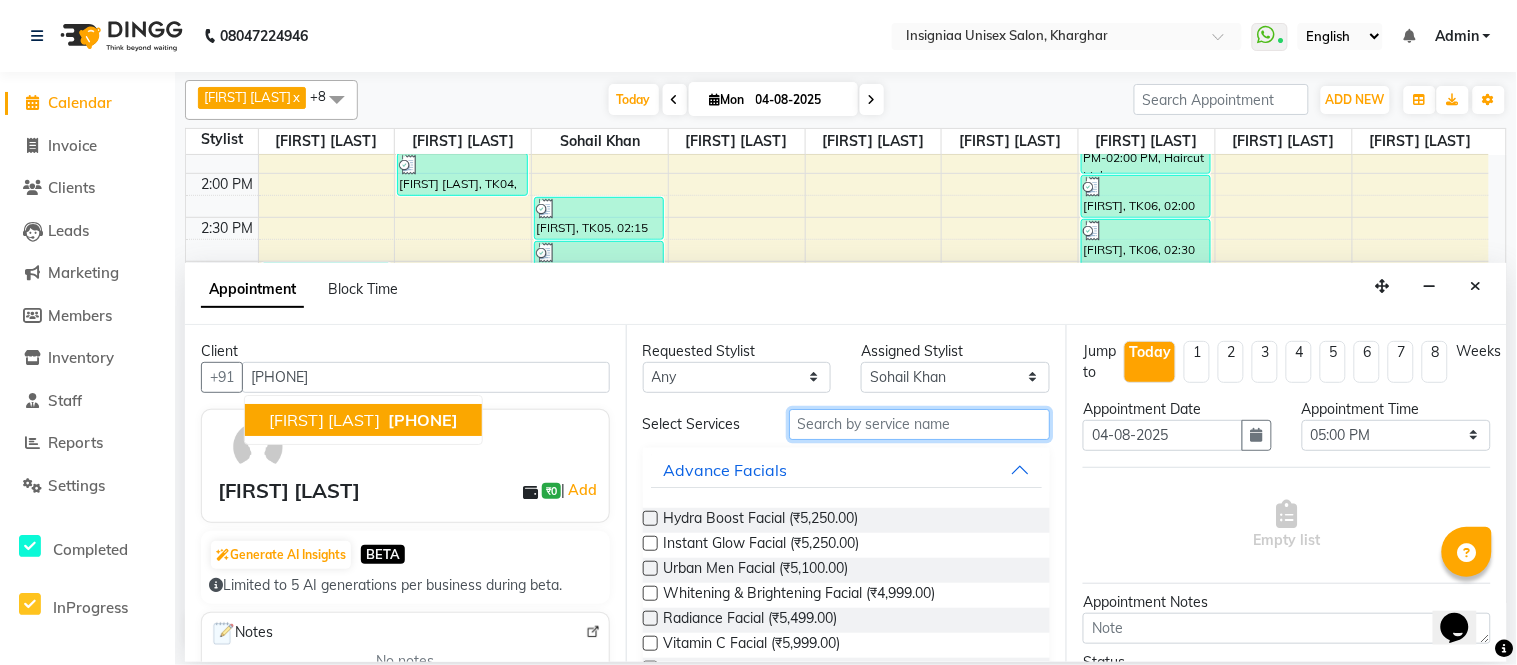 click at bounding box center (920, 424) 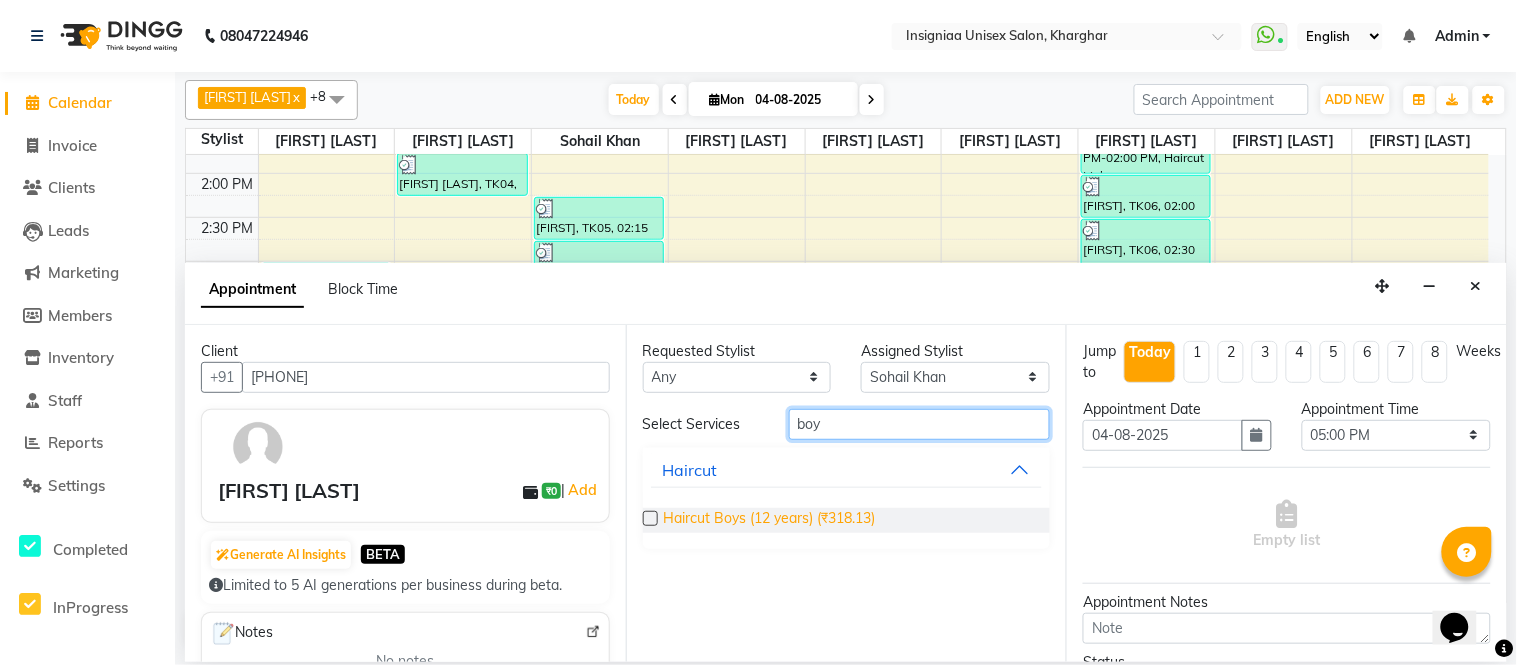 type on "boy" 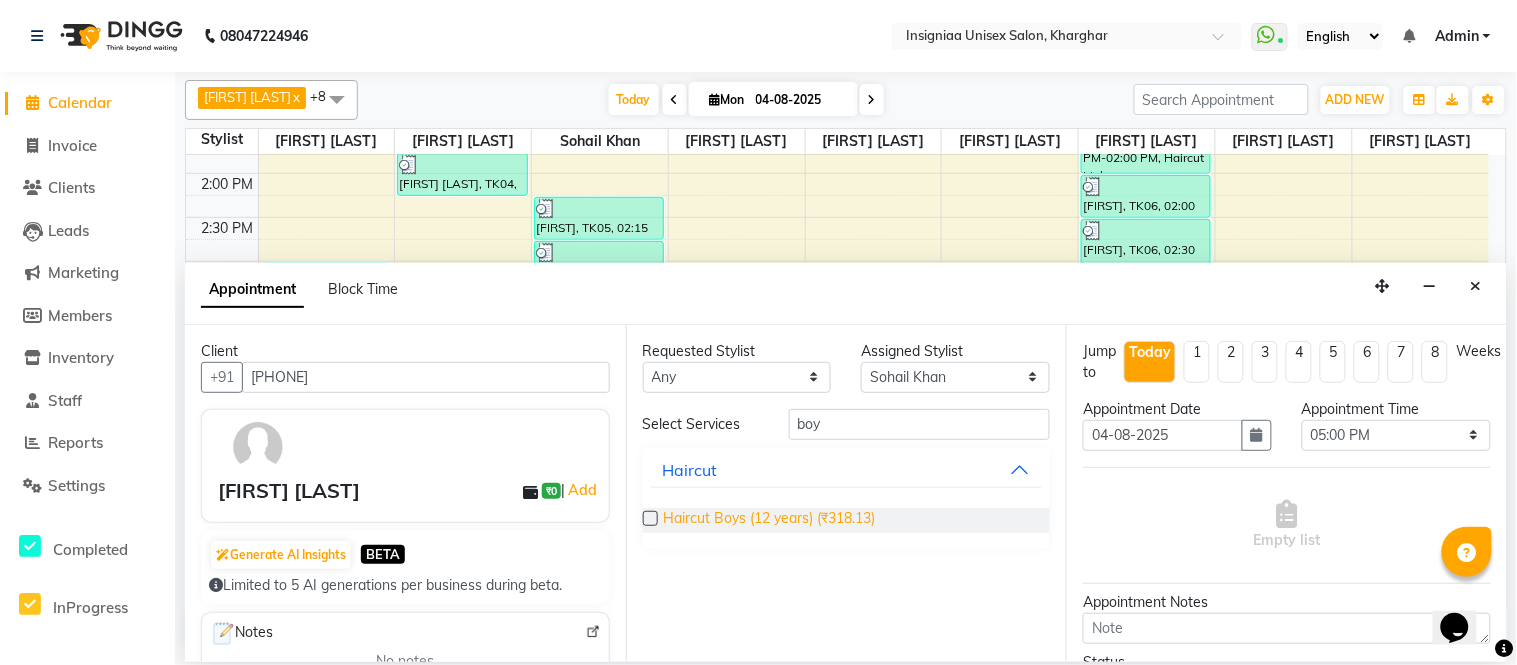 click on "Haircut Boys (12 years) (₹318.13)" at bounding box center (770, 520) 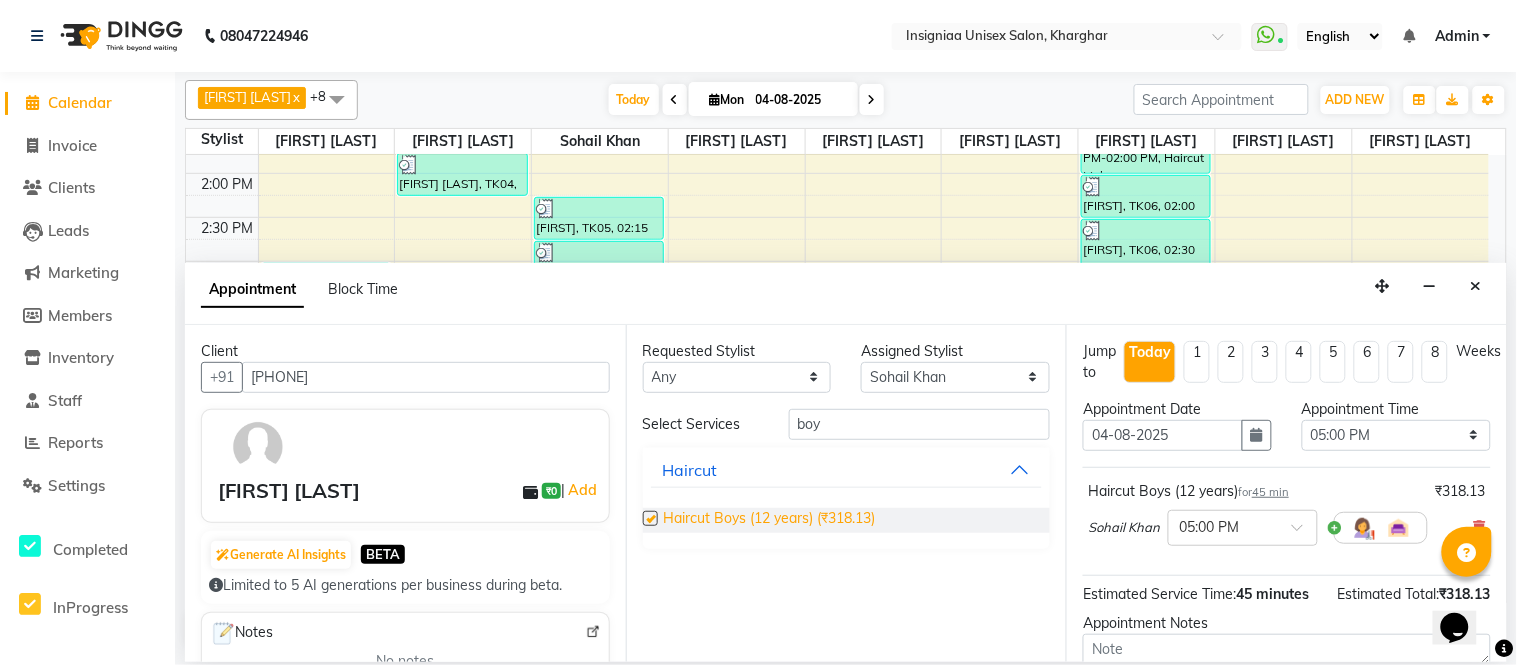 checkbox on "false" 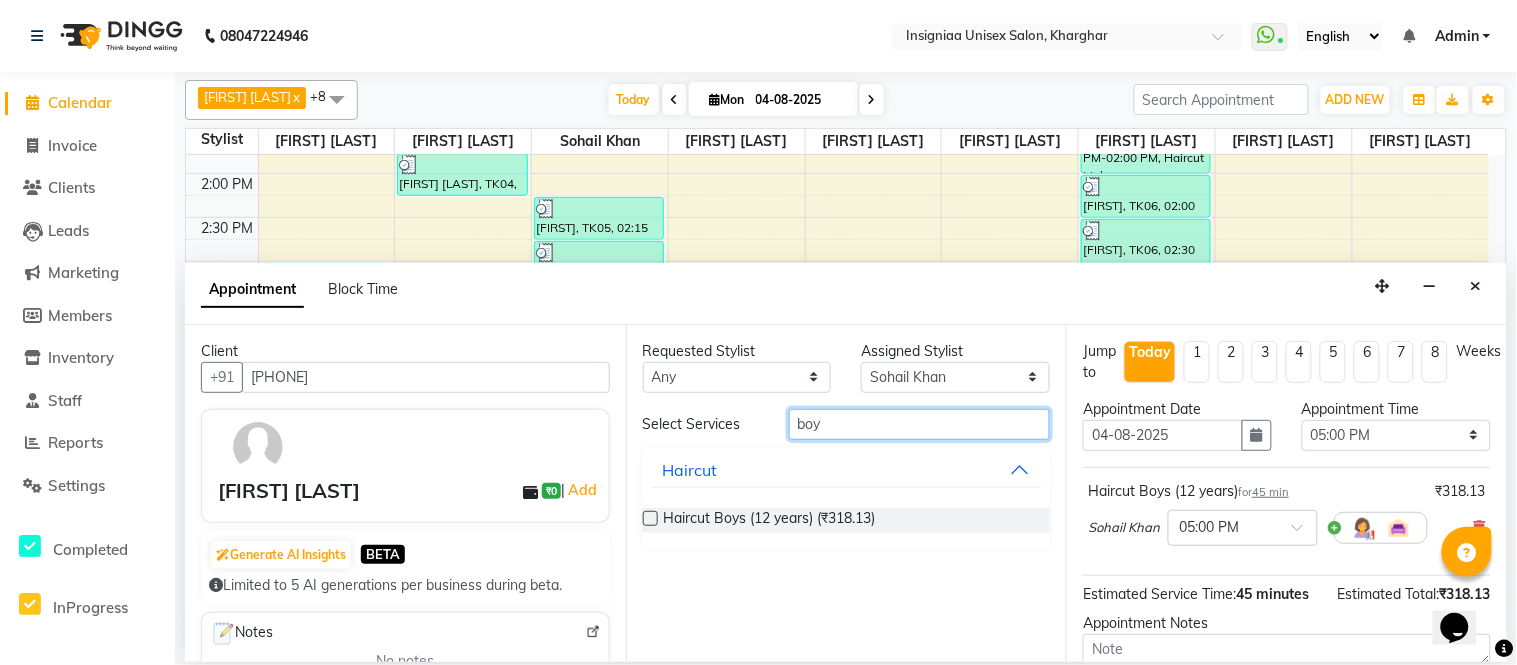 drag, startPoint x: 867, startPoint y: 416, endPoint x: 716, endPoint y: 416, distance: 151 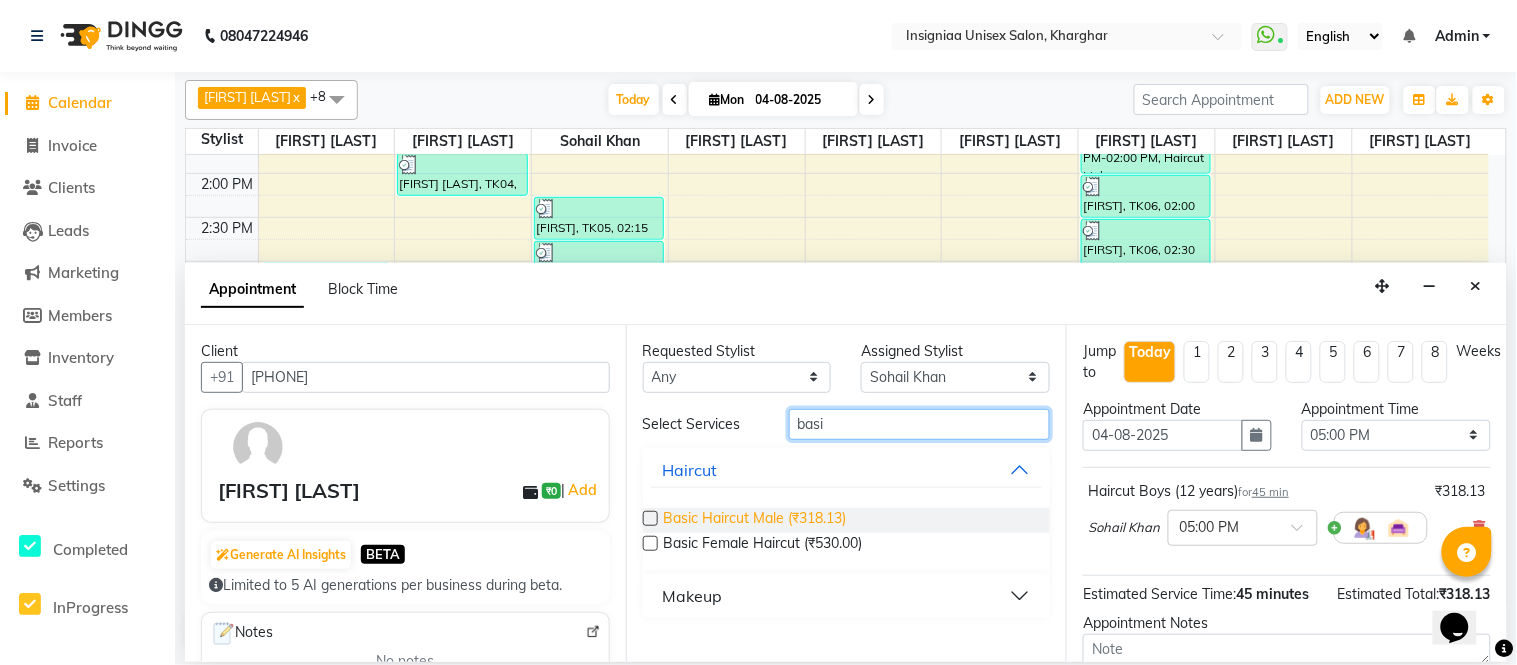type on "basi" 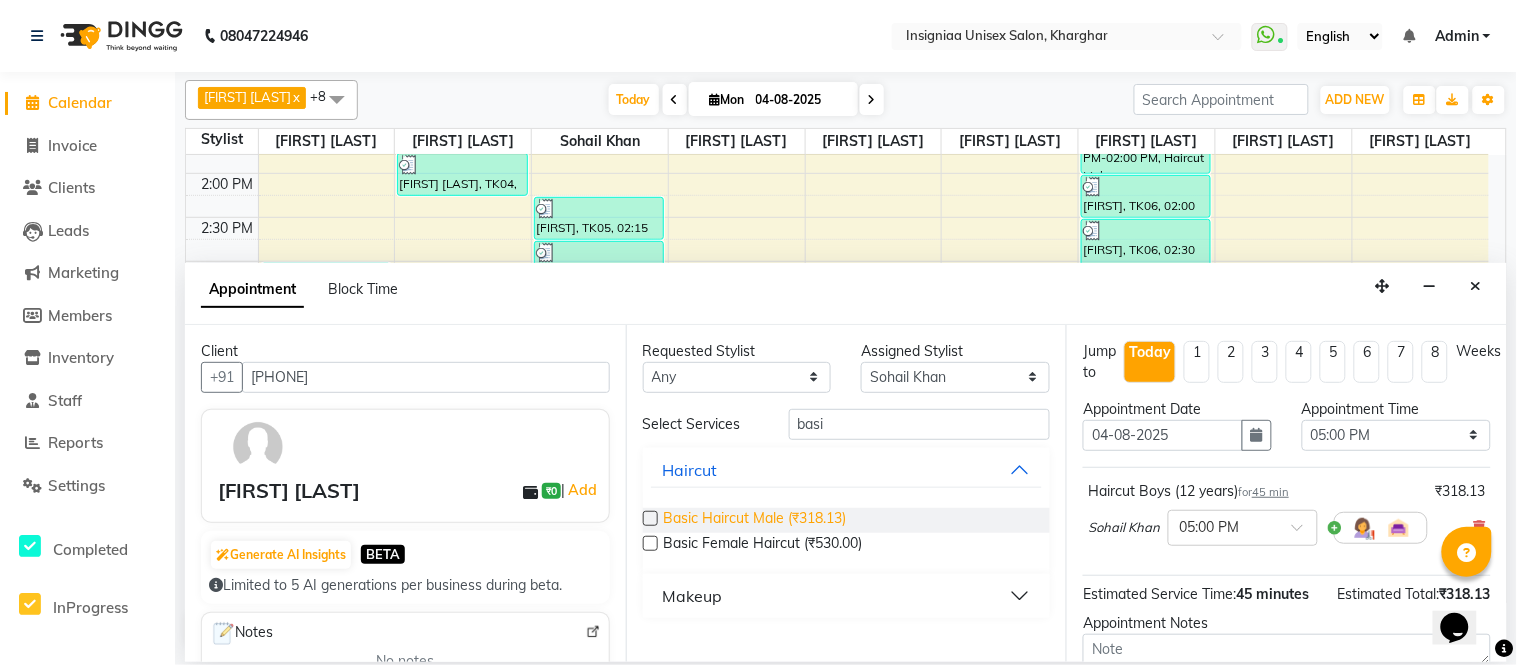 click on "Basic Haircut Male (₹318.13)" at bounding box center (755, 520) 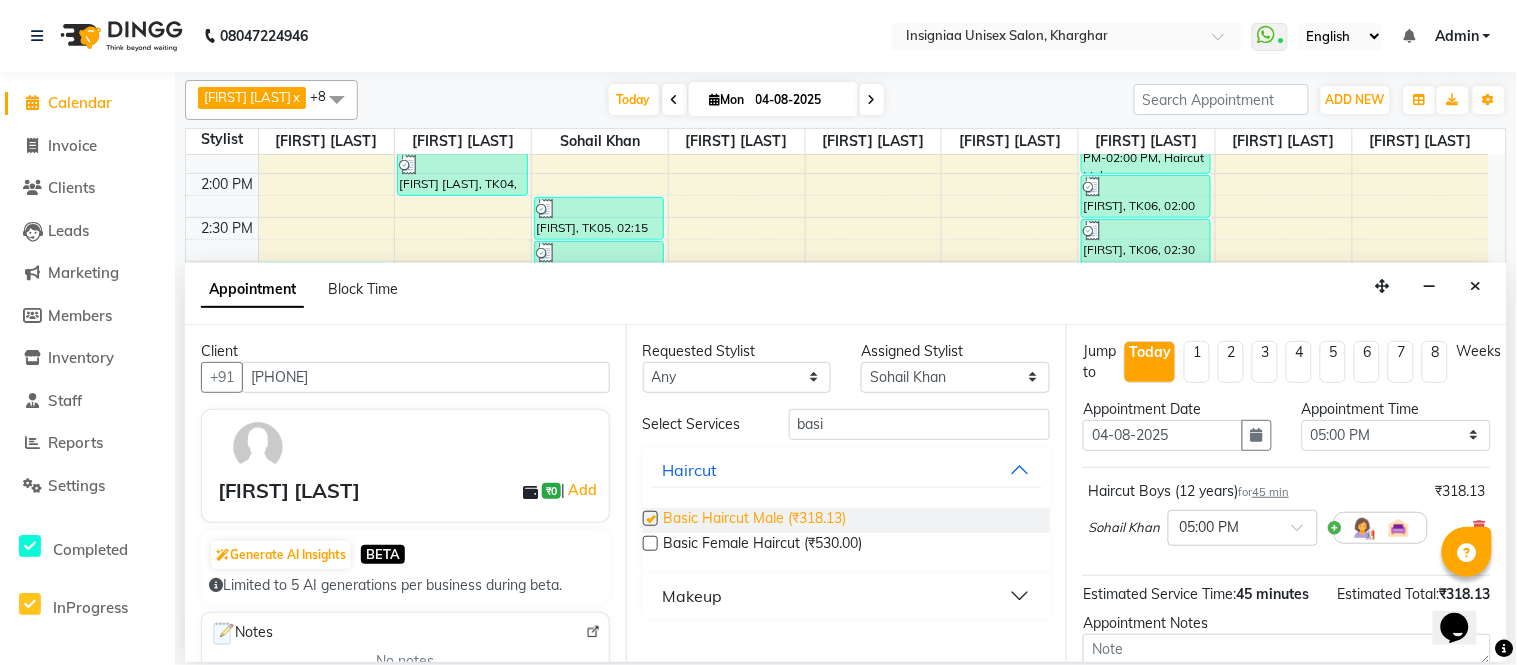 checkbox on "false" 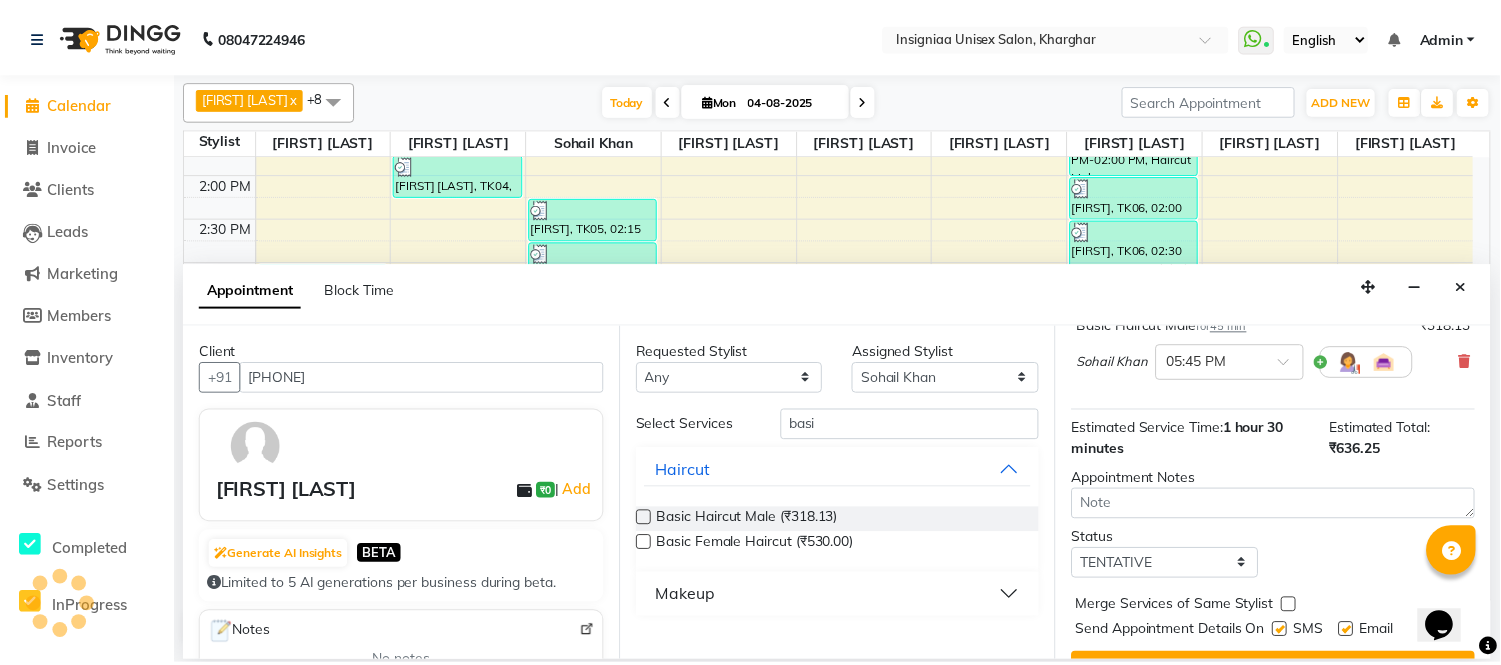 scroll, scrollTop: 300, scrollLeft: 0, axis: vertical 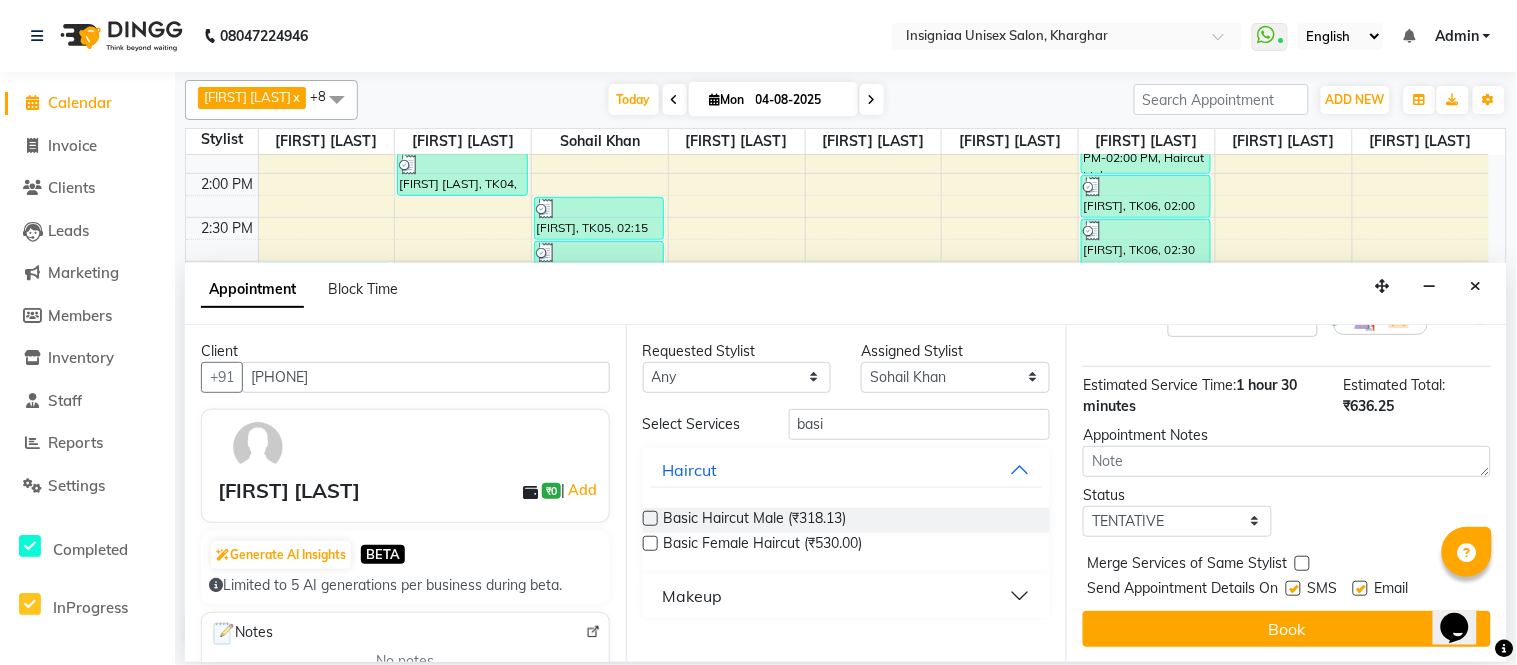 click at bounding box center (1360, 588) 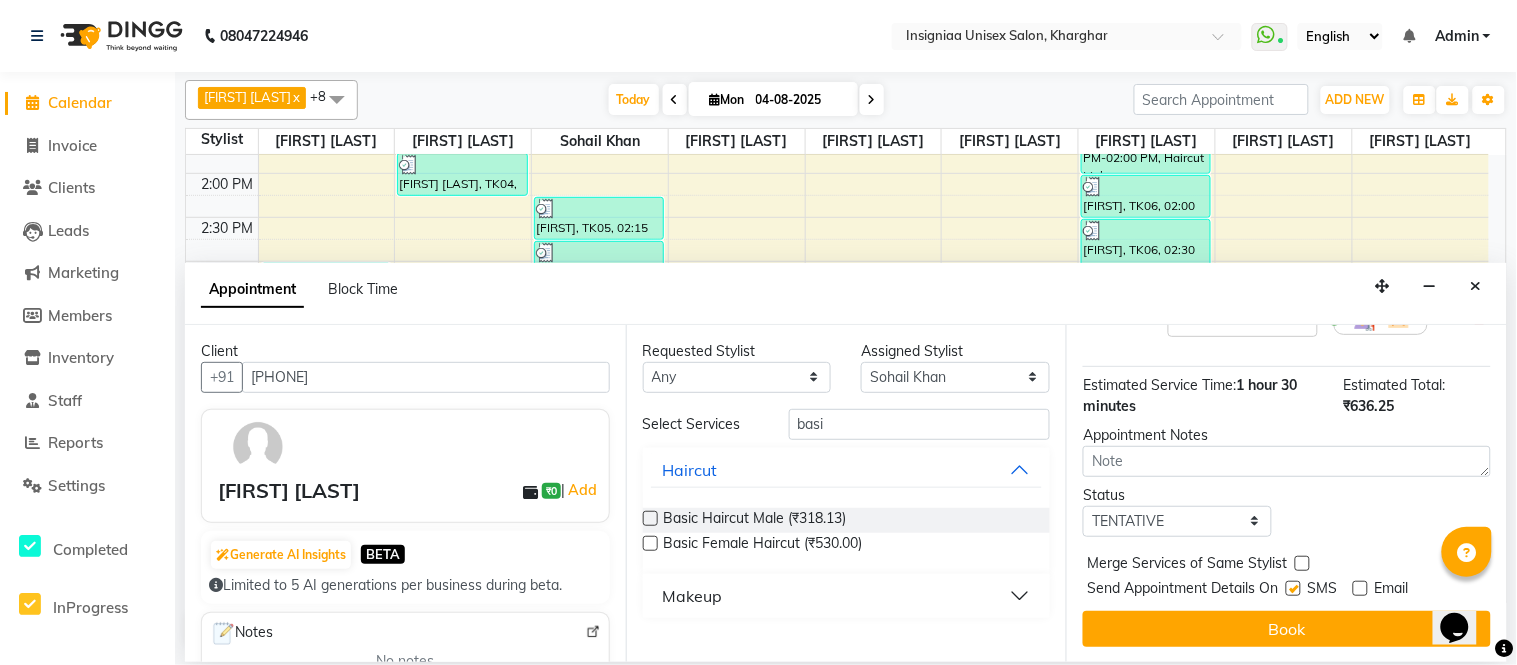click at bounding box center (1293, 588) 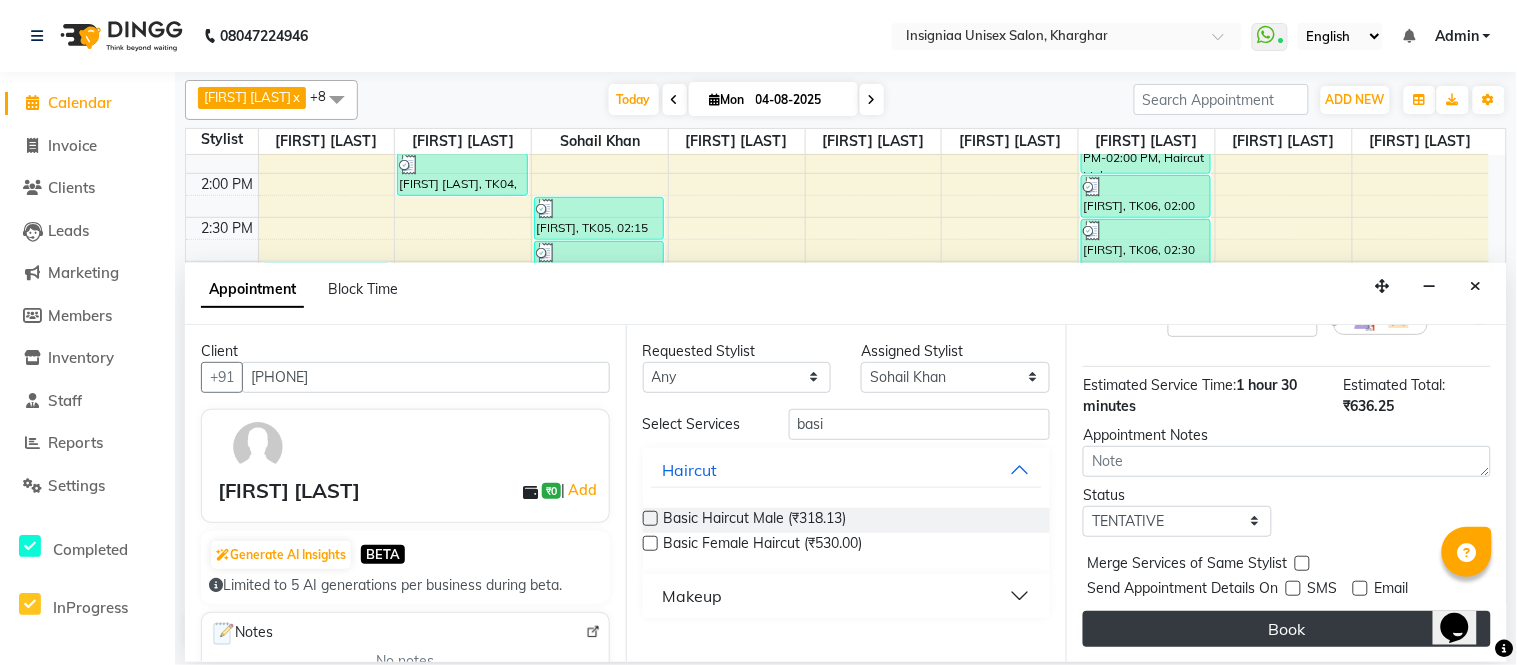 click on "Book" at bounding box center (1287, 629) 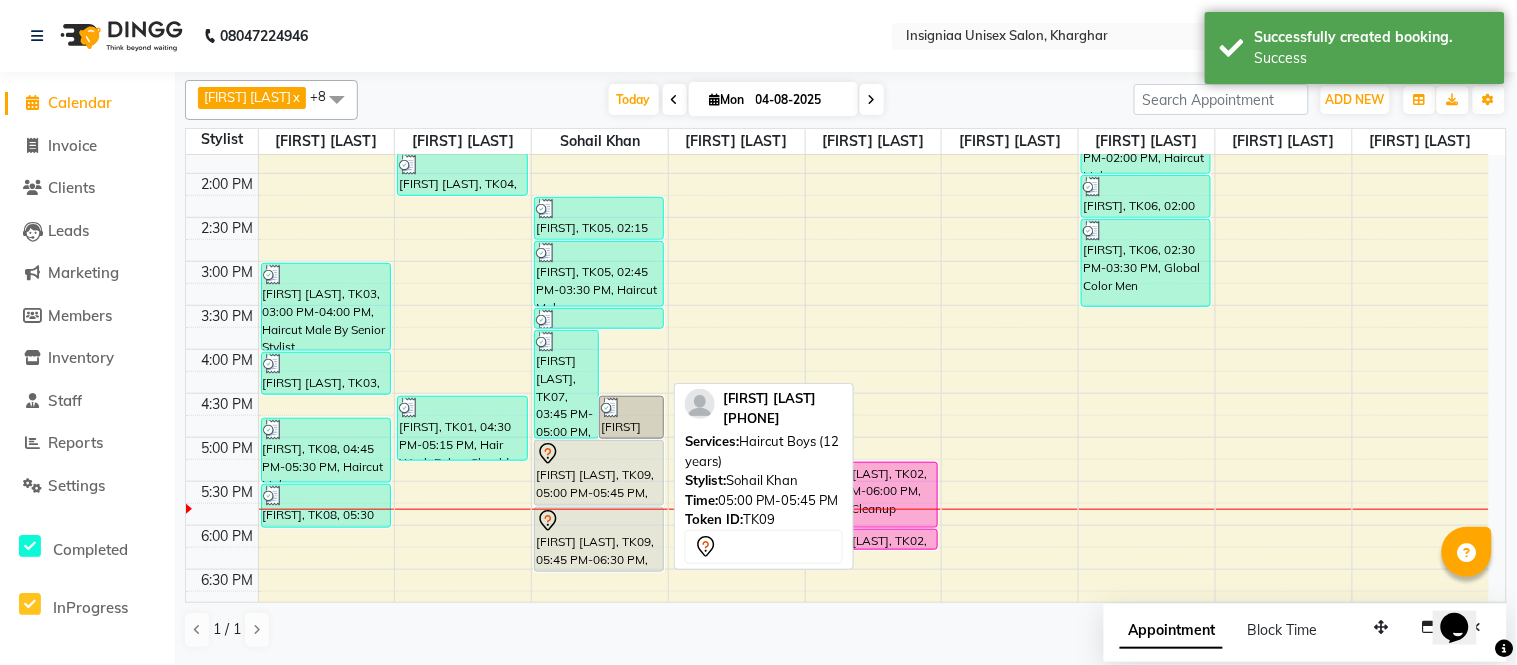 click on "[FIRST] [LAST], TK09, 05:00 PM-05:45 PM, Haircut Boys (12 years)" at bounding box center (599, 473) 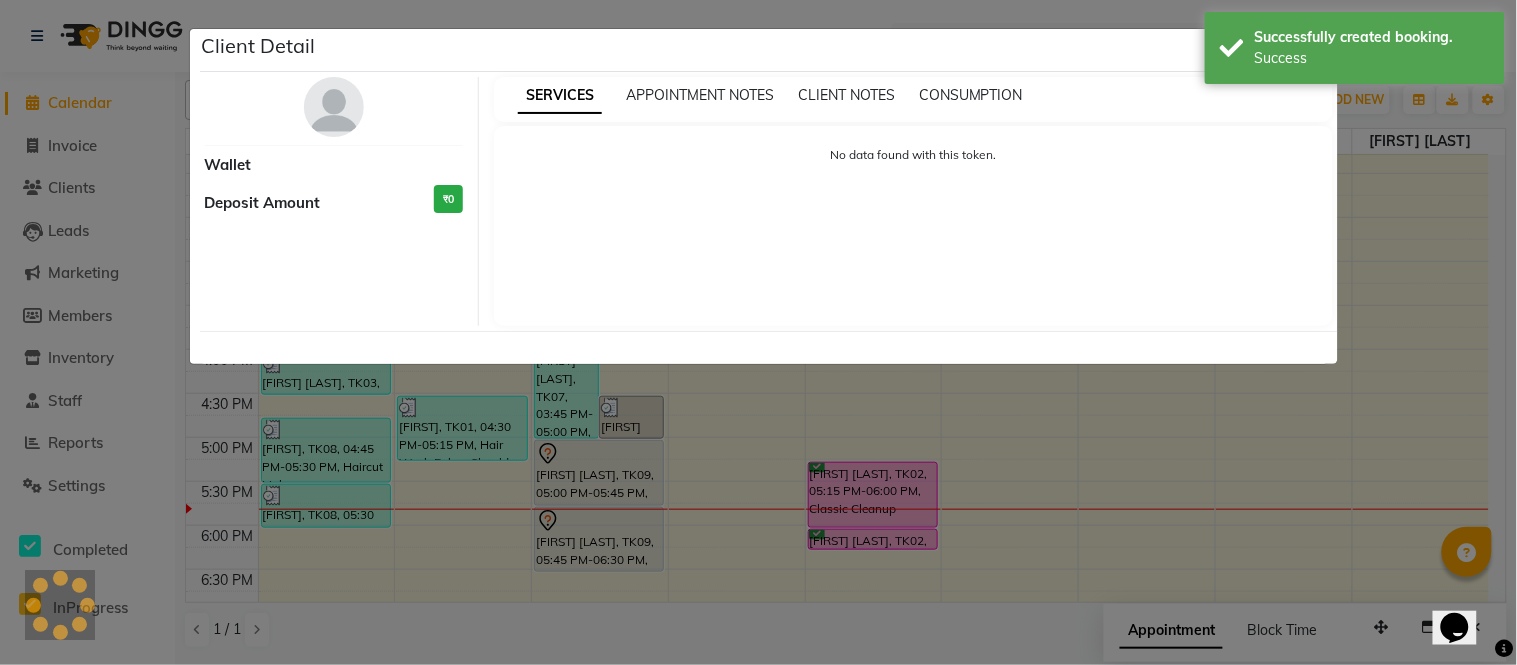 select on "7" 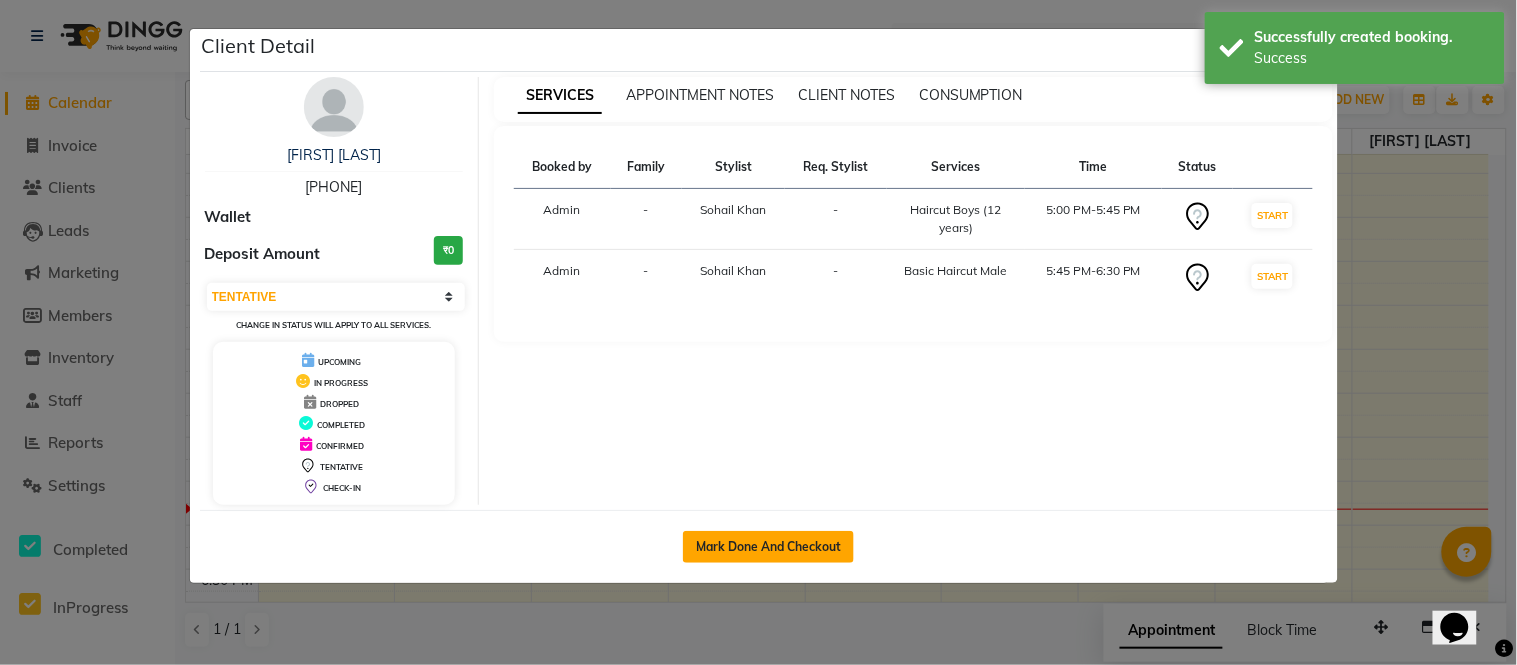 click on "Mark Done And Checkout" 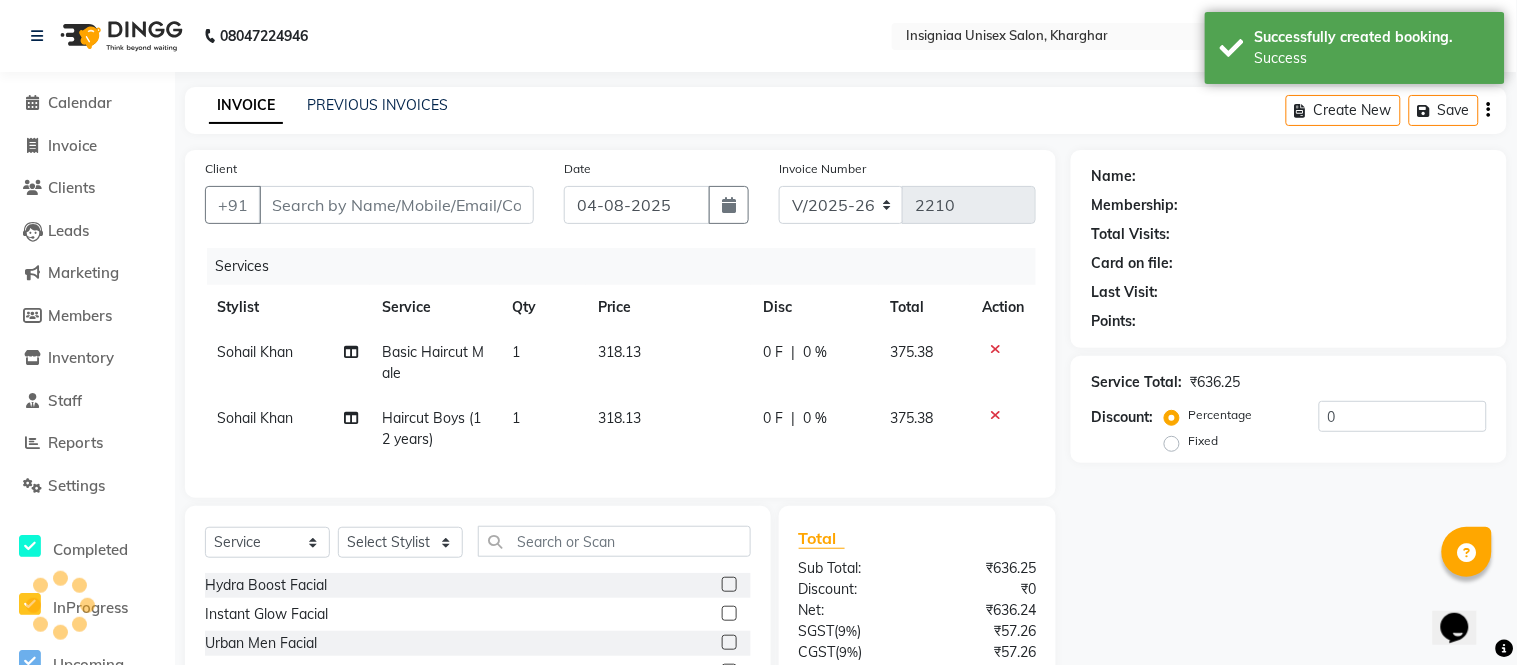 type on "[PHONE]" 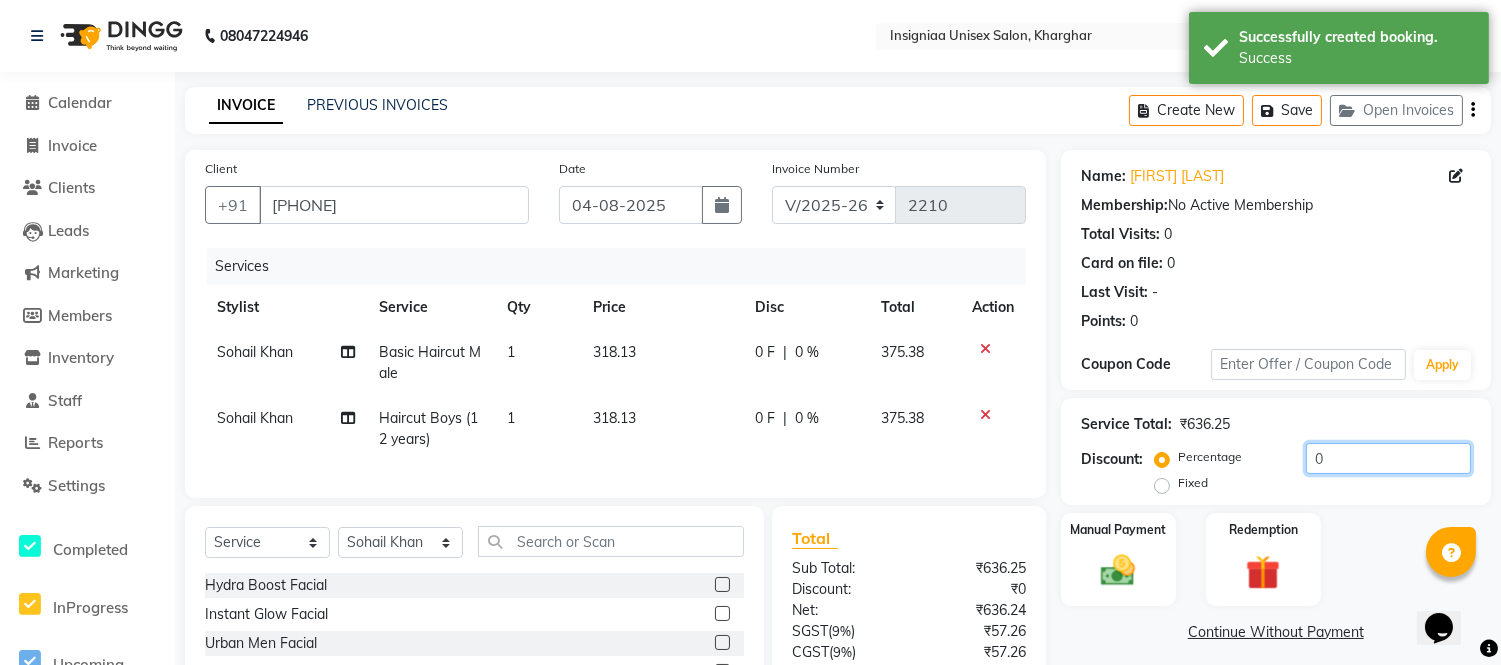 click on "0" 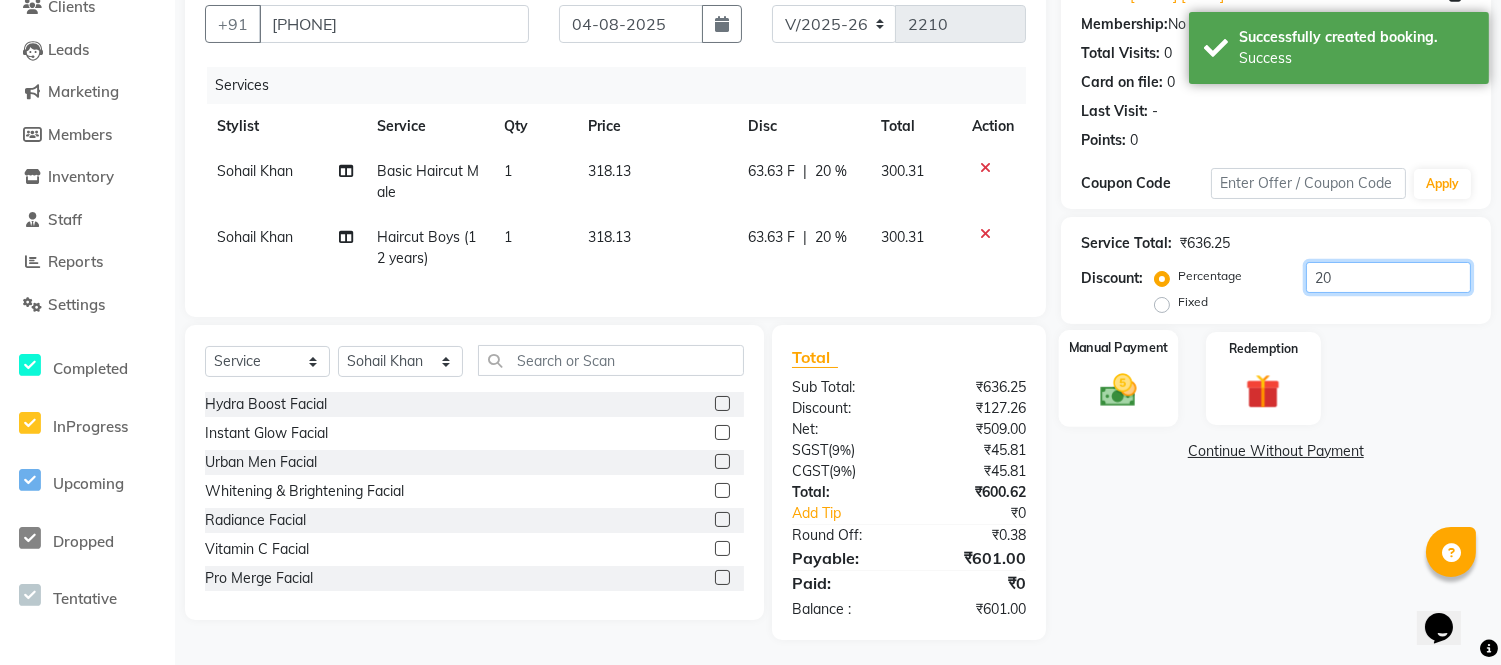 scroll, scrollTop: 202, scrollLeft: 0, axis: vertical 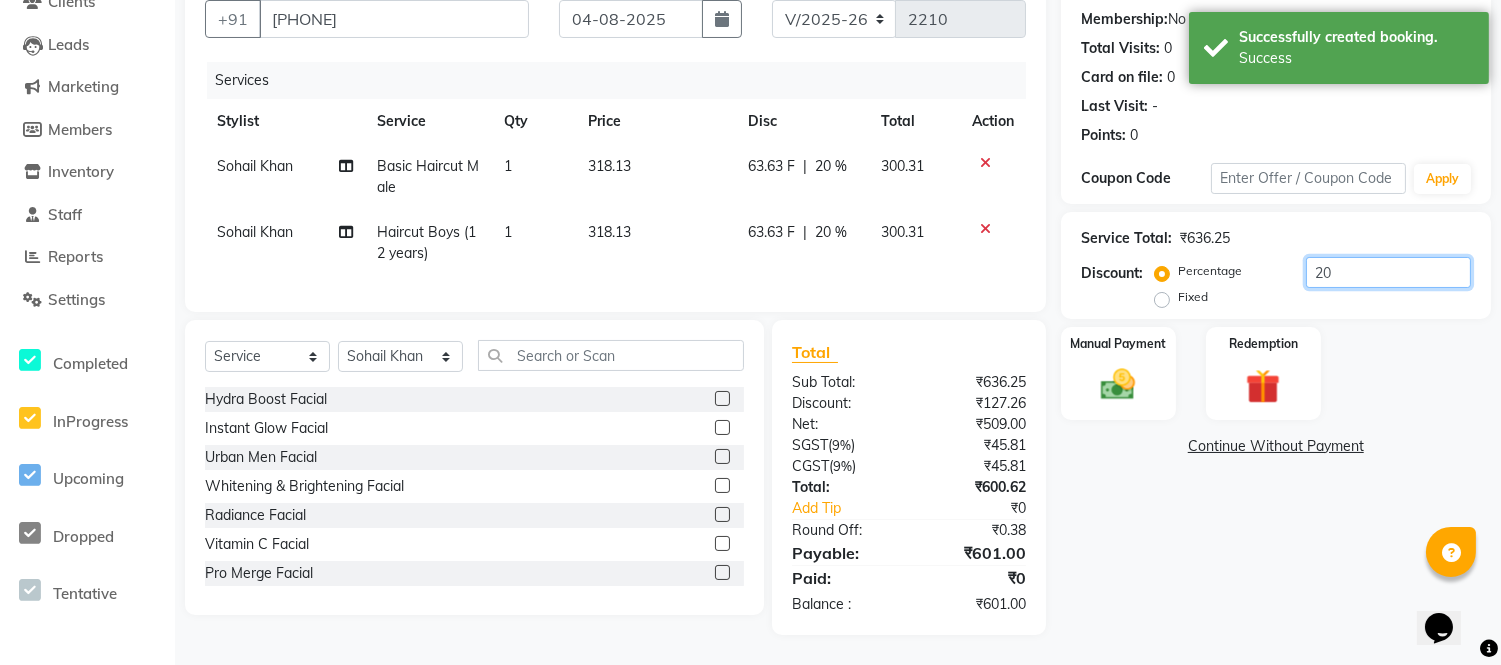 click on "20" 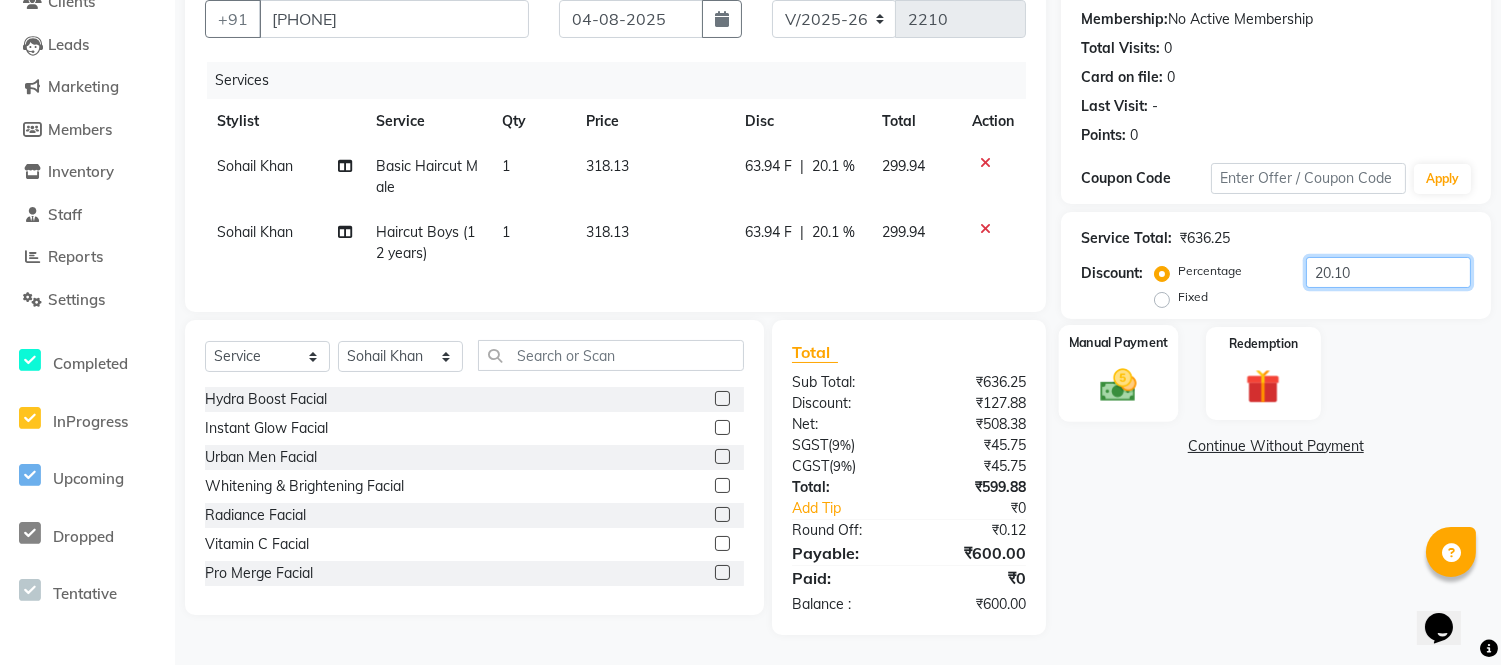 type on "20.10" 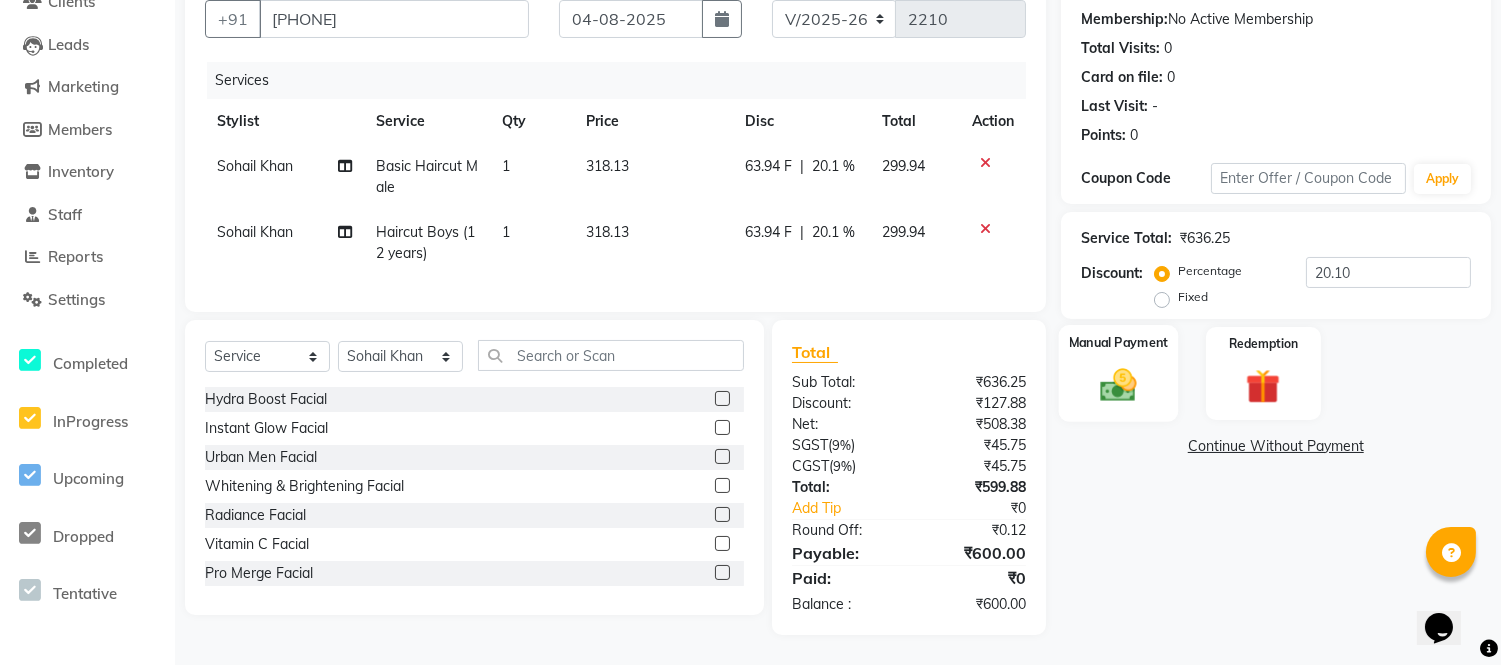 click 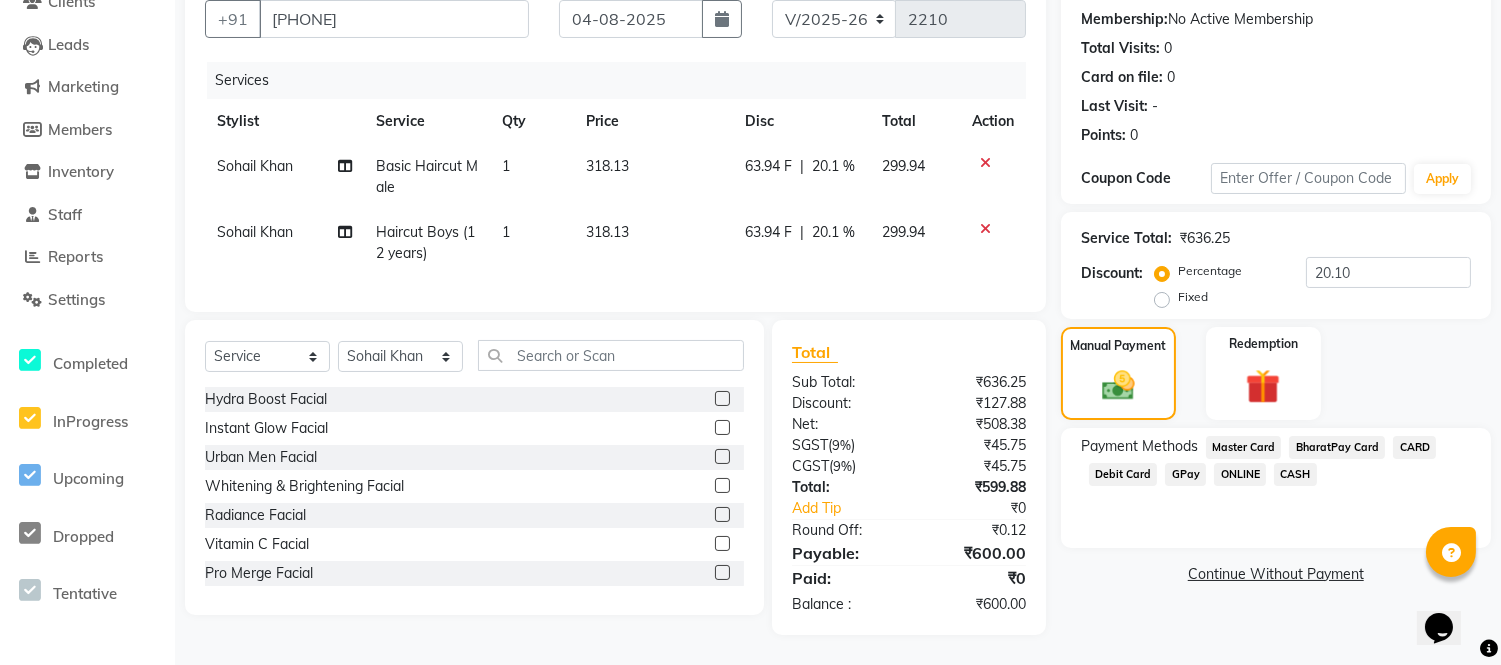click on "CASH" 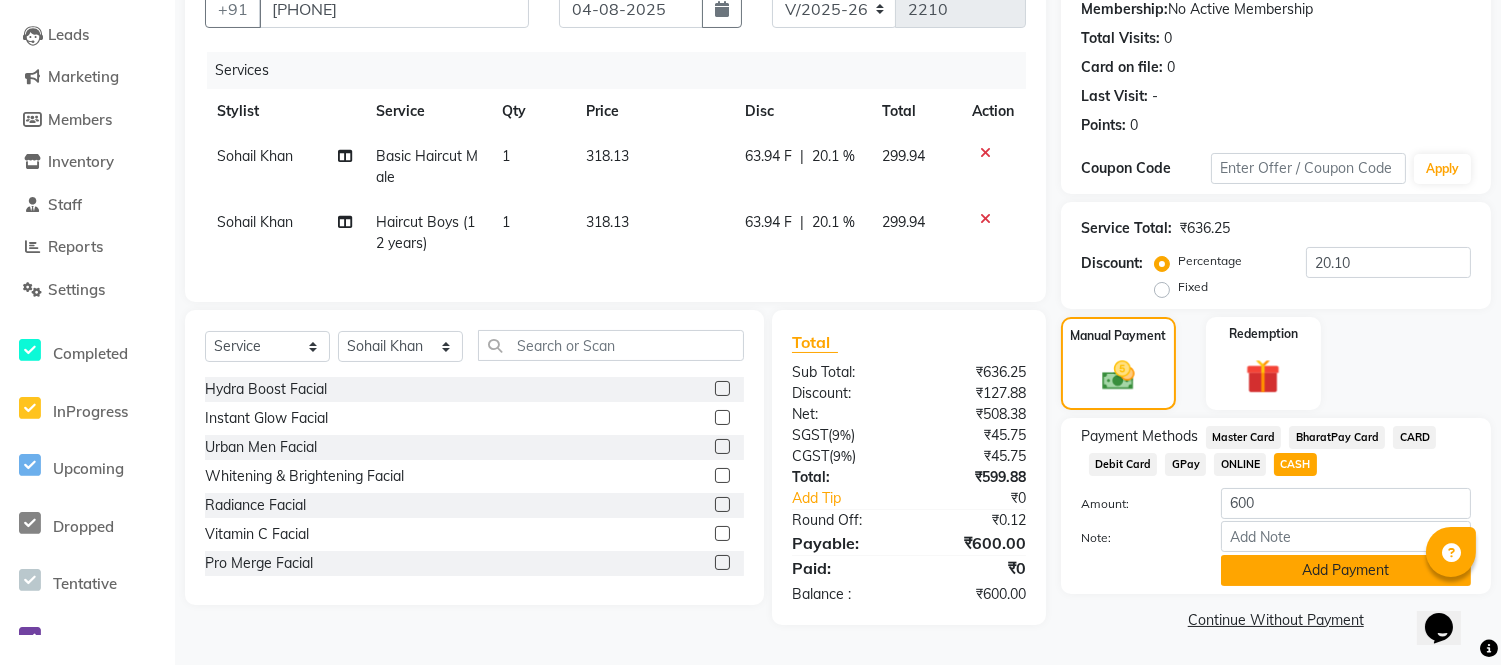 click on "Add Payment" 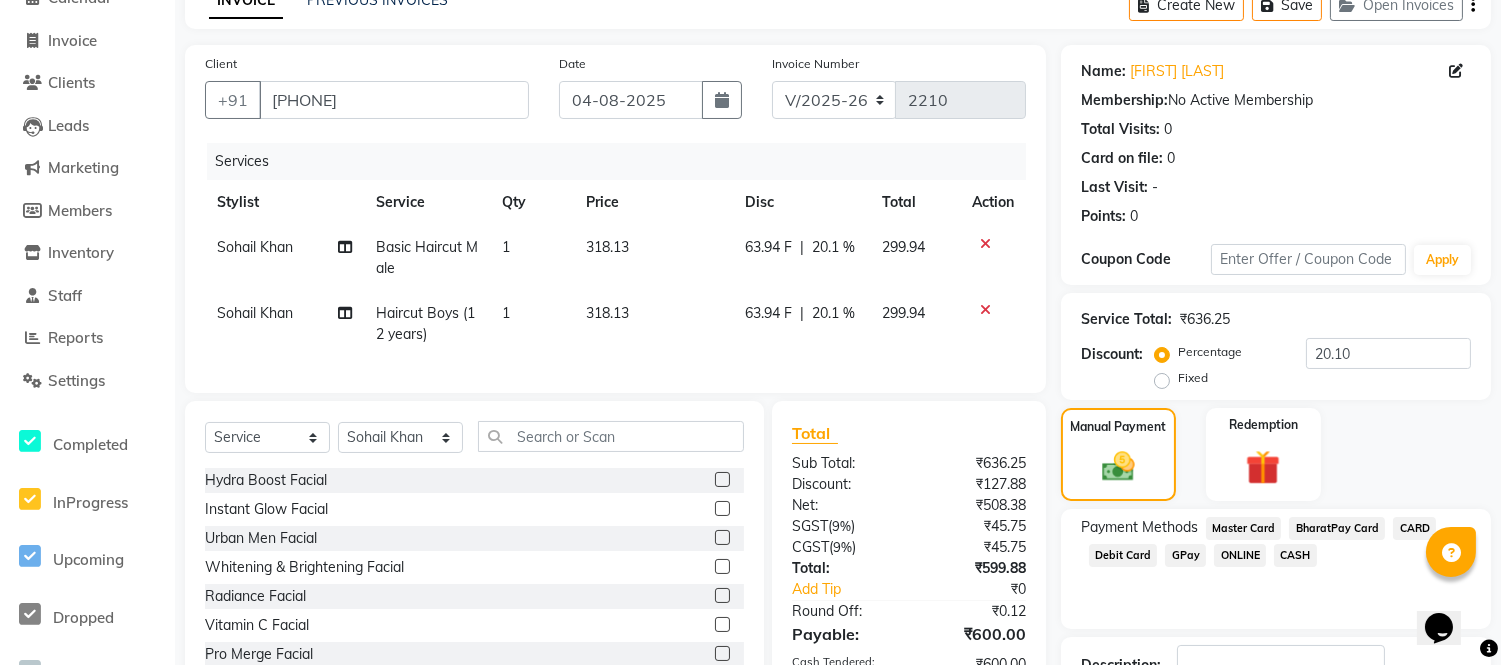scroll, scrollTop: 273, scrollLeft: 0, axis: vertical 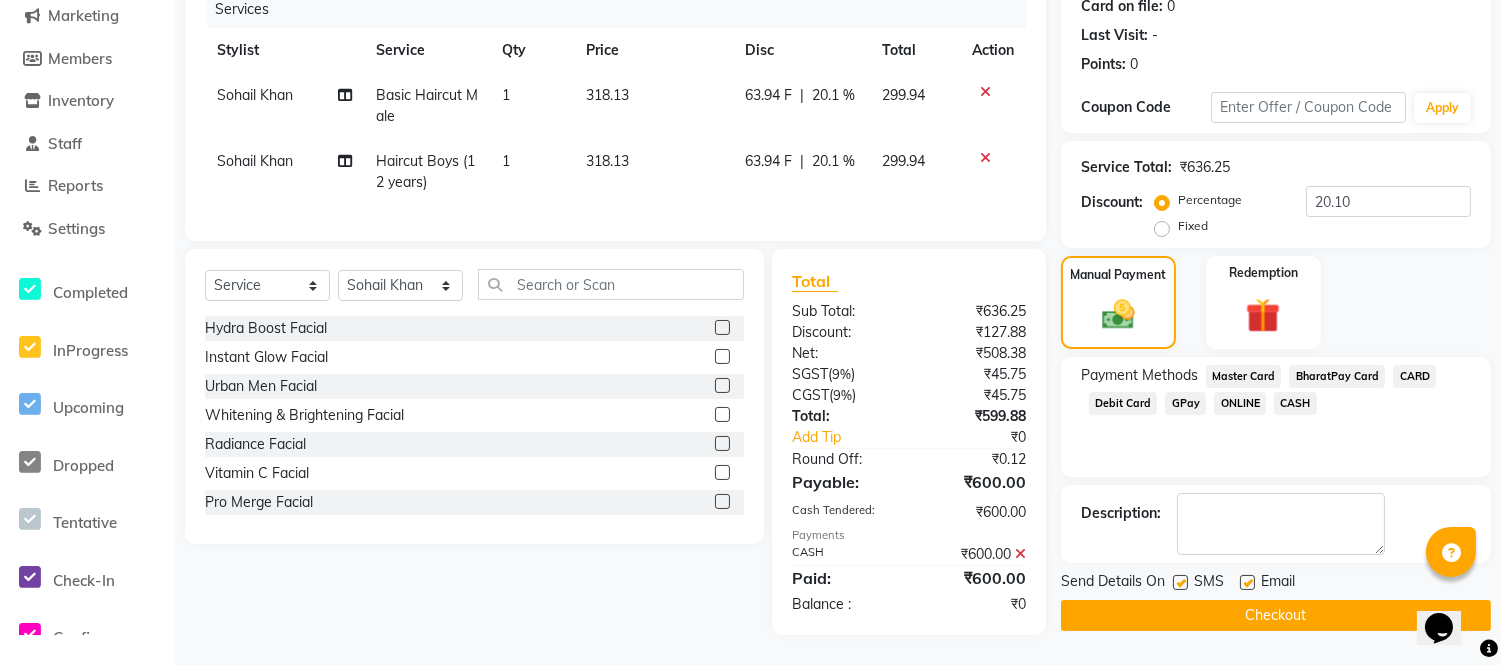 click 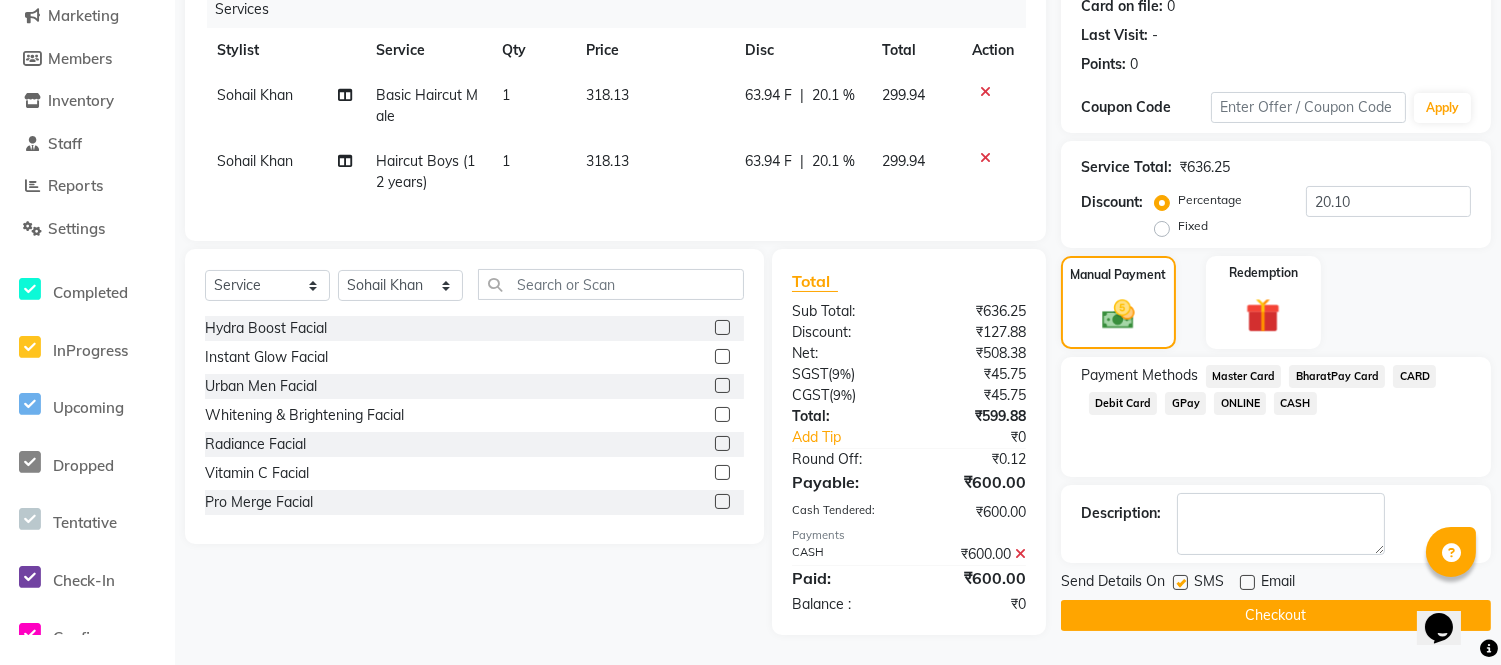 click 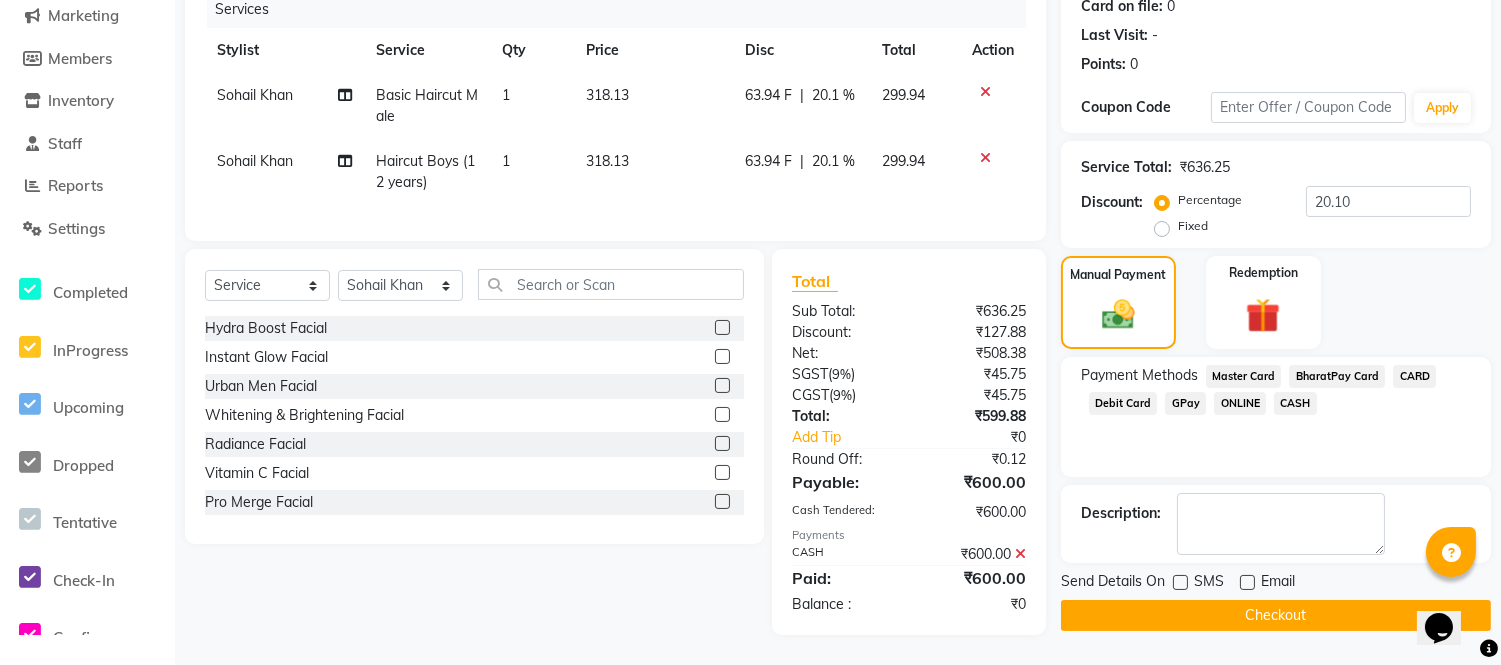 click on "Checkout" 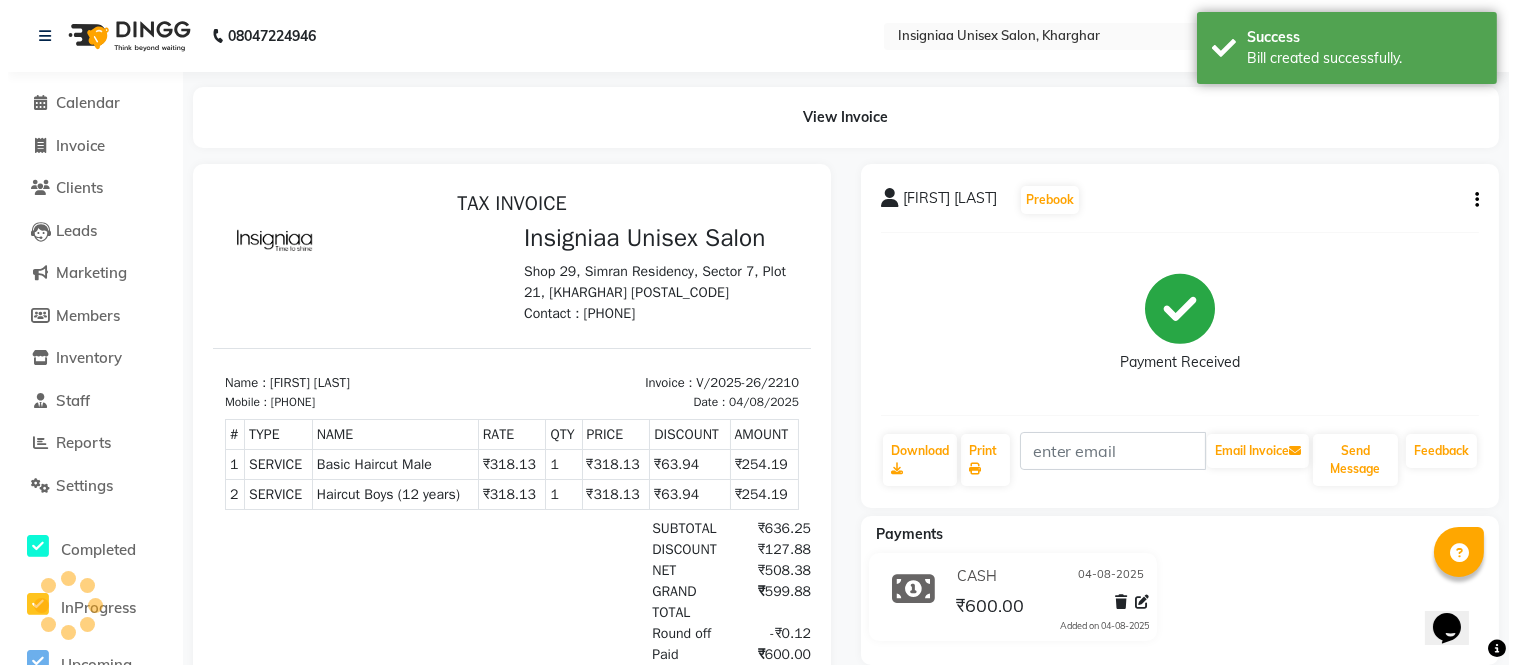 scroll, scrollTop: 0, scrollLeft: 0, axis: both 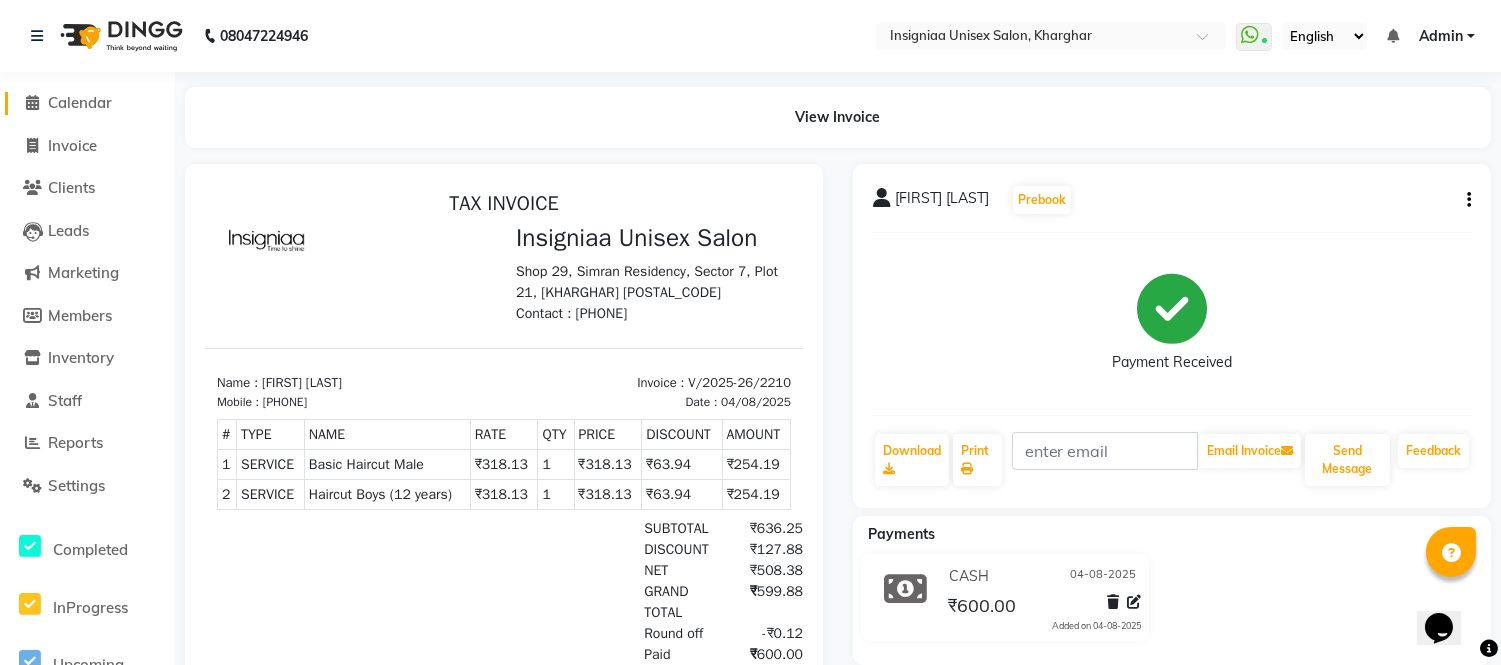 click on "Calendar" 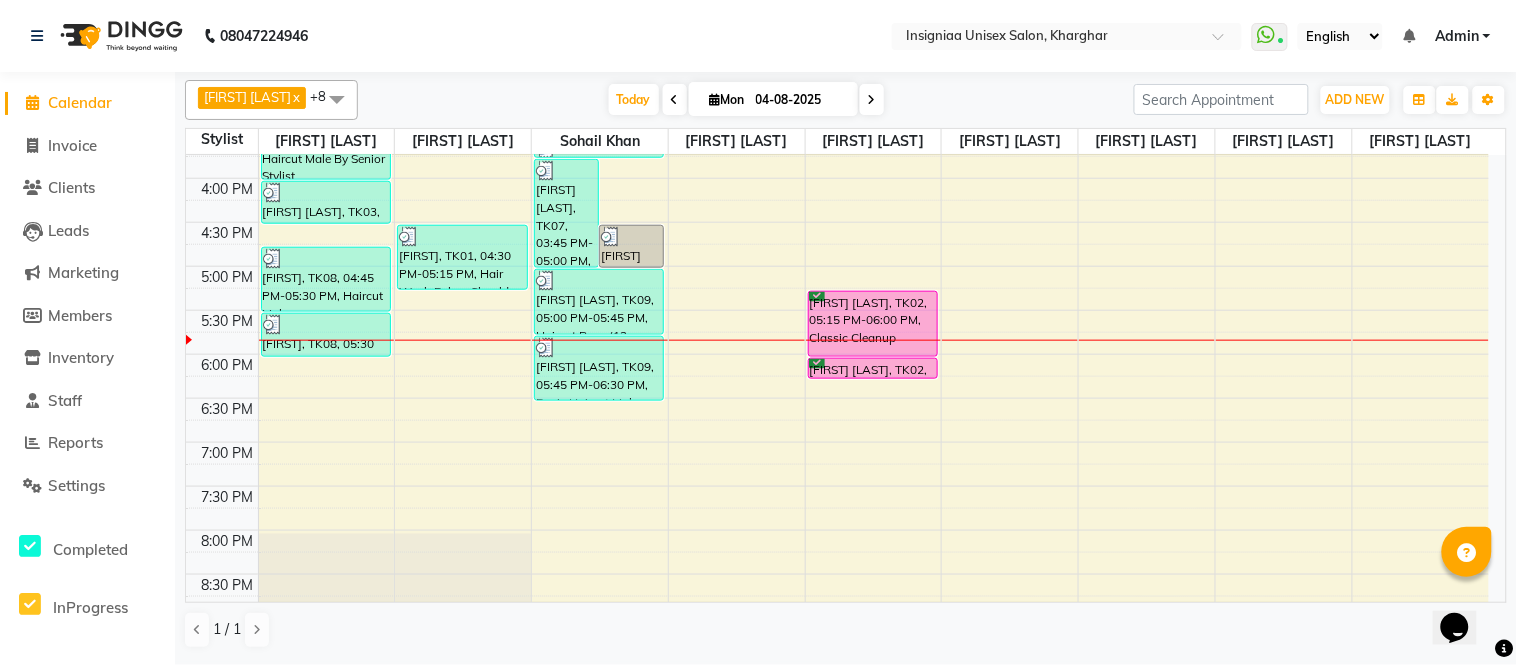 scroll, scrollTop: 555, scrollLeft: 0, axis: vertical 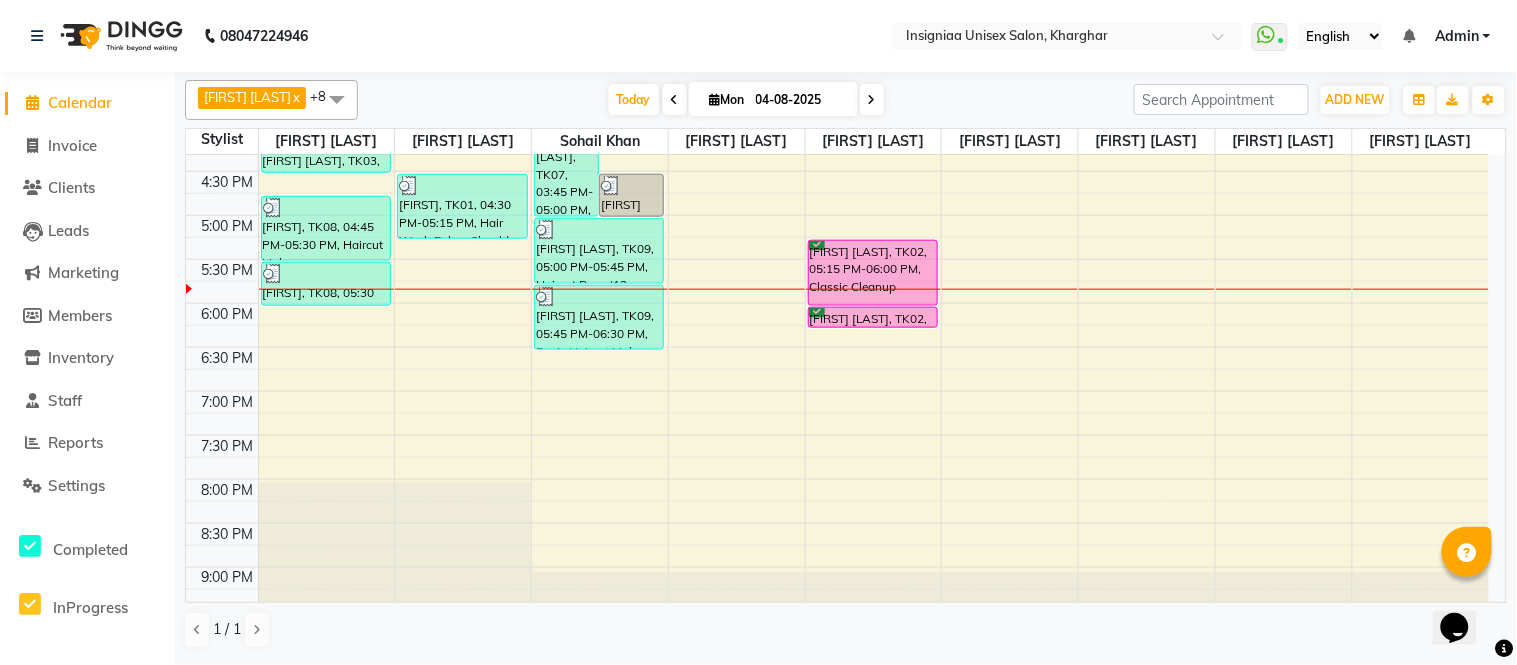 click on "10:00 AM 10:30 AM 11:00 AM 11:30 AM 12:00 PM 12:30 PM 1:00 PM 1:30 PM 2:00 PM 2:30 PM 3:00 PM 3:30 PM 4:00 PM 4:30 PM 5:00 PM 5:30 PM 6:00 PM 6:30 PM 7:00 PM 7:30 PM 8:00 PM 8:30 PM 9:00 PM 9:30 PM     [FIRST] [LAST], TK03, 03:00 PM-04:00 PM, Haircut Male By Senior Stylist     [FIRST] [LAST], TK03, 04:00 PM-04:30 PM, Beard Trim & Crafting     [FIRST], TK08, 04:45 PM-05:30 PM, Haircut Male     [FIRST], TK08, 05:30 PM-06:00 PM, Beard Trim & Crafting     [FIRST] [LAST], TK04, 01:00 PM-01:45 PM, Haircut Male     [FIRST] [LAST], TK04, 01:45 PM-02:15 PM, Shave     [FIRST], TK01, 04:30 PM-05:15 PM, Hair Wash Below Shoulder     [FIRST] [LAST], TK07, 03:45 PM-05:00 PM, Shave,Haircut Male     [FIRST] [LAST], TK07, 04:30 PM-05:00 PM, Beard Color     [FIRST], TK05, 02:15 PM-02:45 PM, Hair wash Men     [FIRST], TK05, 02:45 PM-03:30 PM, Haircut Male     [FIRST], TK05, 03:30 PM-03:45 PM, Beard Trim & Crafting     [FIRST] [LAST], TK02, 05:15 PM-06:00 PM, Classic Cleanup     [FIRST] [LAST], TK02, 06:00 PM-06:15 PM, Eyebrow" at bounding box center (837, 127) 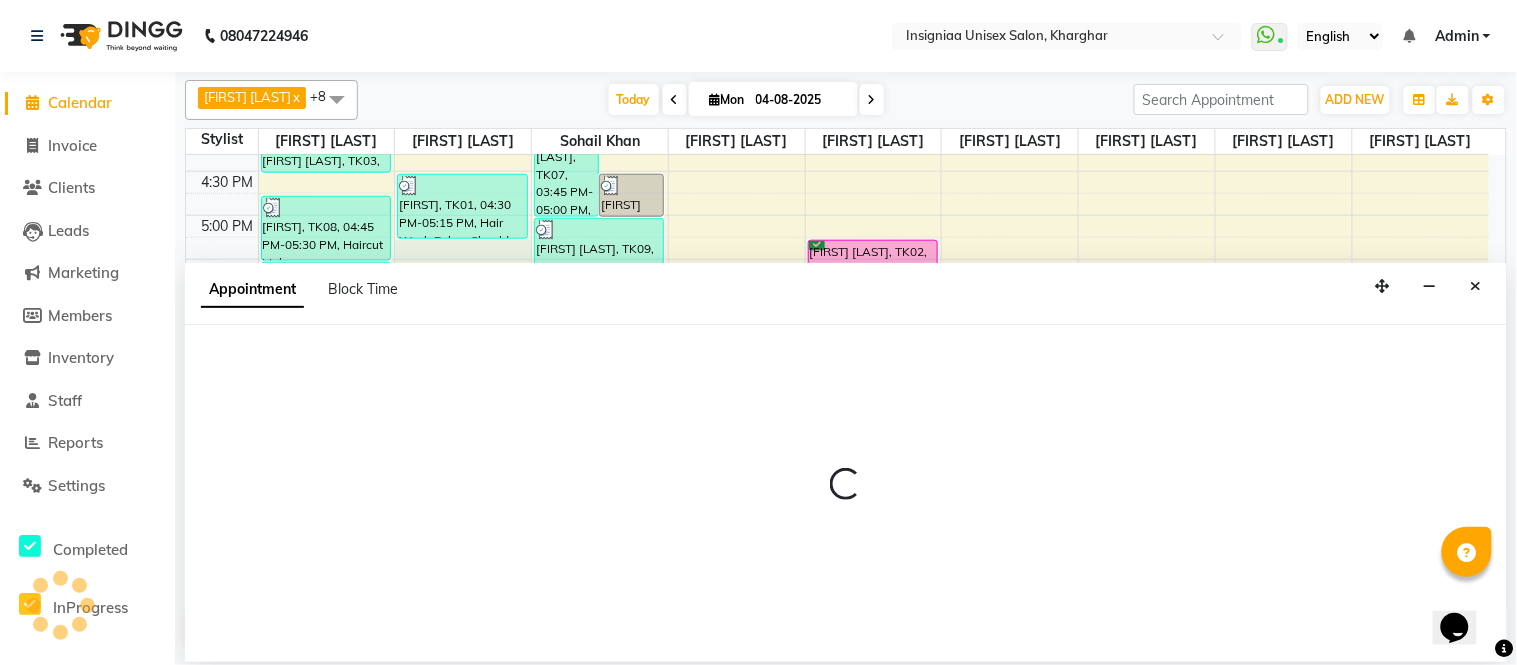 select on "58132" 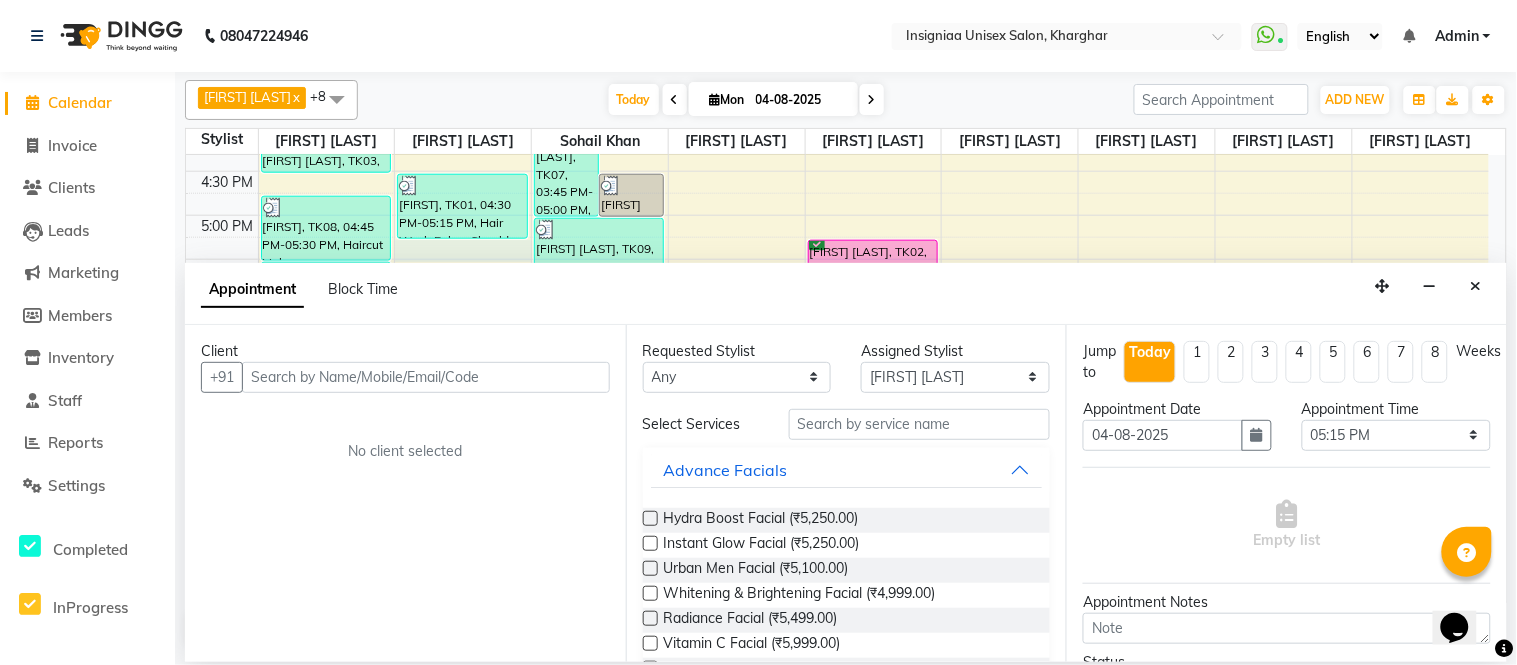 click at bounding box center (426, 377) 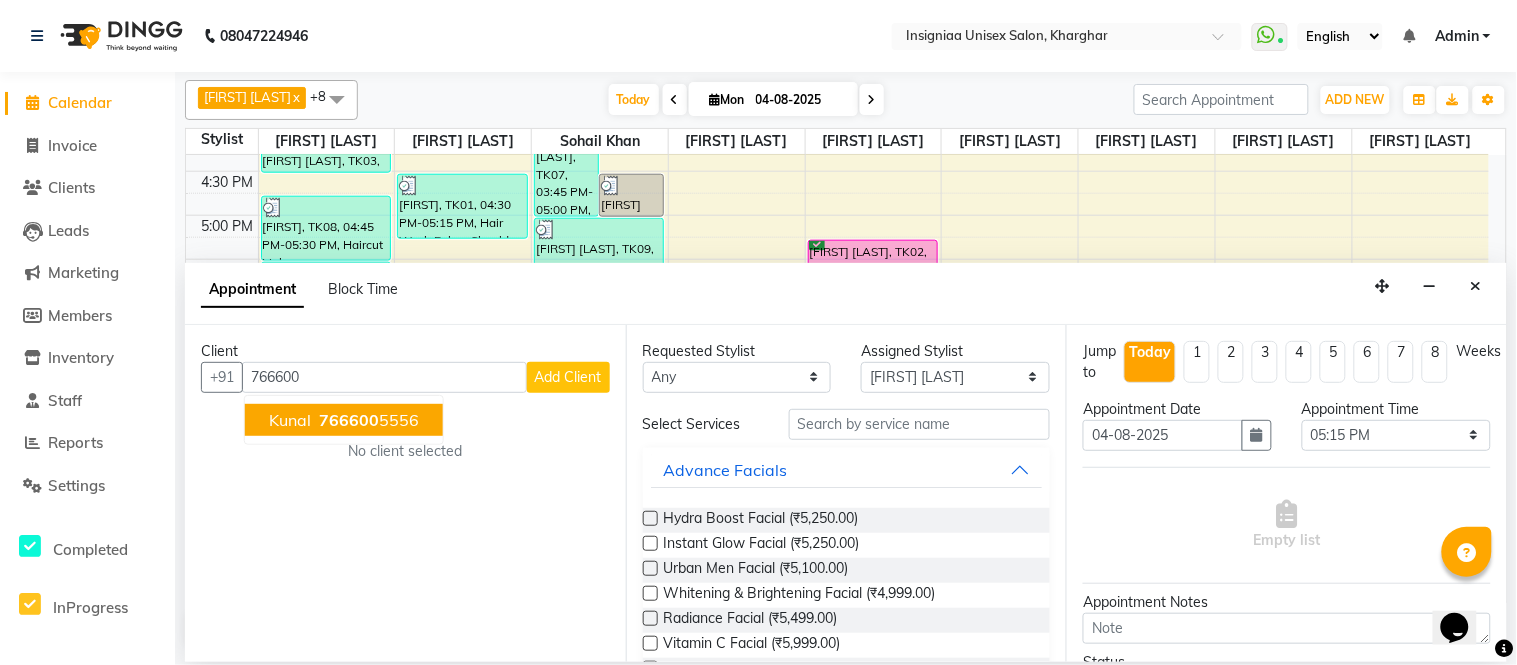 click on "[PHONE]" at bounding box center [367, 420] 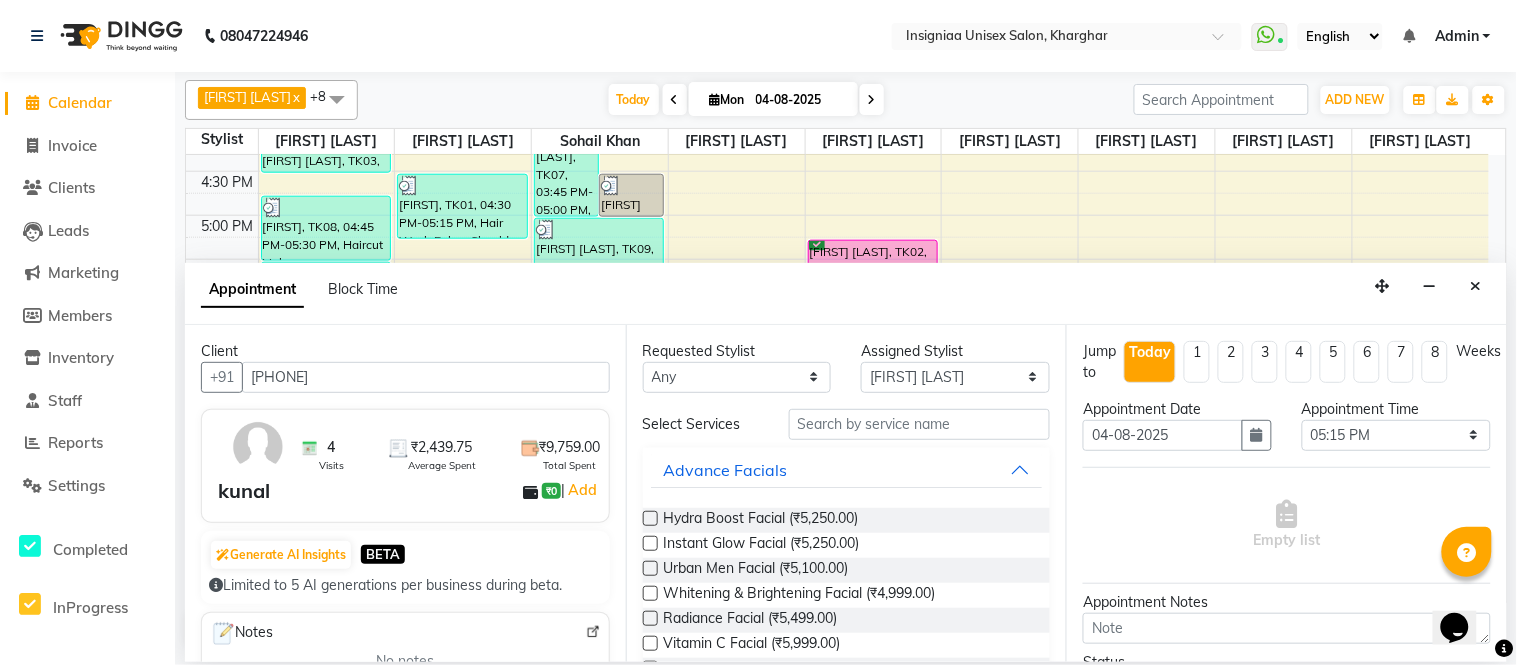 type on "[PHONE]" 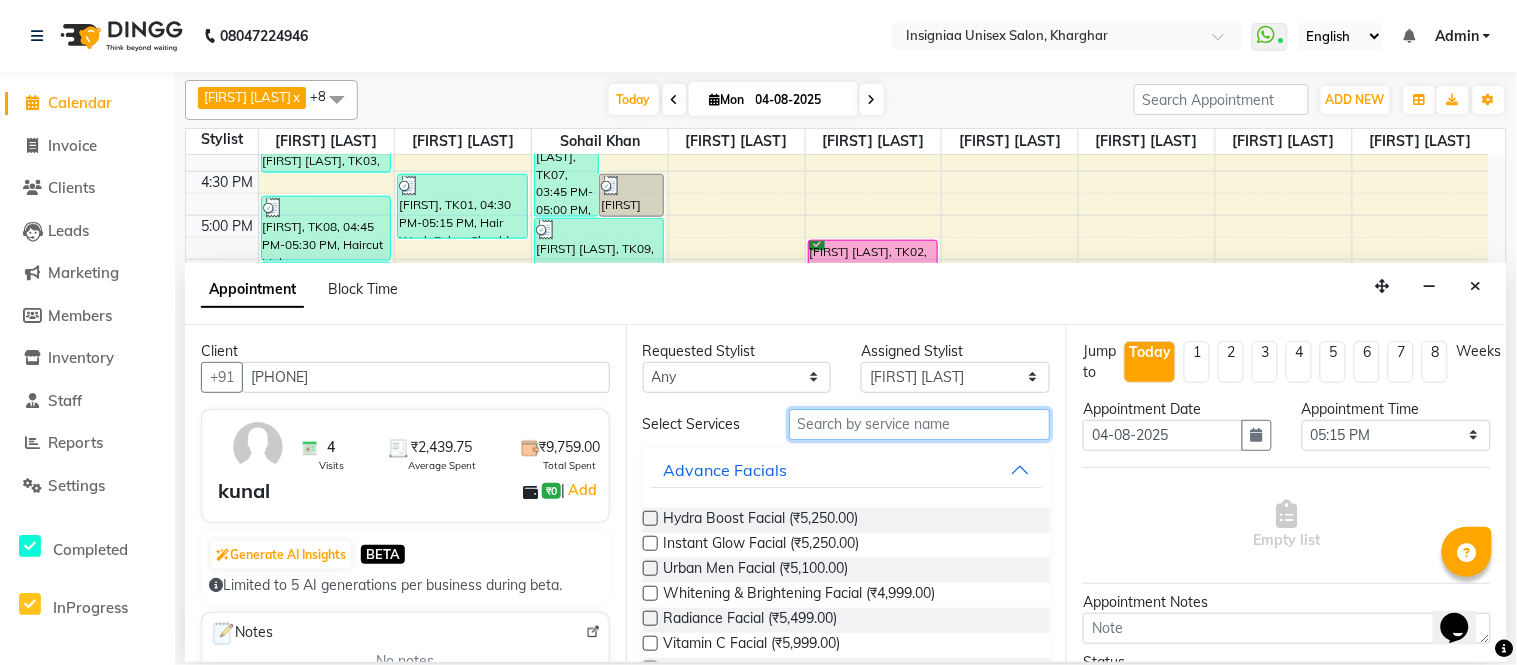 click at bounding box center [920, 424] 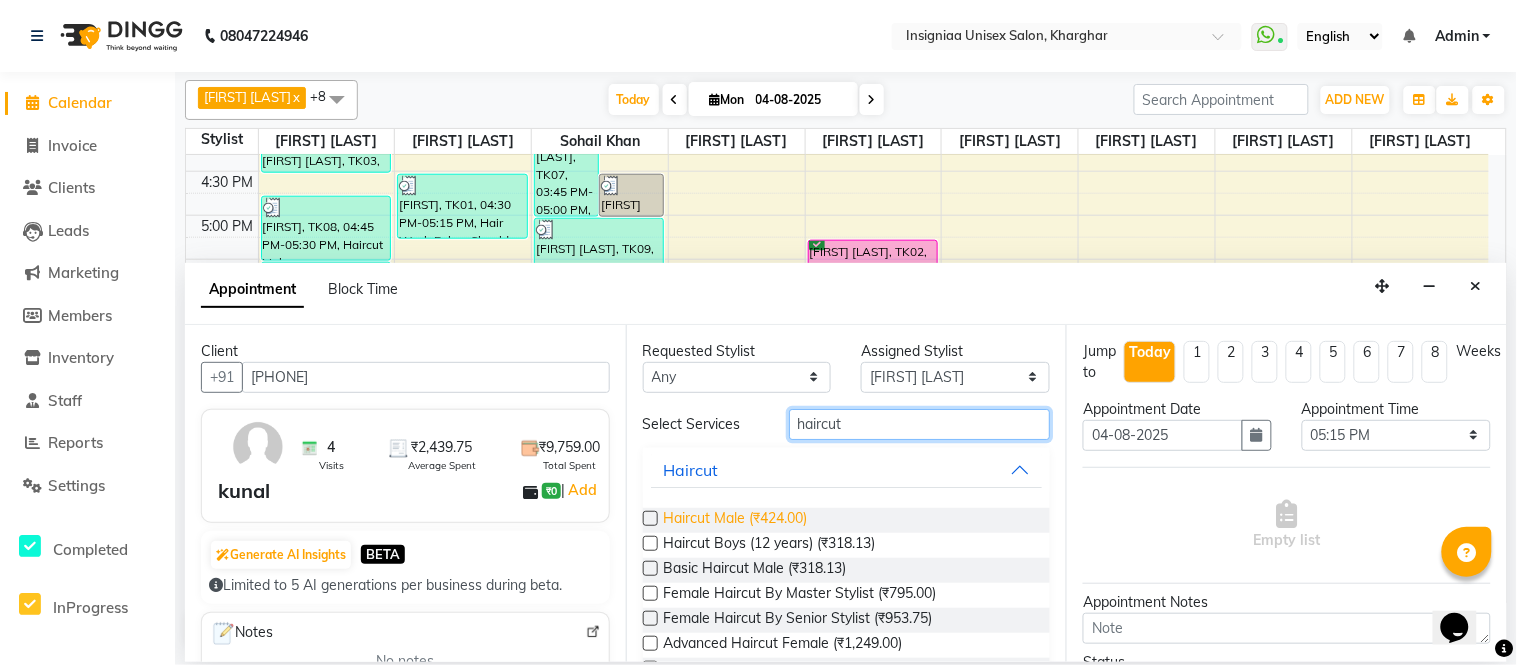 type on "haircut" 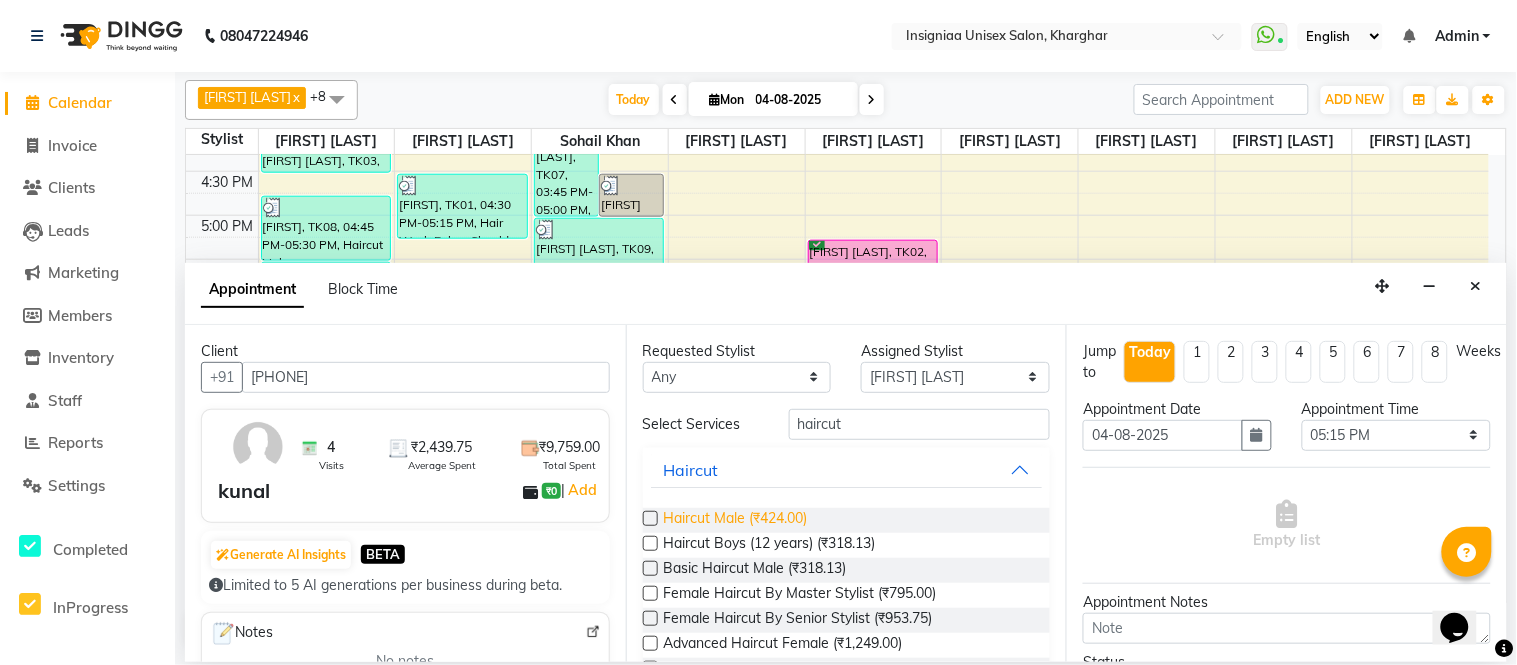 click on "Haircut Male (₹424.00)" at bounding box center [736, 520] 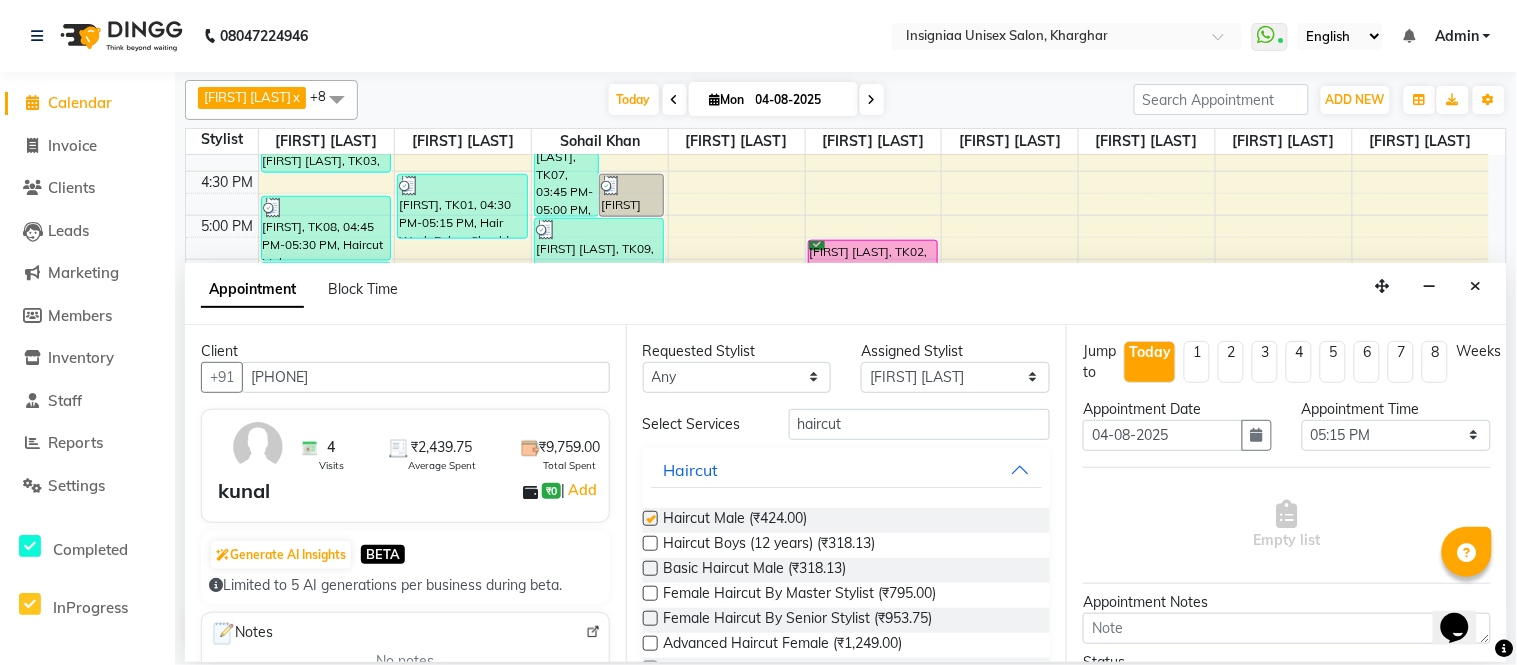 checkbox on "false" 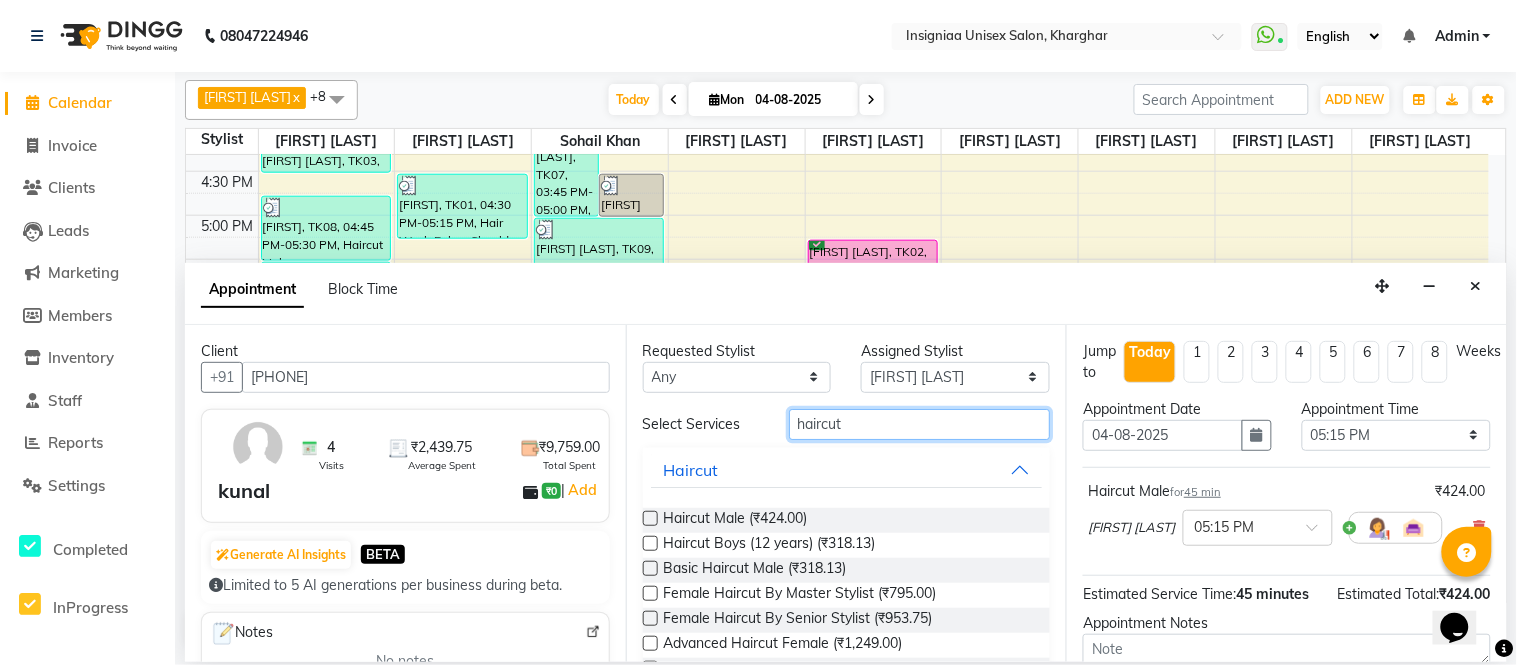 click on "haircut" at bounding box center (920, 424) 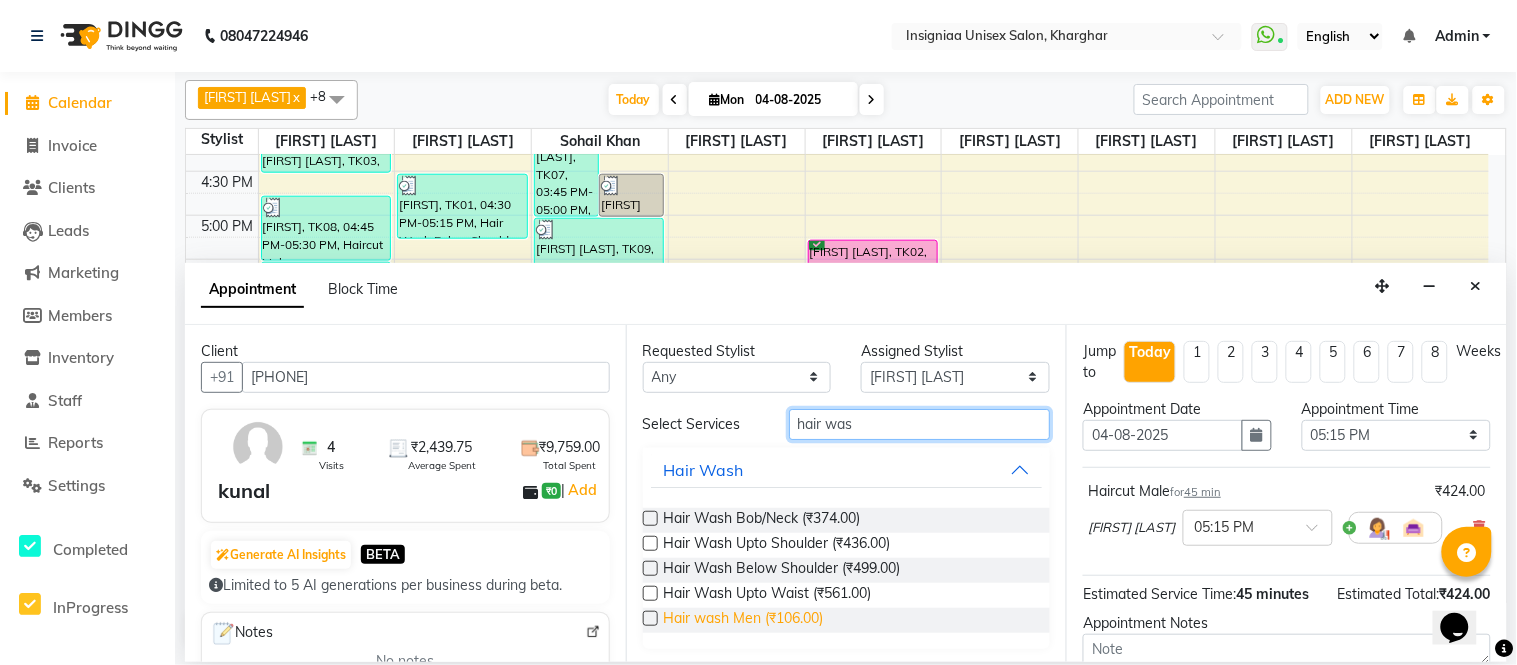 type on "hair was" 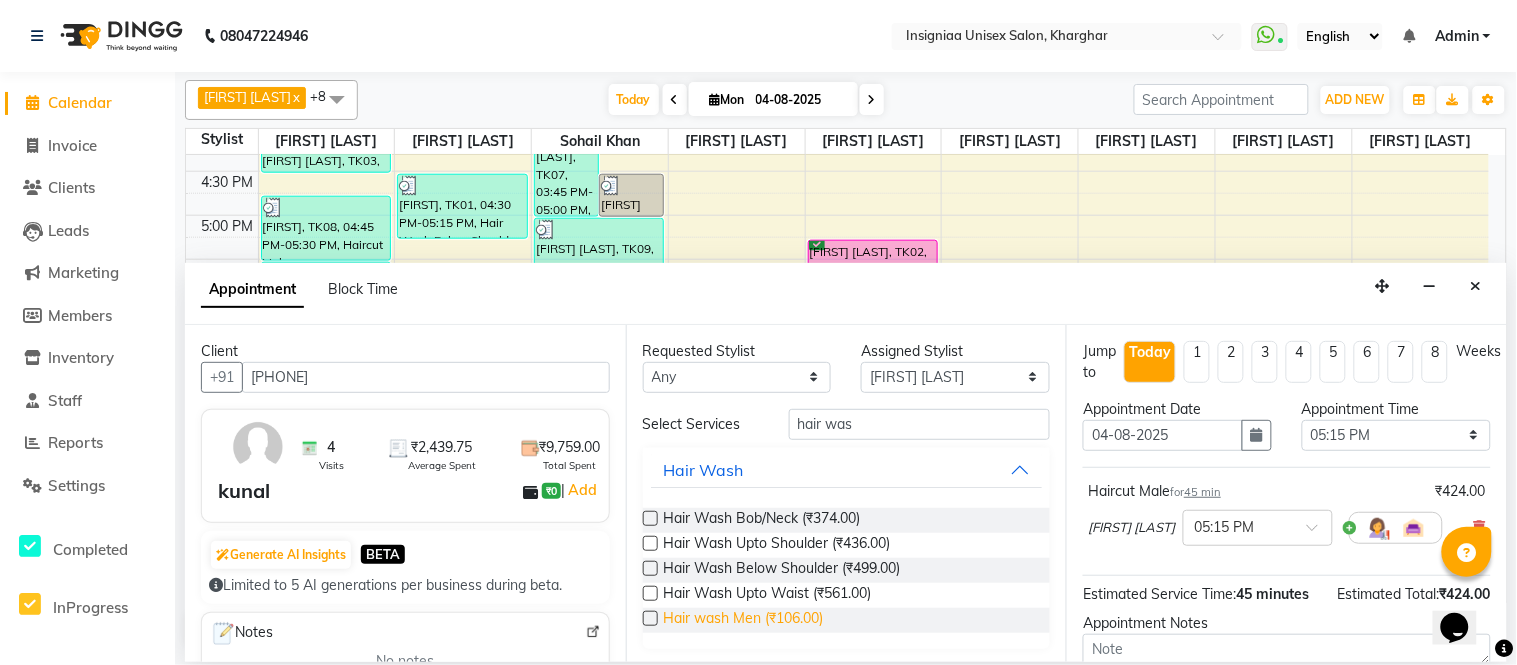 click on "Hair wash Men (₹106.00)" at bounding box center (744, 620) 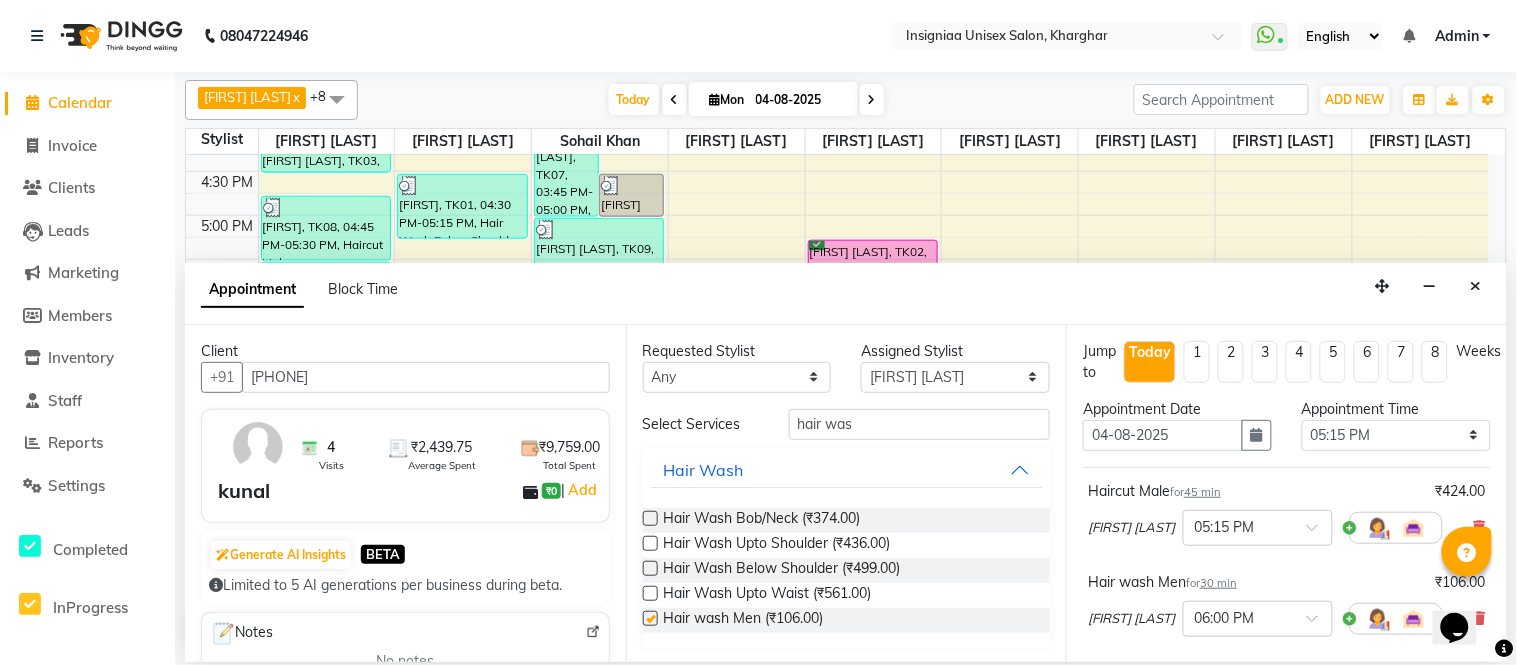 checkbox on "false" 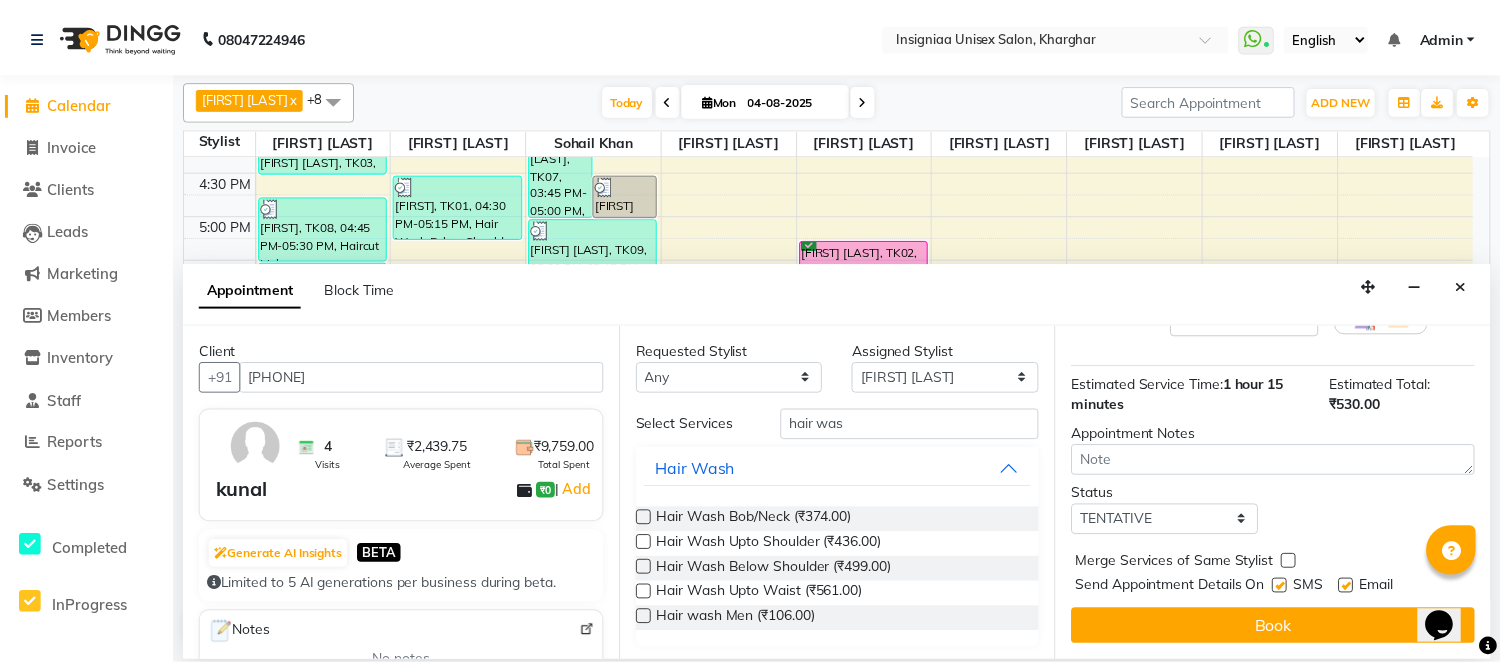 scroll, scrollTop: 306, scrollLeft: 0, axis: vertical 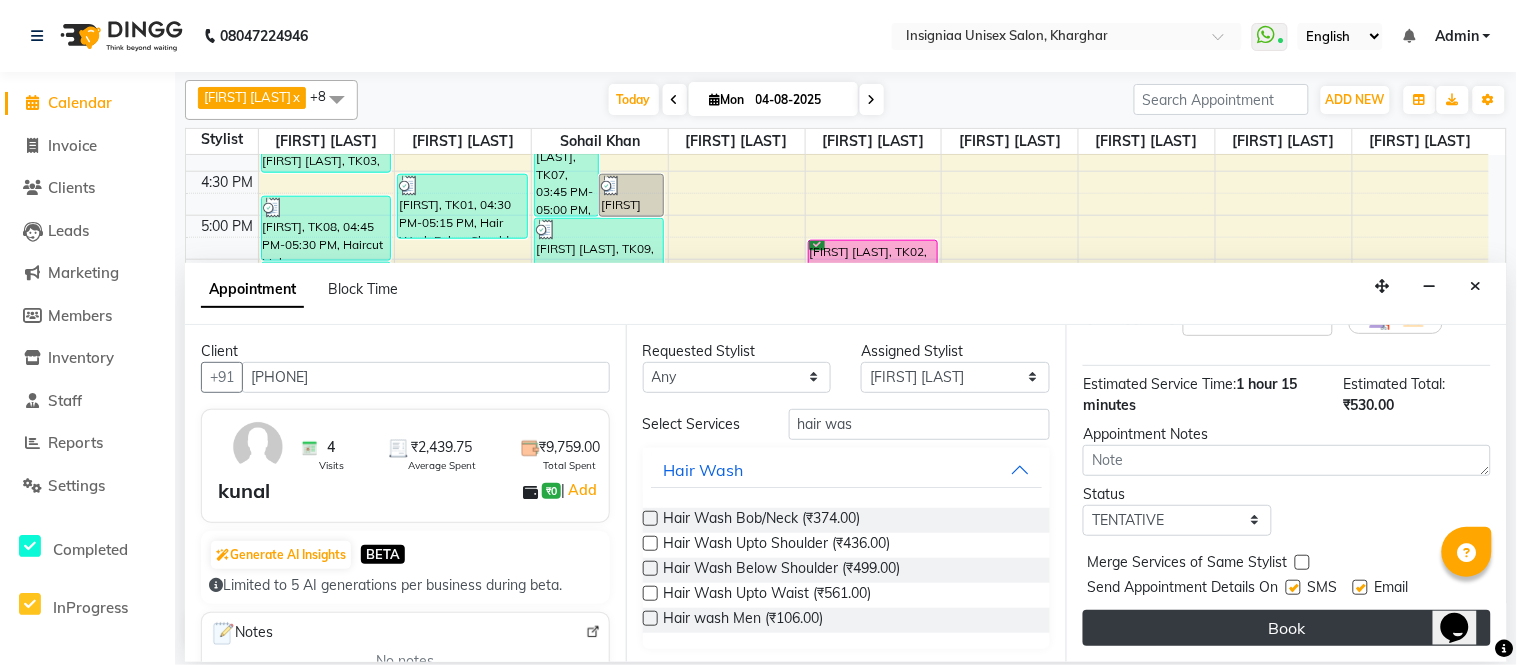 click on "Book" at bounding box center [1287, 628] 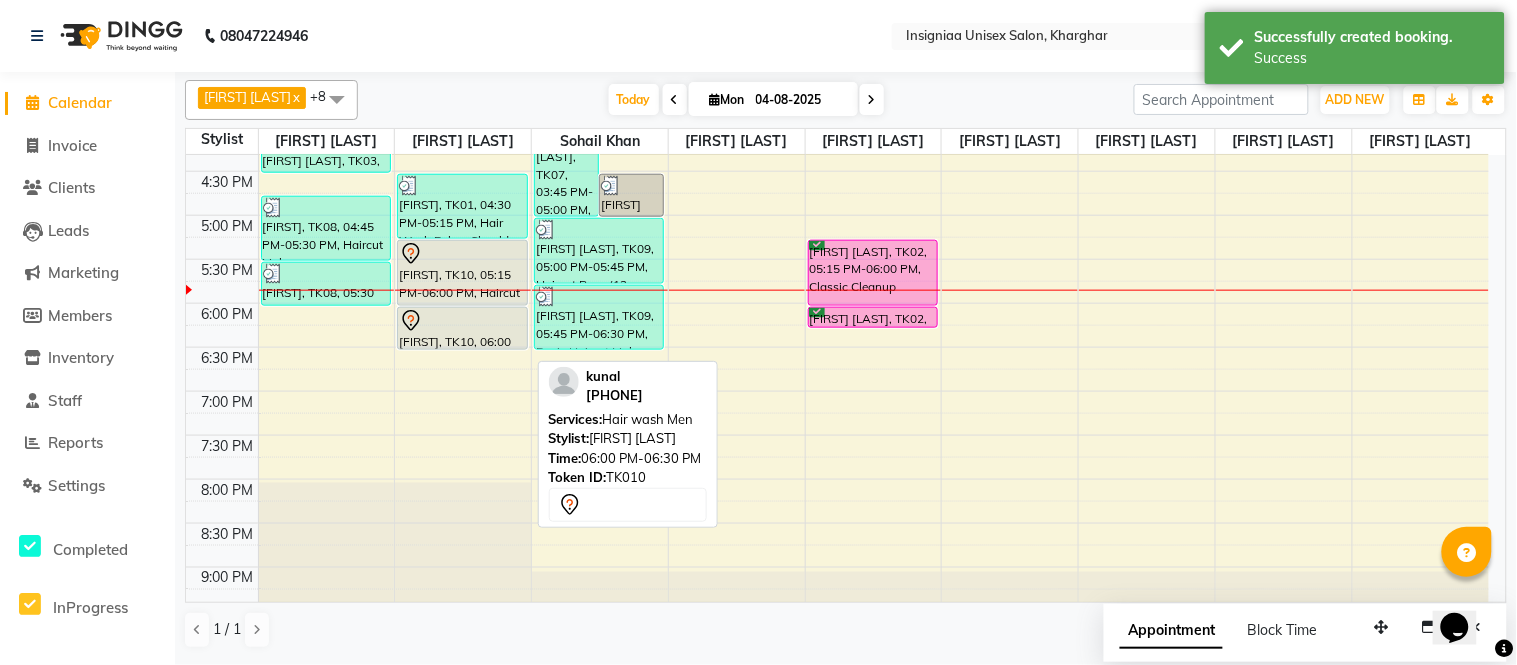 click on "[FIRST], TK10, 06:00 PM-06:30 PM, Hair wash Men" at bounding box center [462, 328] 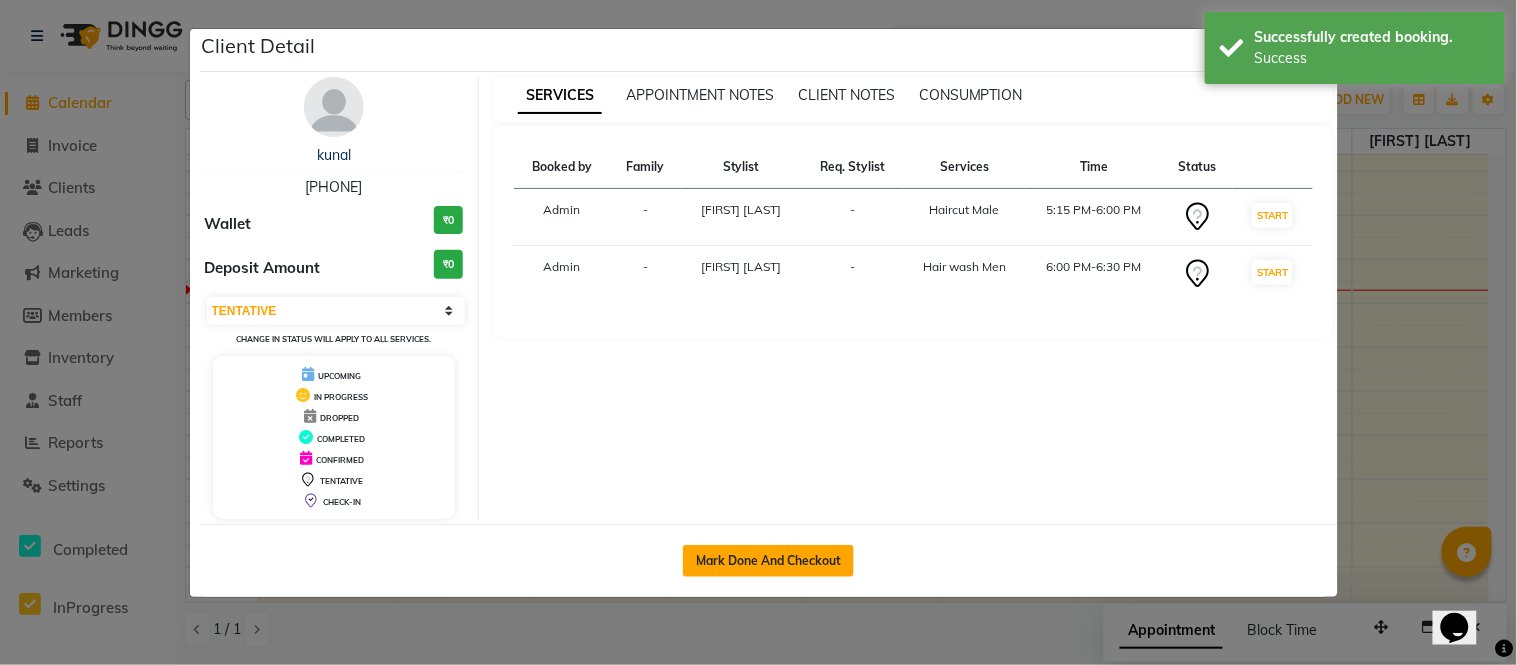 click on "Mark Done And Checkout" 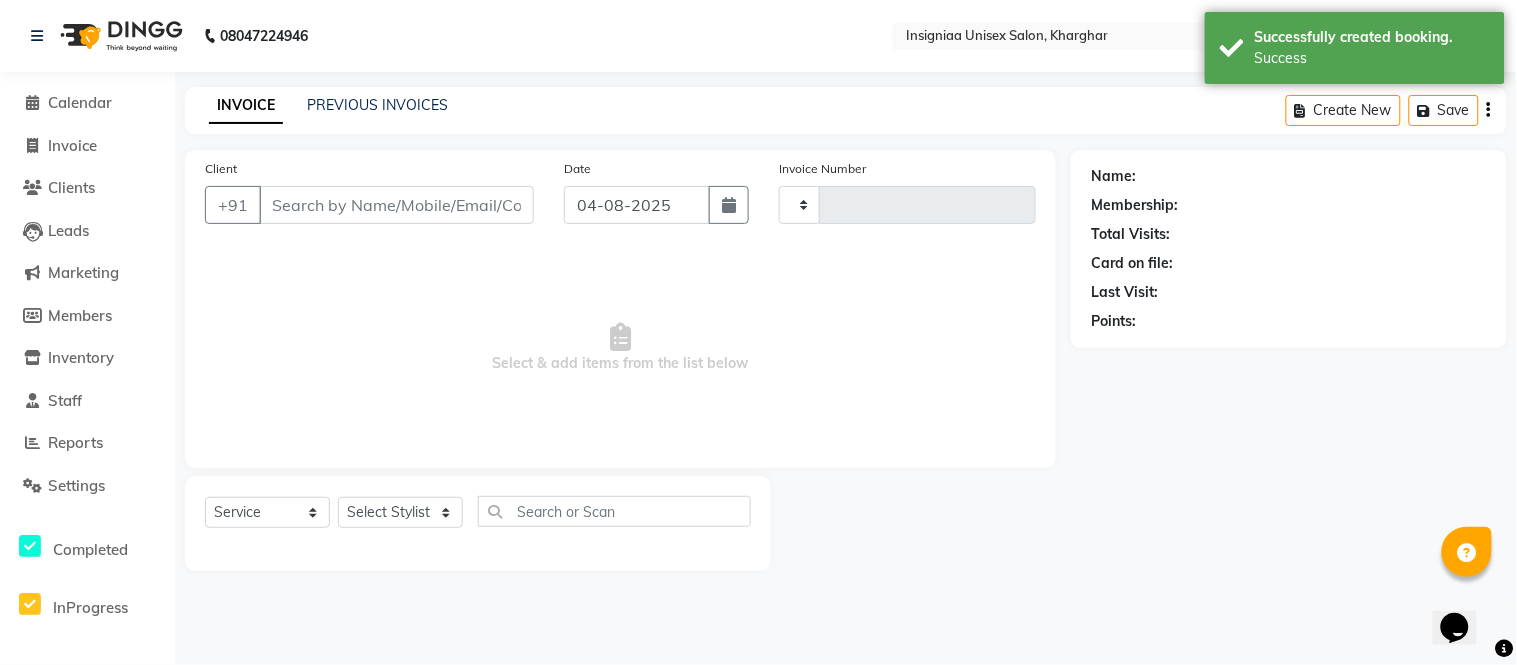 select on "3" 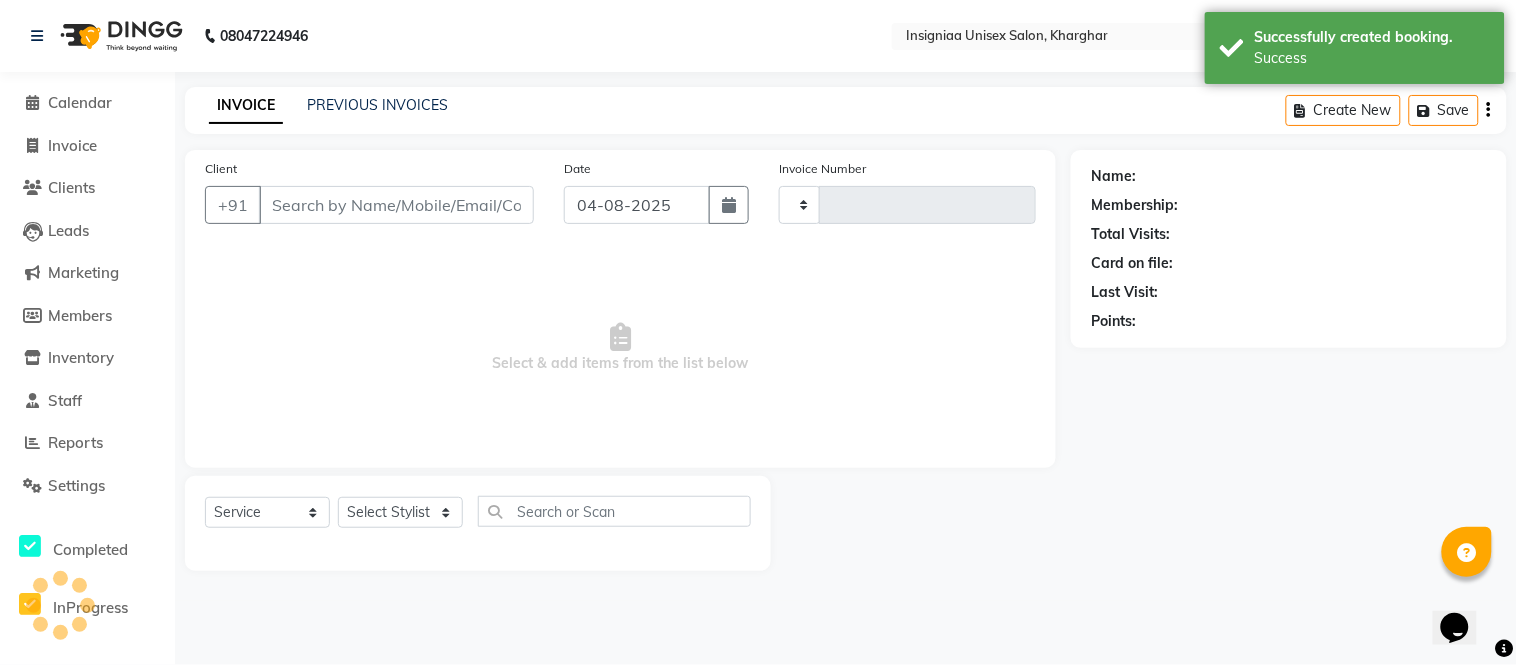 type on "[PHONE]" 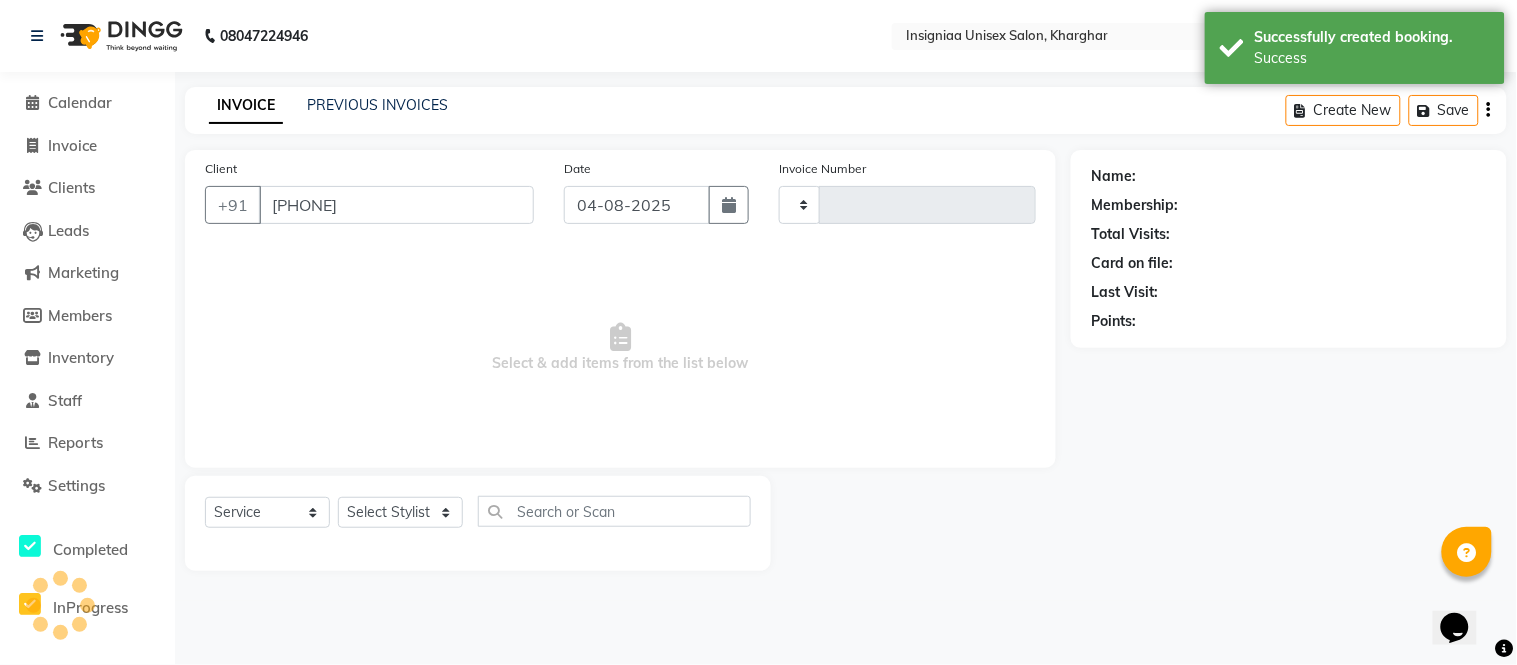 select on "58132" 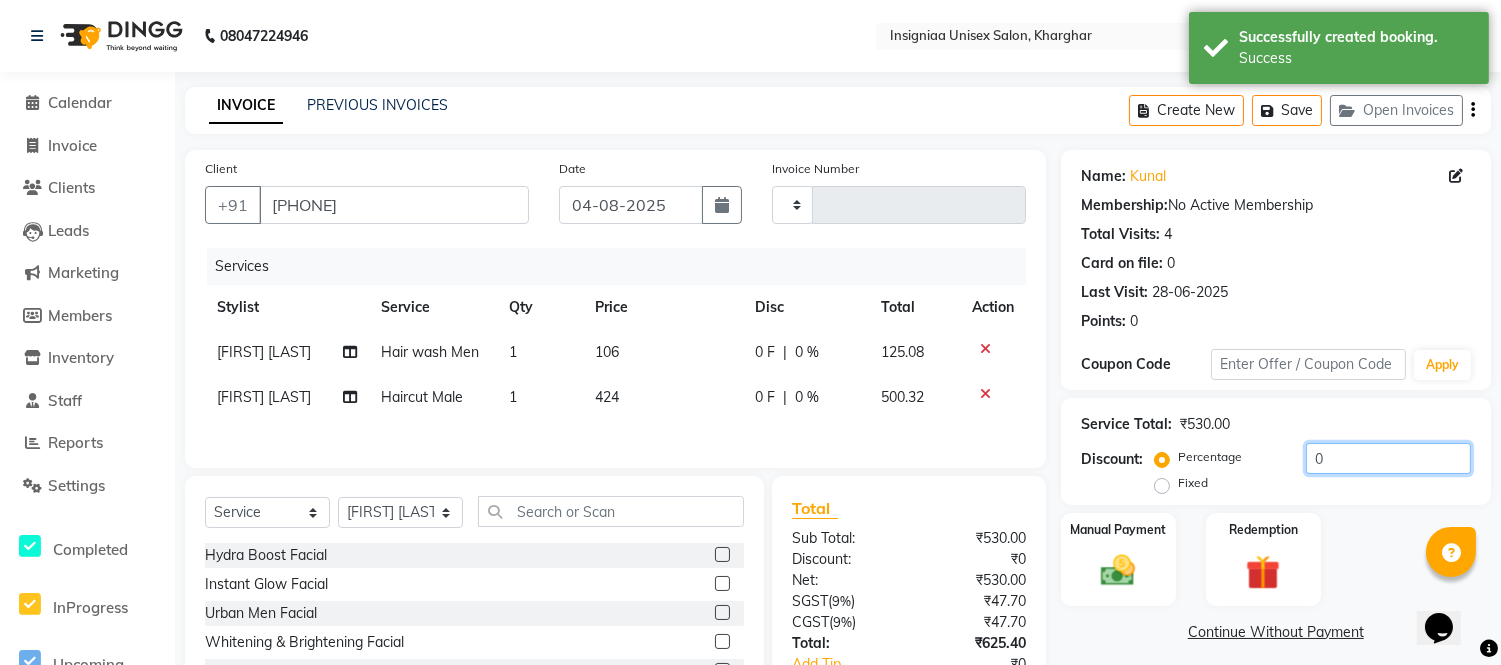 click on "0" 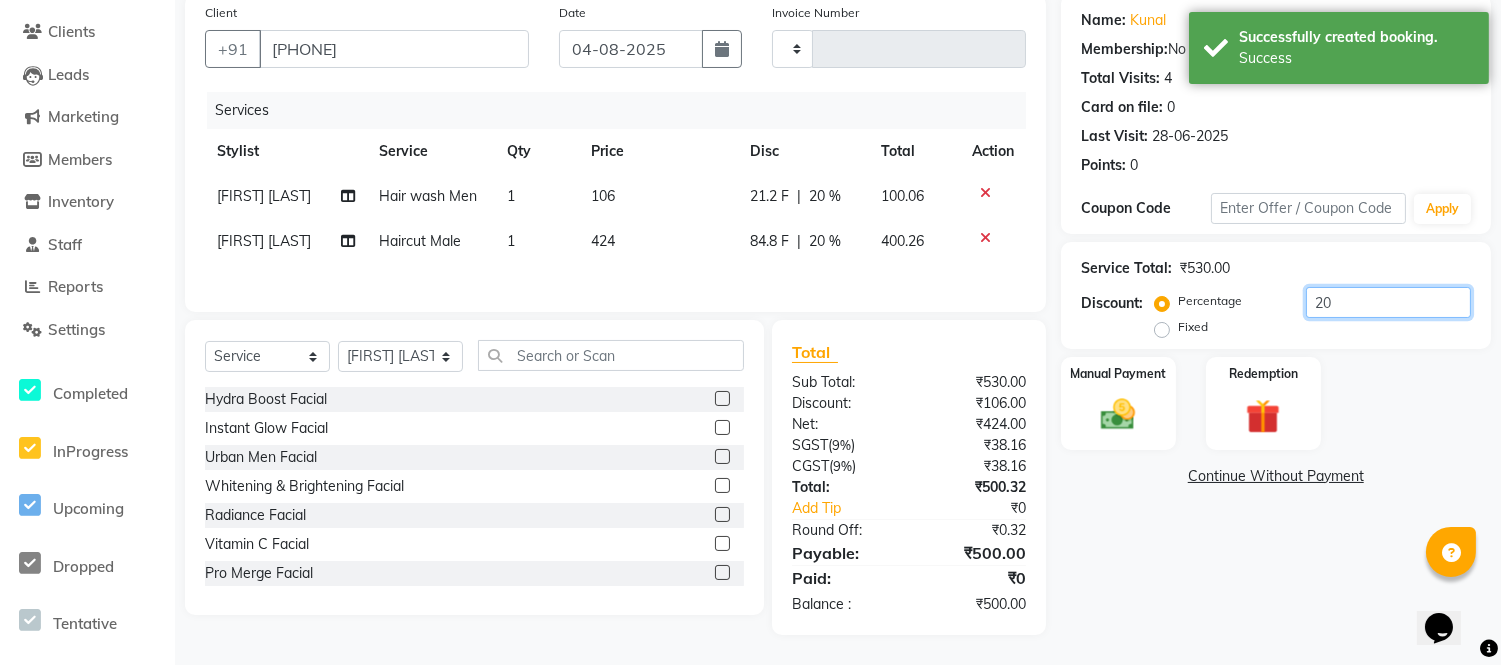 scroll, scrollTop: 160, scrollLeft: 0, axis: vertical 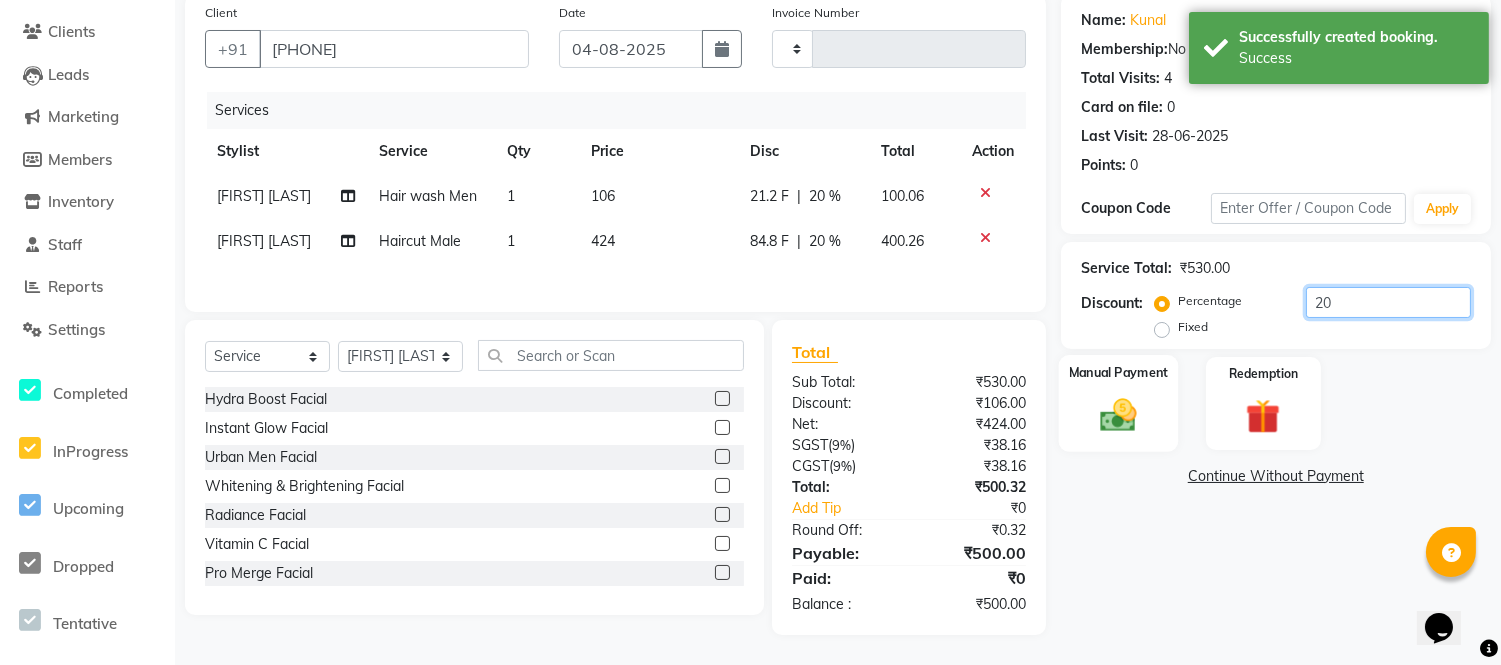type on "20" 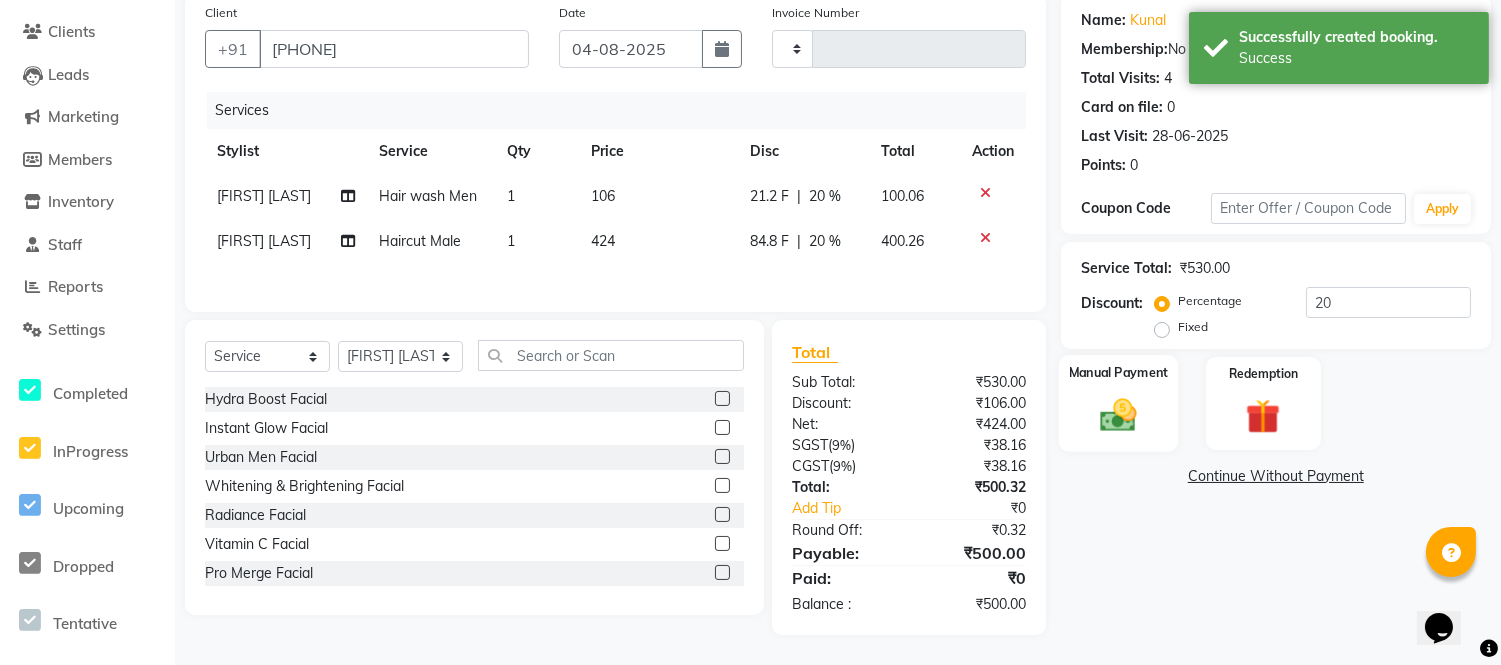 click 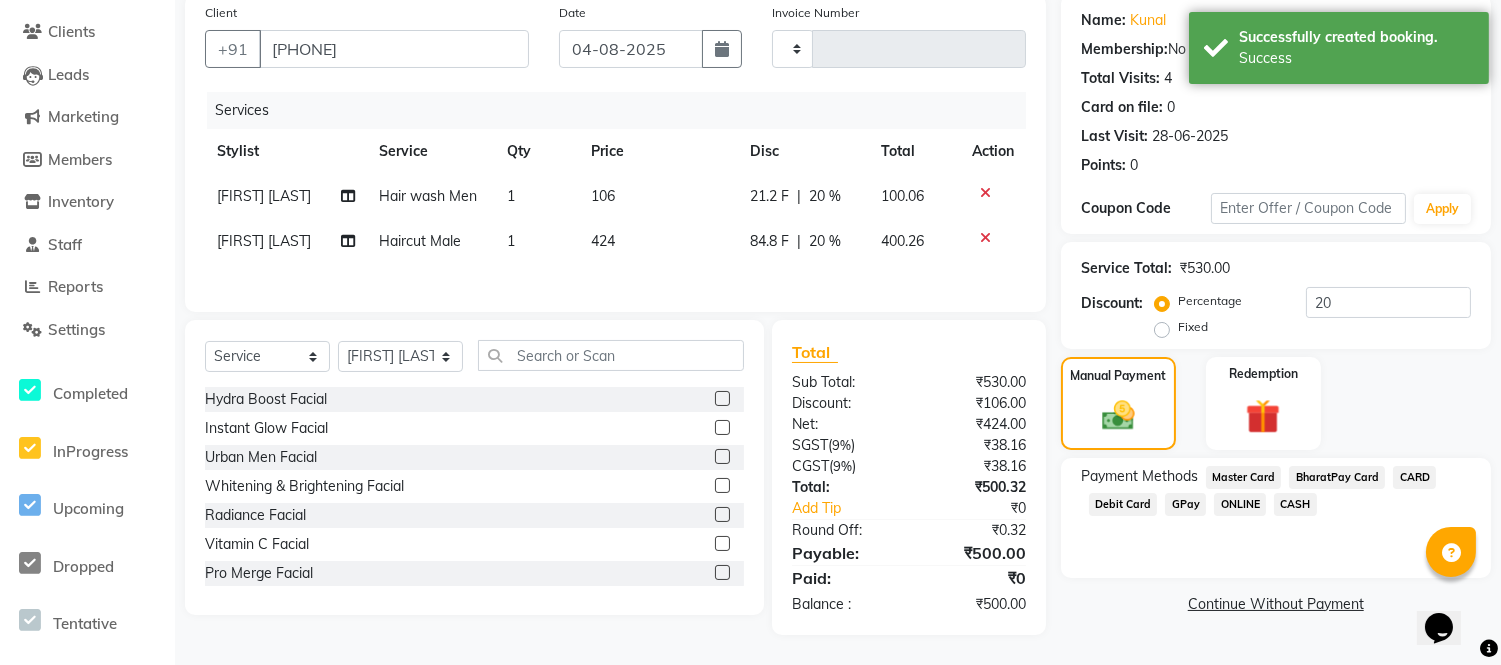click on "CASH" 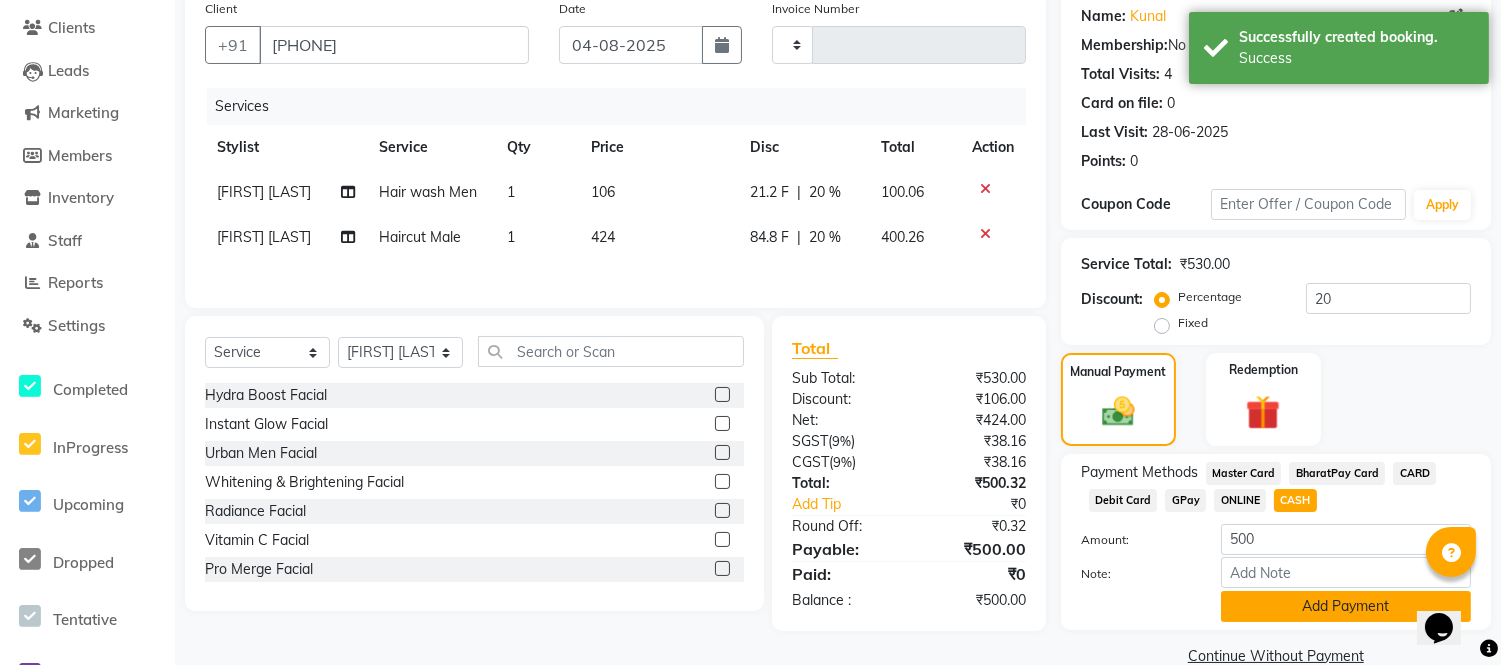 click on "Add Payment" 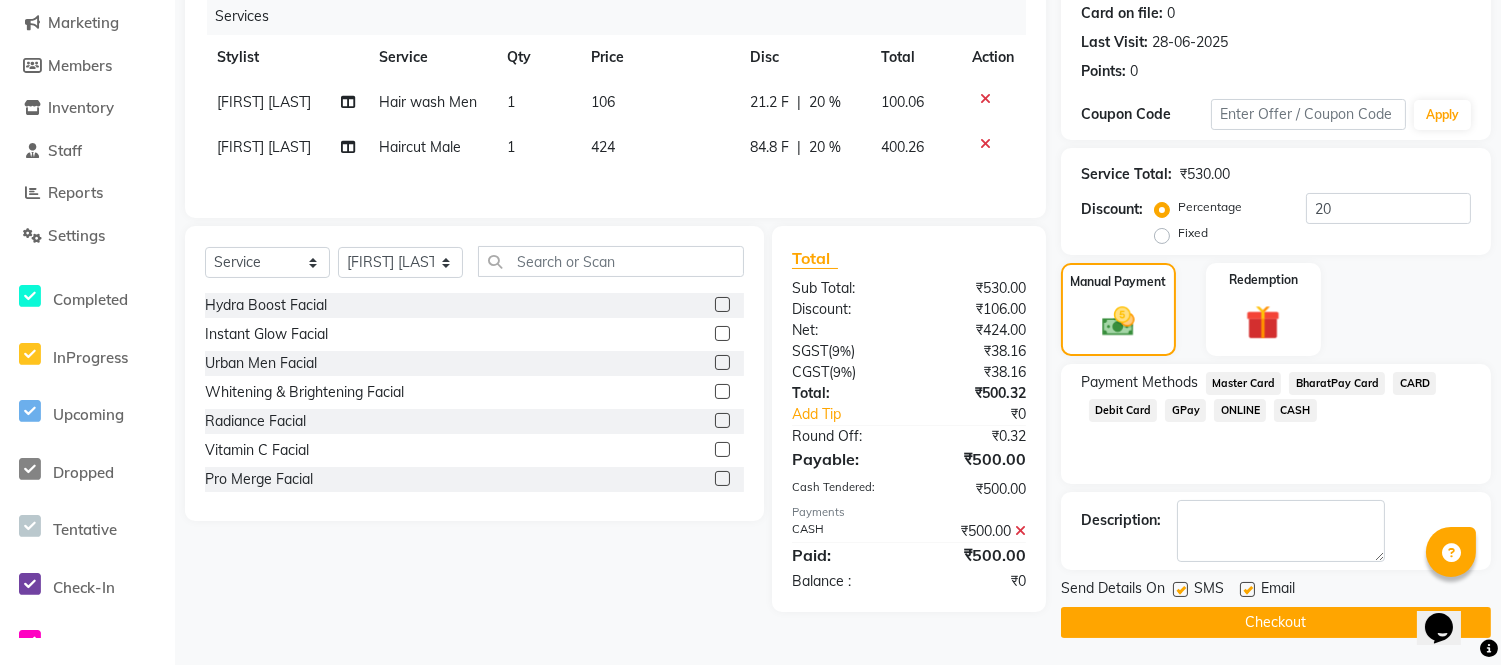 scroll, scrollTop: 252, scrollLeft: 0, axis: vertical 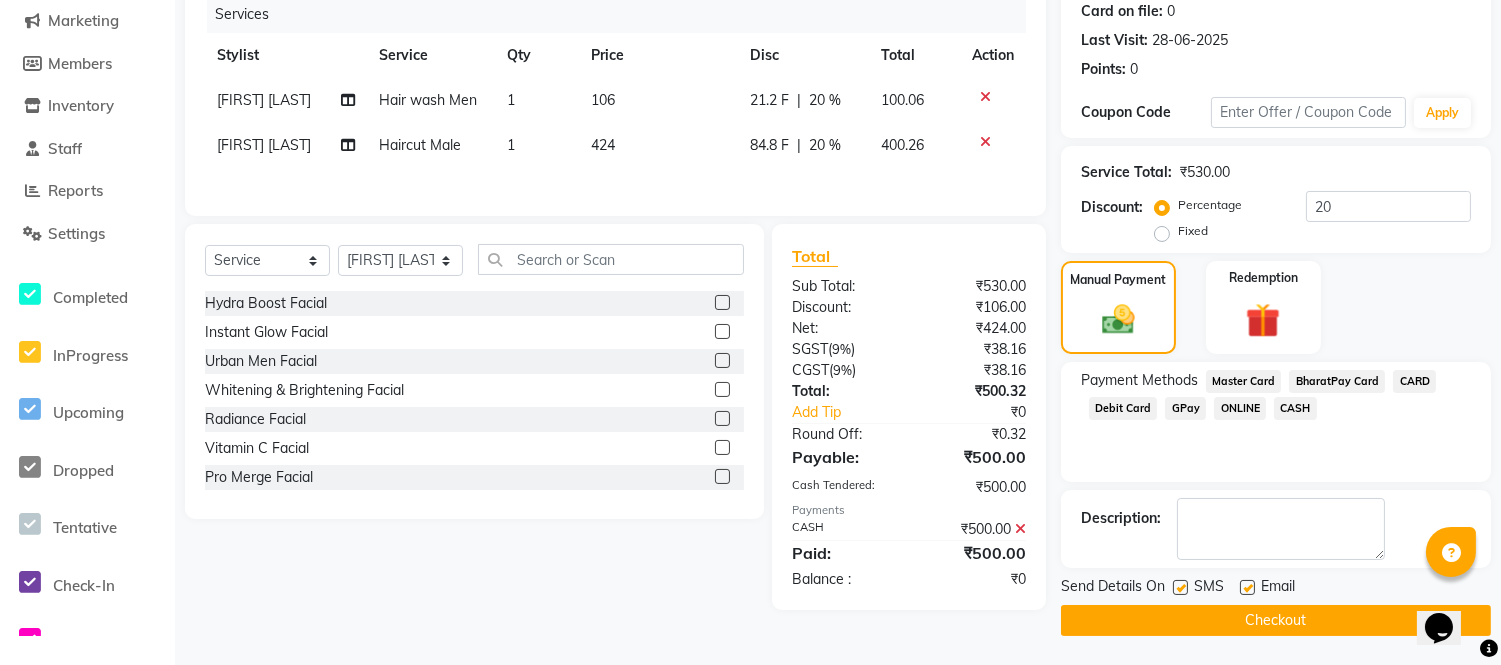 click 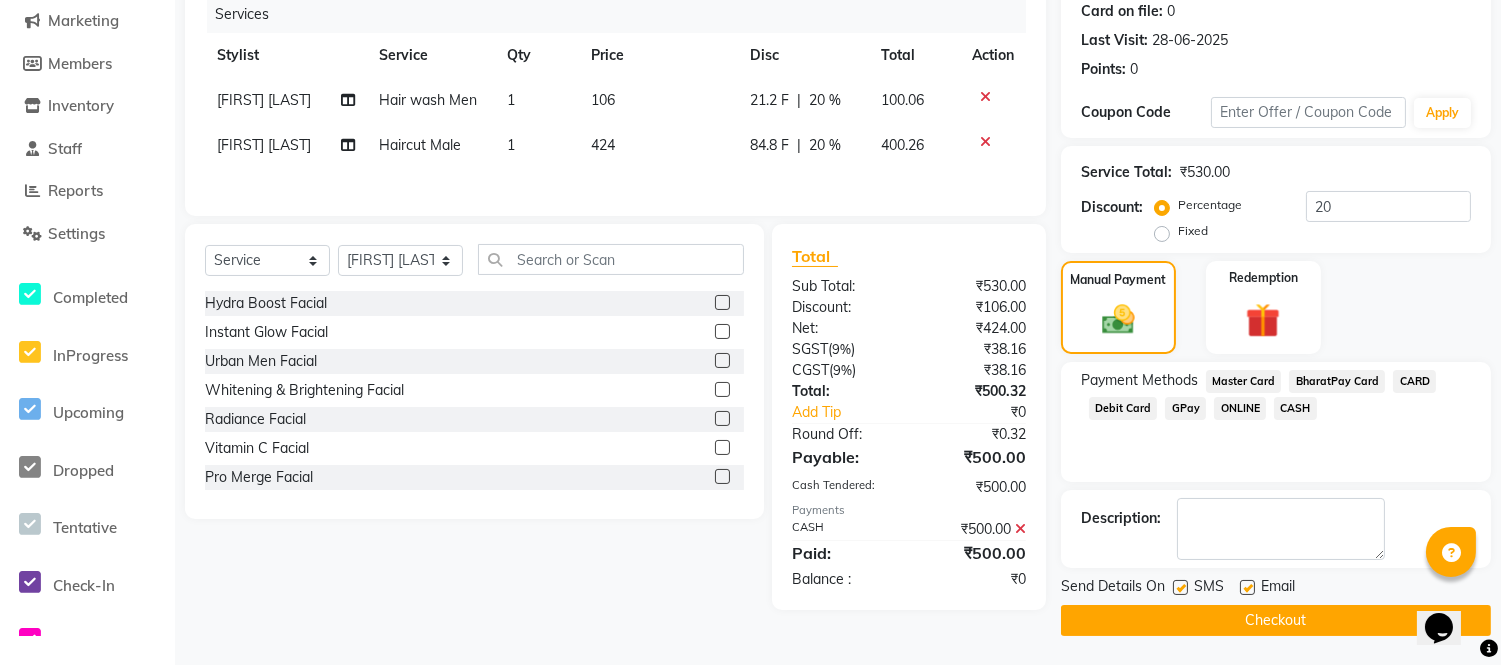 click at bounding box center [1246, 588] 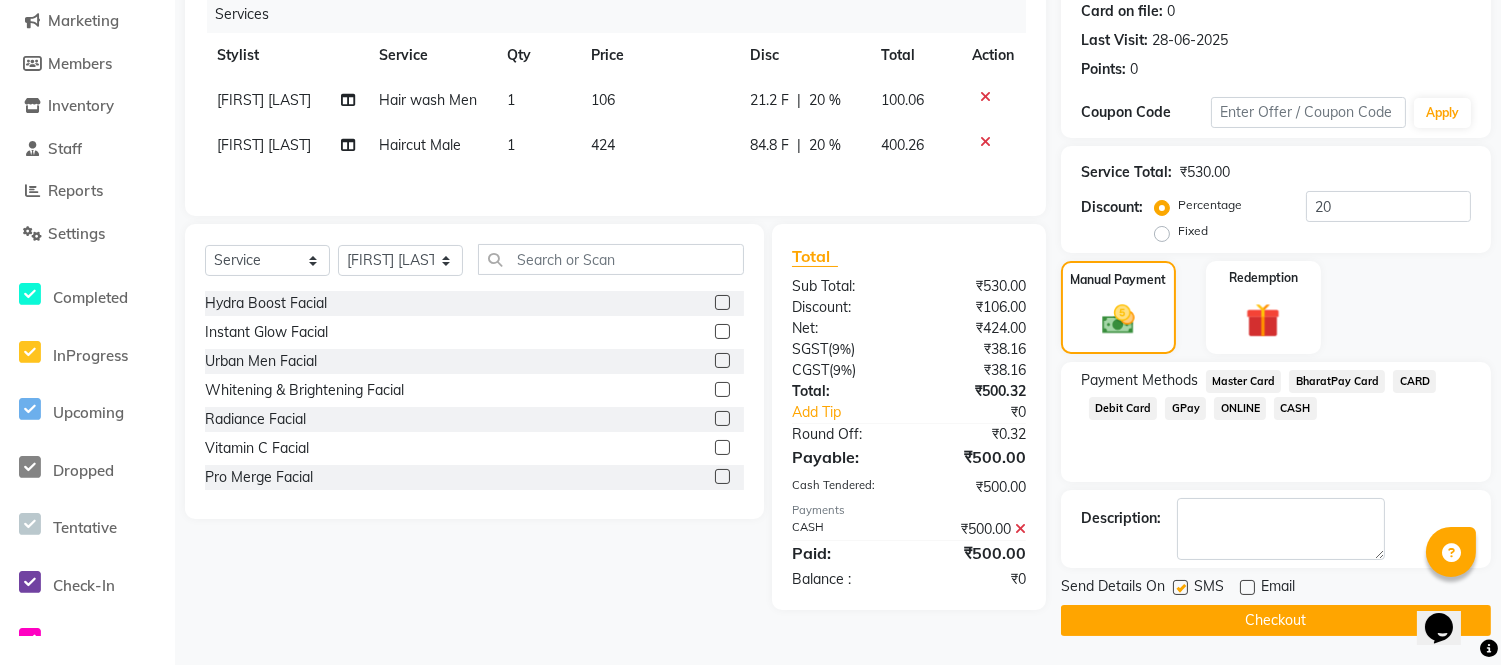 click on "Checkout" 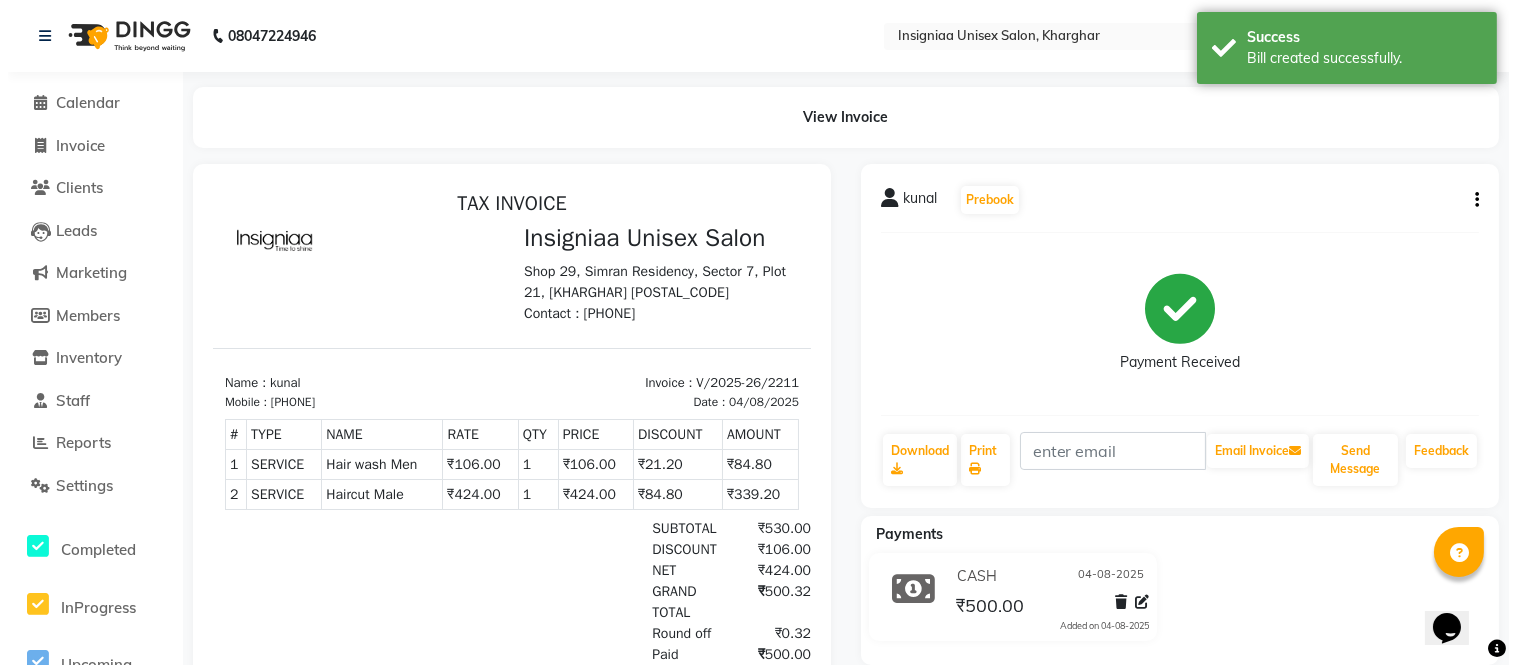 scroll, scrollTop: 0, scrollLeft: 0, axis: both 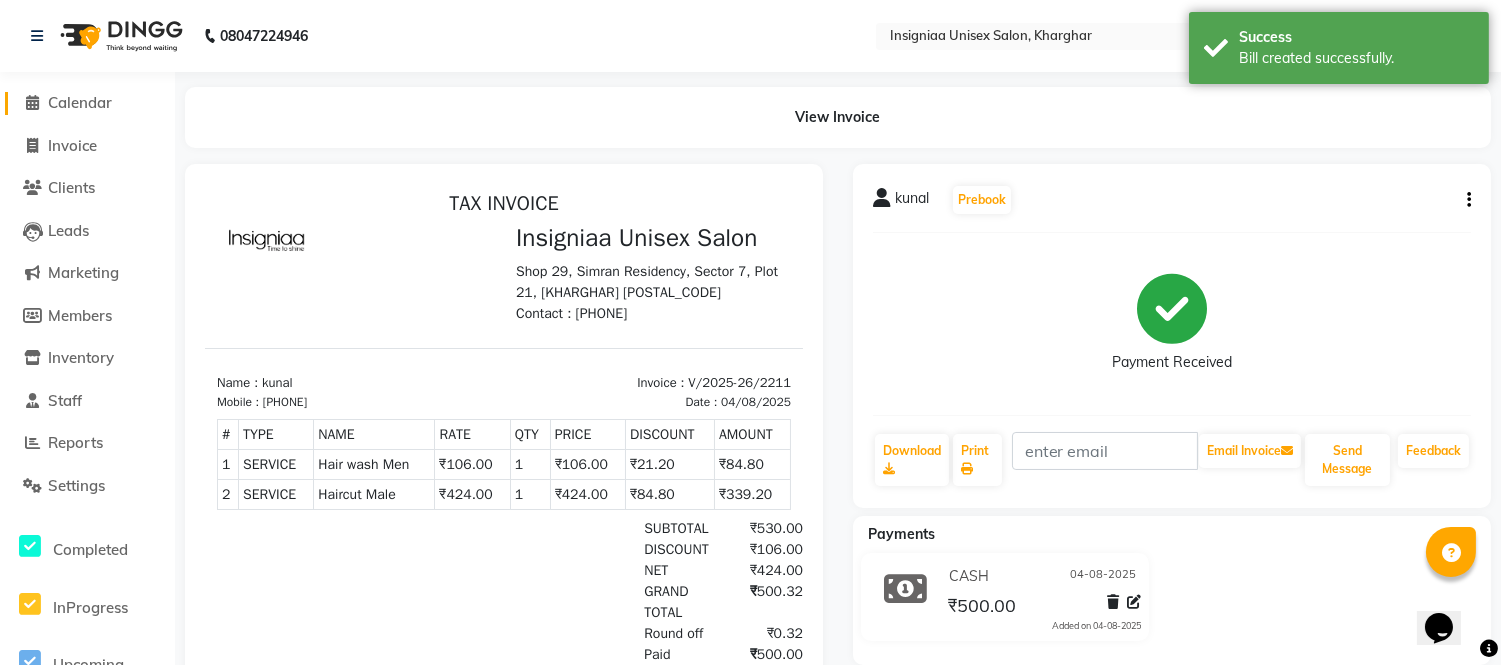 click on "Calendar" 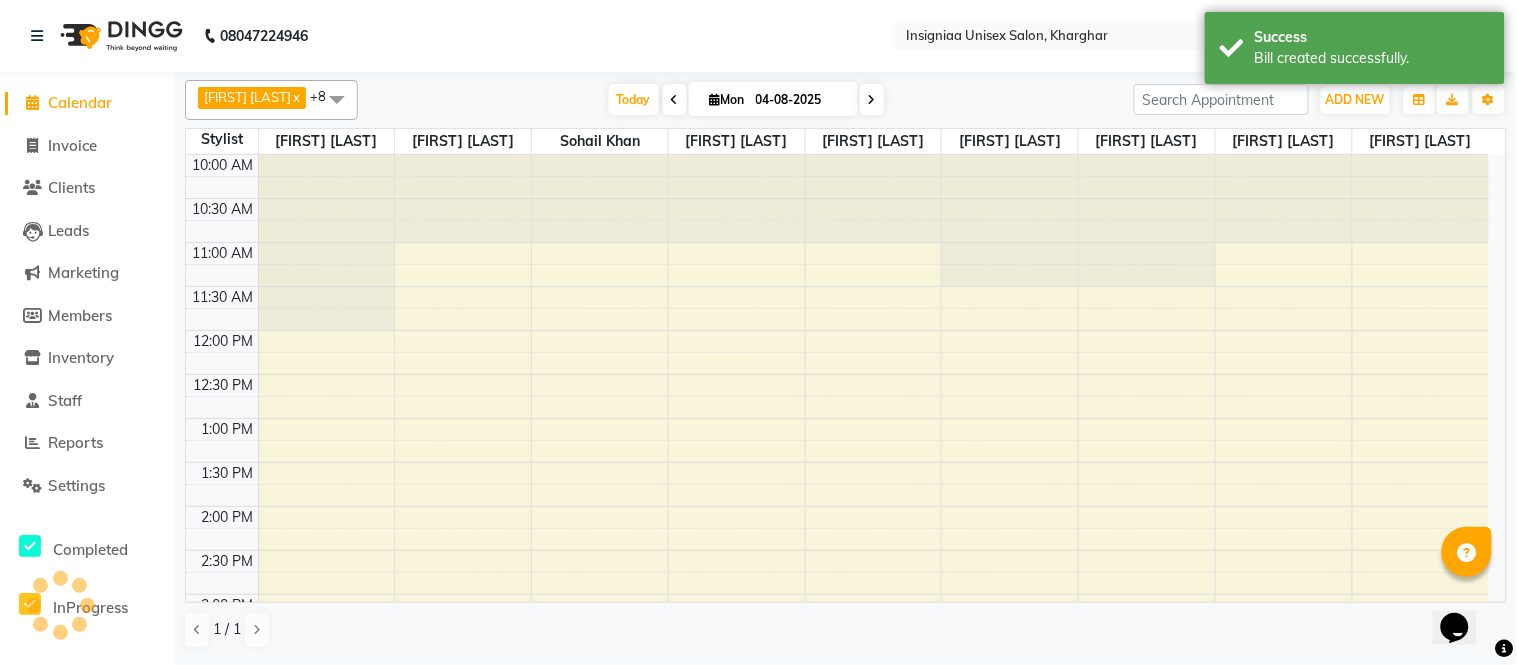 scroll, scrollTop: 596, scrollLeft: 0, axis: vertical 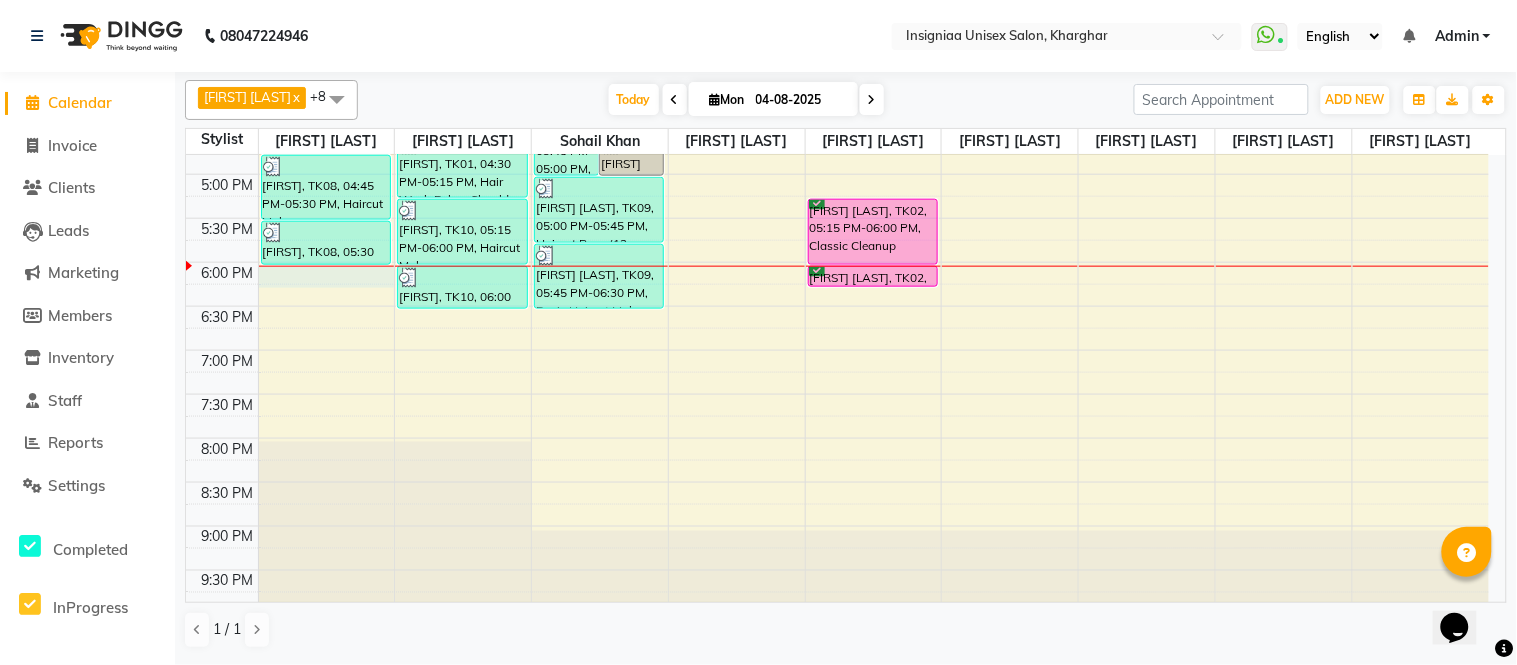 click on "10:00 AM 10:30 AM 11:00 AM 11:30 AM 12:00 PM 12:30 PM 1:00 PM 1:30 PM 2:00 PM 2:30 PM 3:00 PM 3:30 PM 4:00 PM 4:30 PM 5:00 PM 5:30 PM 6:00 PM 6:30 PM 7:00 PM 7:30 PM 8:00 PM 8:30 PM 9:00 PM 9:30 PM     [FIRST] [LAST], TK03, 03:00 PM-04:00 PM, Haircut Male By Senior Stylist     [FIRST] [LAST], TK03, 04:00 PM-04:30 PM, Beard Trim & Crafting     [FIRST], TK08, 04:45 PM-05:30 PM, Haircut Male     [FIRST], TK08, 05:30 PM-06:00 PM, Beard Trim & Crafting     [FIRST] [LAST], TK04, 01:00 PM-01:45 PM, Haircut Male     [FIRST] [LAST], TK04, 01:45 PM-02:15 PM, Shave     [FIRST], TK01, 04:30 PM-05:15 PM, Hair Wash Below Shoulder     [FIRST], TK10, 05:15 PM-06:00 PM, Haircut Male     [FIRST], TK10, 06:00 PM-06:30 PM, Hair wash Men     [FIRST] [LAST], TK07, 03:45 PM-05:00 PM, Shave,Haircut Male     [FIRST] [LAST], TK07, 04:30 PM-05:00 PM, Beard Color     [FIRST], TK05, 02:15 PM-02:45 PM, Hair wash Men     [FIRST], TK05, 02:45 PM-03:30 PM, Haircut Male     [FIRST], TK05, 03:30 PM-03:45 PM, Beard Trim & Crafting" at bounding box center (837, 86) 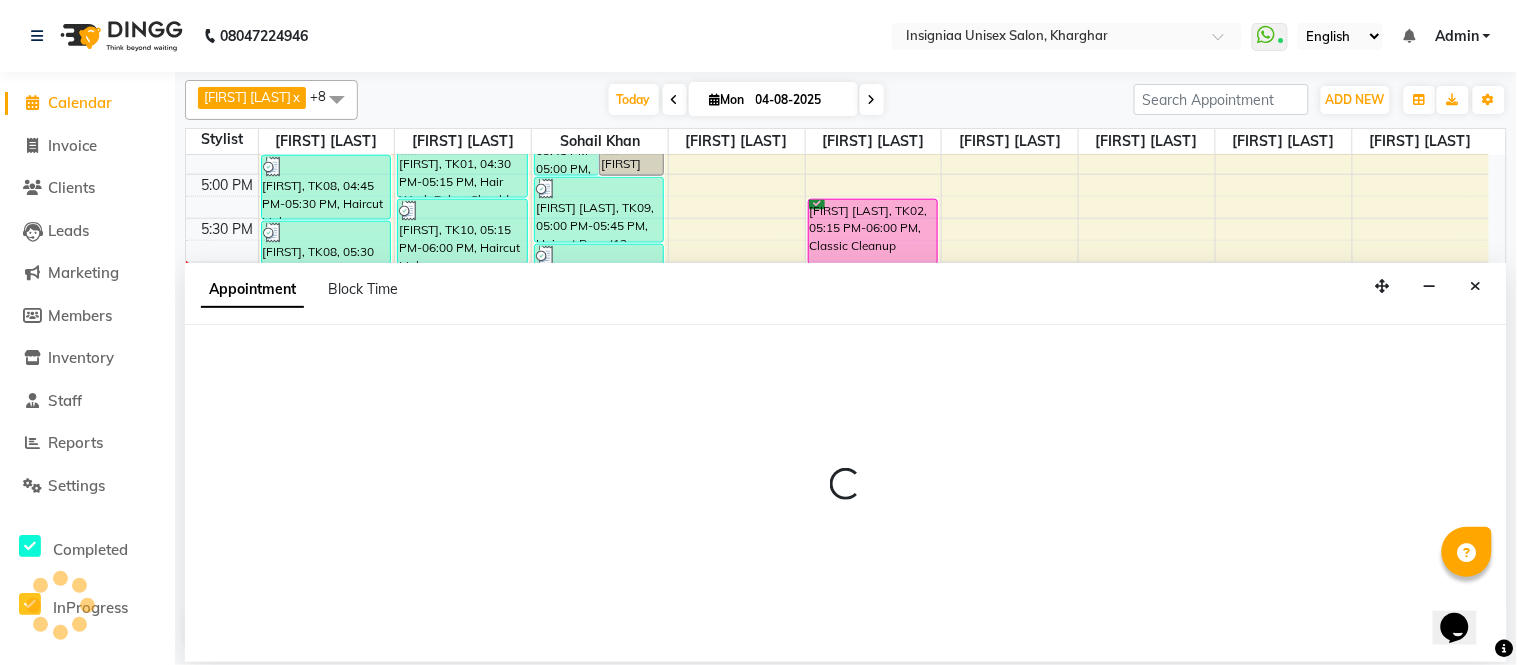 select on "58131" 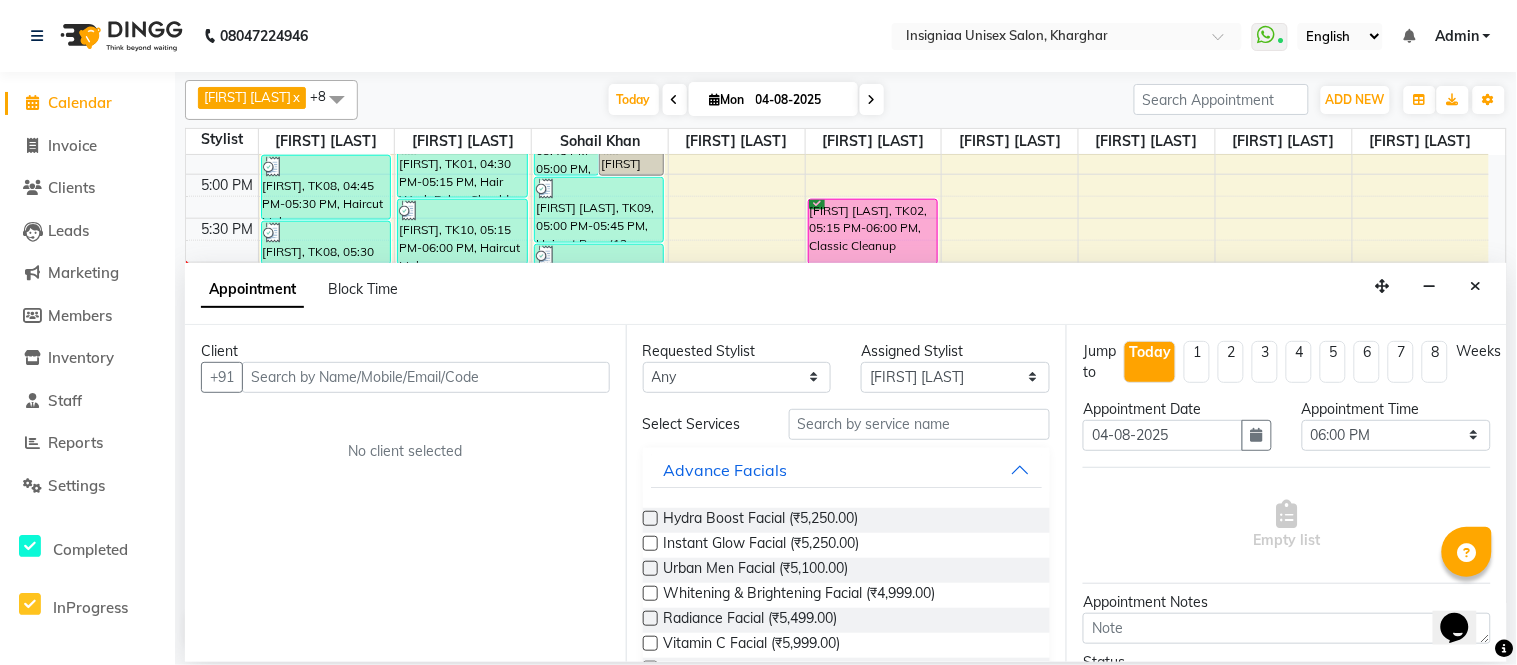 click at bounding box center (426, 377) 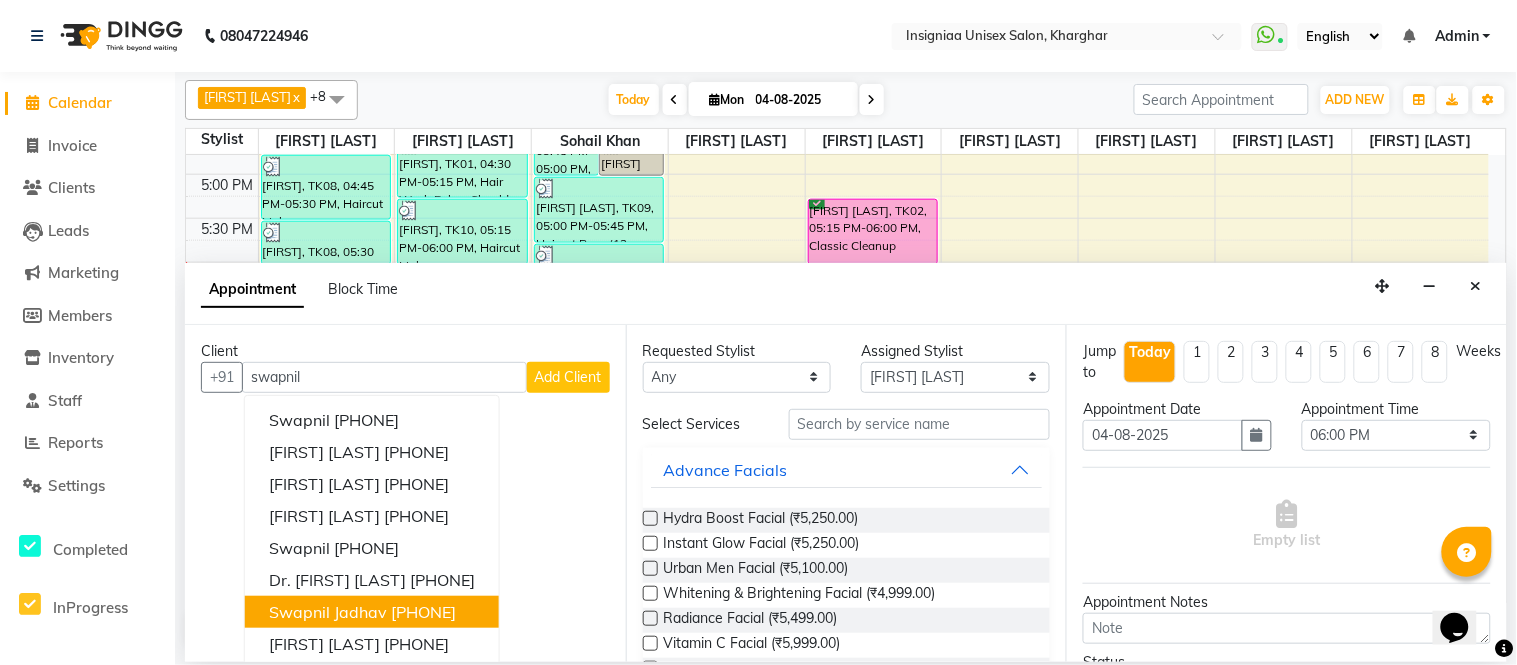 click on "Swapnil Jadhav" at bounding box center (328, 612) 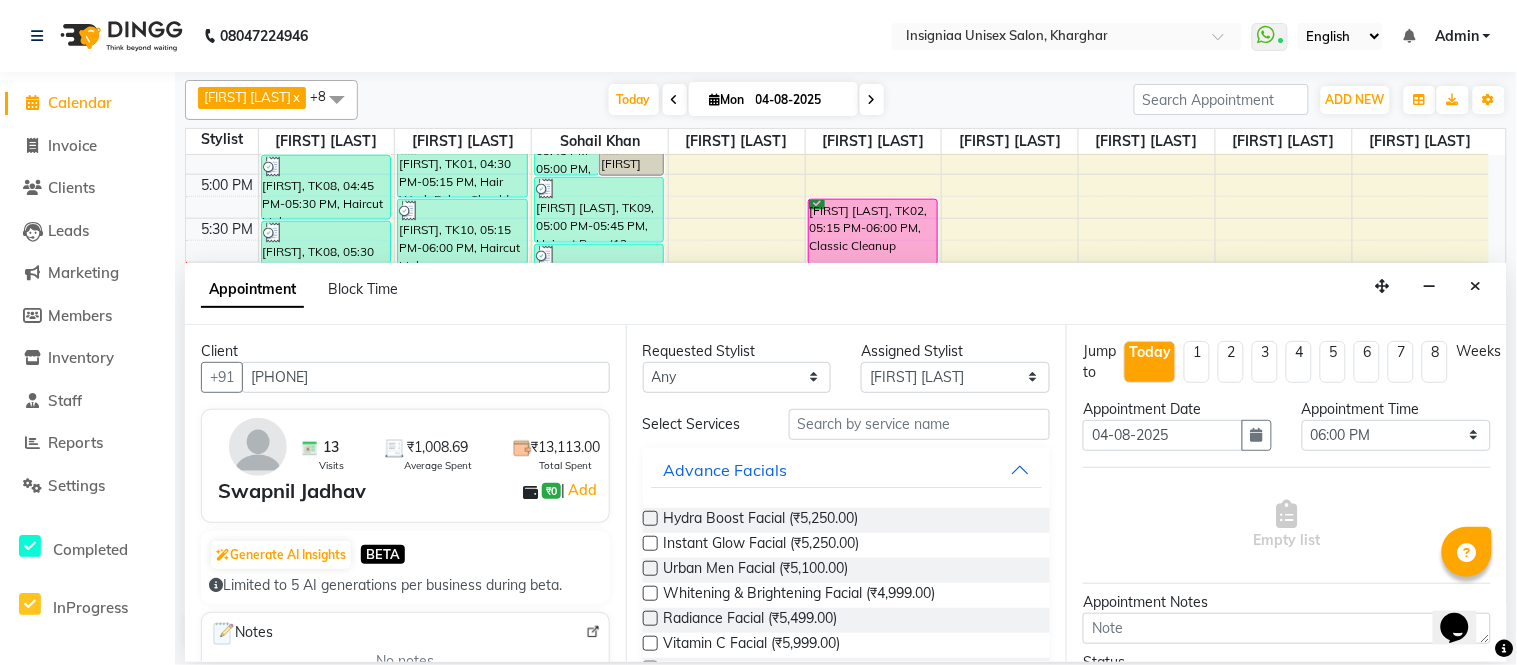 type on "[PHONE]" 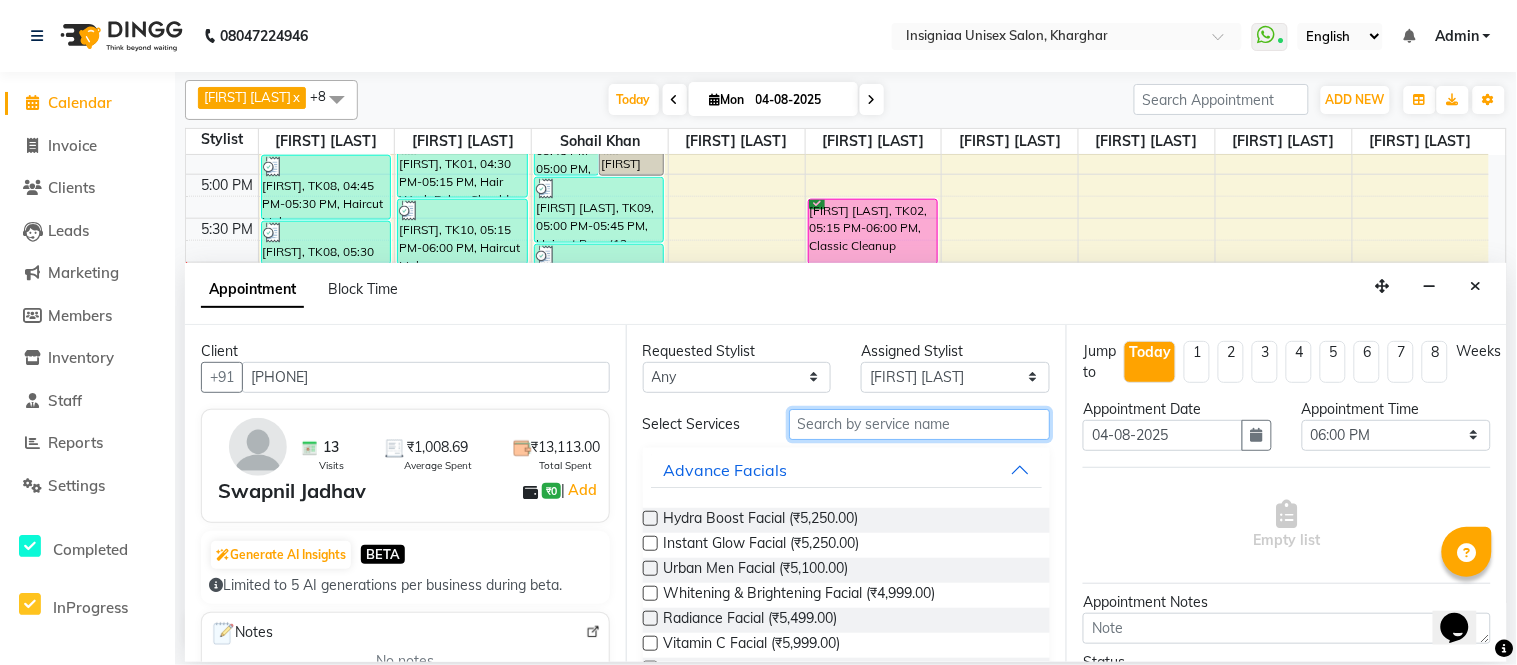 click at bounding box center (920, 424) 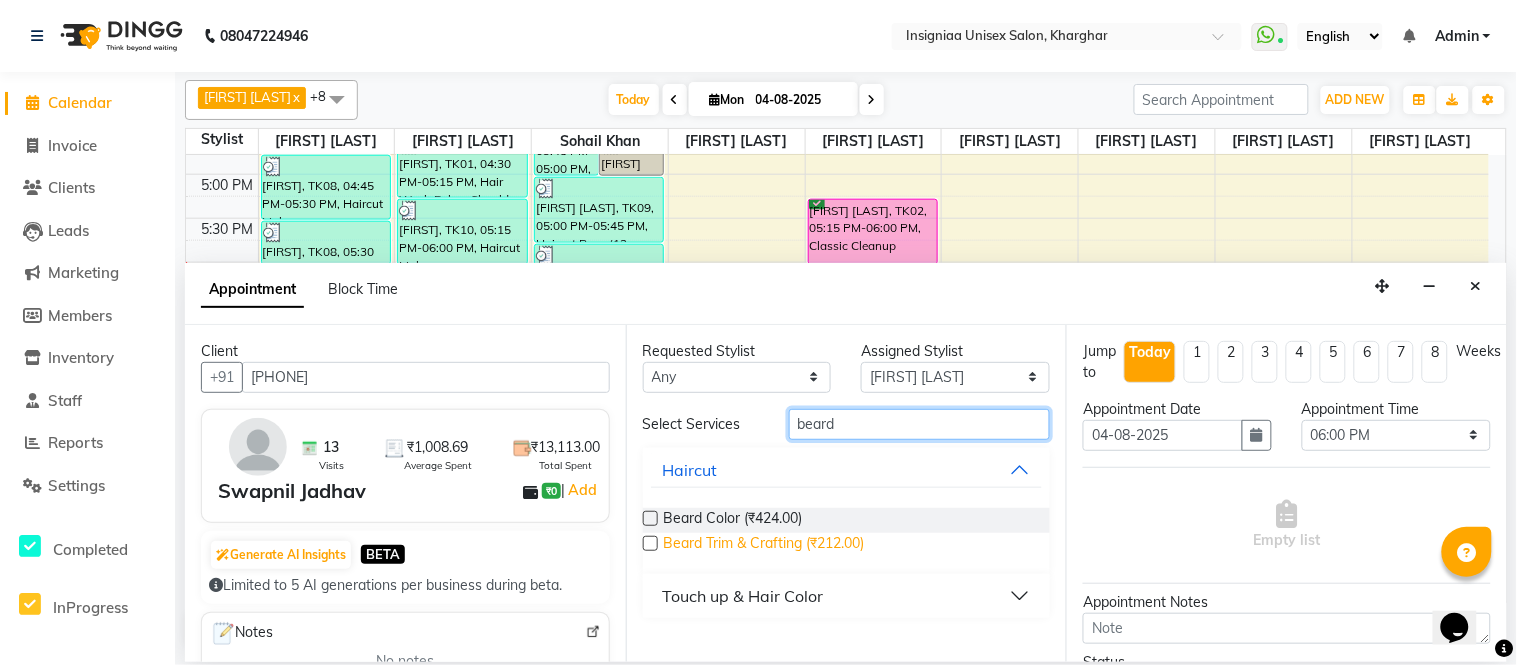 type on "beard" 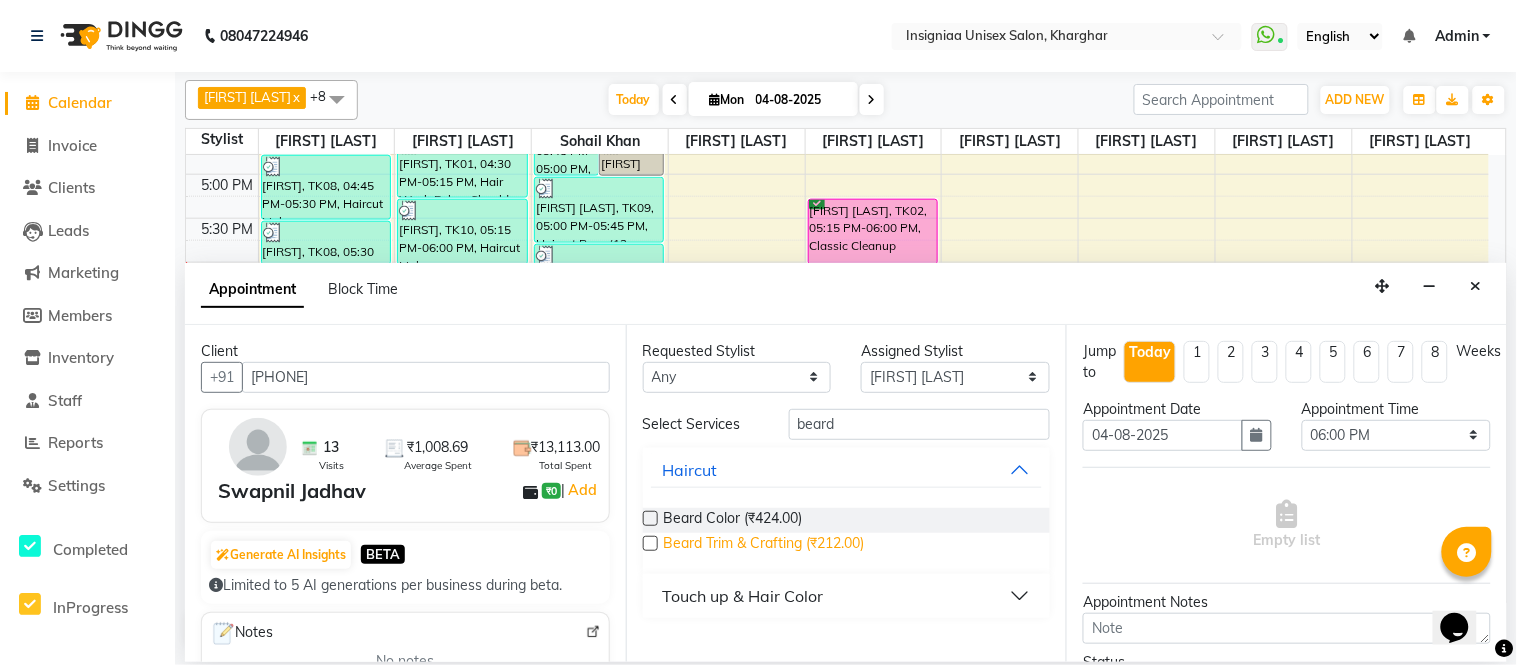 click on "Beard Trim & Crafting (₹212.00)" at bounding box center (764, 545) 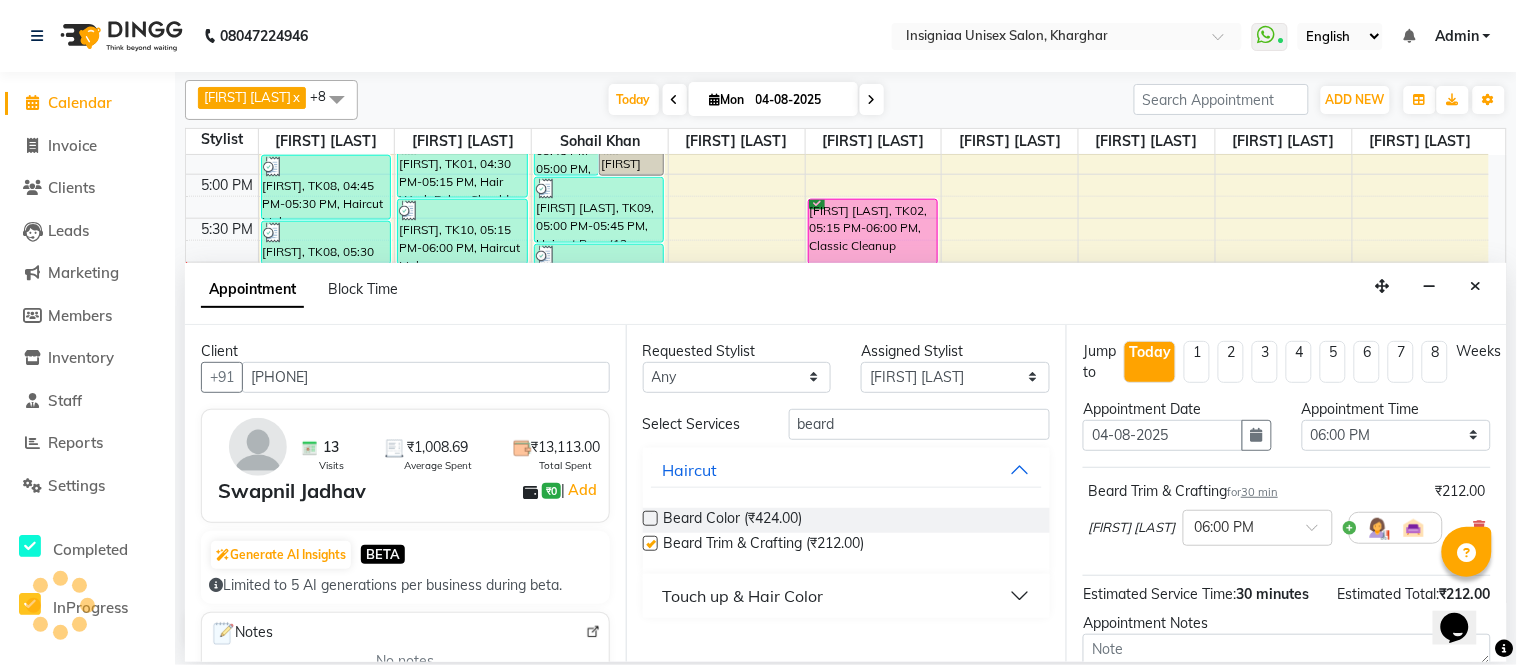 checkbox on "false" 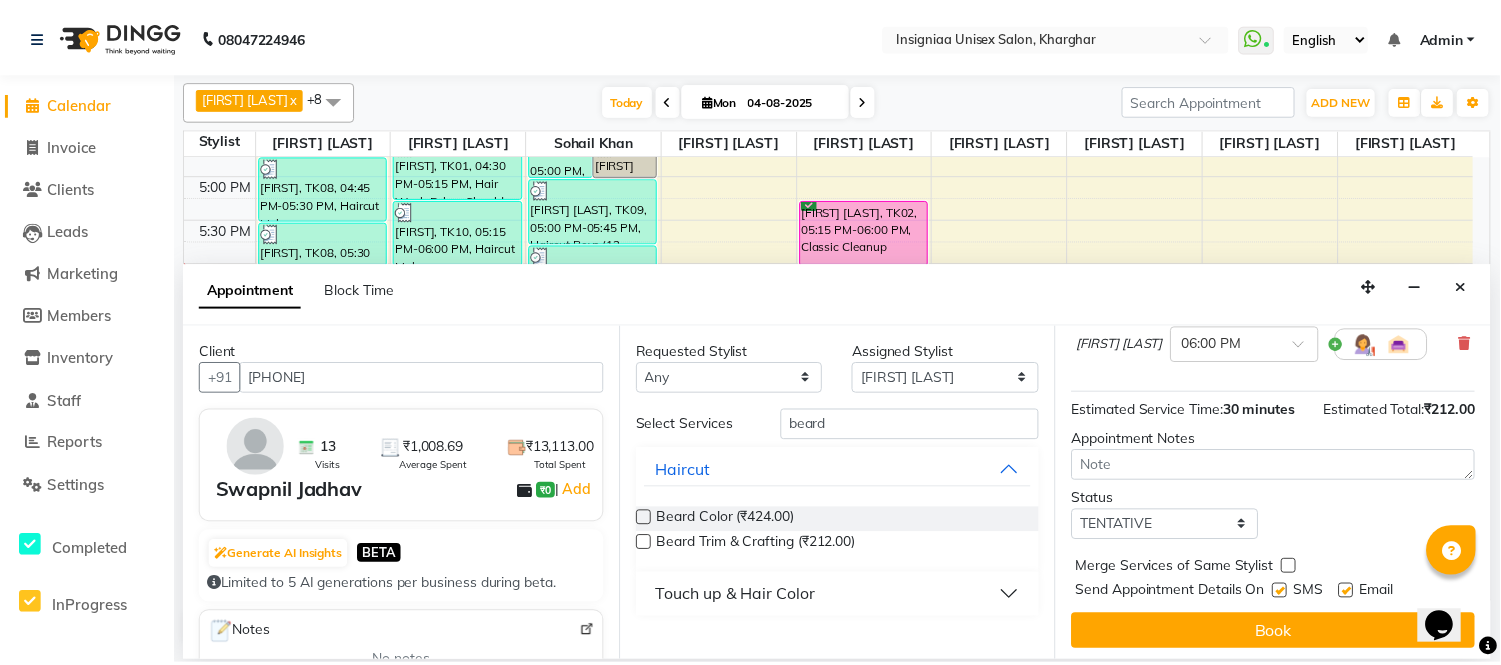 scroll, scrollTop: 212, scrollLeft: 0, axis: vertical 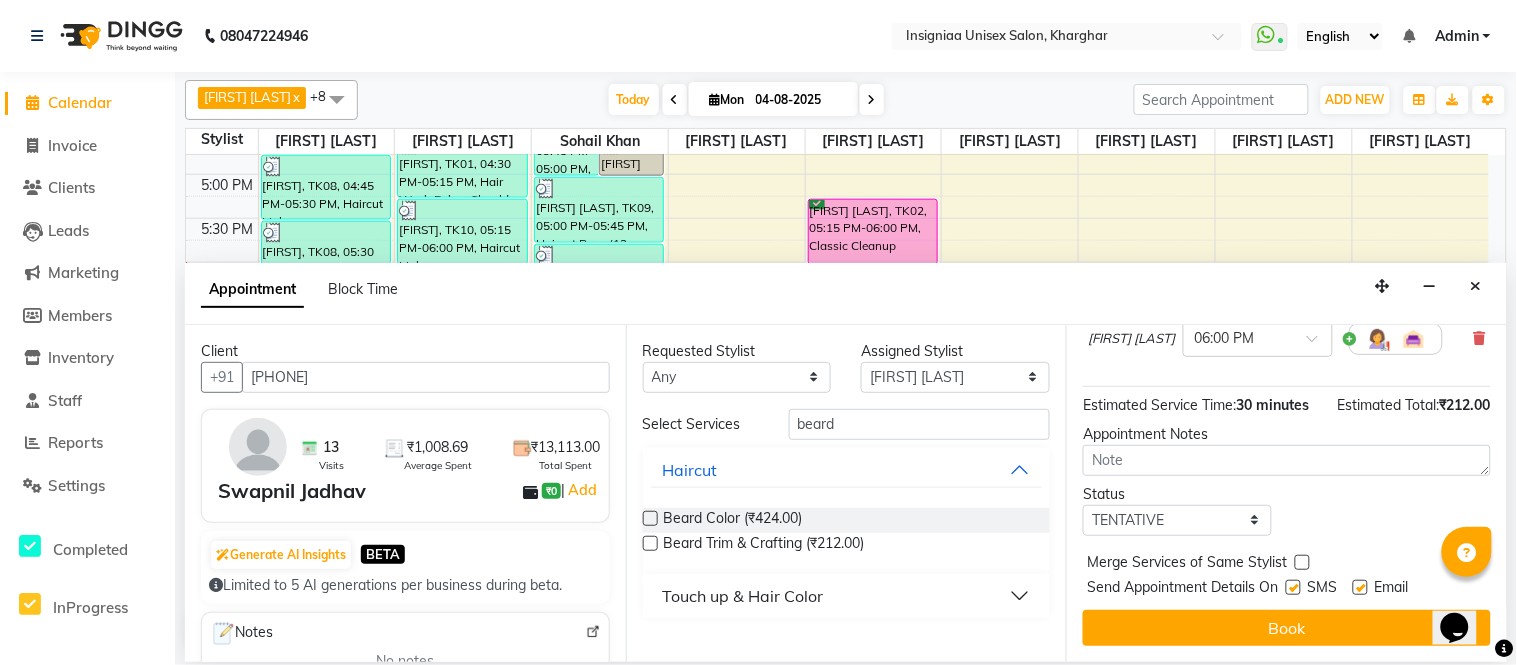 click at bounding box center (1360, 587) 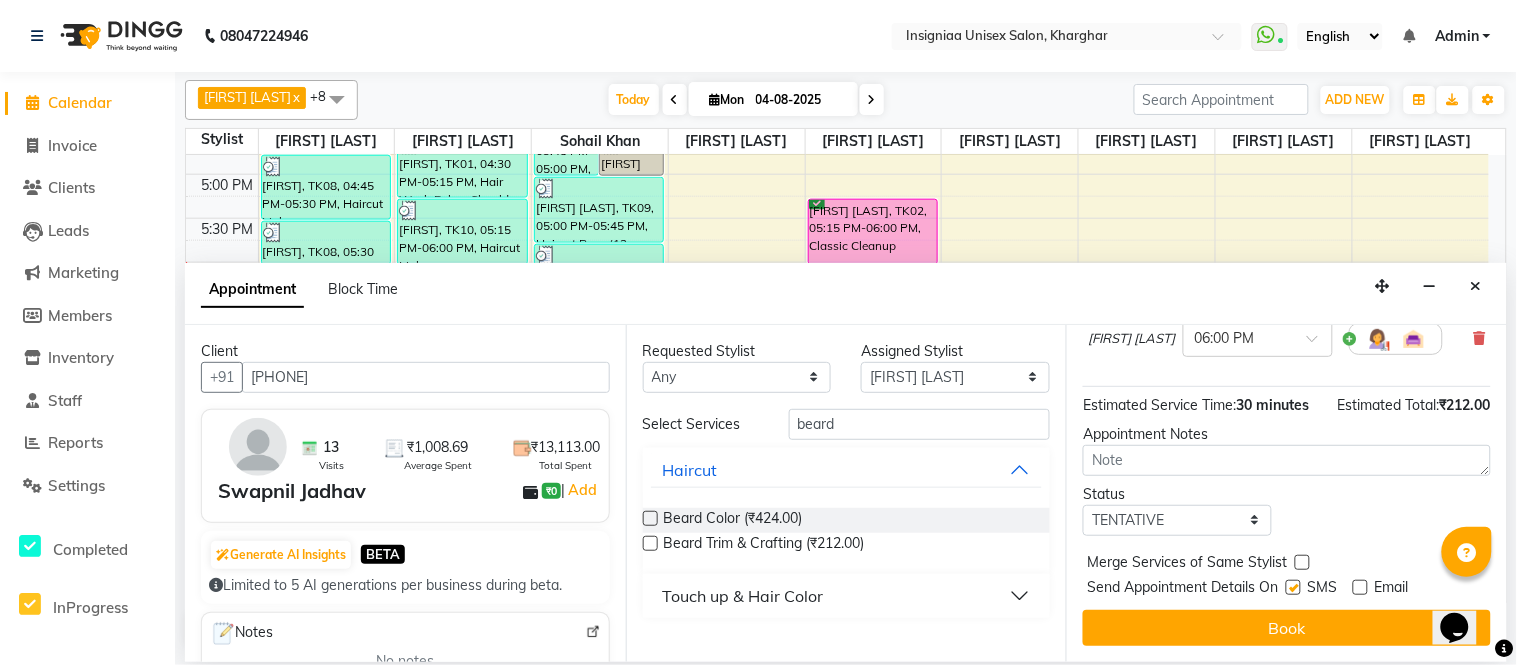 click at bounding box center [1293, 587] 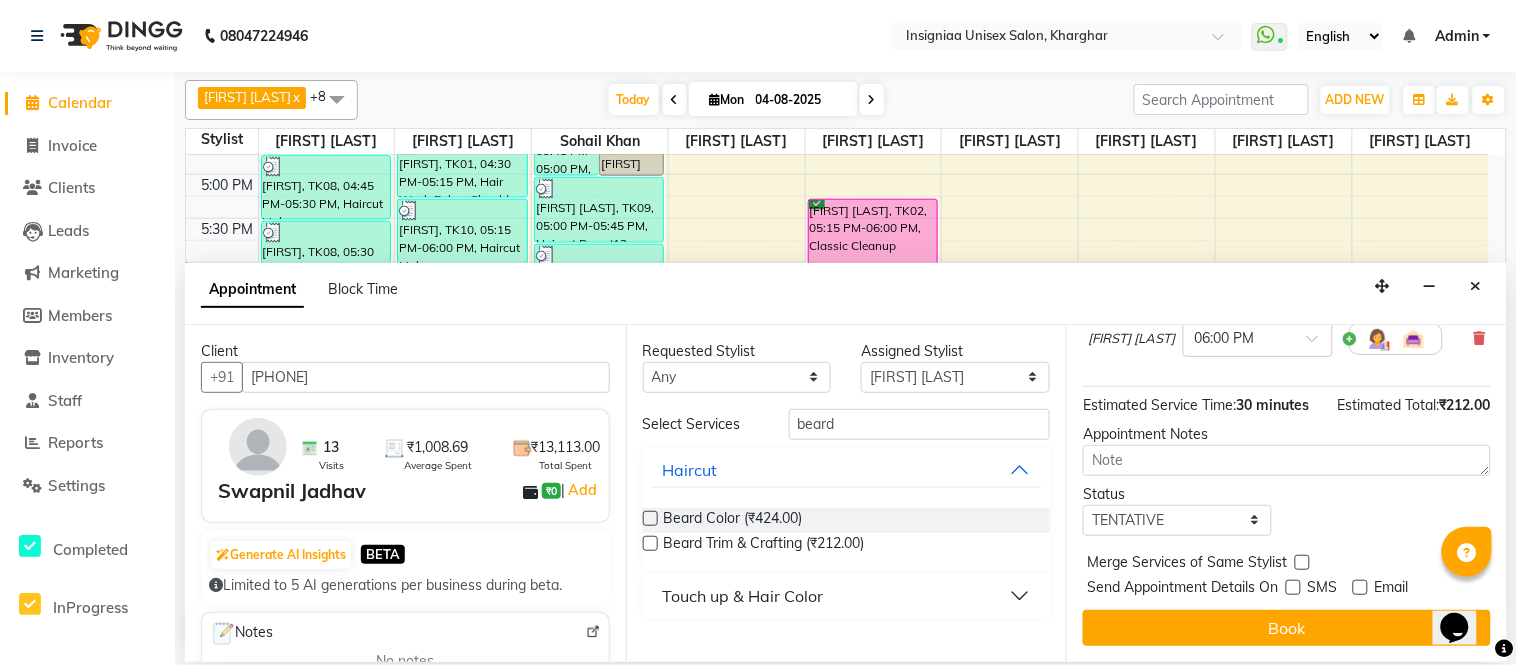 click on "Jump to Today 1 2 3 4 5 6 7 8 Weeks Appointment Date 04-08-2025 Appointment Time Select 11:00 AM 11:15 AM 11:30 AM 11:45 AM 12:00 PM 12:15 PM 12:30 PM 12:45 PM 01:00 PM 01:15 PM 01:30 PM 01:45 PM 02:00 PM 02:15 PM 02:30 PM 02:45 PM 03:00 PM 03:15 PM 03:30 PM 03:45 PM 04:00 PM 04:15 PM 04:30 PM 04:45 PM 05:00 PM 05:15 PM 05:30 PM 05:45 PM 06:00 PM 06:15 PM 06:30 PM 06:45 PM 07:00 PM 07:15 PM 07:30 PM 07:45 PM 08:00 PM 08:15 PM 08:30 PM 08:45 PM 09:00 PM Beard Trim & Crafting for 30 min ₹212.00 [FIRST] [LAST] × 06:00 PM Estimated Service Time: 30 minutes Estimated Total: ₹212.00 Appointment Notes Status Select TENTATIVE CONFIRM CHECK-IN UPCOMING Merge Services of Same Stylist Send Appointment Details On SMS Email Book" at bounding box center (1286, 493) 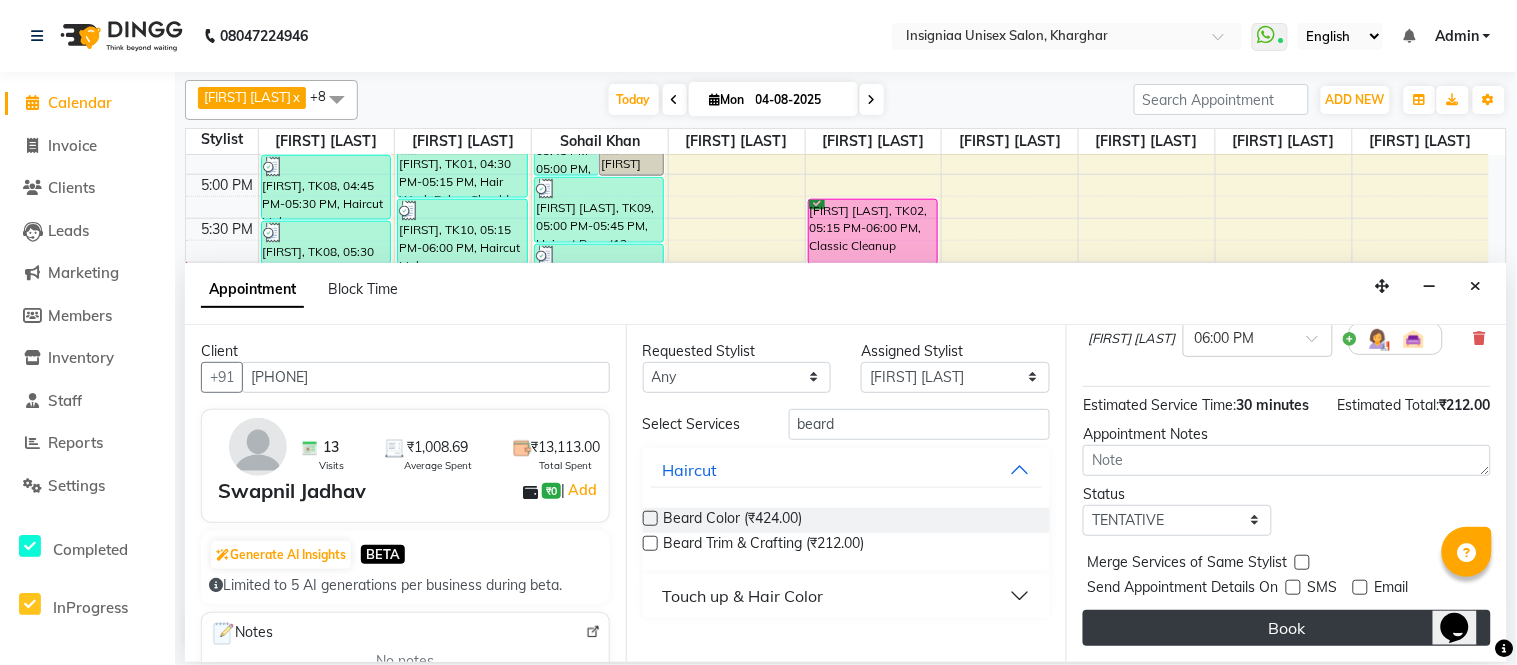 click on "Book" at bounding box center (1287, 628) 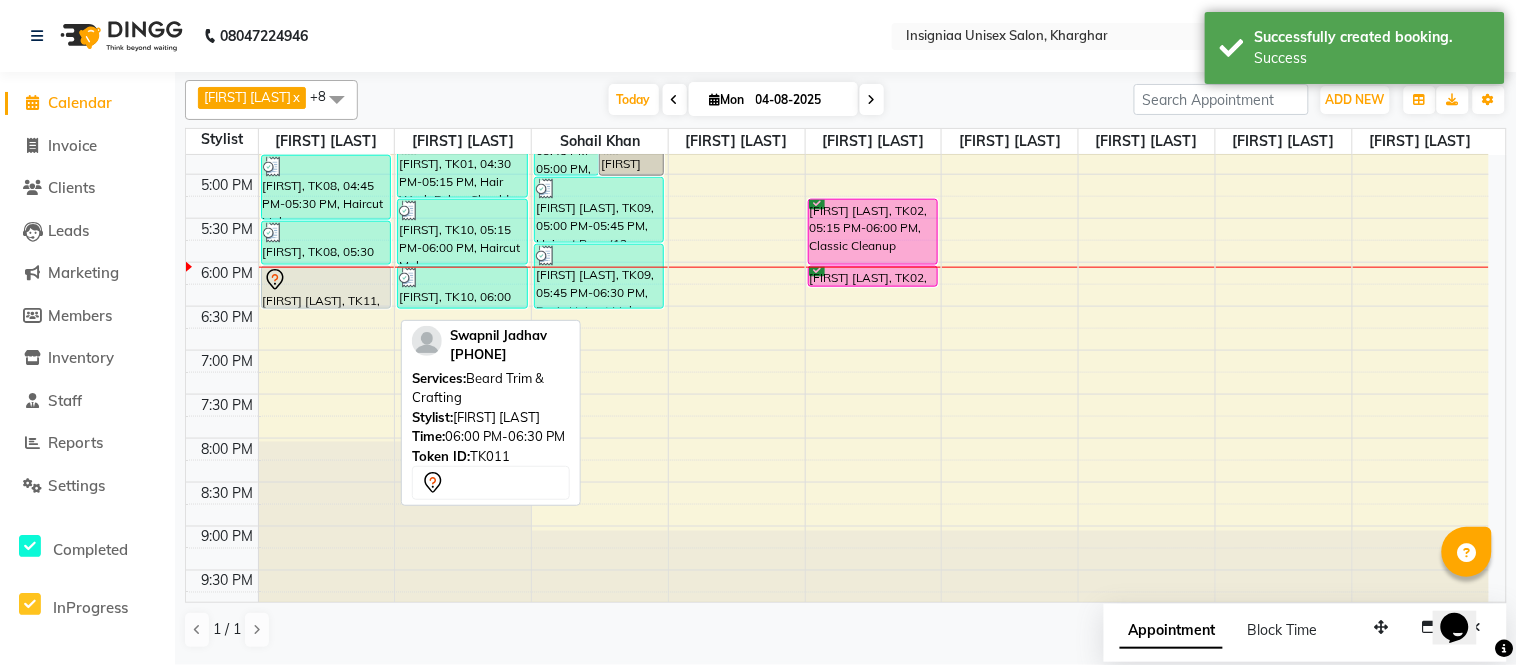 click at bounding box center (326, 280) 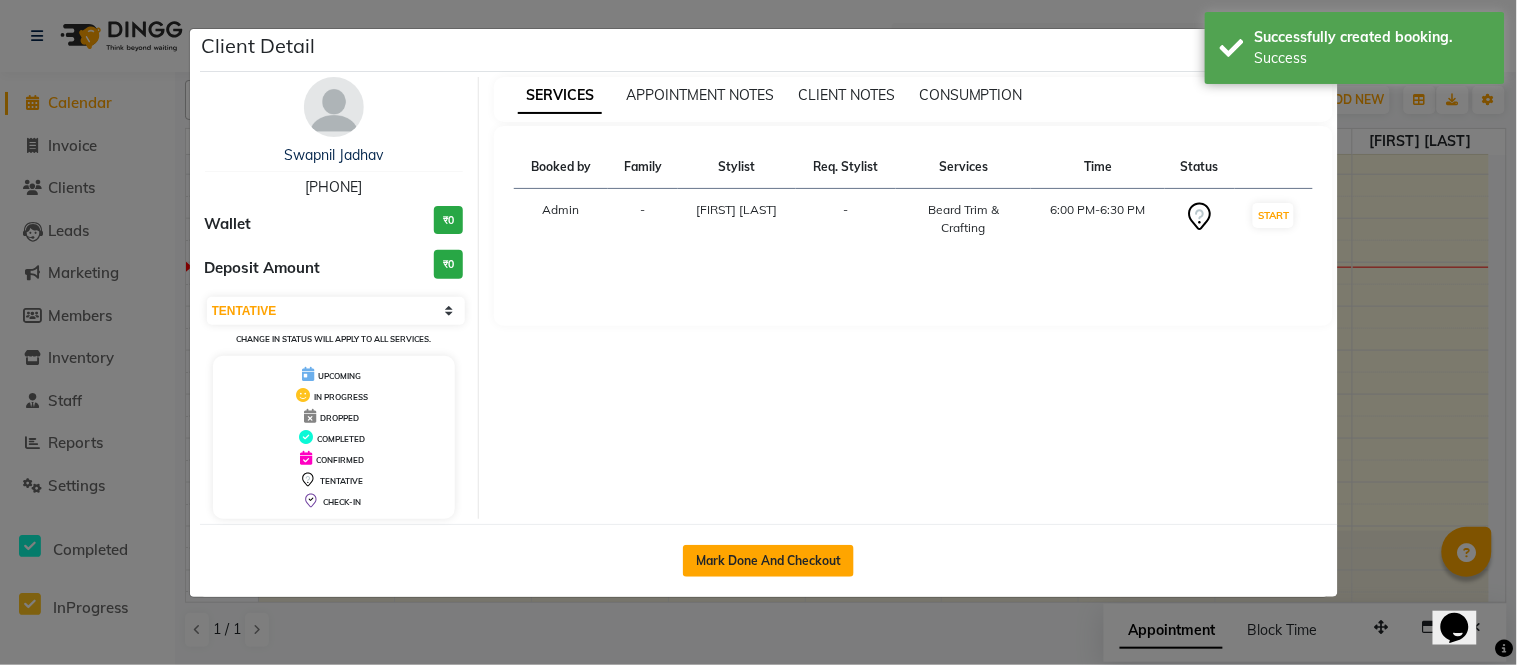 click on "Mark Done And Checkout" 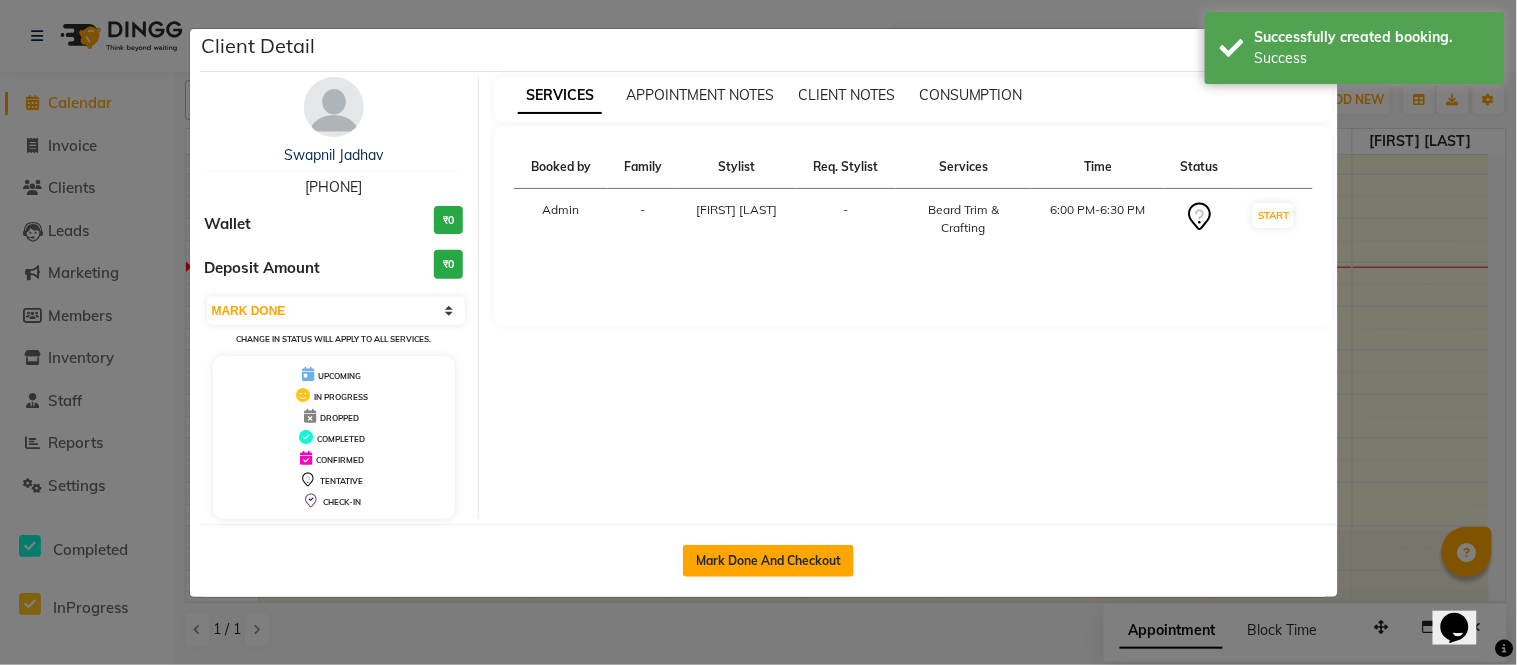 select on "6999" 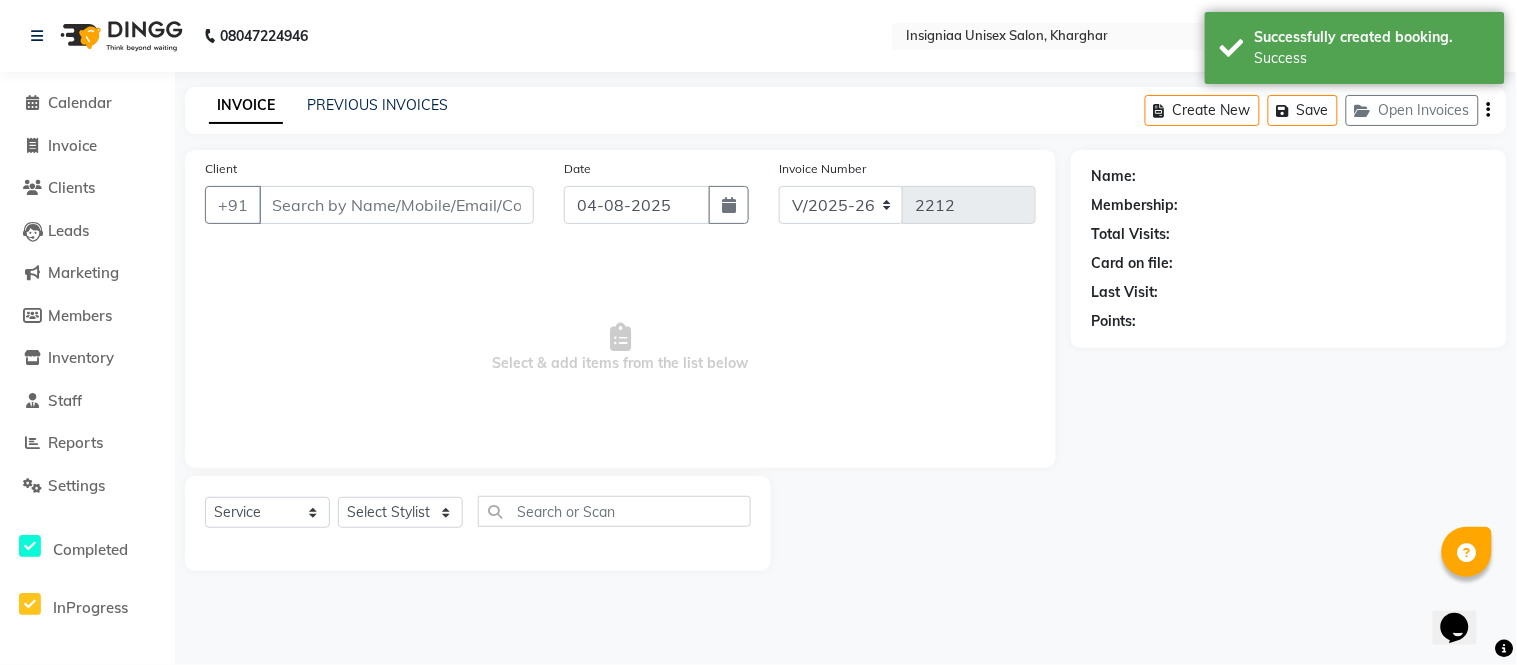 type on "[PHONE]" 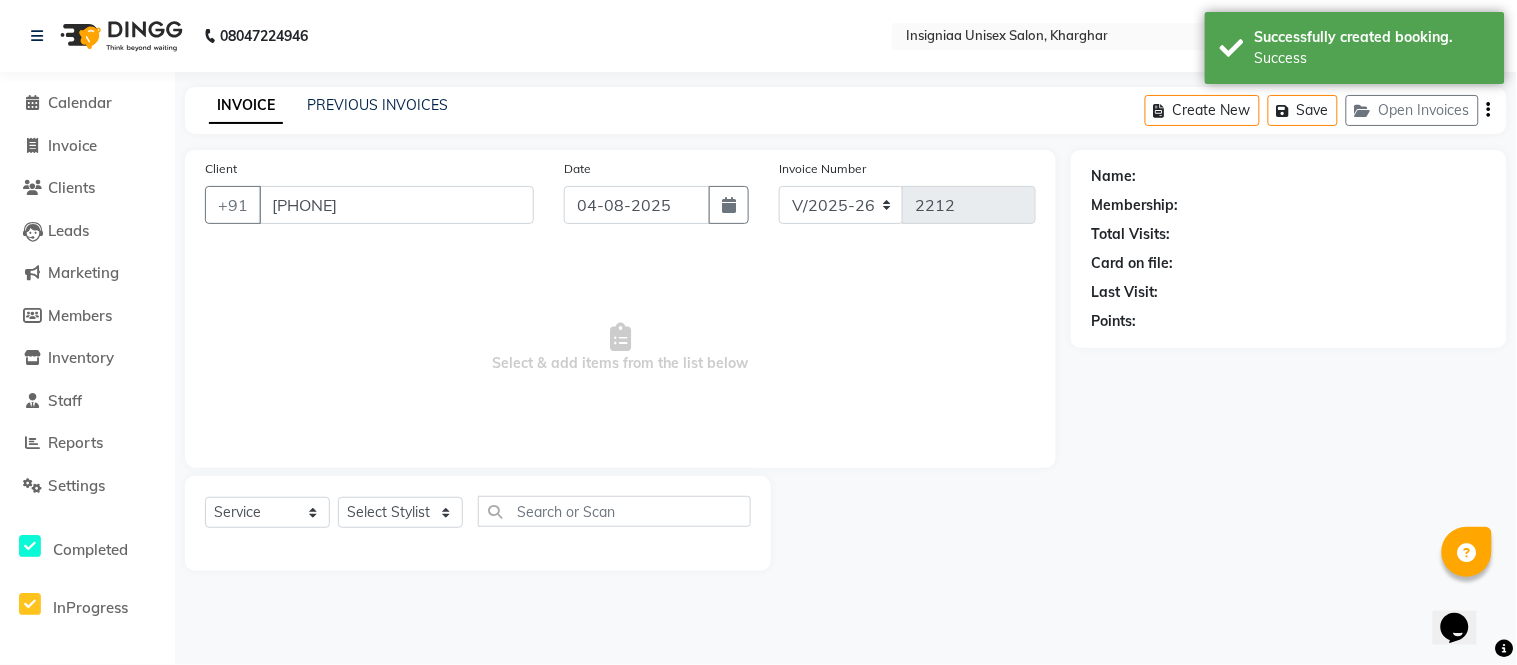 select on "58131" 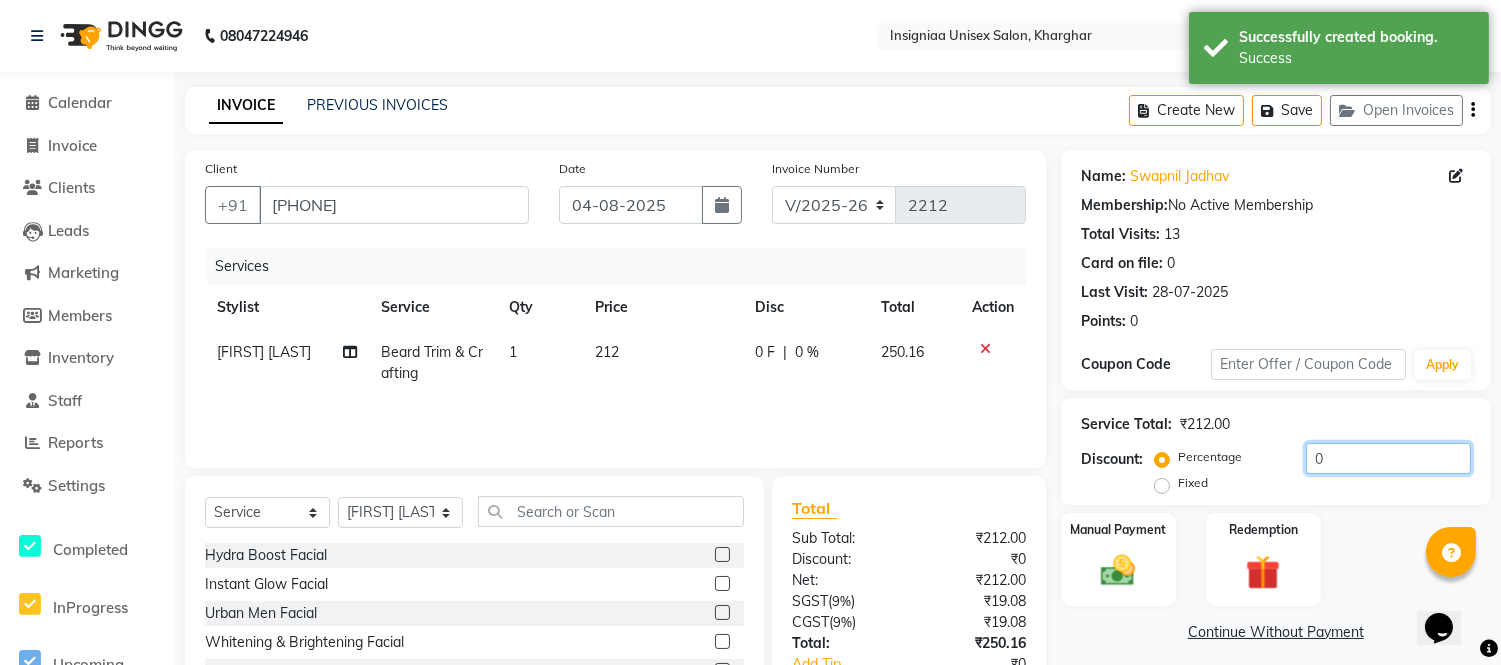 click on "0" 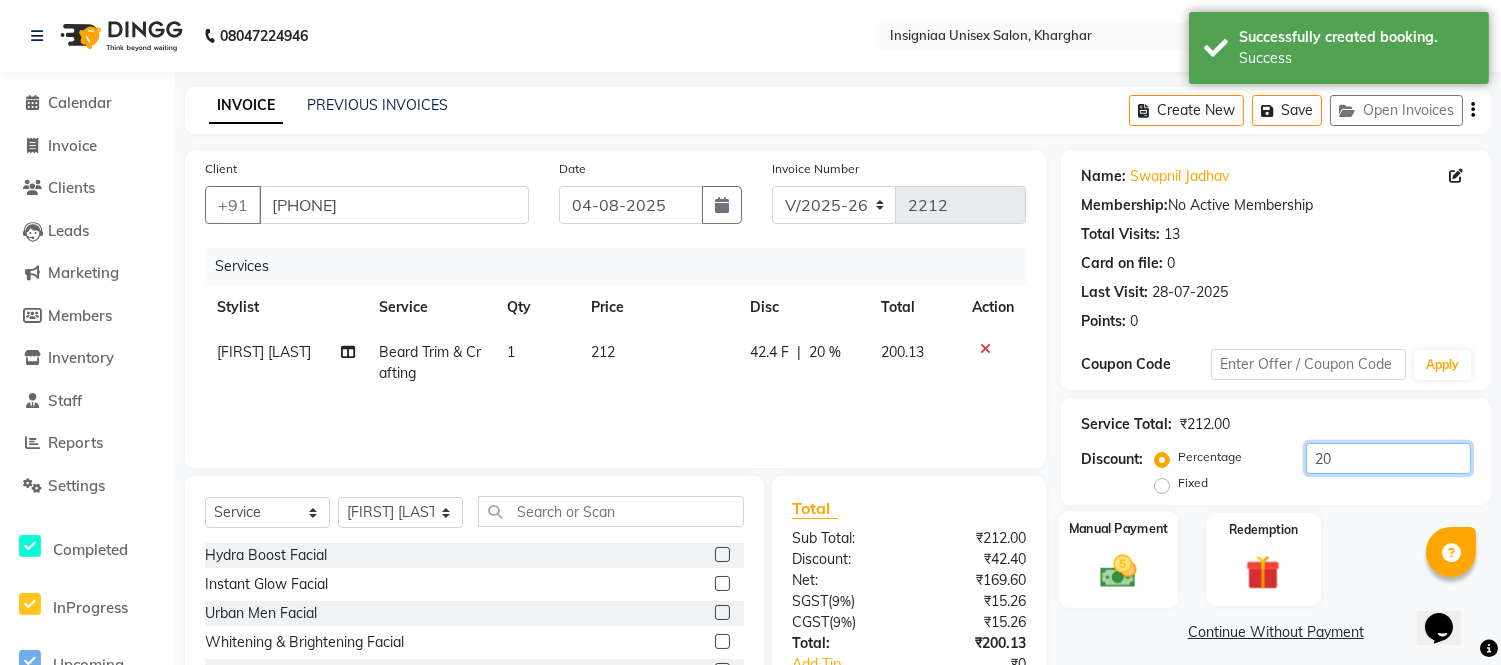 scroll, scrollTop: 155, scrollLeft: 0, axis: vertical 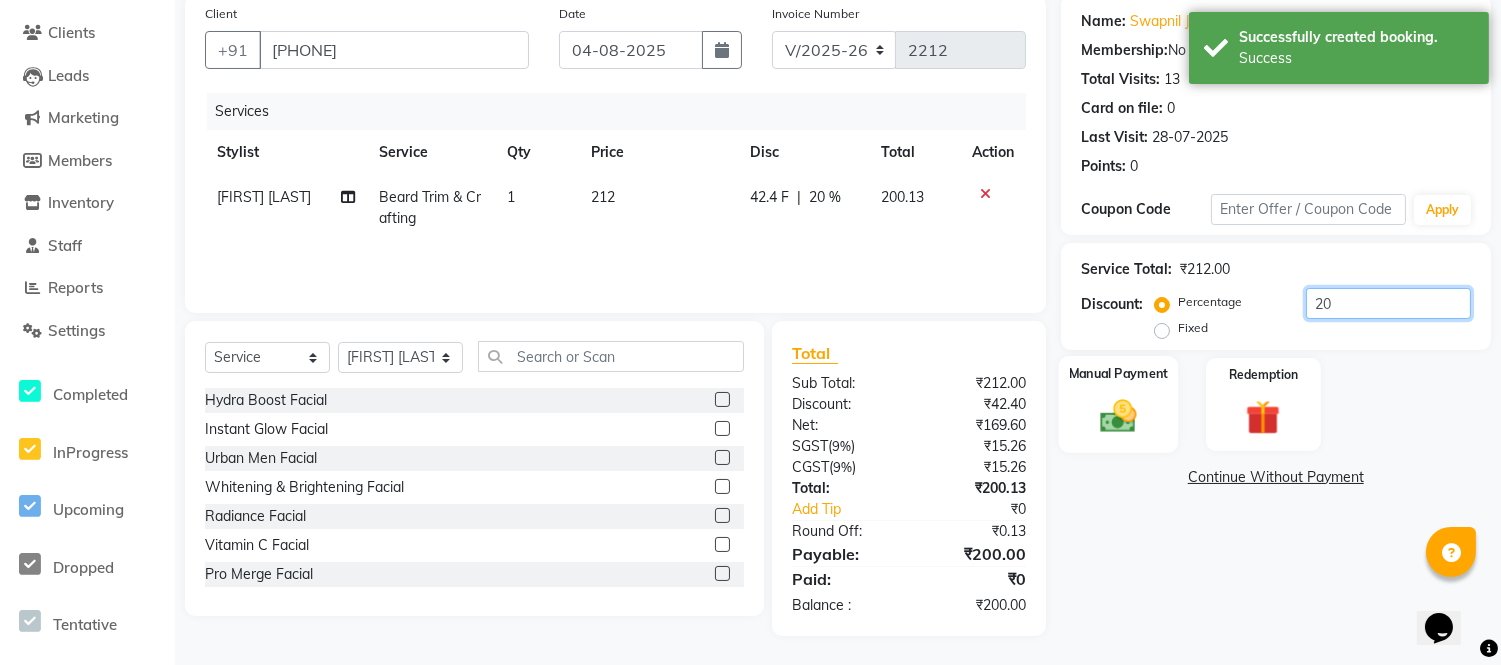 type on "20" 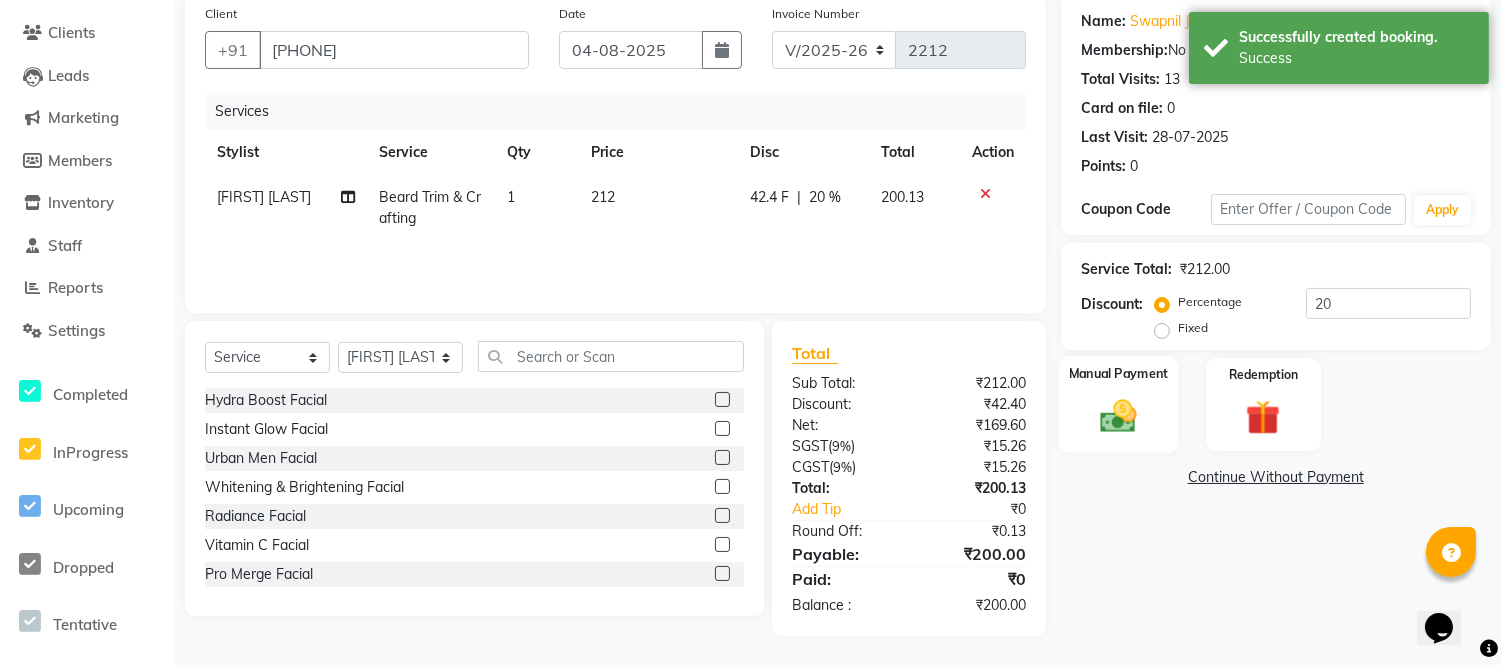 click 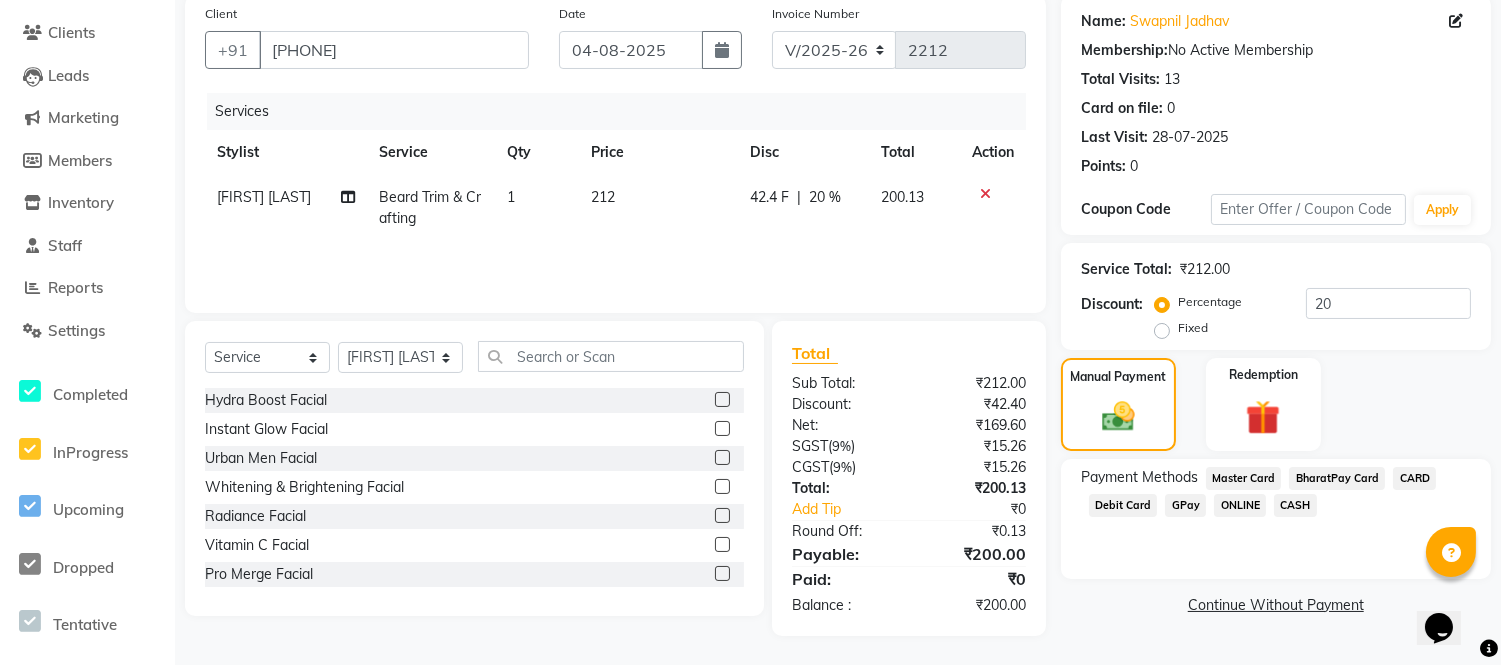 click on "CARD" 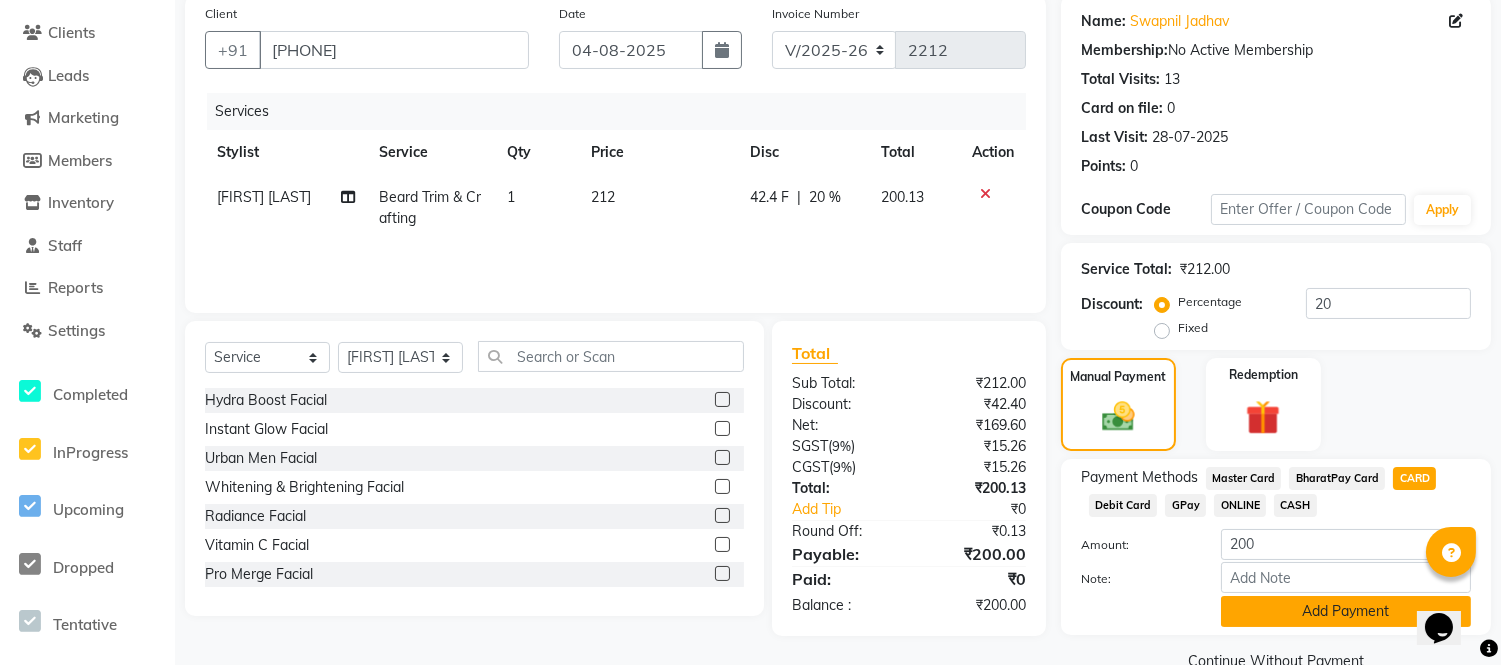 click on "Add Payment" 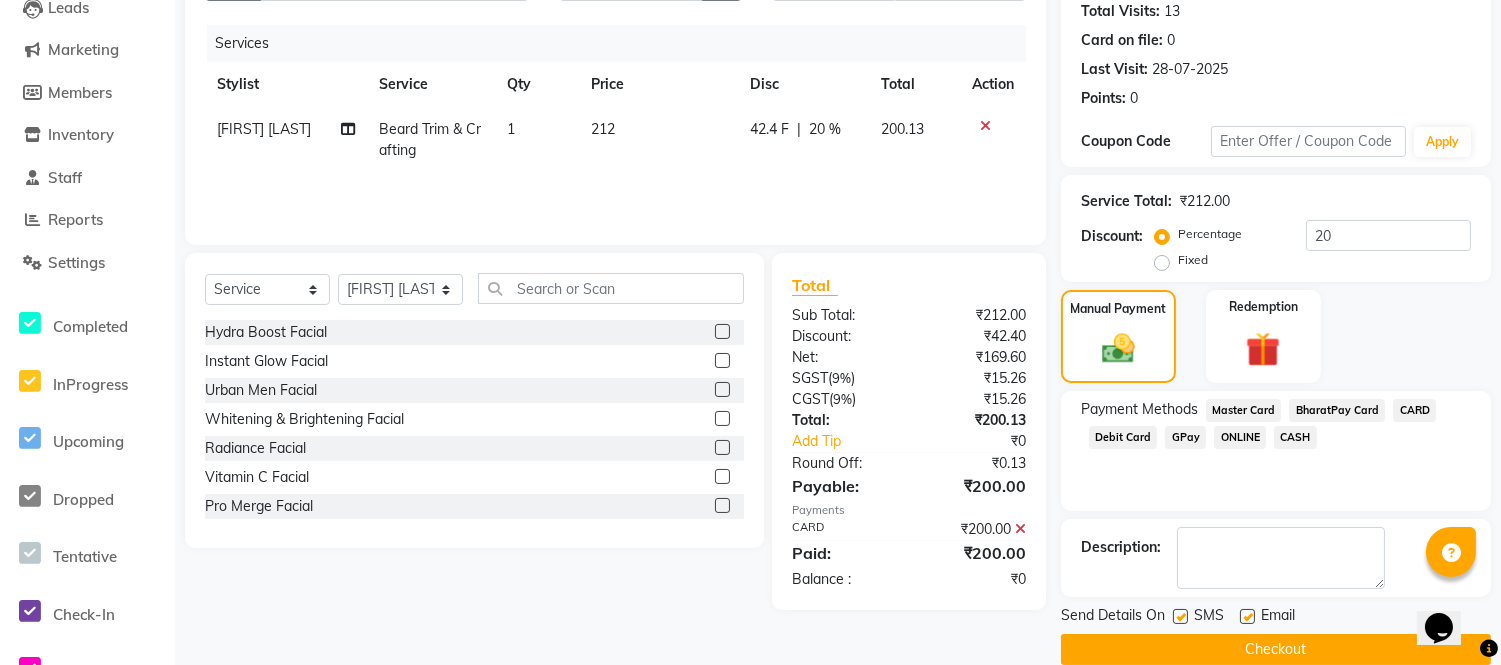 scroll, scrollTop: 252, scrollLeft: 0, axis: vertical 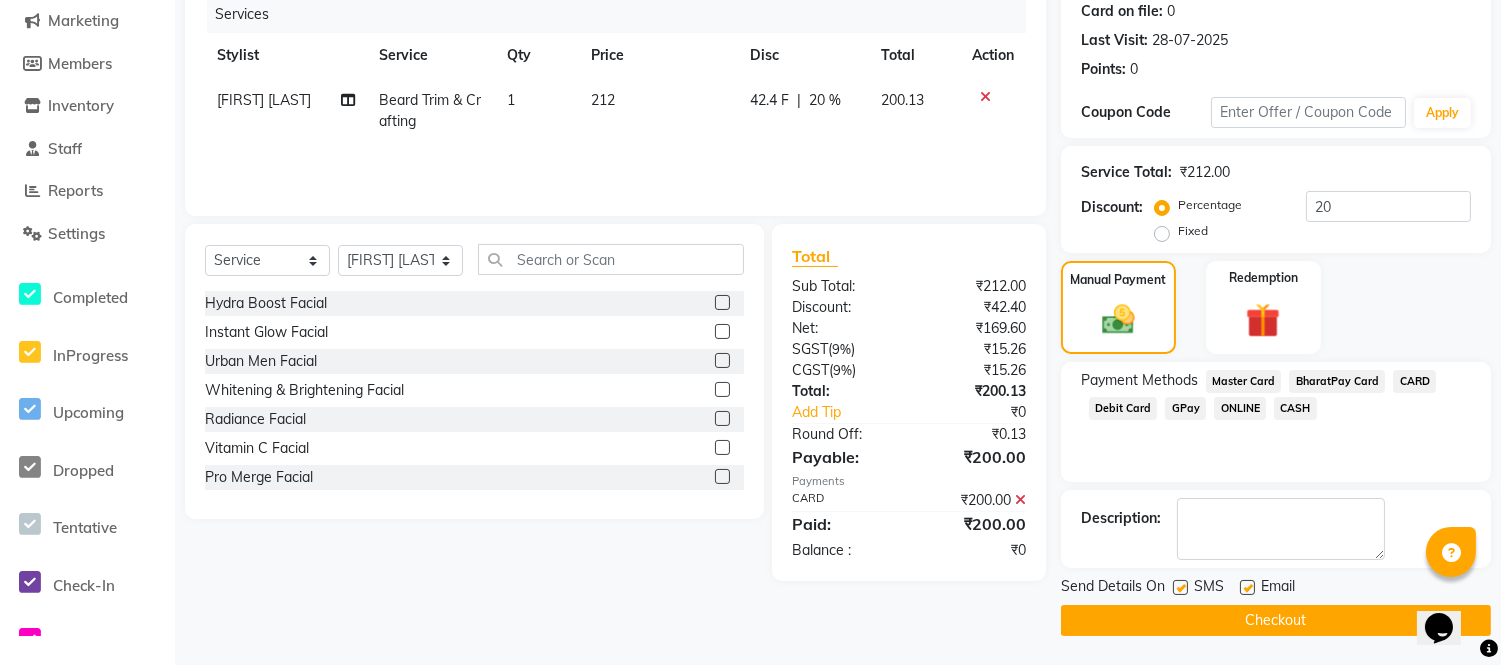 click 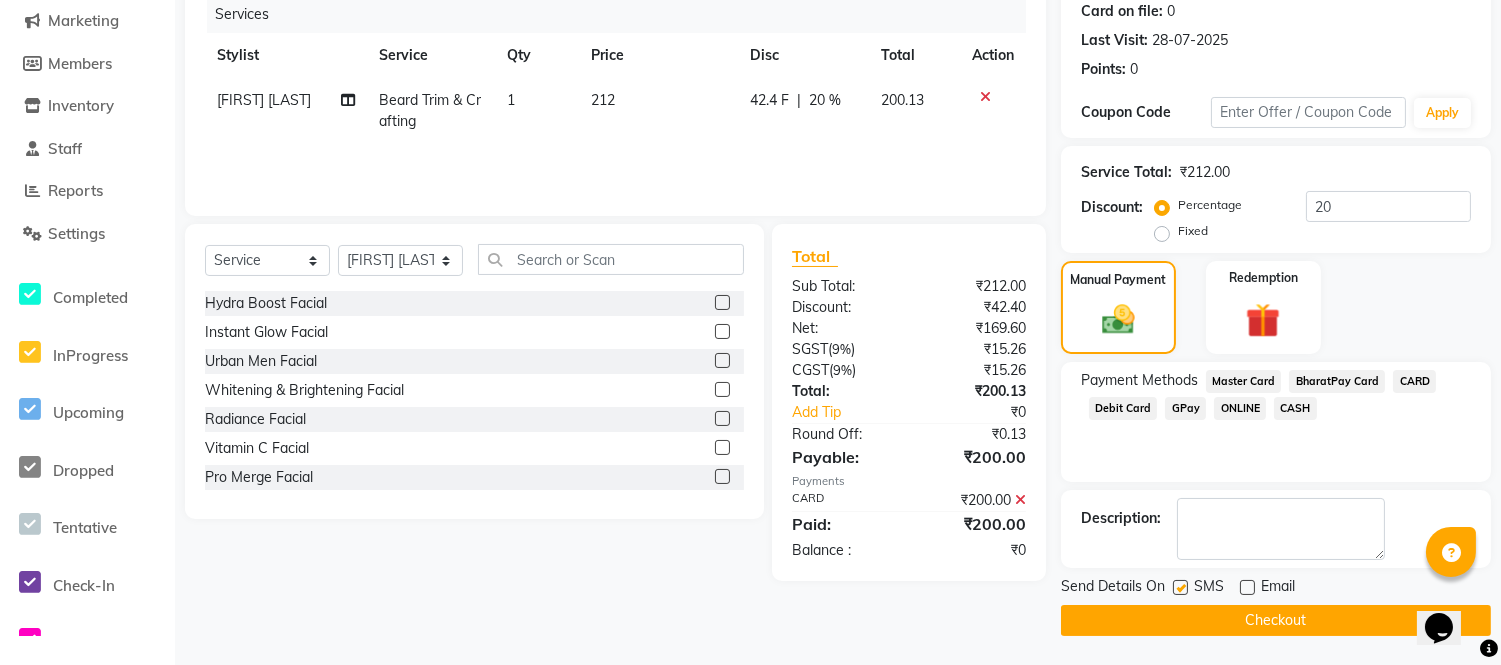 drag, startPoint x: 1180, startPoint y: 586, endPoint x: 1186, endPoint y: 616, distance: 30.594116 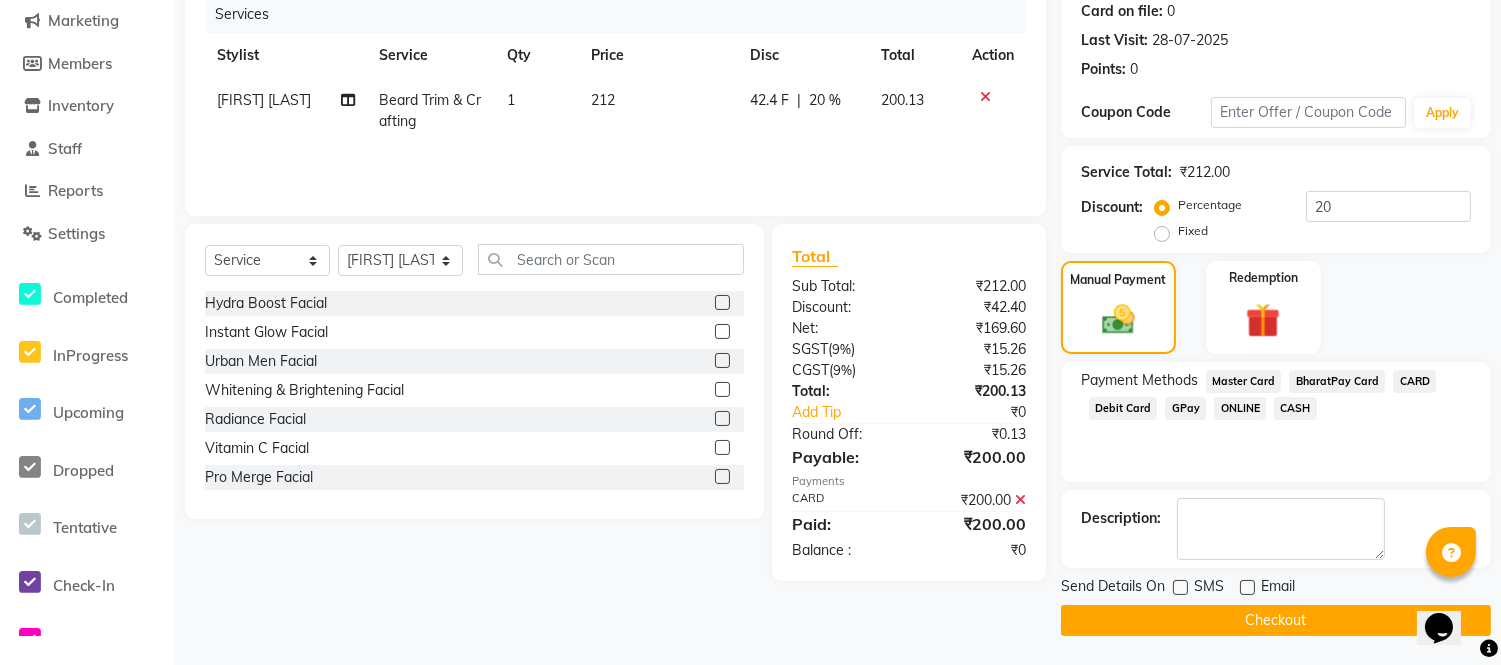 click on "Checkout" 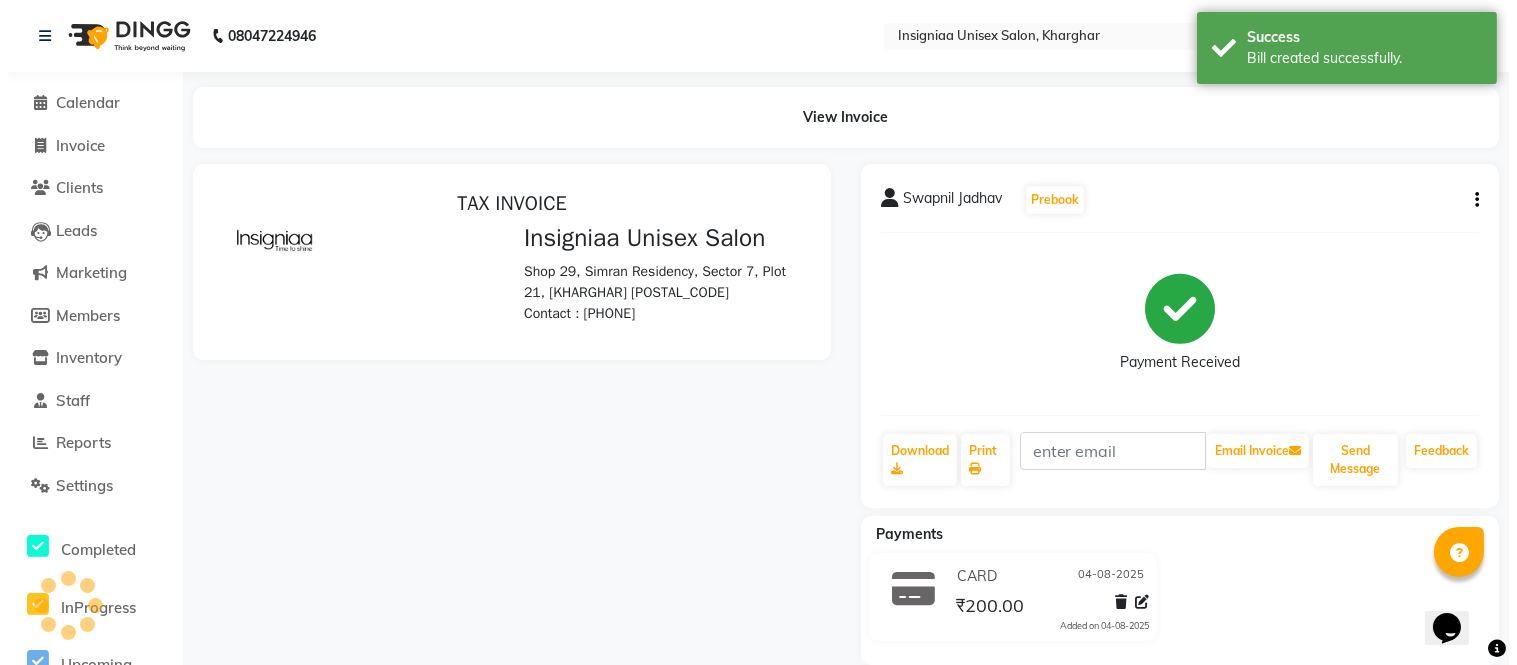 scroll, scrollTop: 0, scrollLeft: 0, axis: both 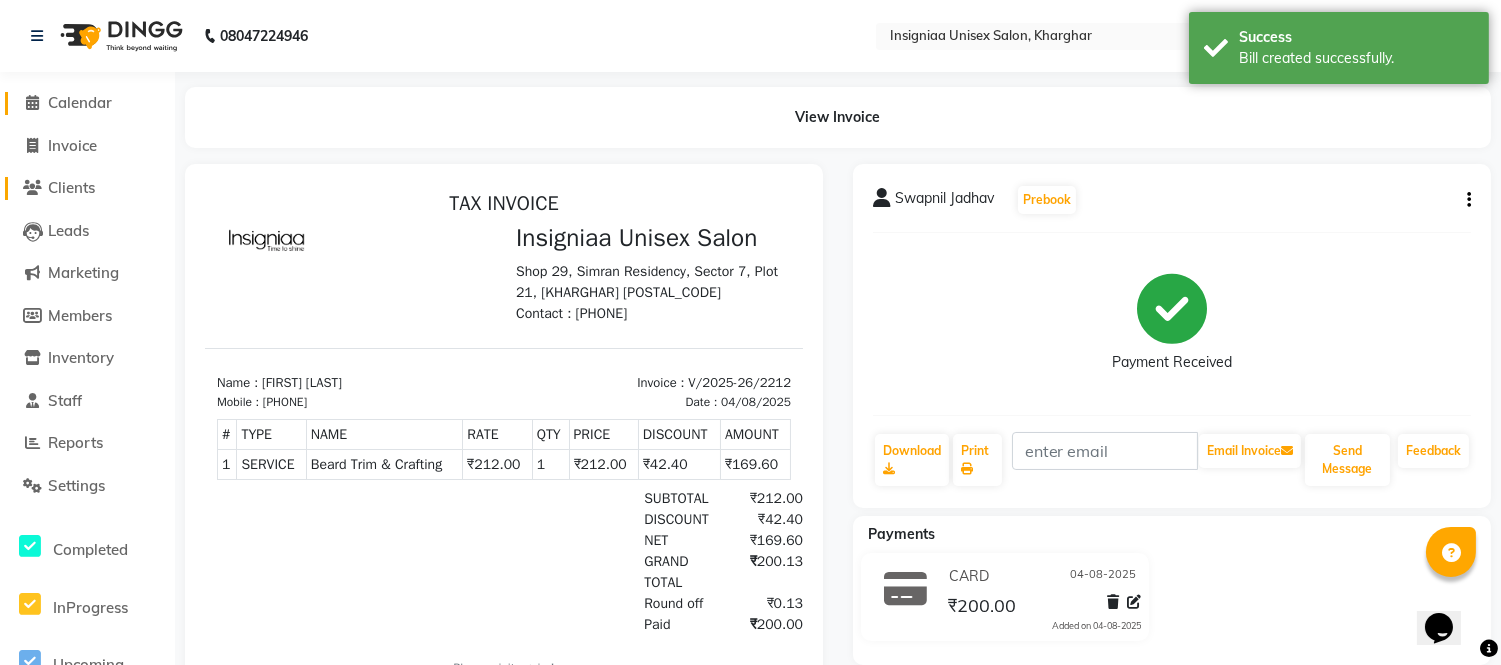 drag, startPoint x: 68, startPoint y: 108, endPoint x: 112, endPoint y: 191, distance: 93.941475 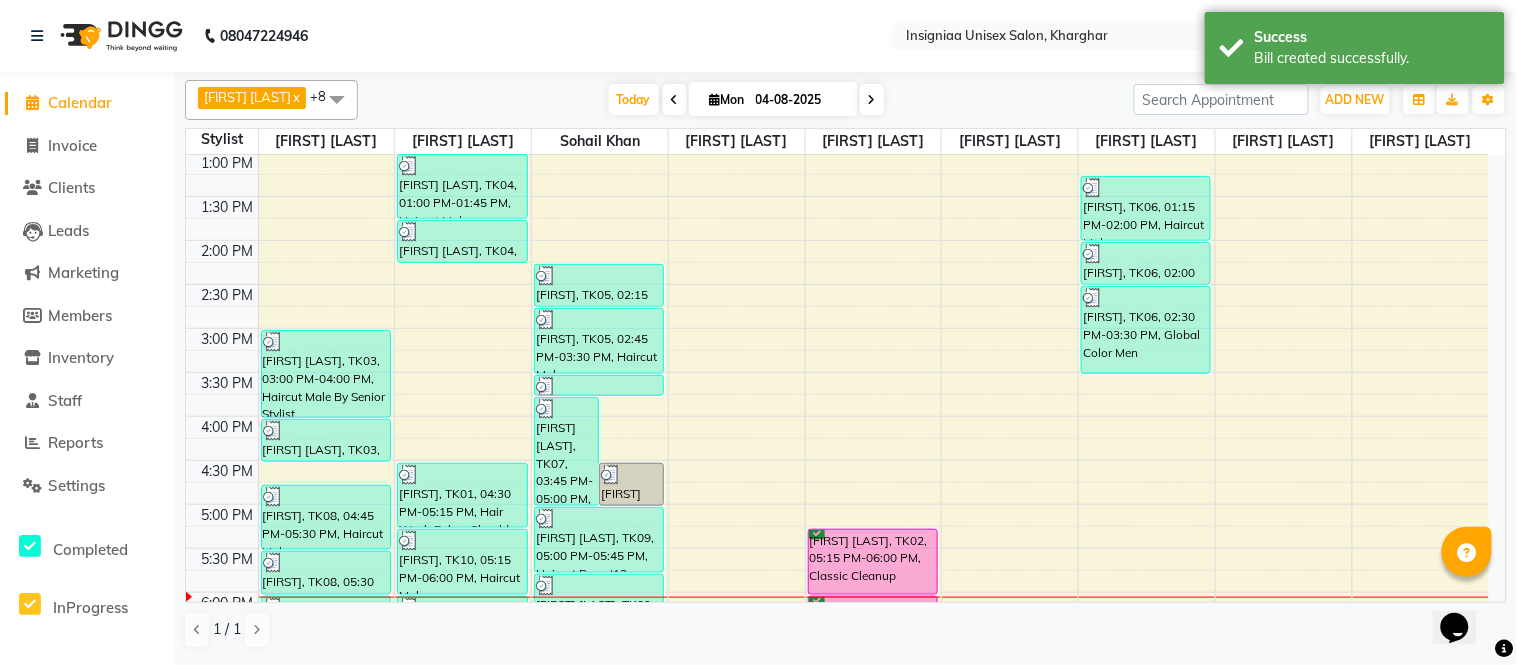 scroll, scrollTop: 555, scrollLeft: 0, axis: vertical 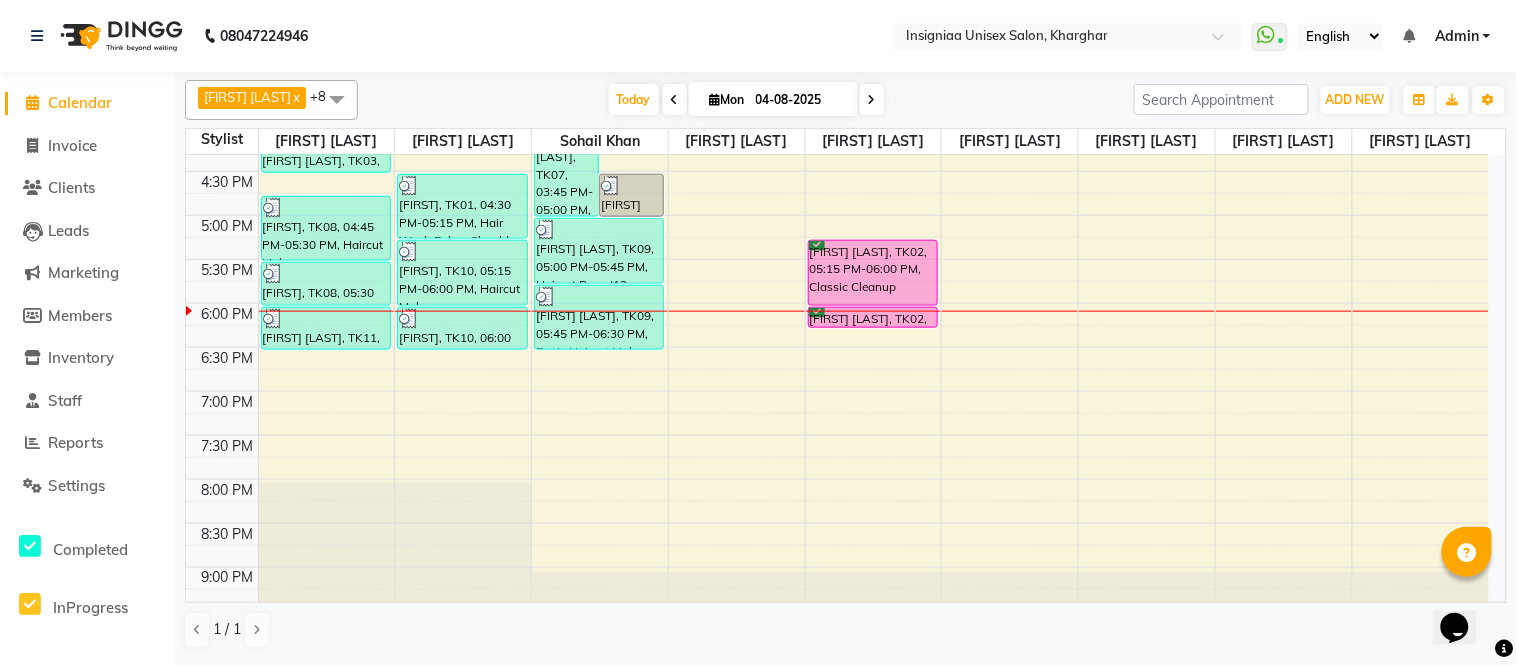 click on "Today  Mon 04-08-2025" at bounding box center [746, 100] 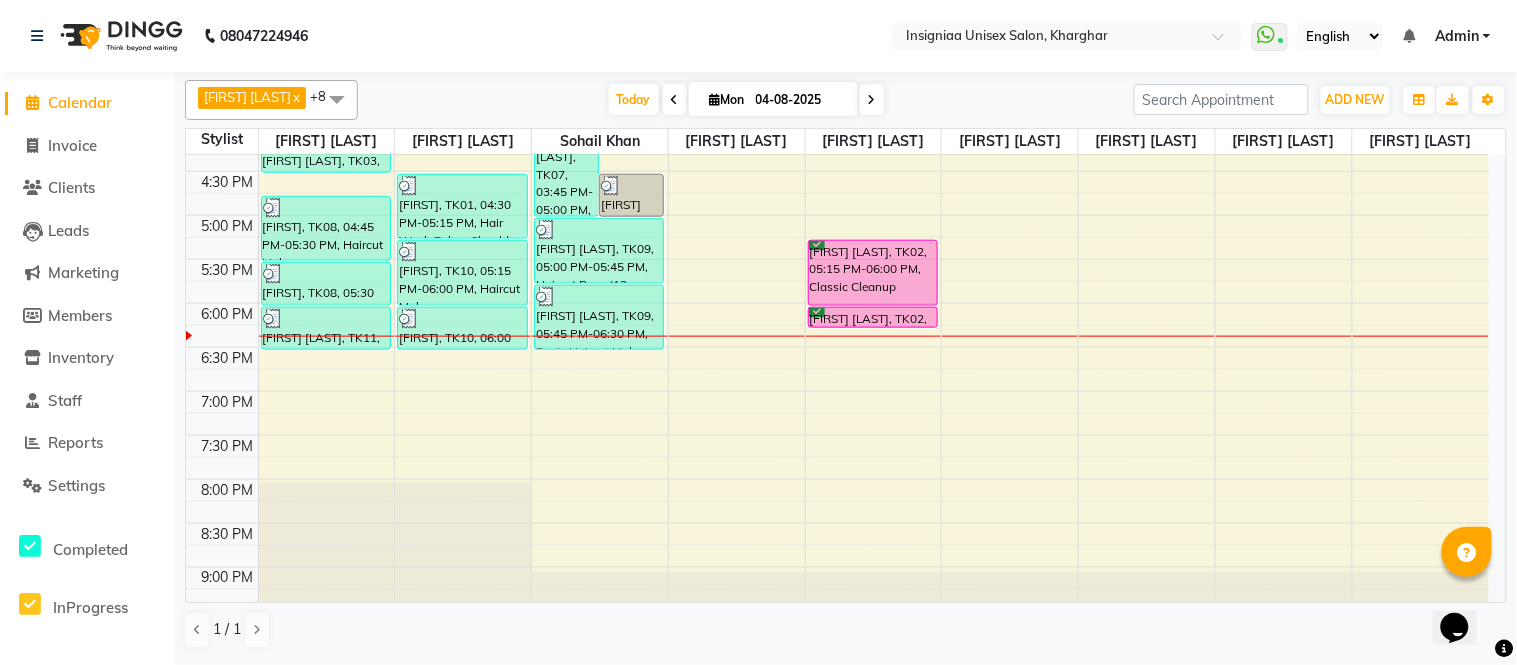 click on "10:00 AM 10:30 AM 11:00 AM 11:30 AM 12:00 PM 12:30 PM 1:00 PM 1:30 PM 2:00 PM 2:30 PM 3:00 PM 3:30 PM 4:00 PM 4:30 PM 5:00 PM 5:30 PM 6:00 PM 6:30 PM 7:00 PM 7:30 PM 8:00 PM 8:30 PM 9:00 PM 9:30 PM     [FIRST] [LAST], TK03, 03:00 PM-04:00 PM, Haircut Male By Senior Stylist     [FIRST] [LAST], TK03, 04:00 PM-04:30 PM, Beard Trim & Crafting     [FIRST], TK08, 04:45 PM-05:30 PM, Haircut Male     [FIRST], TK08, 05:30 PM-06:00 PM, Beard Trim & Crafting     [FIRST] [LAST], TK11, 06:00 PM-06:30 PM, Beard Trim & Crafting     [FIRST] [LAST], TK04, 01:00 PM-01:45 PM, Haircut Male     [FIRST] [LAST], TK04, 01:45 PM-02:15 PM, Shave     [FIRST], TK01, 04:30 PM-05:15 PM, Hair Wash Below Shoulder     [FIRST] [LAST], TK07, 03:45 PM-05:00 PM, Shave,Haircut Male     [FIRST] [LAST], TK07, 04:30 PM-05:00 PM, Beard Color     [FIRST], TK05, 02:15 PM-02:45 PM, Hair wash Men     [FIRST], TK05, 02:45 PM-03:30 PM, Haircut Male     [FIRST], TK05, 03:30 PM-03:45 PM, Beard Trim & Crafting     [FIRST] [LAST], TK09, 05:00 PM-05:45 PM, Haircut Boys (12 years)     [FIRST] [LAST], TK09, 05:45 PM-06:30 PM, Basic Haircut Male" at bounding box center (837, 127) 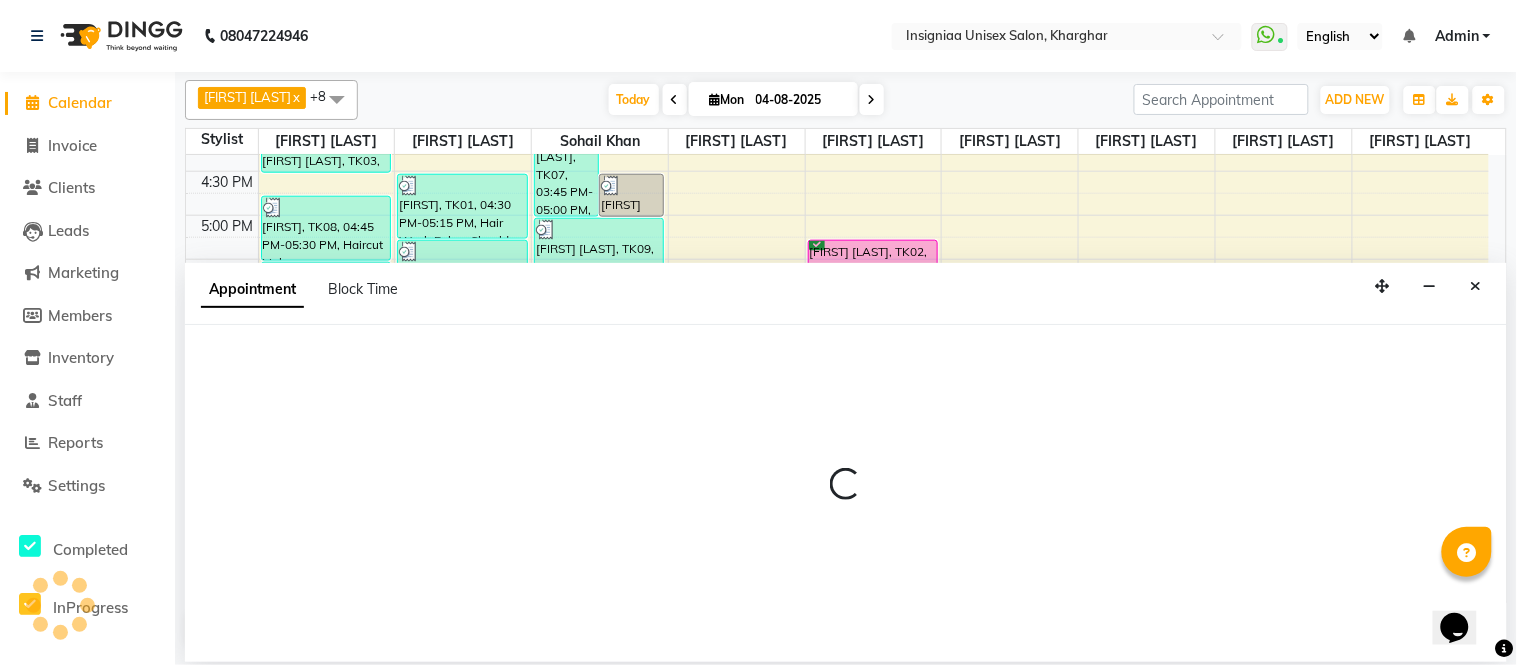 select on "67590" 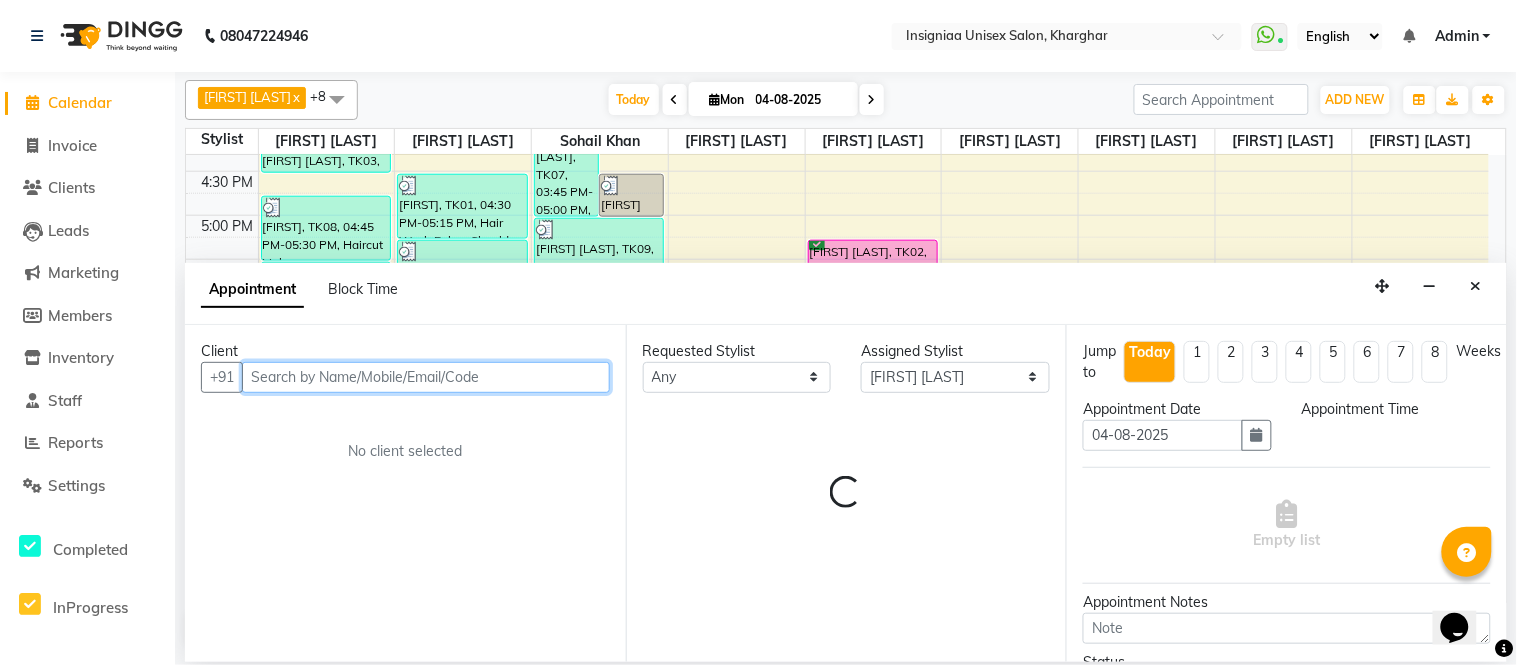 select on "1065" 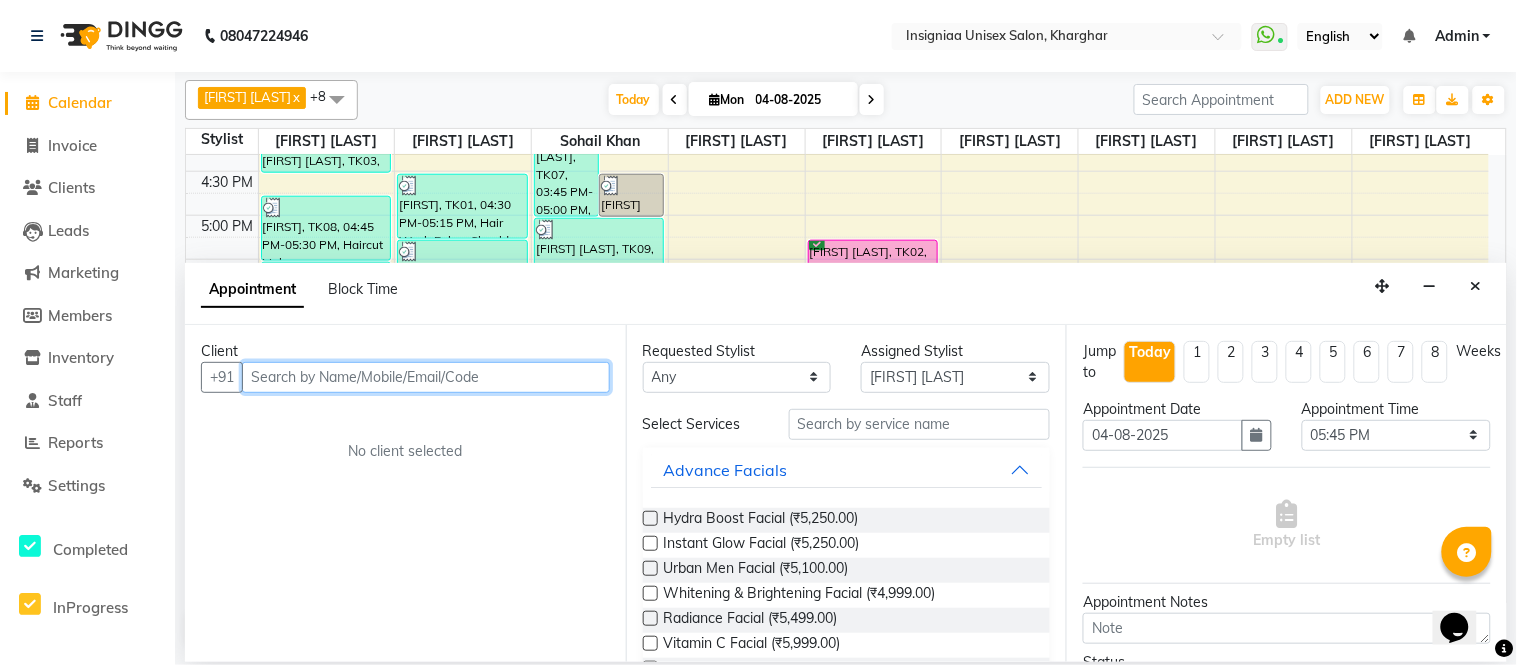click at bounding box center [426, 377] 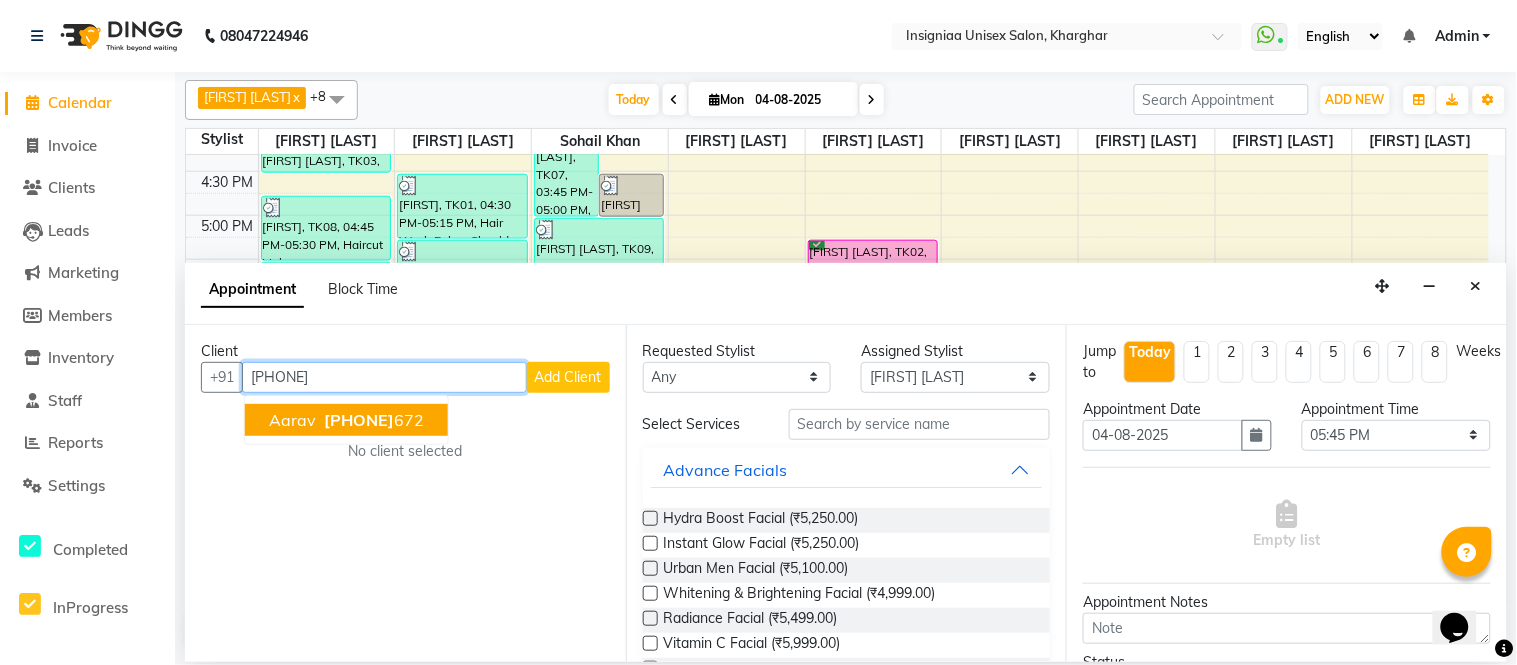 click on "[FIRST] [PHONE]" at bounding box center (346, 420) 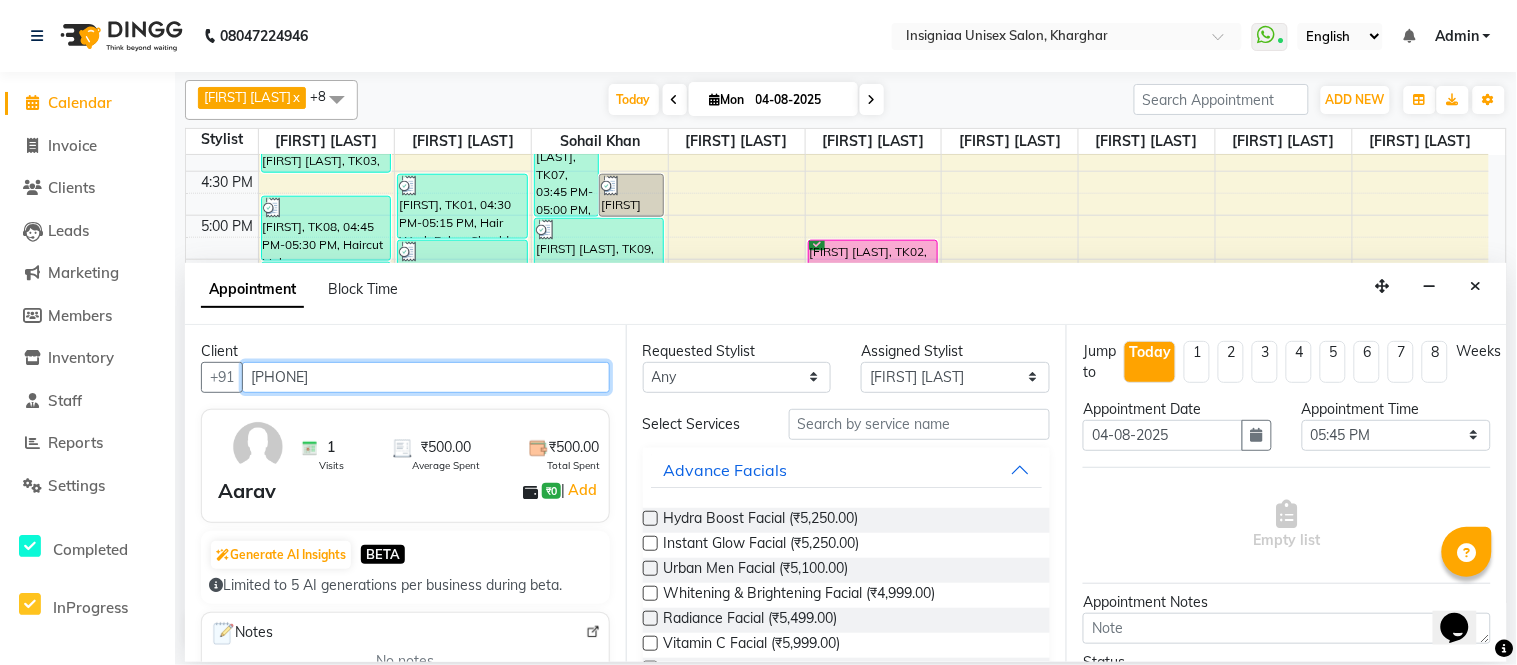 type on "[PHONE]" 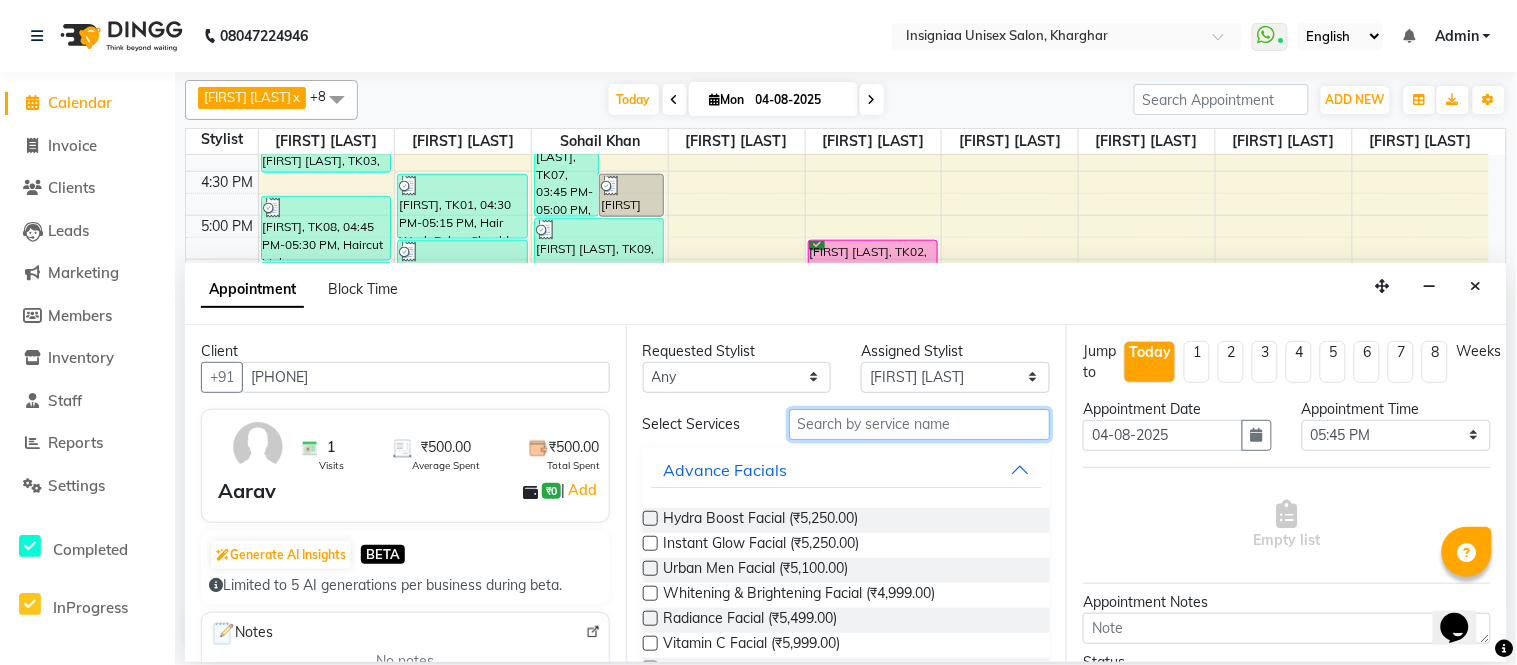 click at bounding box center [920, 424] 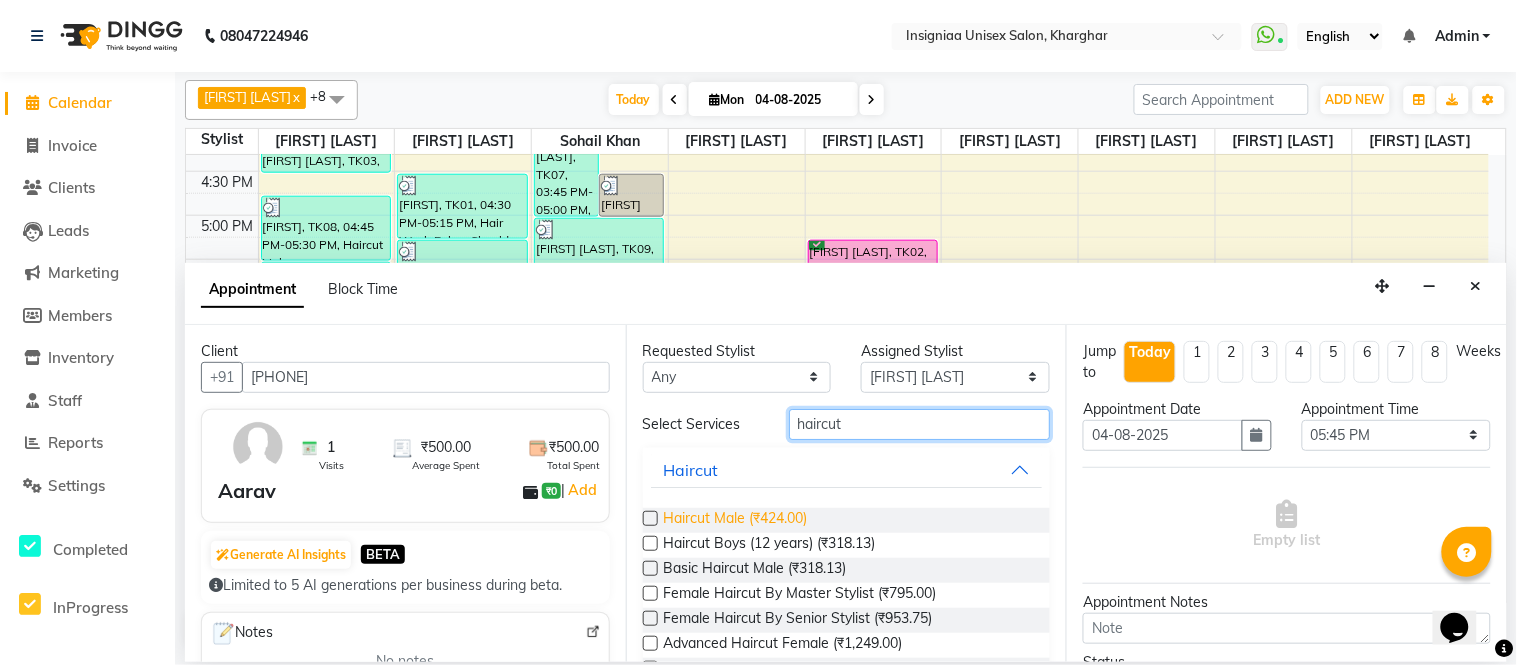 type on "haircut" 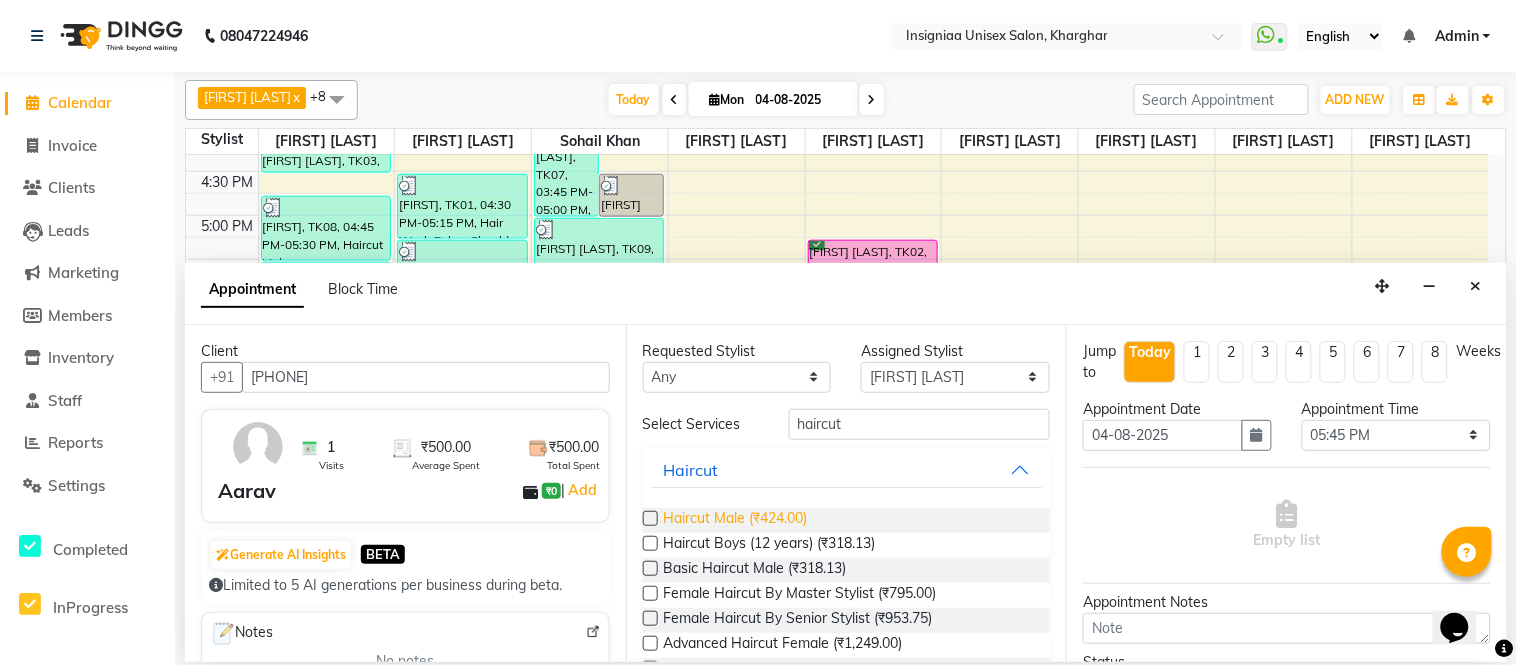 click on "Haircut Male (₹424.00)" at bounding box center (736, 520) 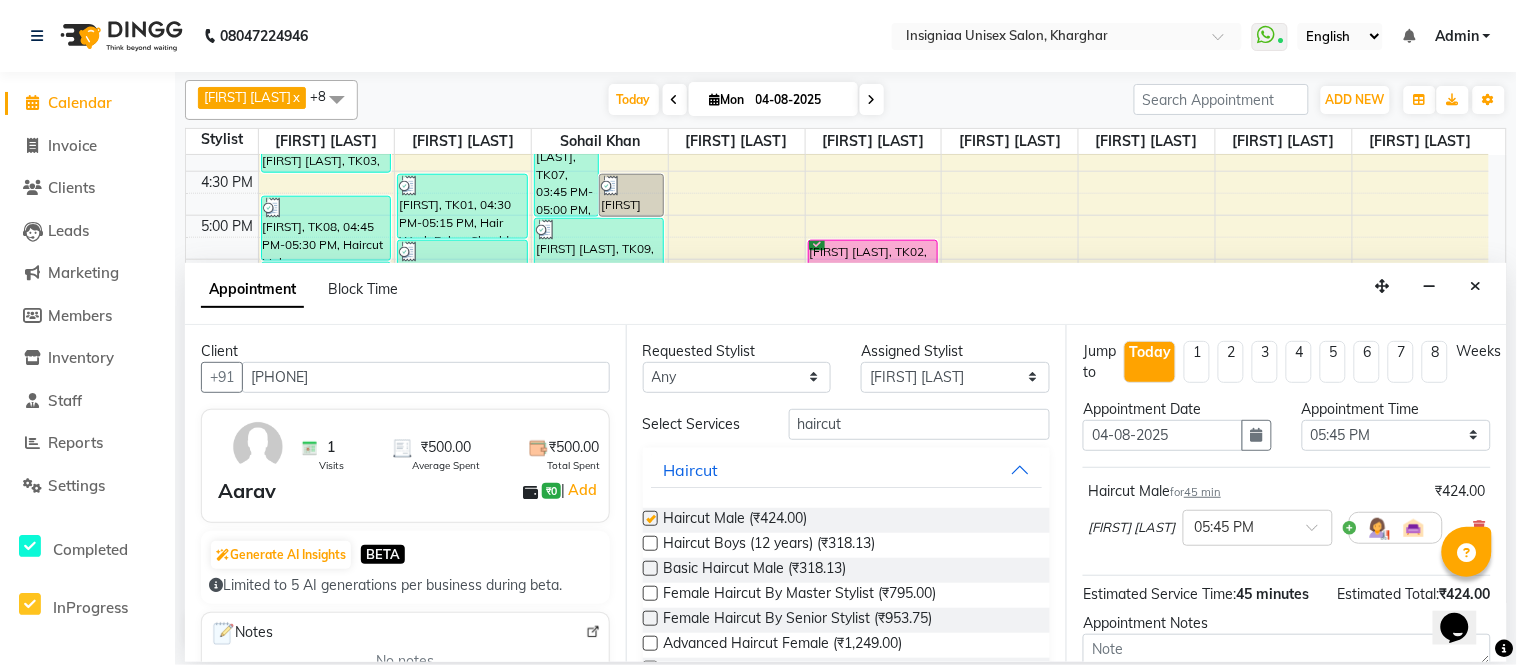 checkbox on "false" 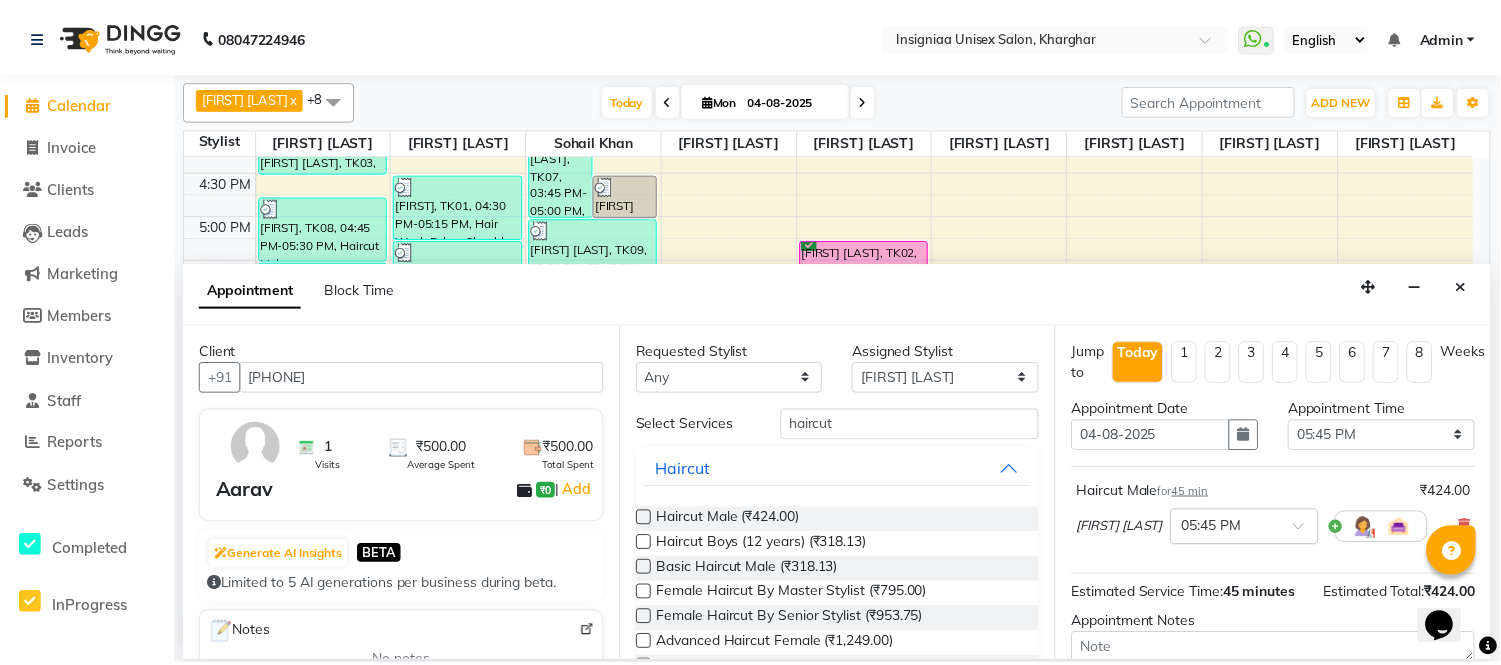 scroll, scrollTop: 210, scrollLeft: 0, axis: vertical 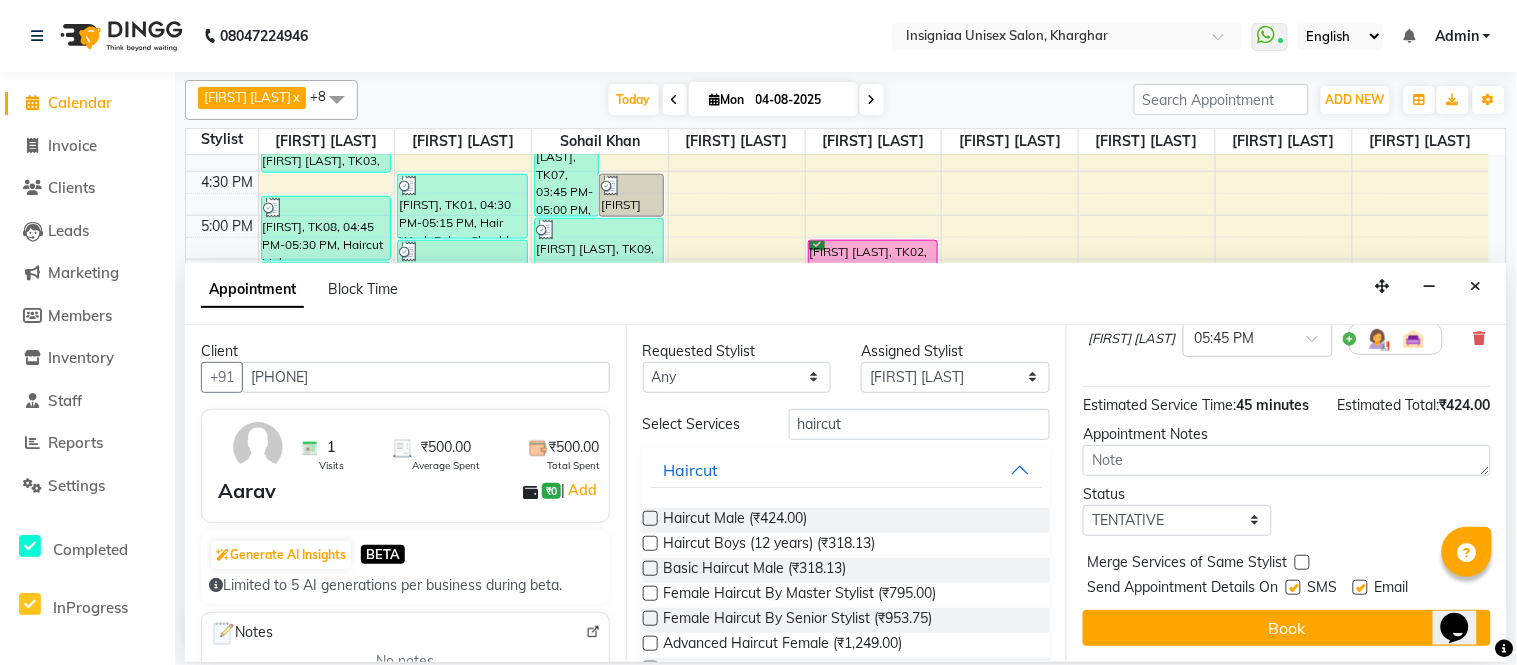 click at bounding box center [1360, 587] 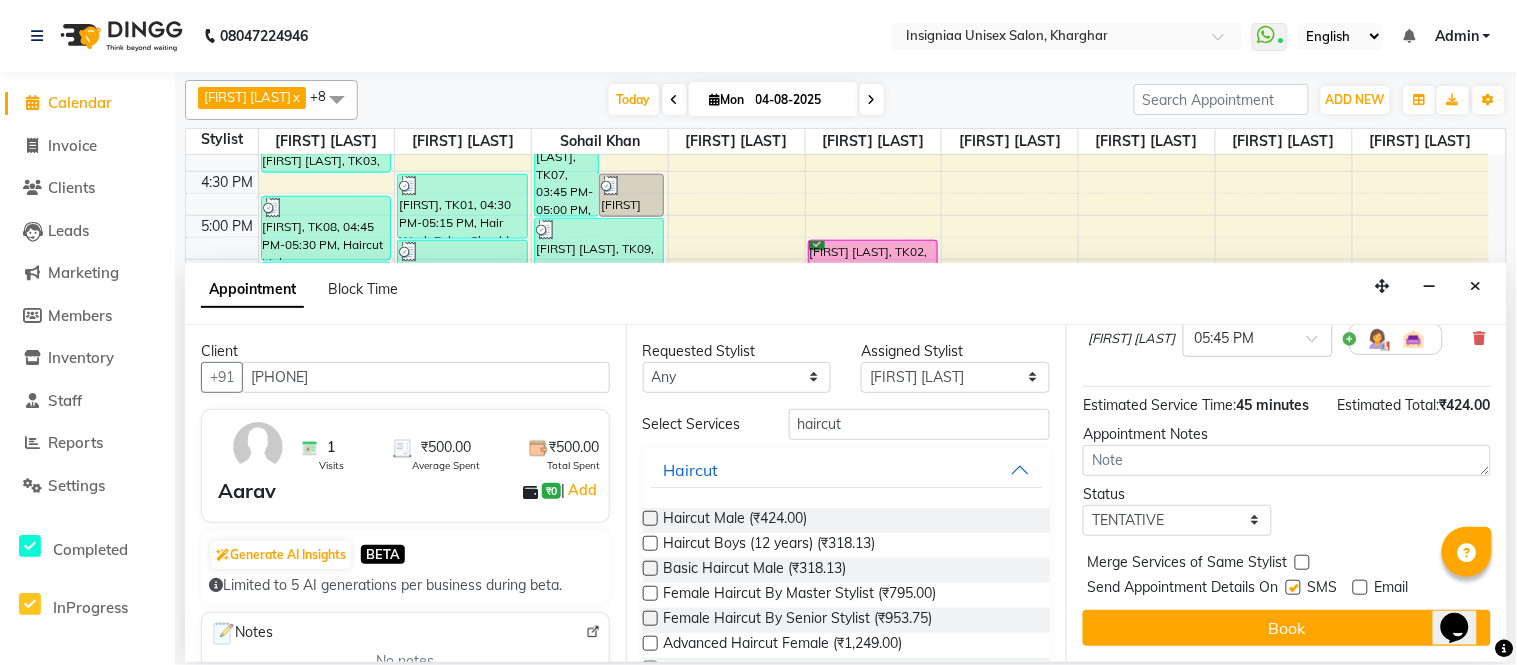 click on "SMS" at bounding box center (1319, 589) 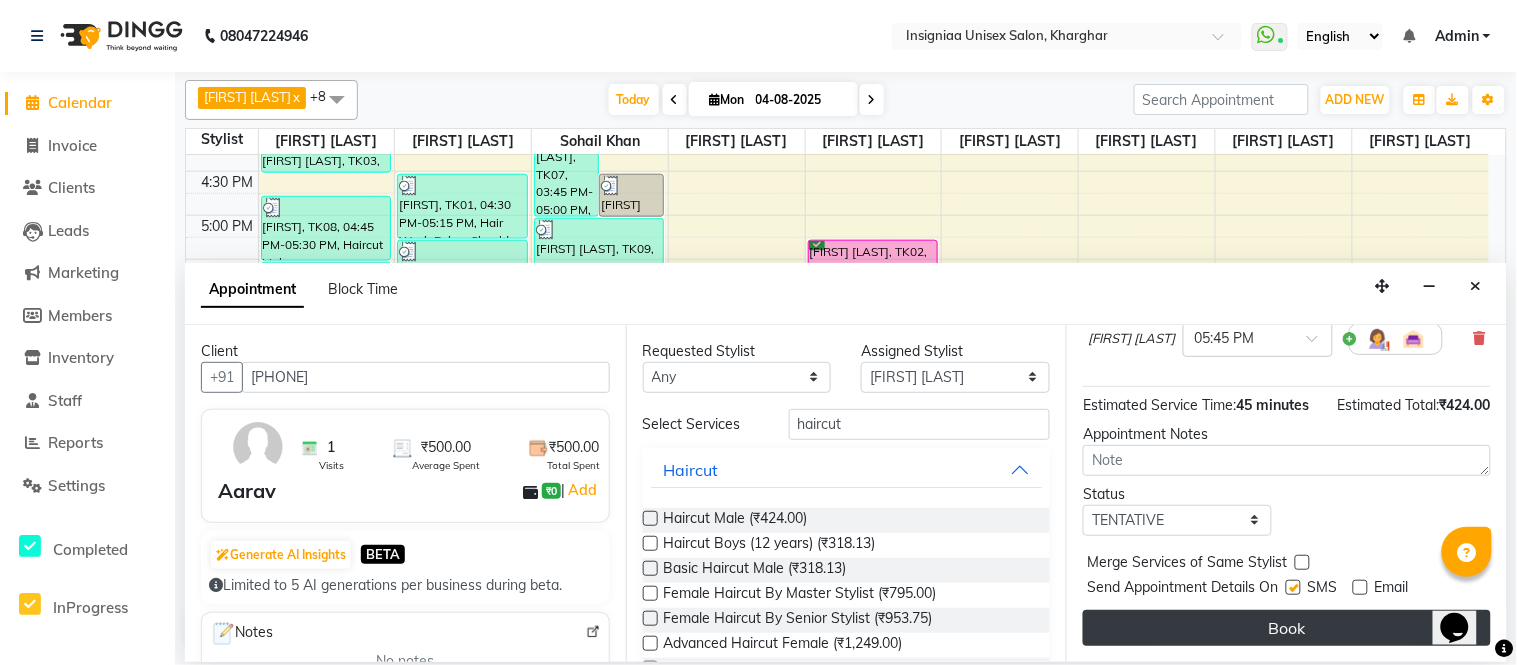 click on "Book" at bounding box center [1287, 628] 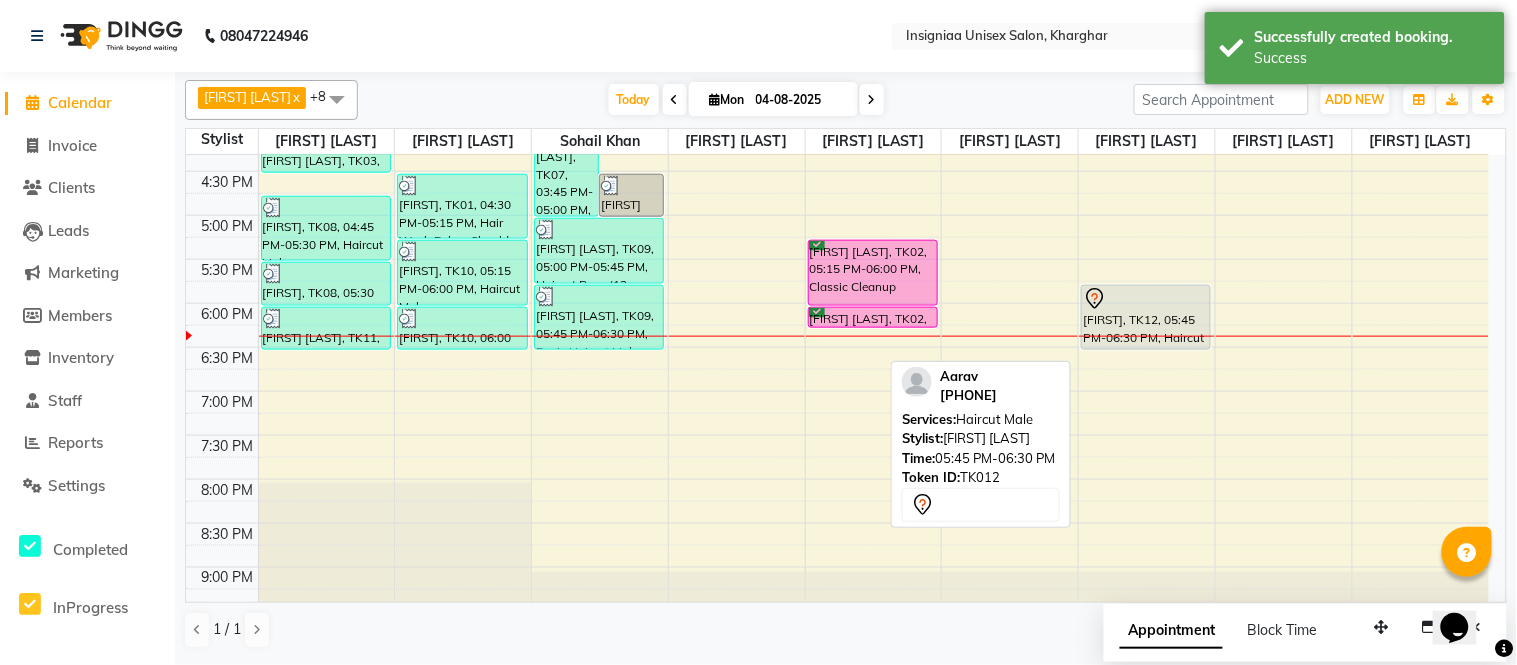 click on "[FIRST], TK12, 05:45 PM-06:30 PM, Haircut Male" at bounding box center [1146, 317] 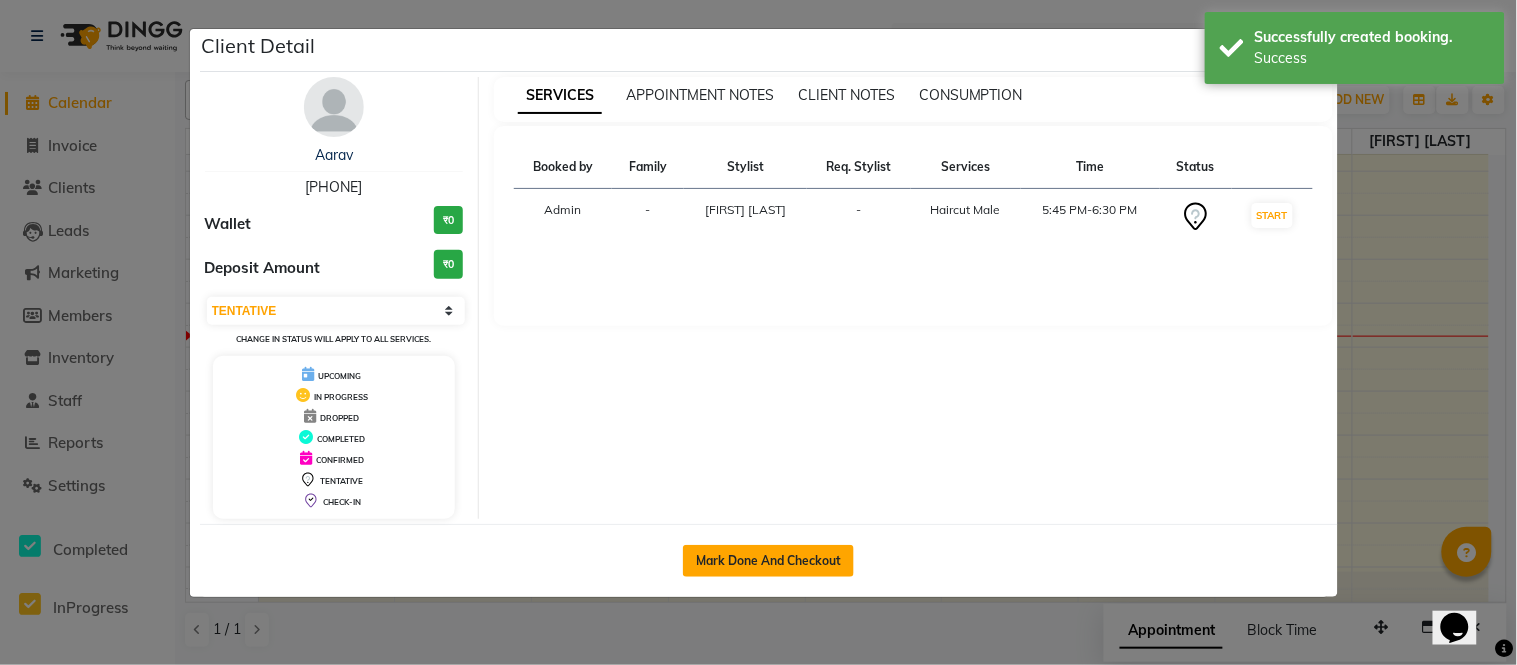 click on "Mark Done And Checkout" 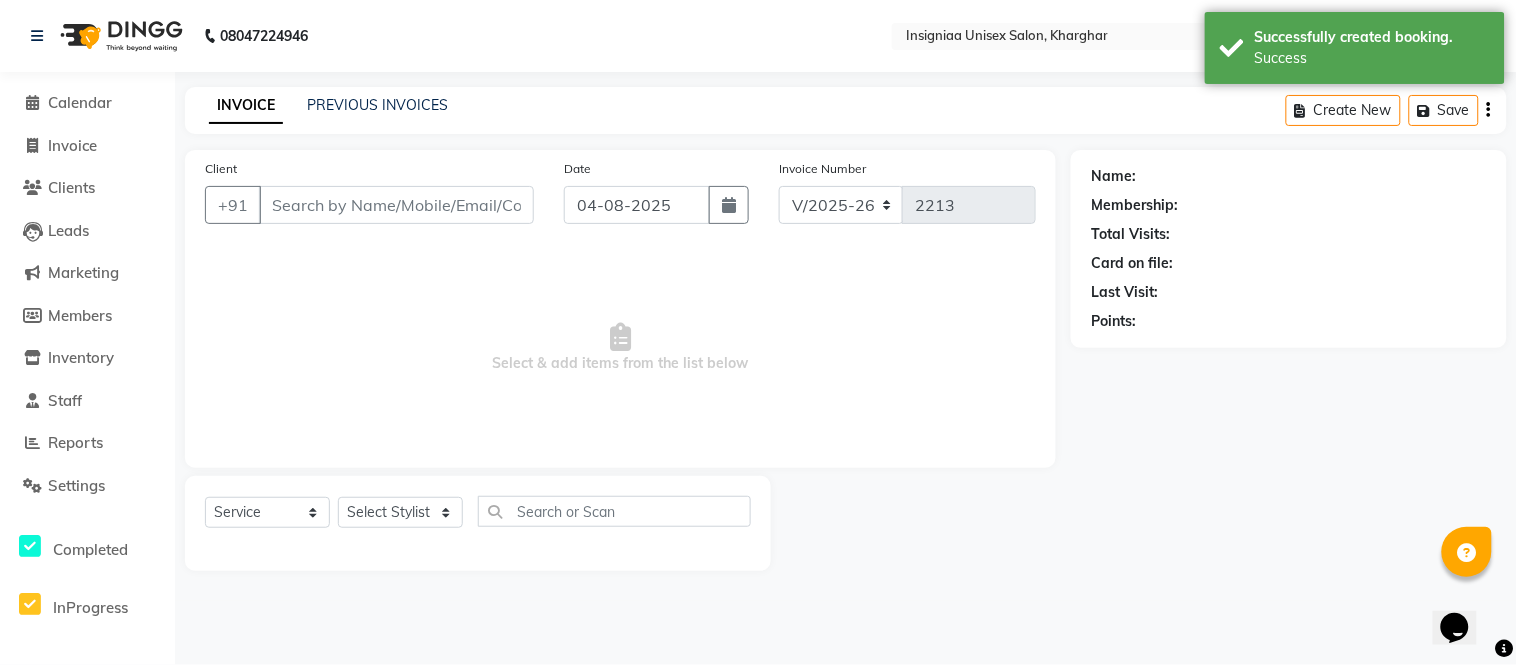 select on "3" 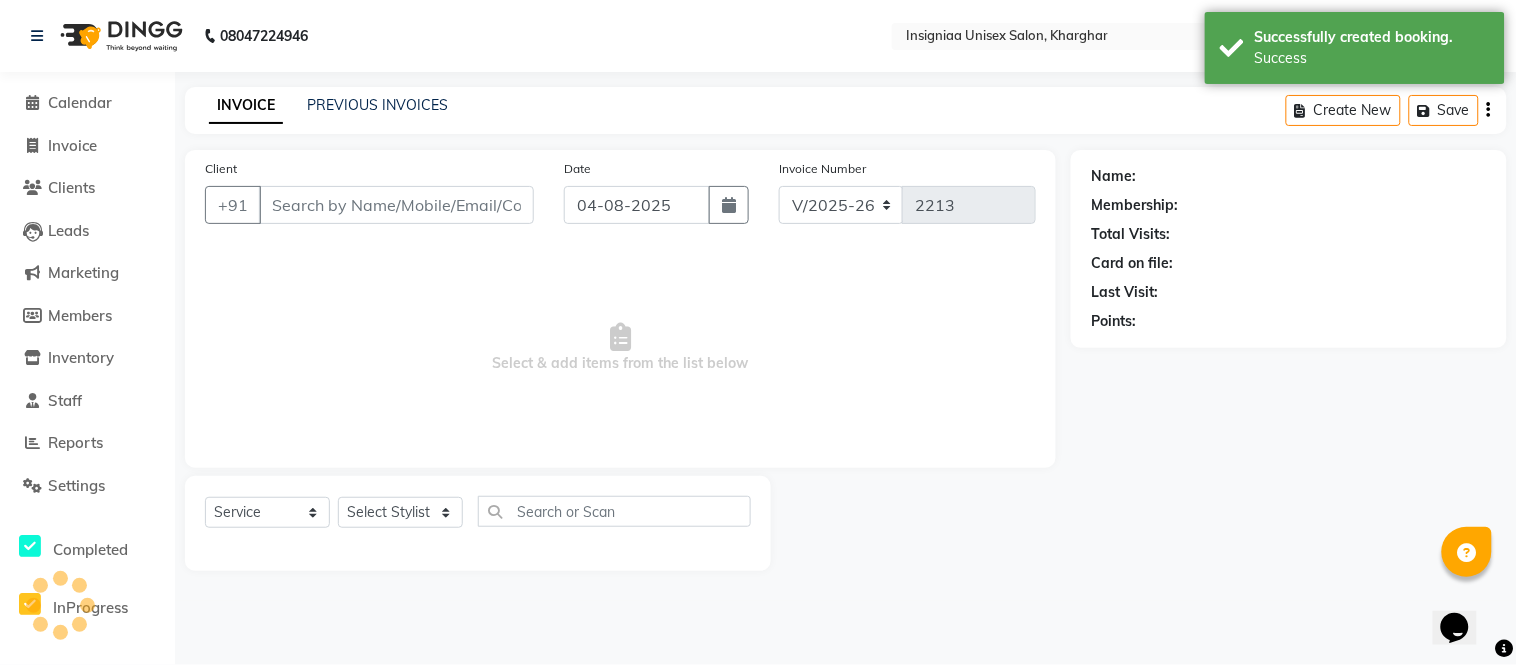 type on "[PHONE]" 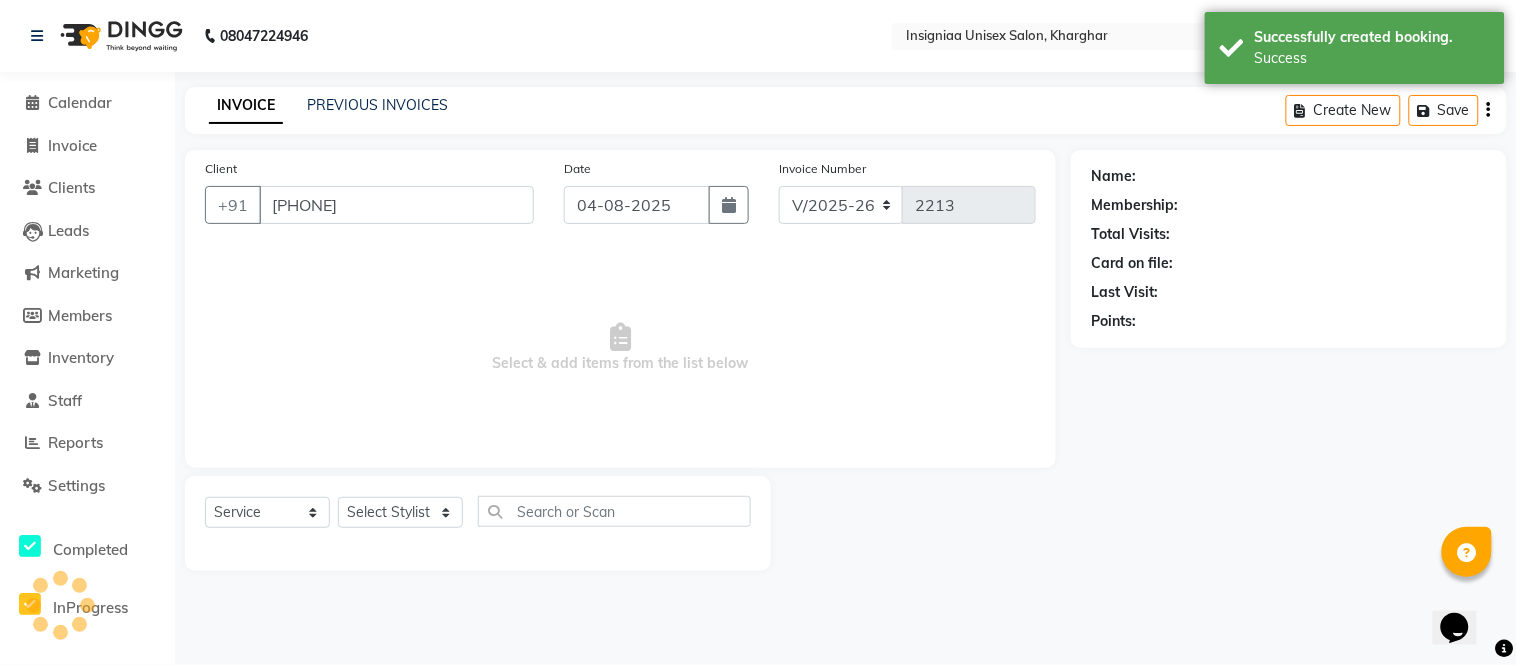 select on "67590" 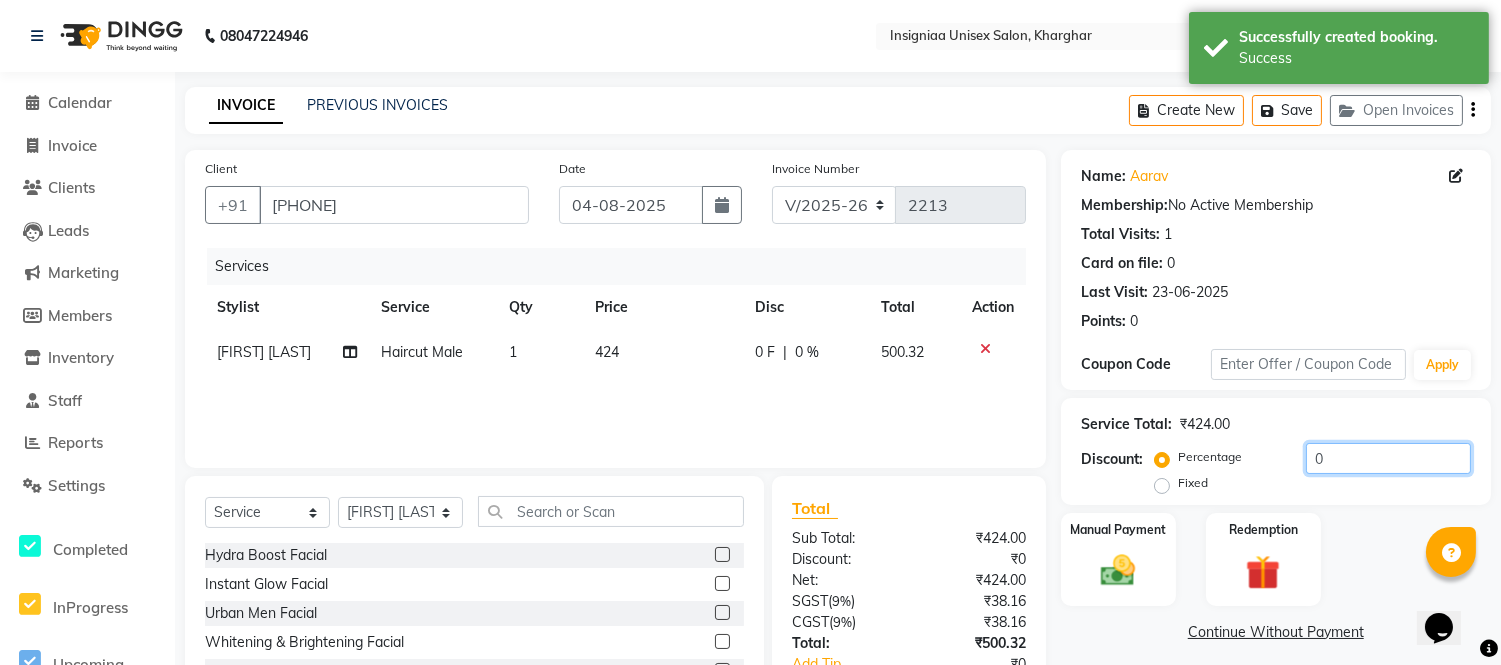 click on "0" 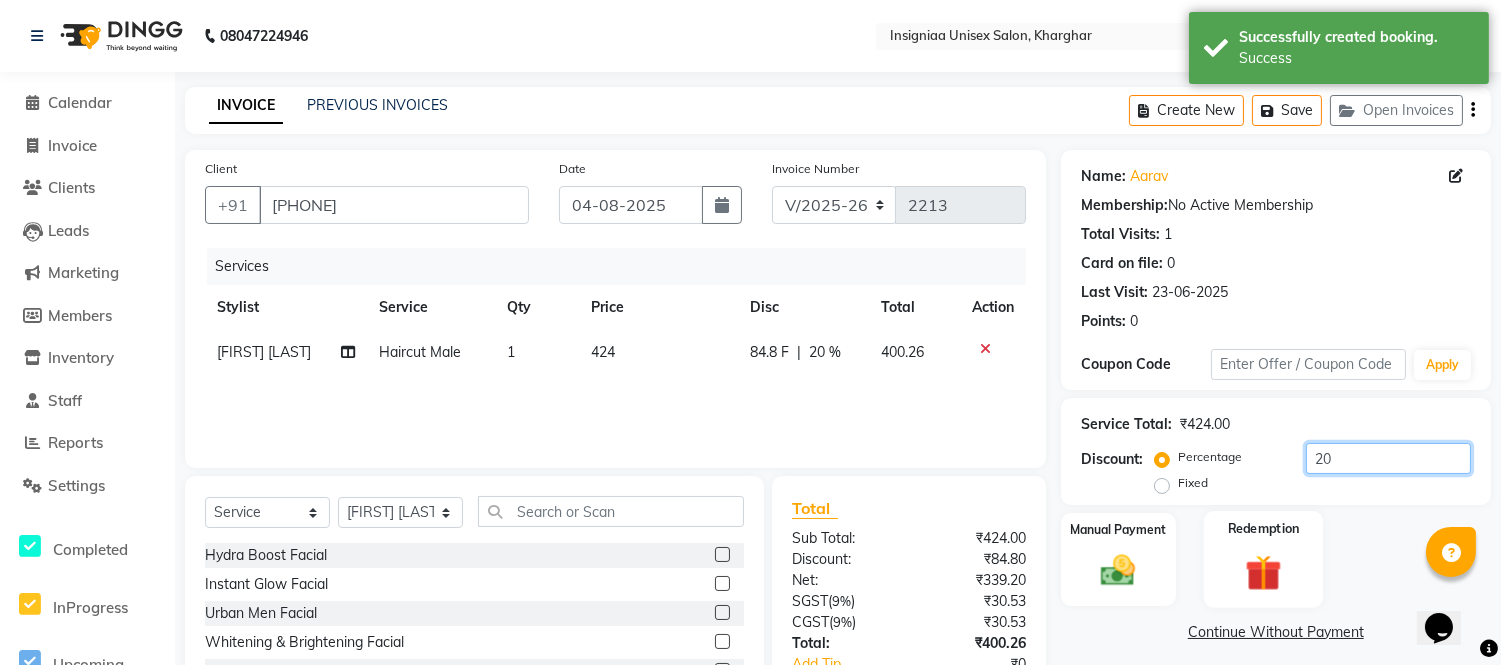 scroll, scrollTop: 155, scrollLeft: 0, axis: vertical 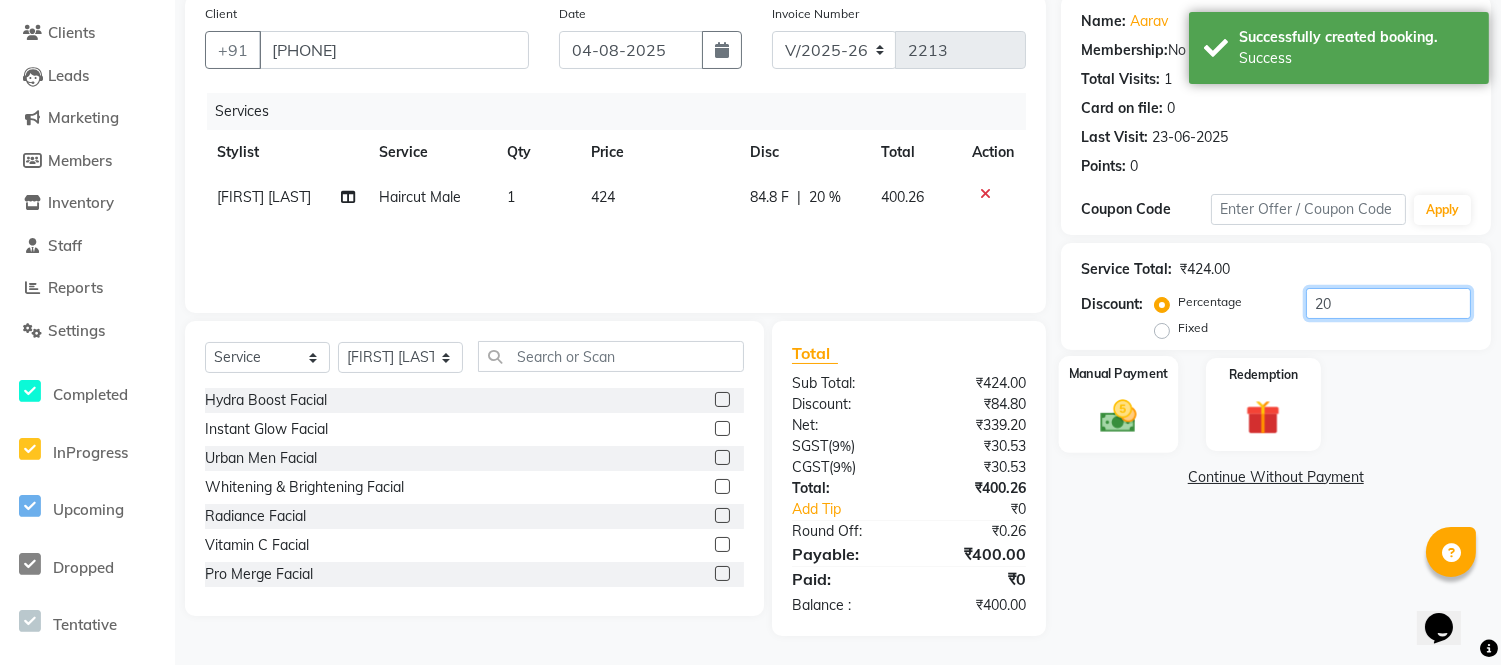 type on "20" 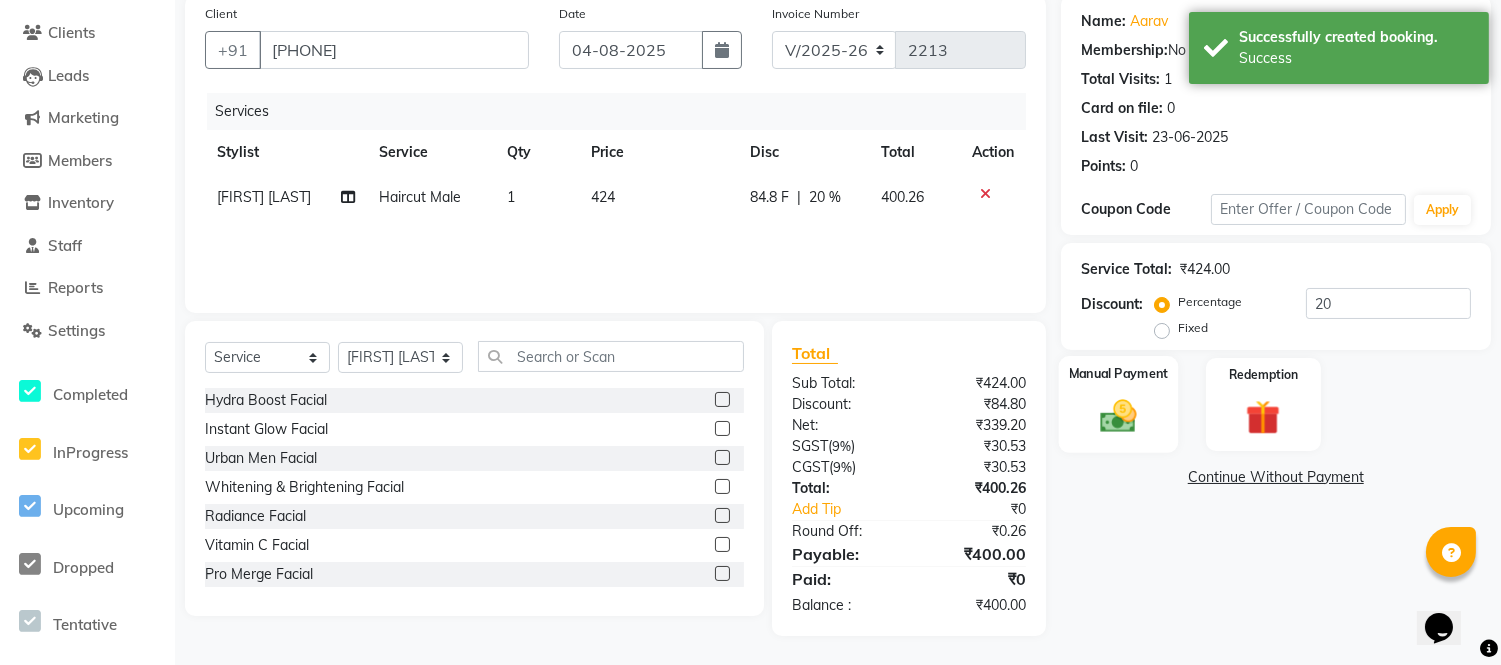 click 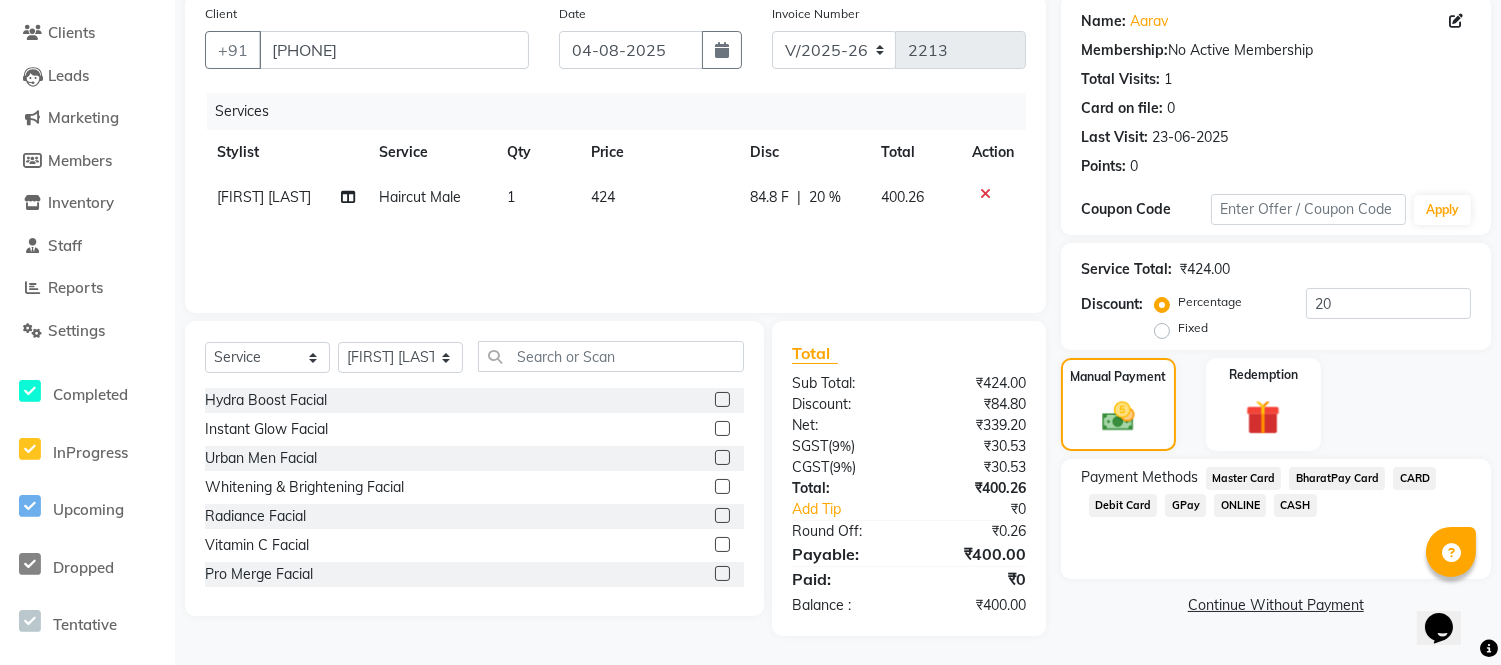 click on "GPay" 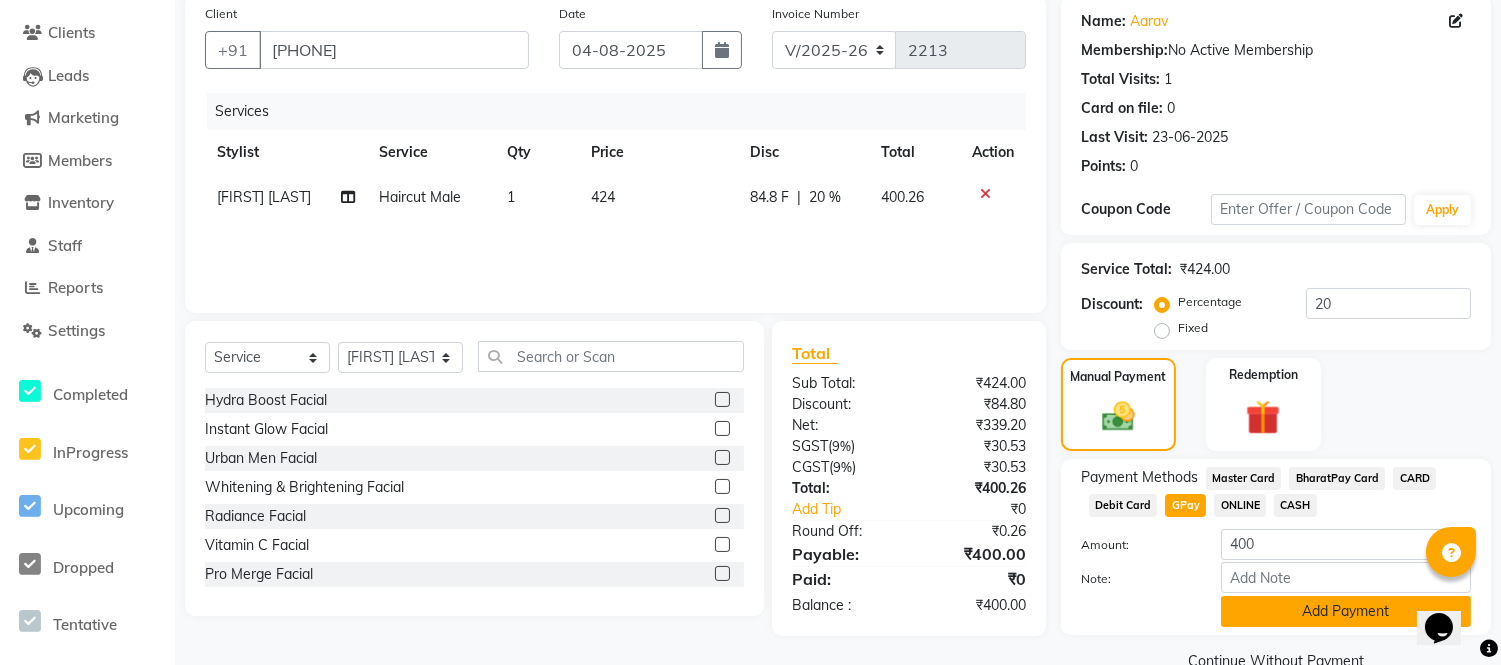 click on "Add Payment" 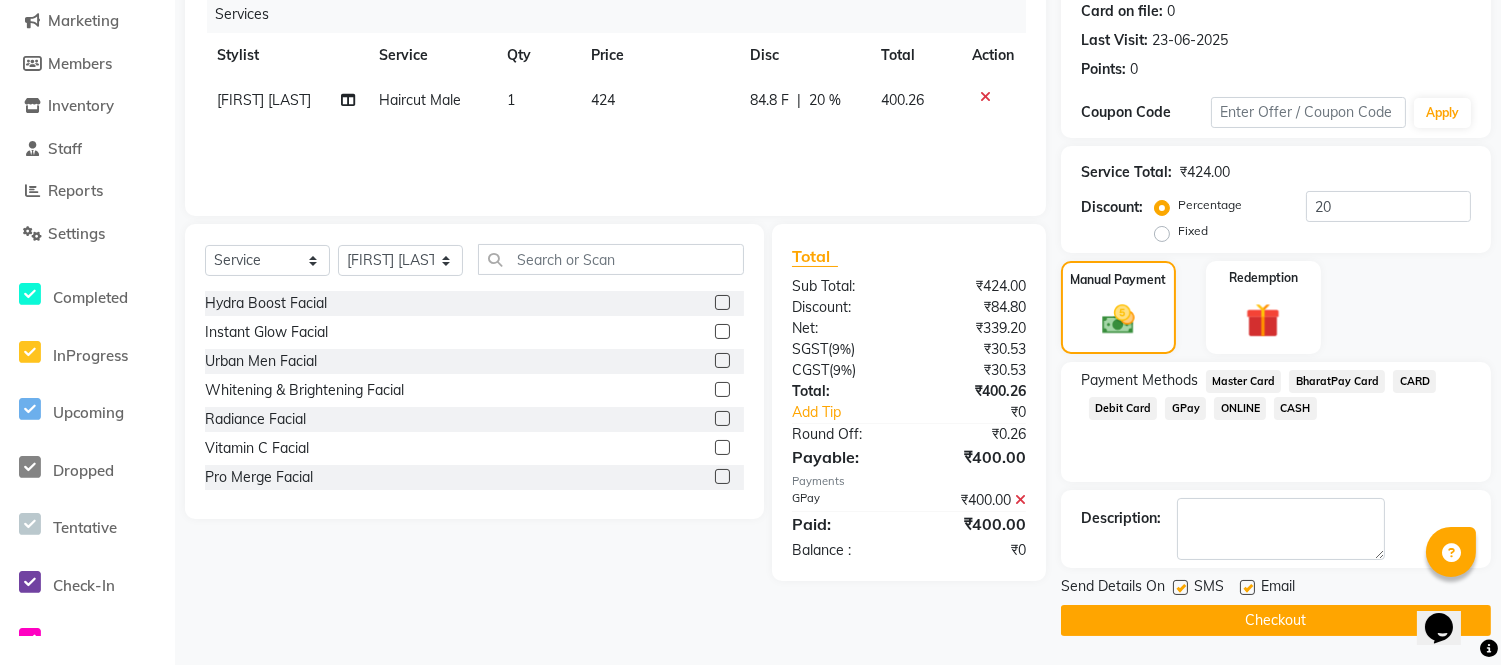 scroll, scrollTop: 252, scrollLeft: 0, axis: vertical 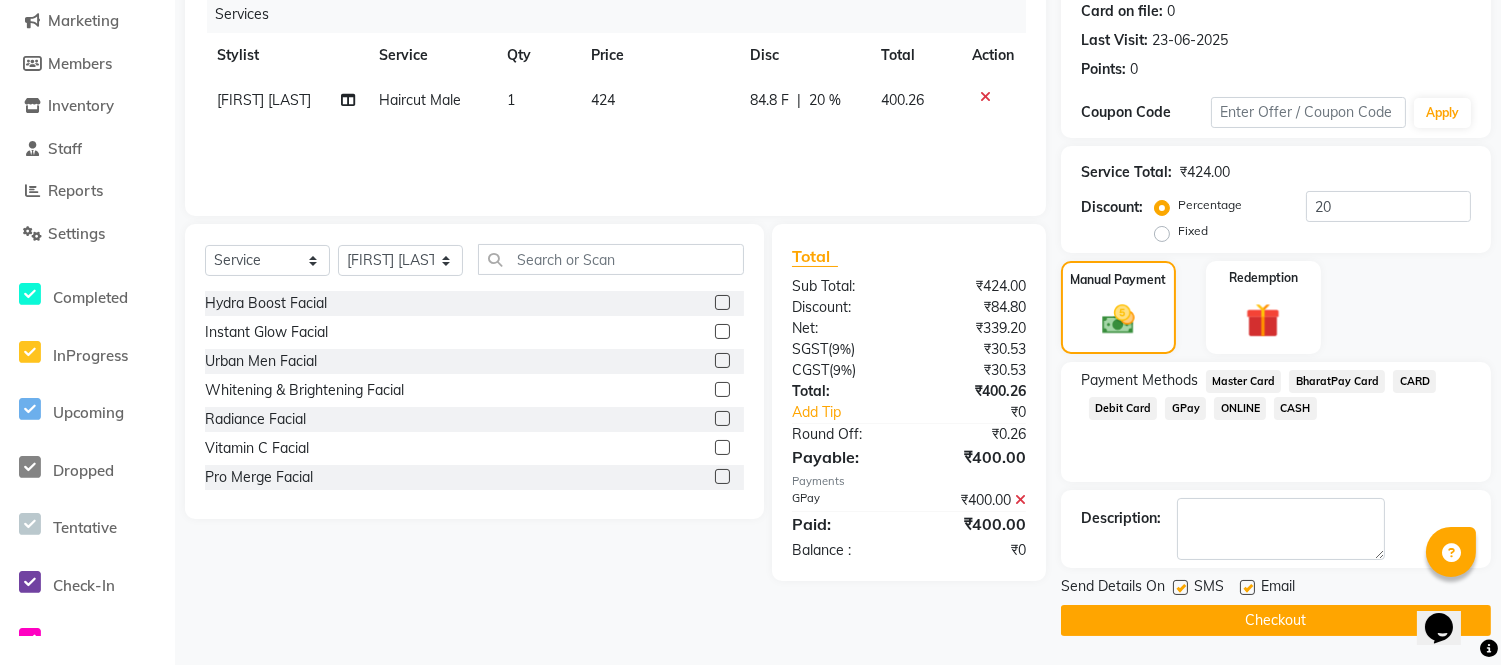 click 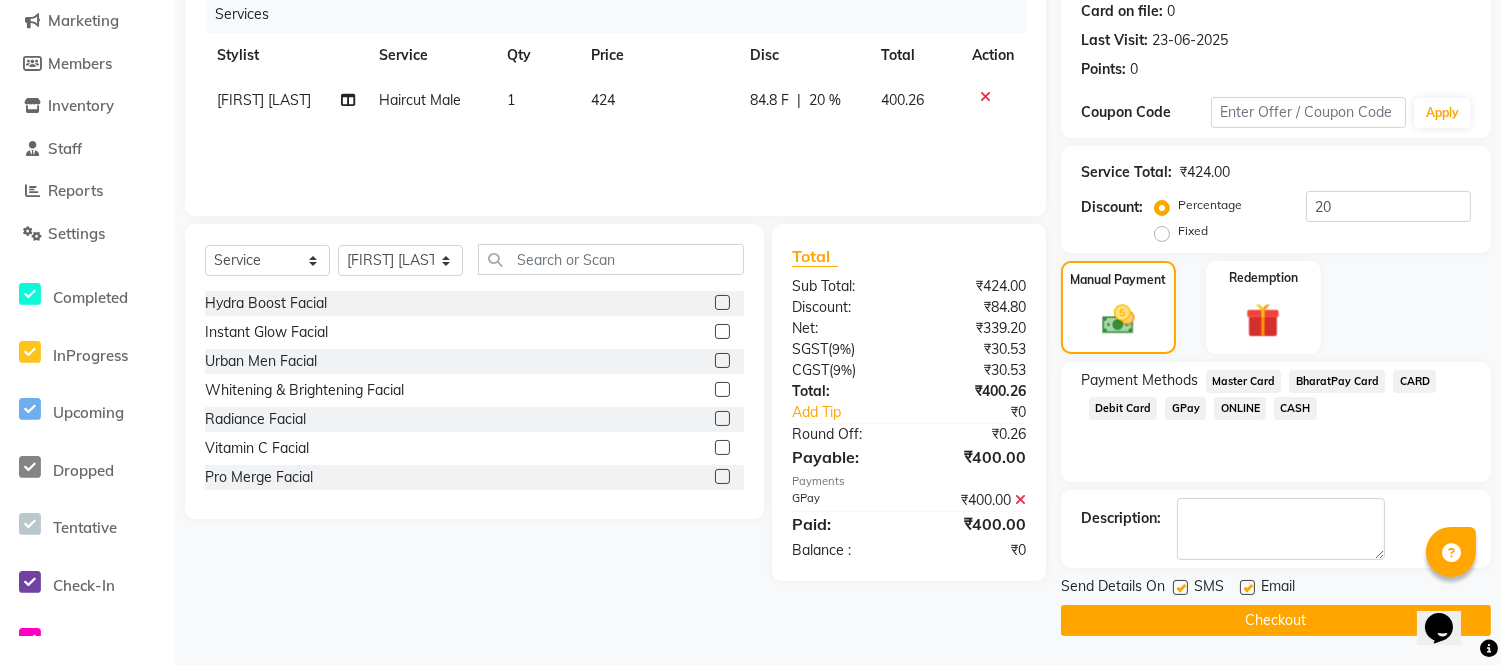 click at bounding box center (1246, 588) 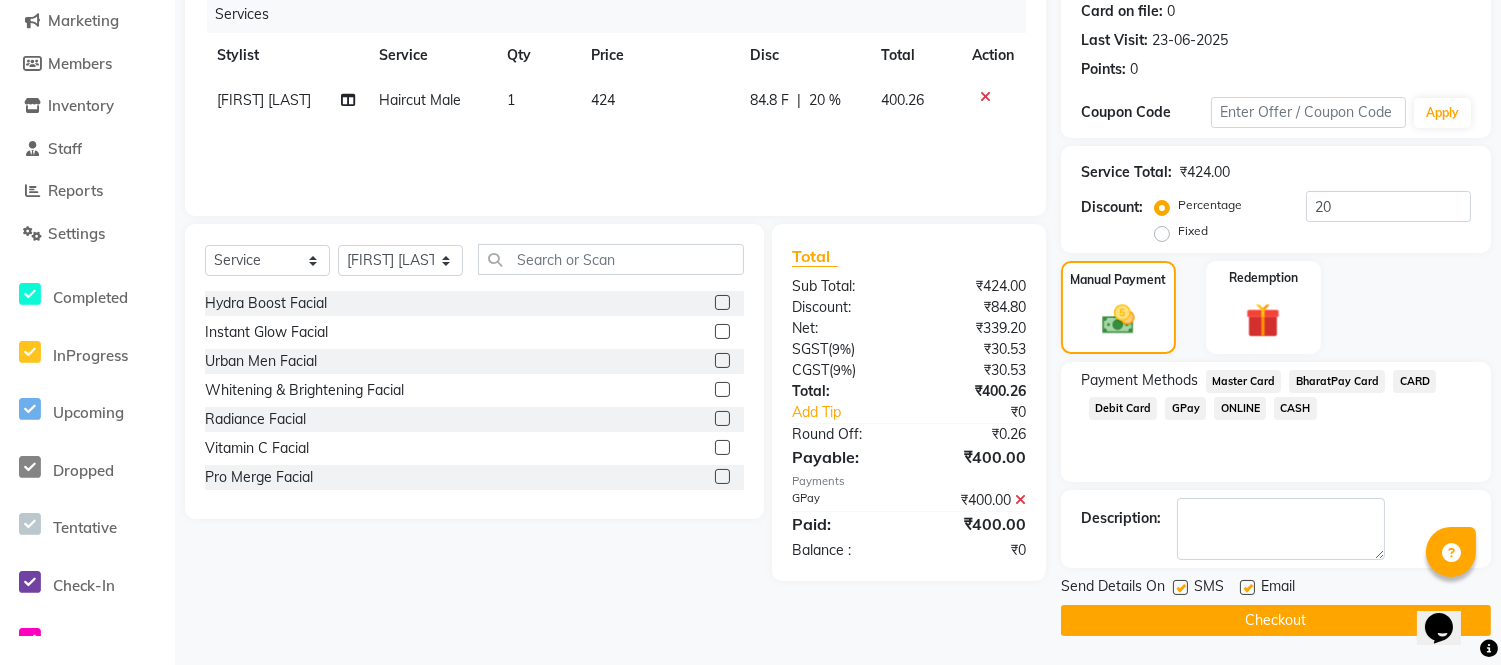 checkbox on "false" 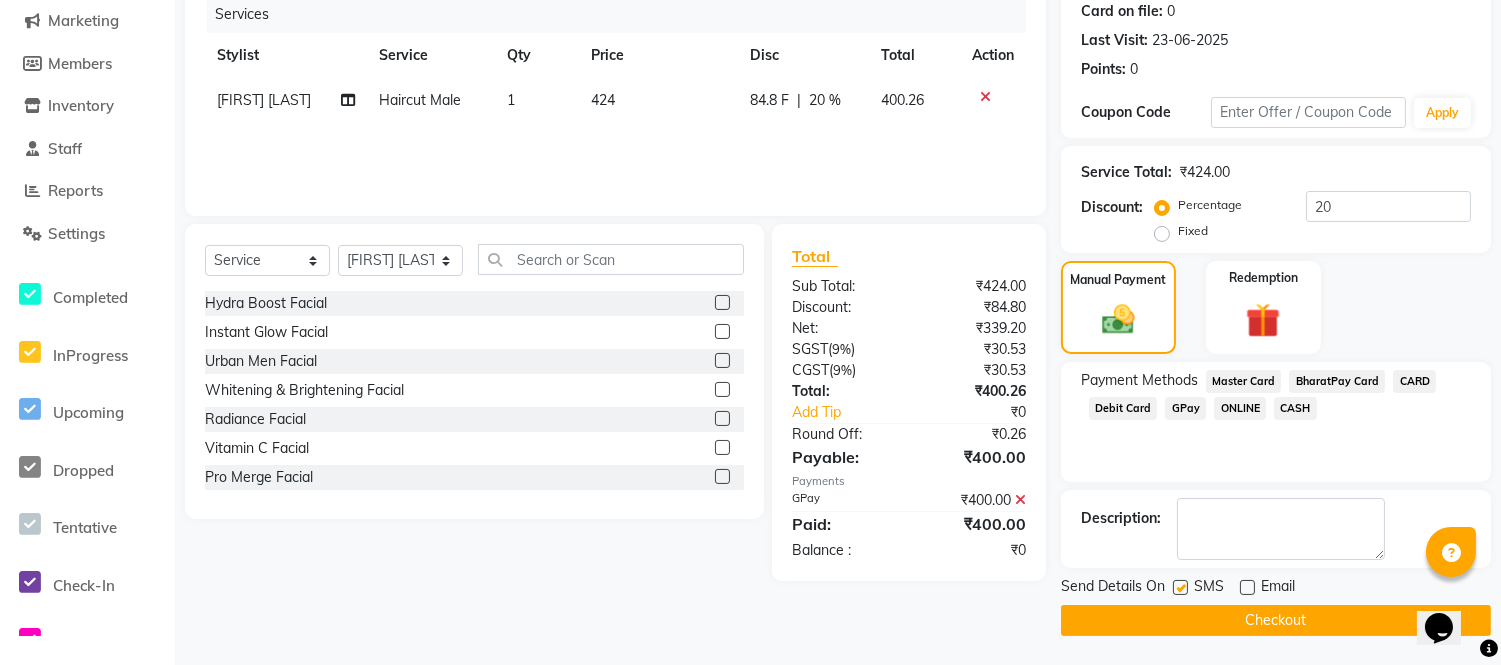 drag, startPoint x: 1172, startPoint y: 584, endPoint x: 1182, endPoint y: 616, distance: 33.526108 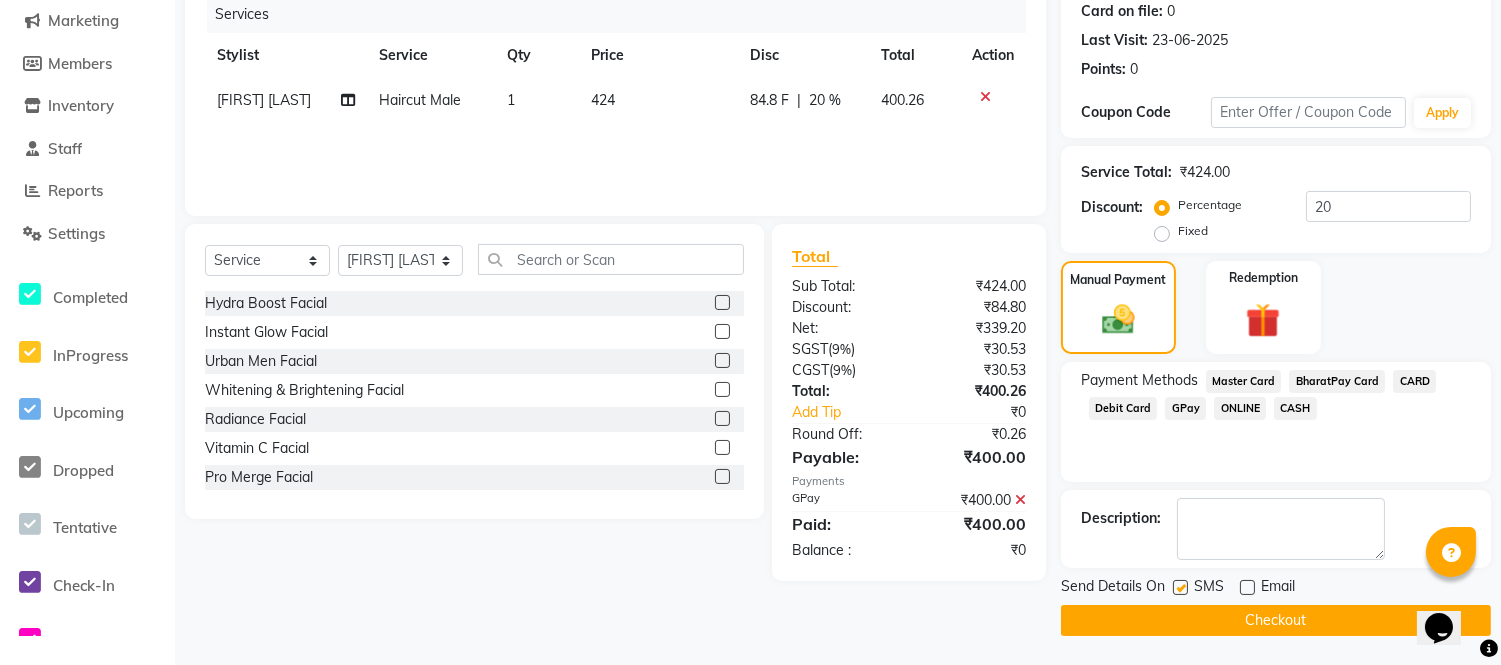 checkbox on "false" 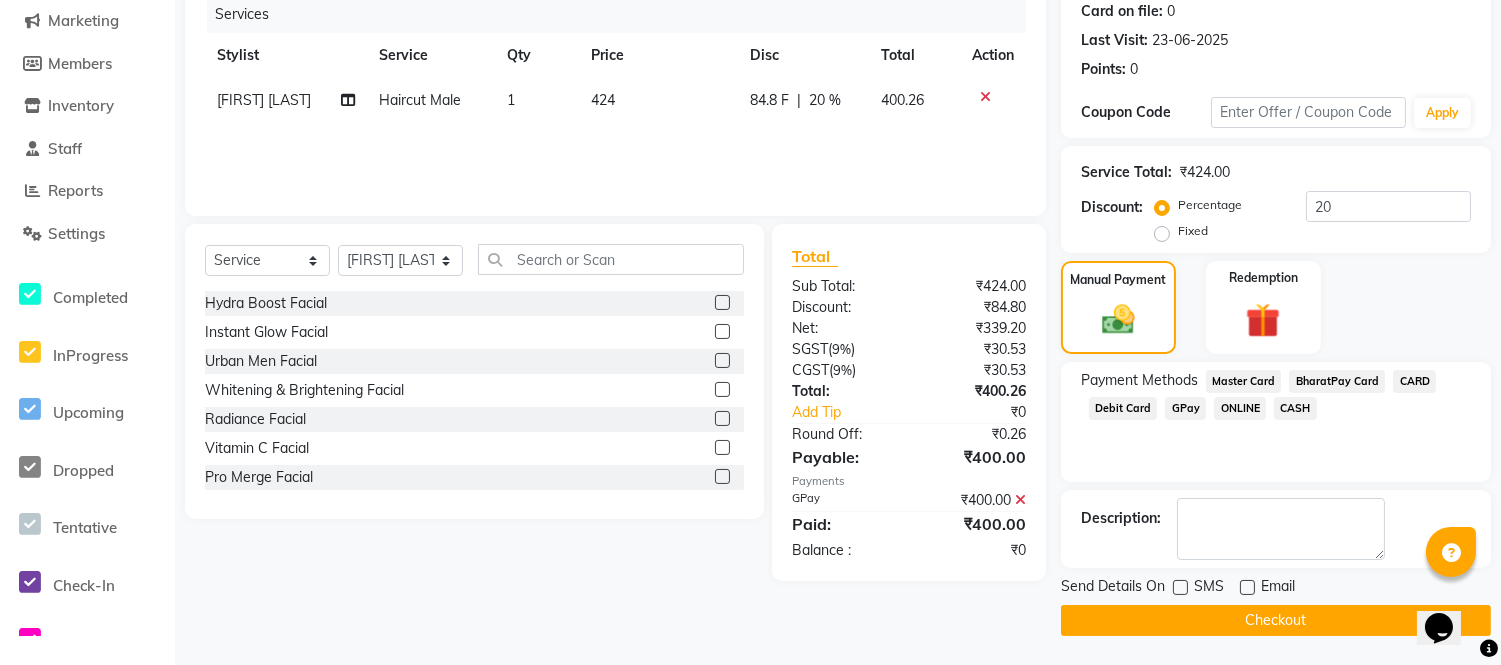 click on "Checkout" 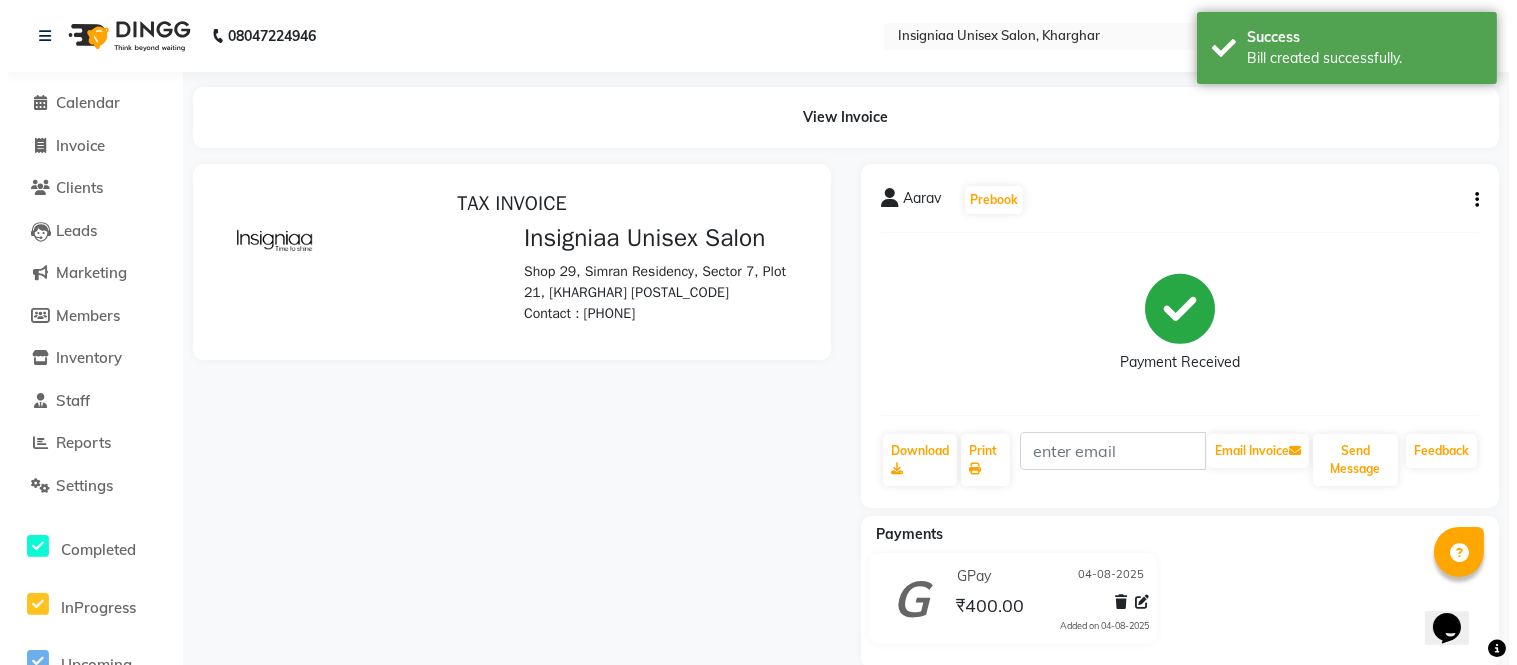 scroll, scrollTop: 0, scrollLeft: 0, axis: both 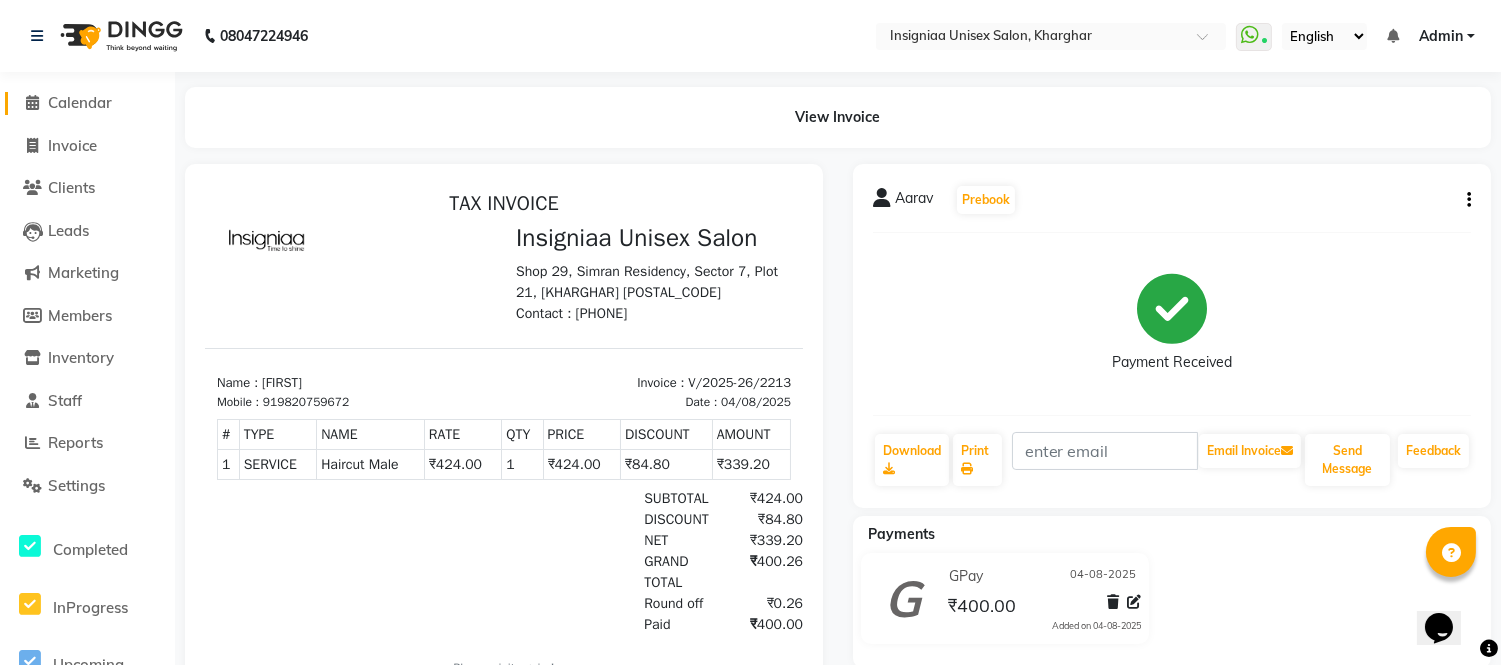 click on "Calendar" 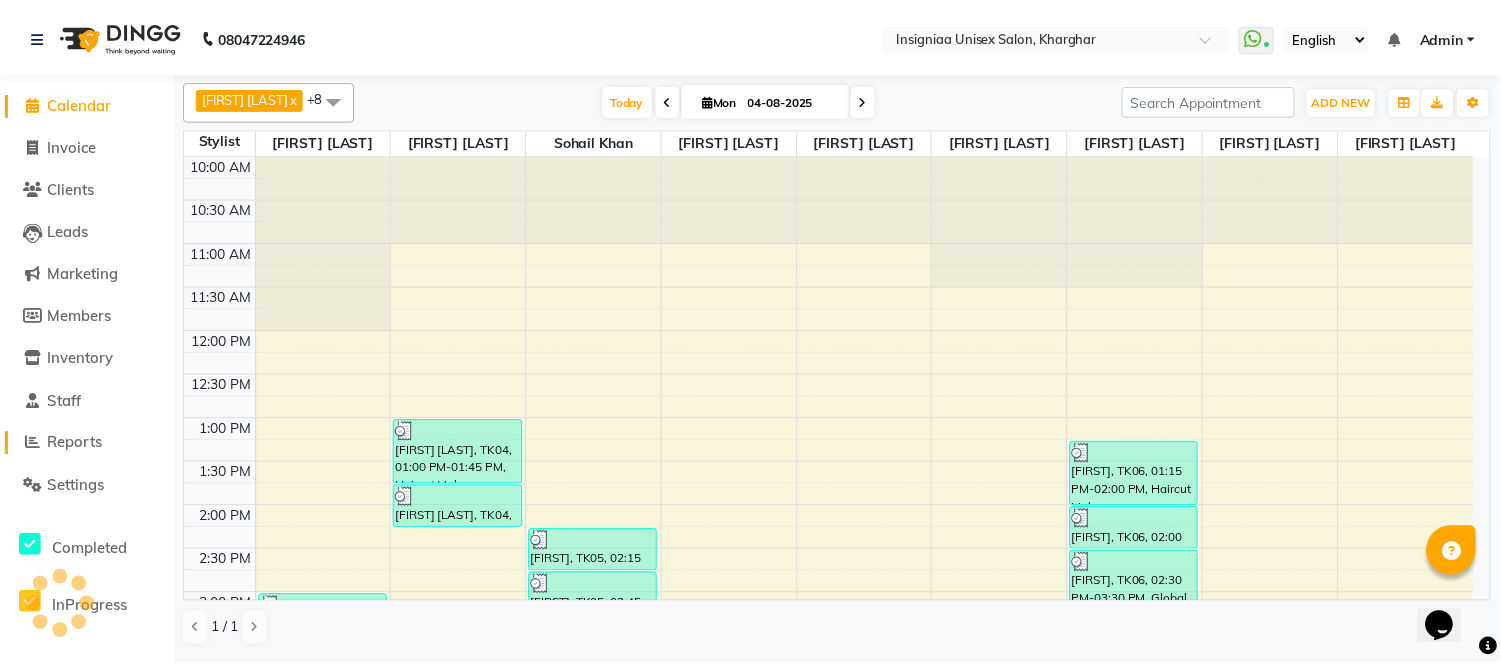 scroll, scrollTop: 634, scrollLeft: 0, axis: vertical 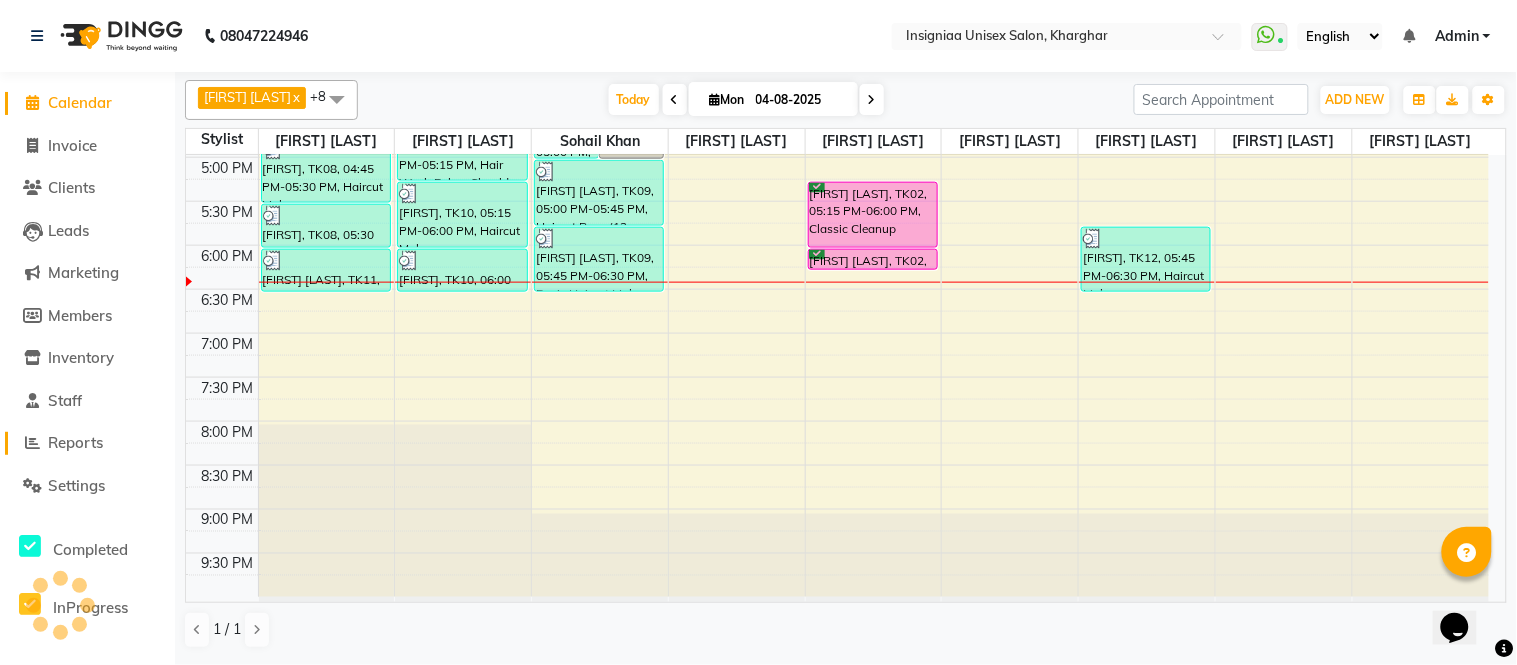 click on "Reports" 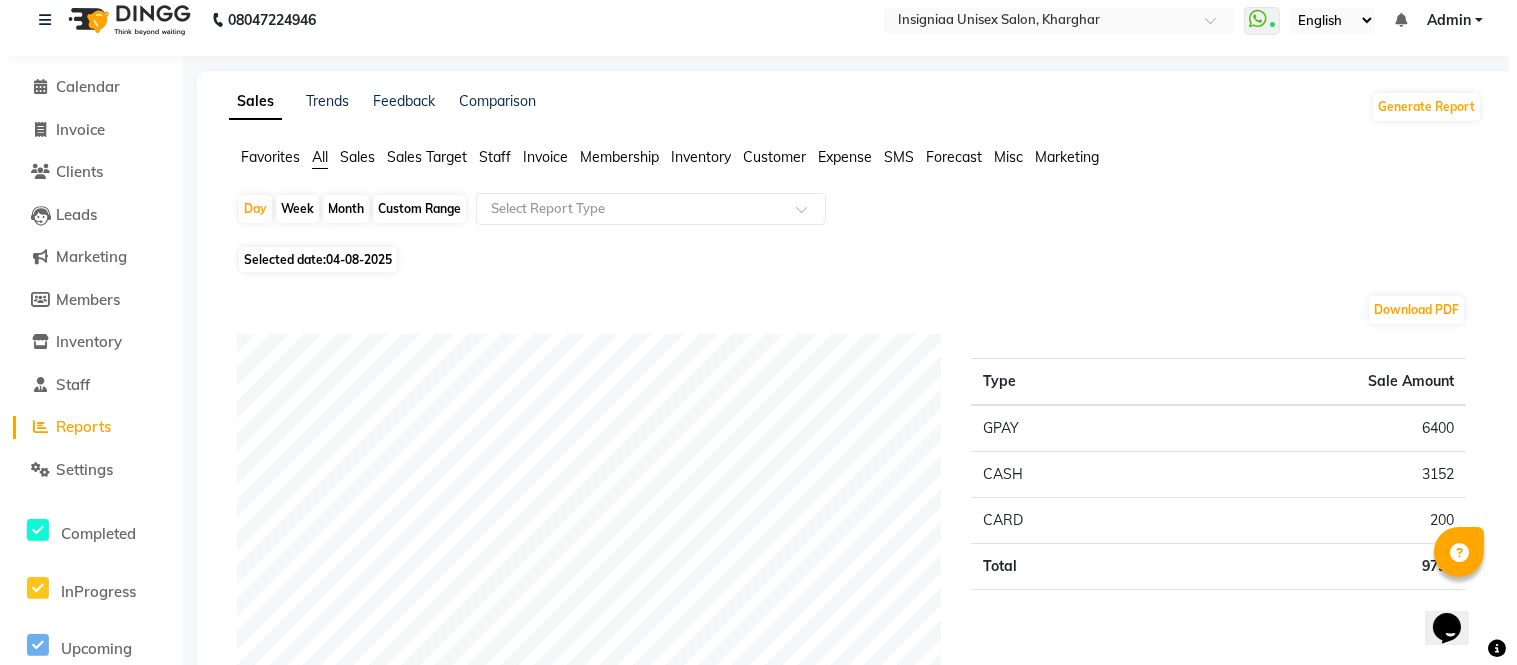 scroll, scrollTop: 0, scrollLeft: 0, axis: both 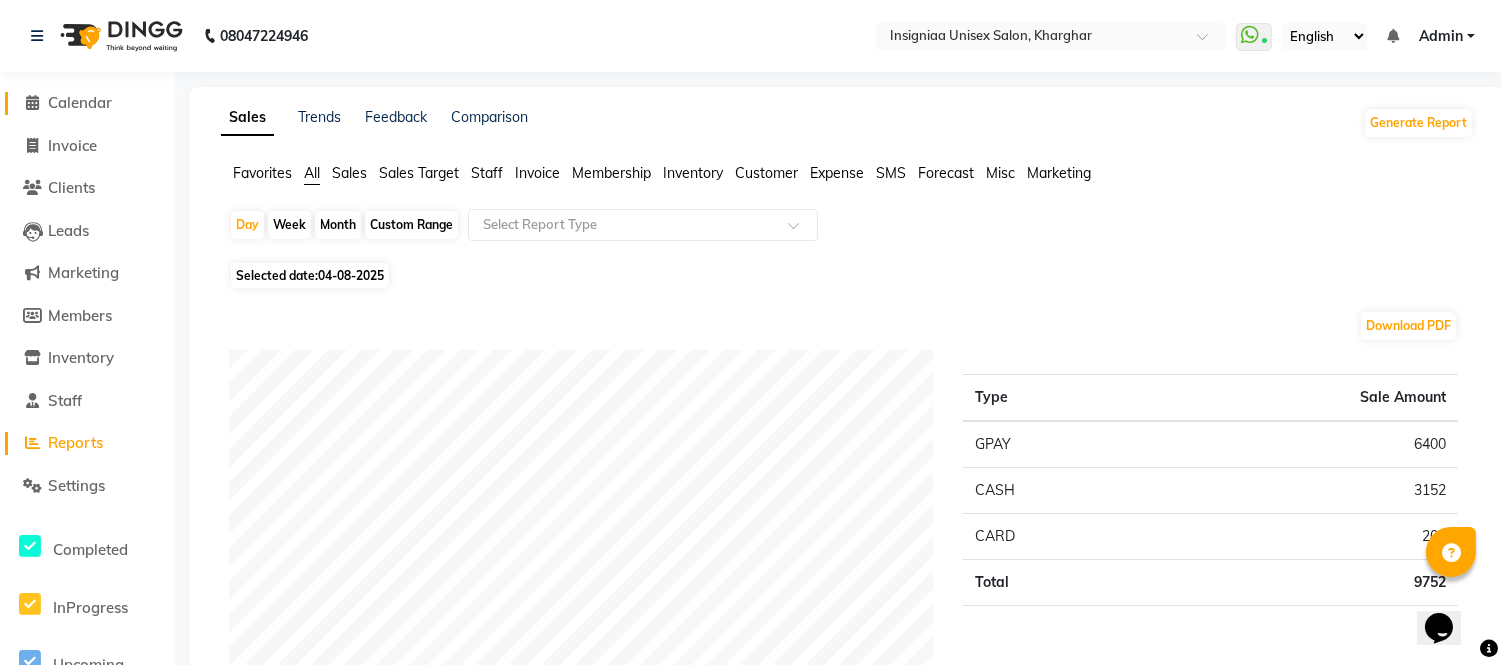 click on "Calendar" 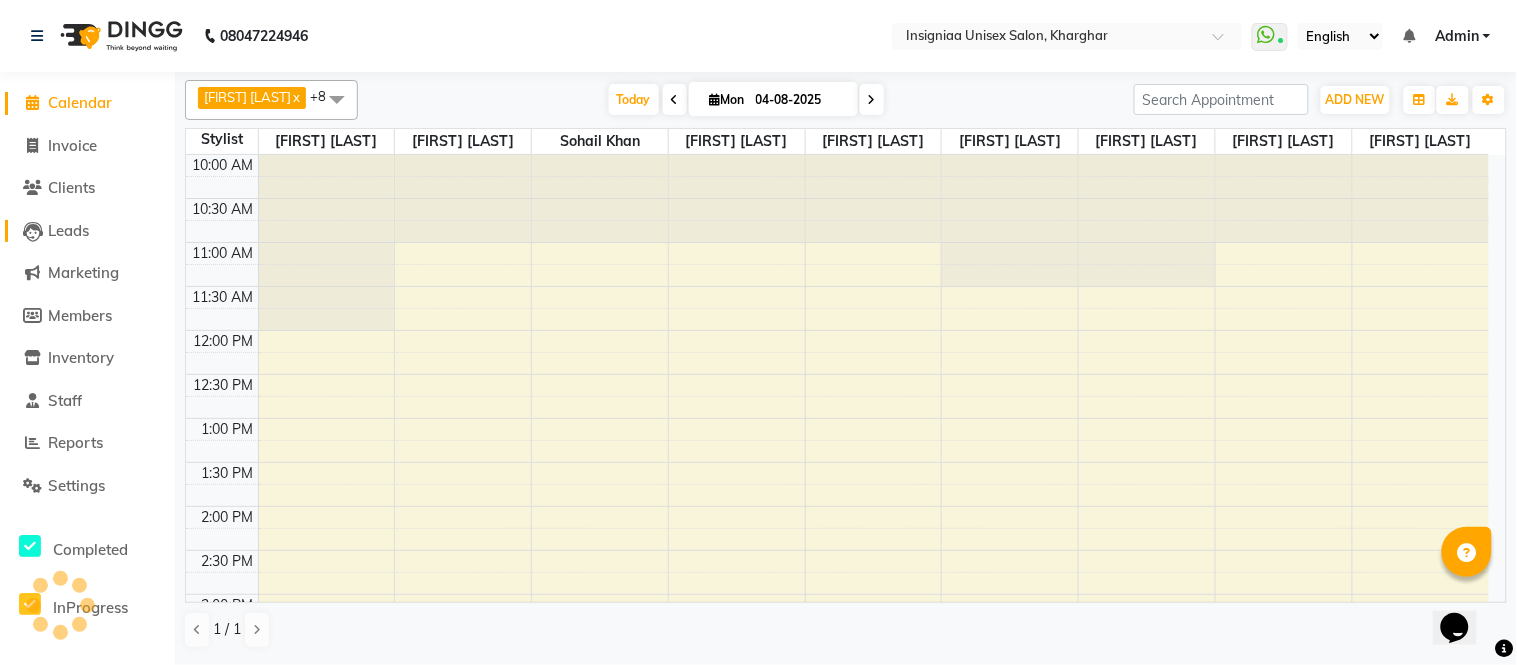 scroll, scrollTop: 596, scrollLeft: 0, axis: vertical 